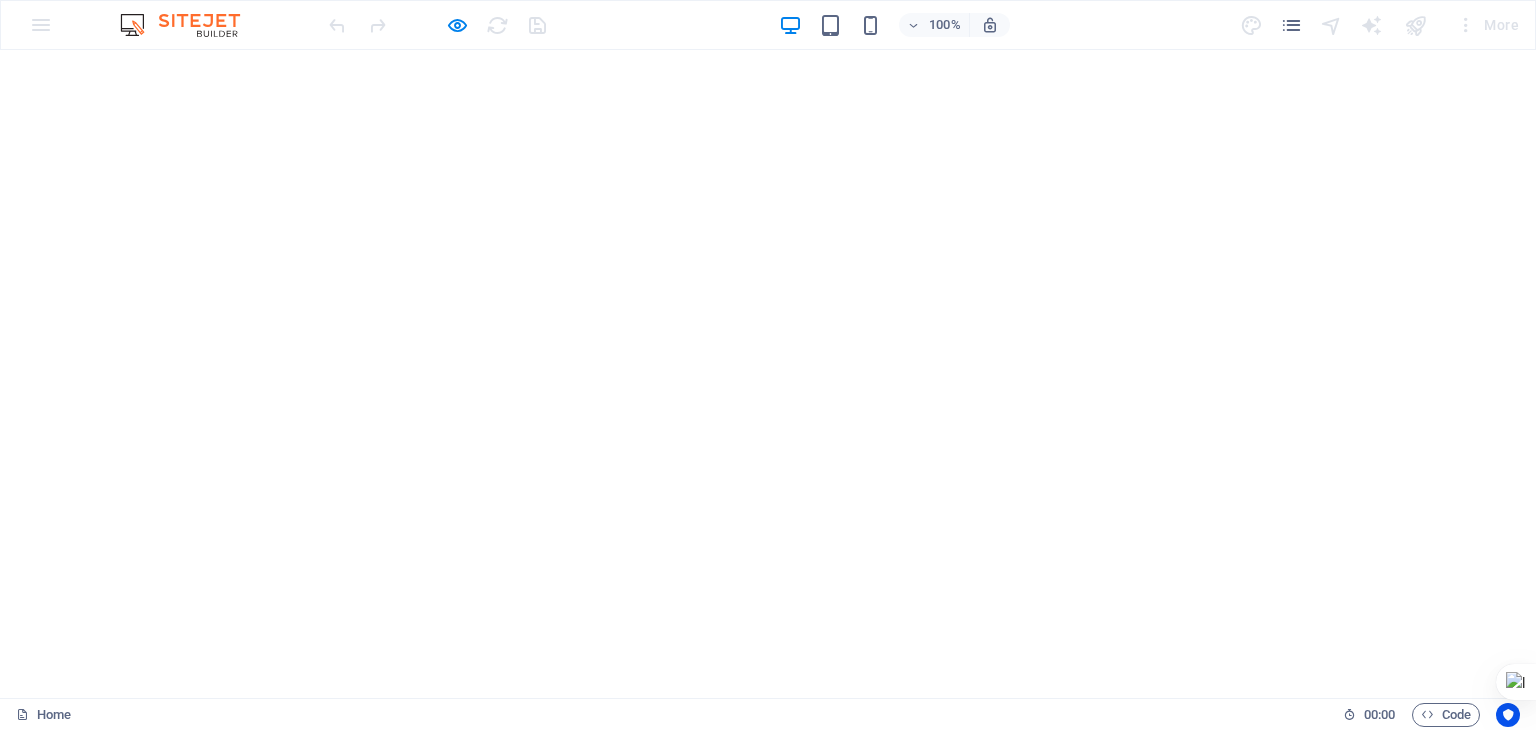 scroll, scrollTop: 0, scrollLeft: 0, axis: both 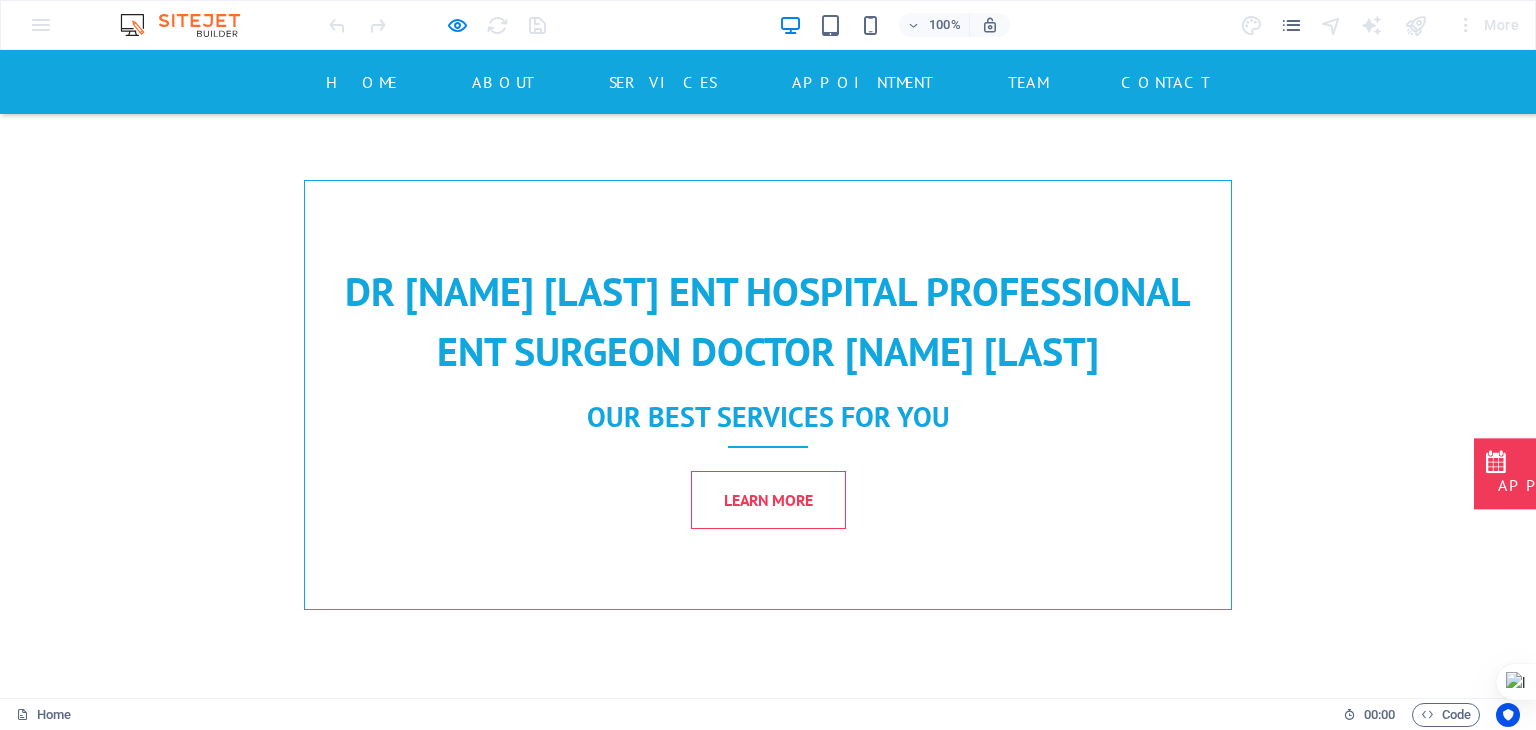 click on "Improving or maintaining health through the prevention, diagnosis, treatment, correction, or cure of disease, injury, and other physical and mental problems." at bounding box center (886, 2278) 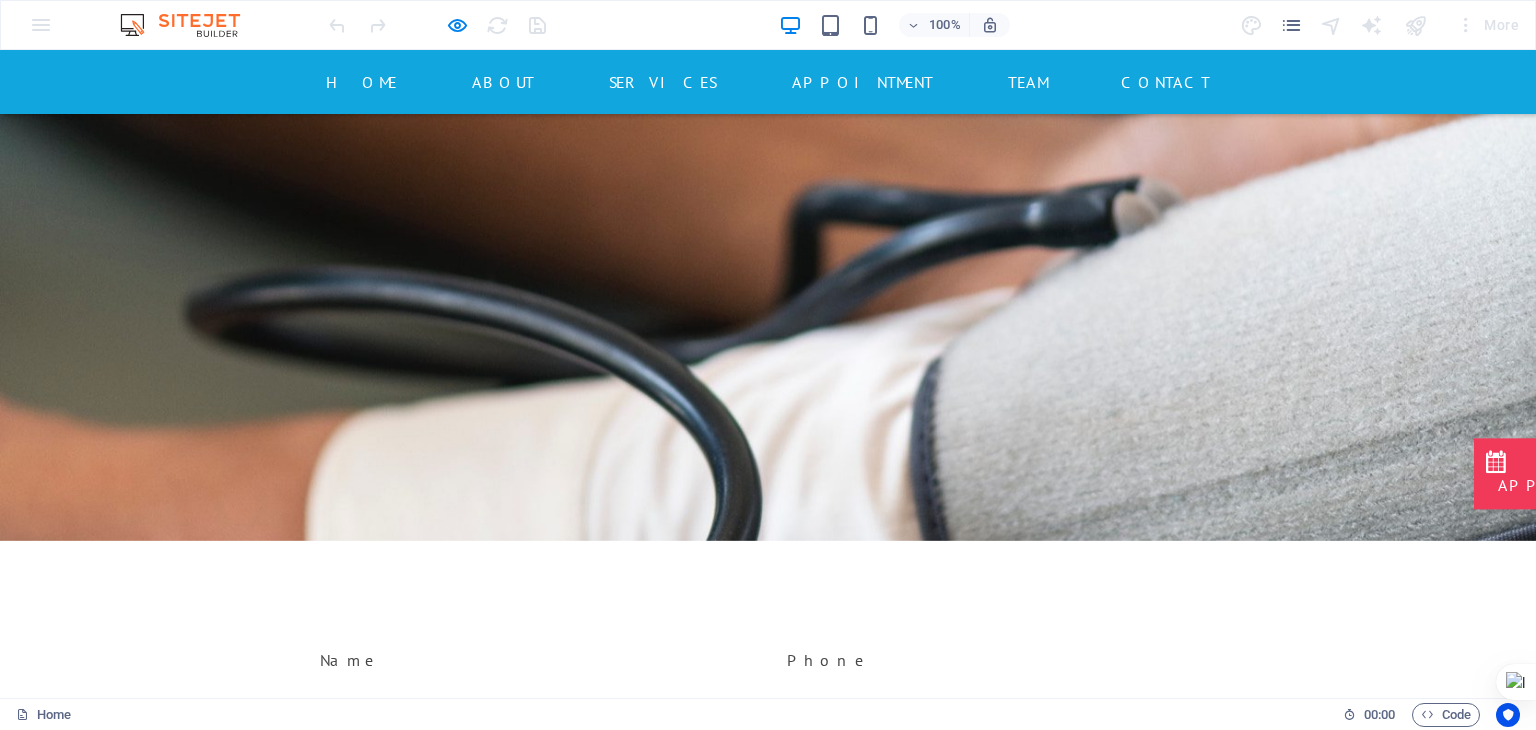 scroll, scrollTop: 4622, scrollLeft: 0, axis: vertical 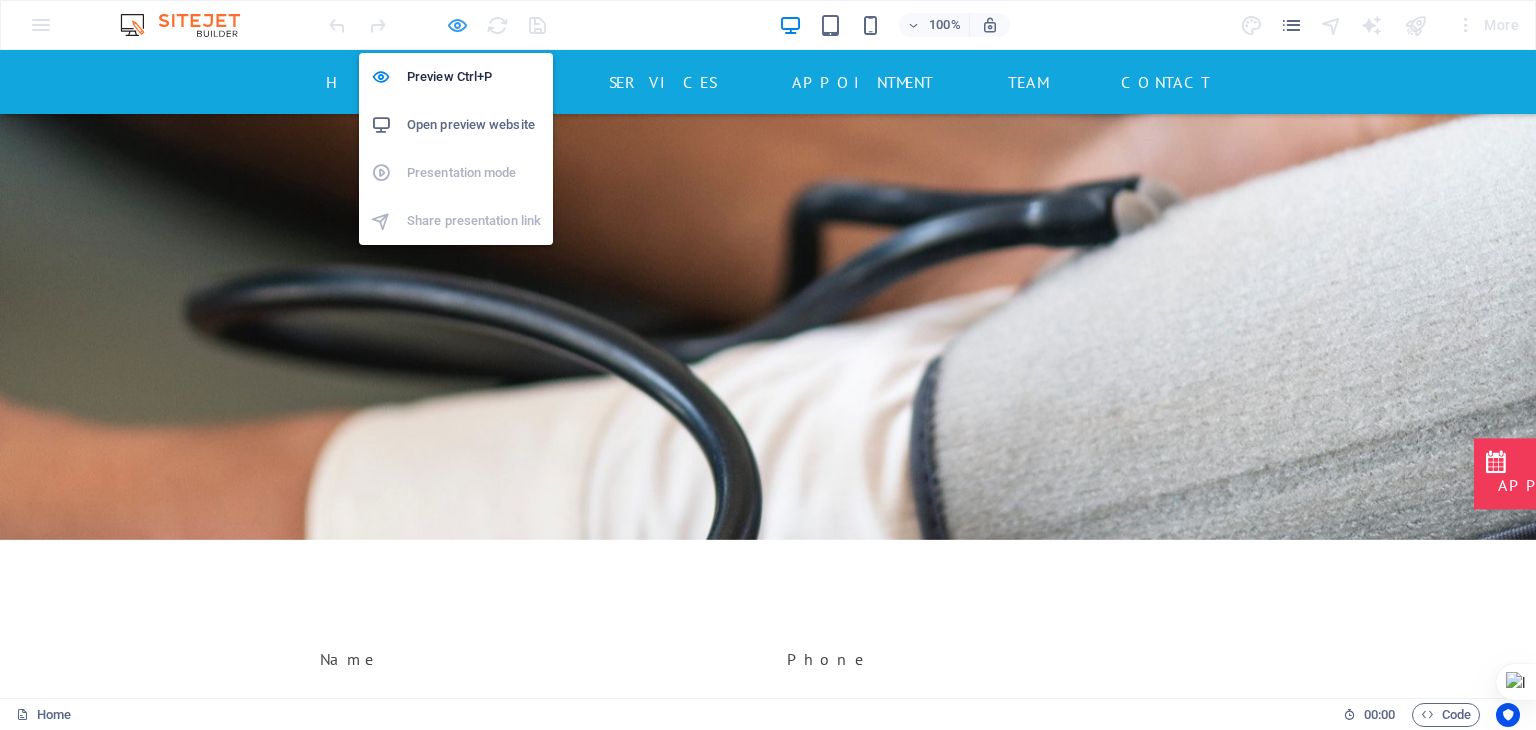 click at bounding box center [457, 25] 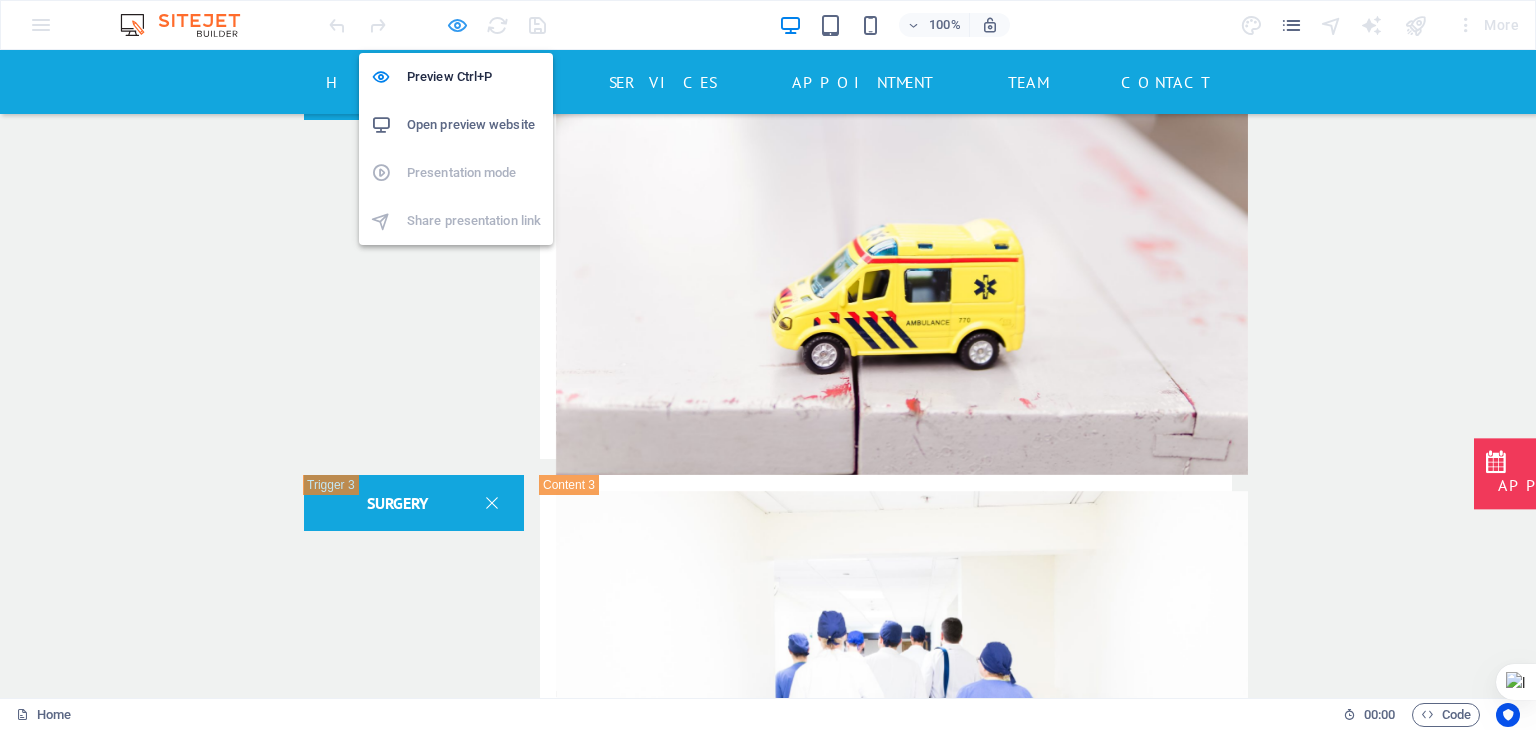 select on "%" 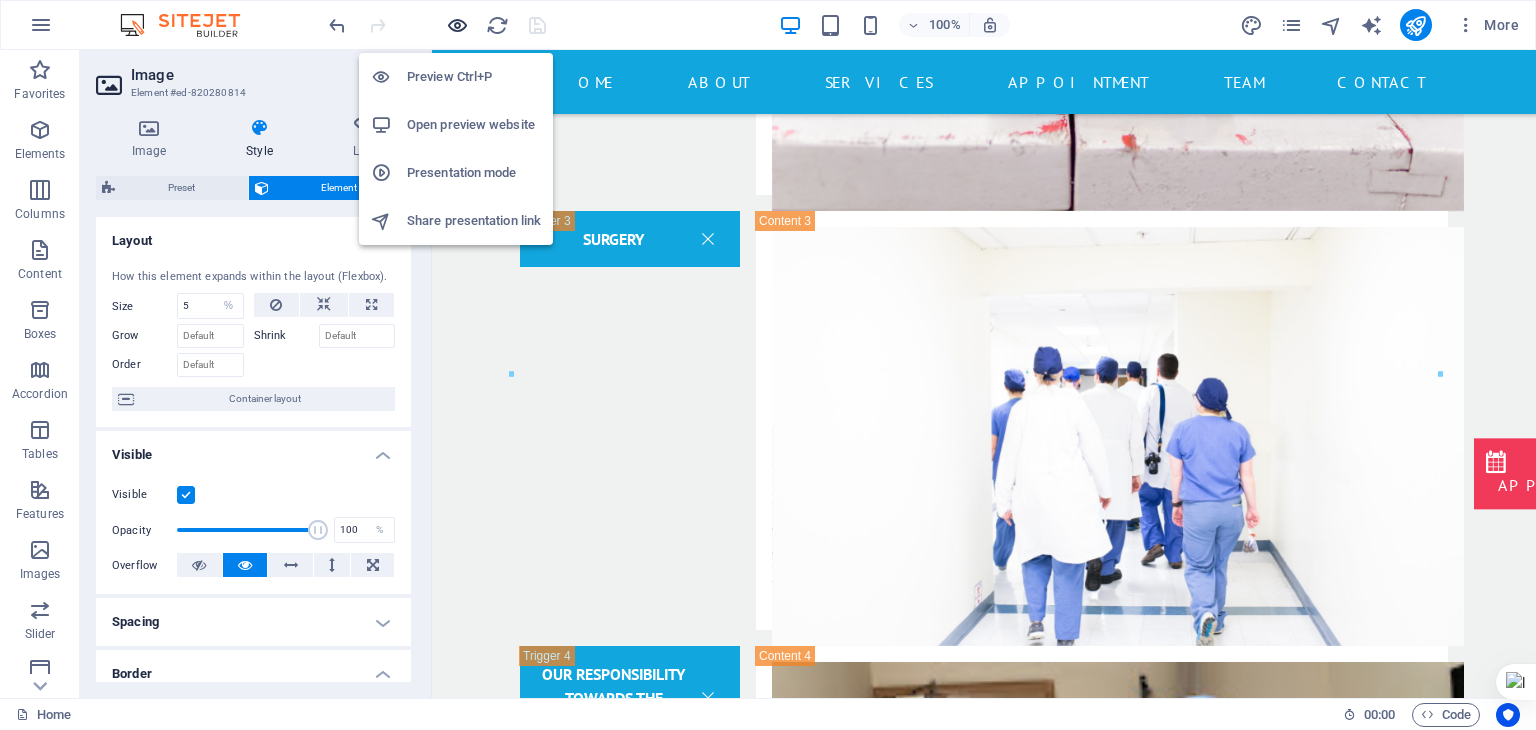 click at bounding box center (457, 25) 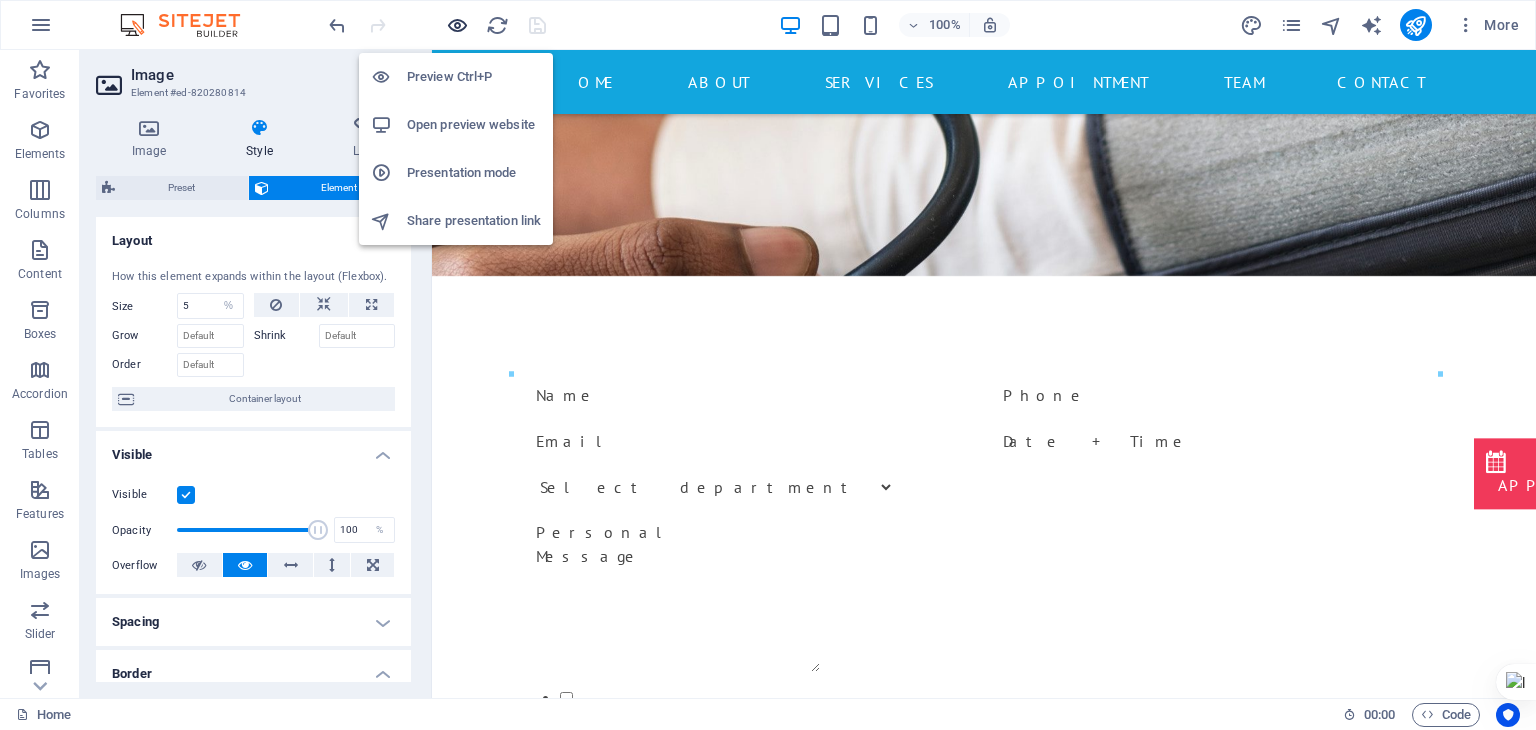 scroll, scrollTop: 5188, scrollLeft: 0, axis: vertical 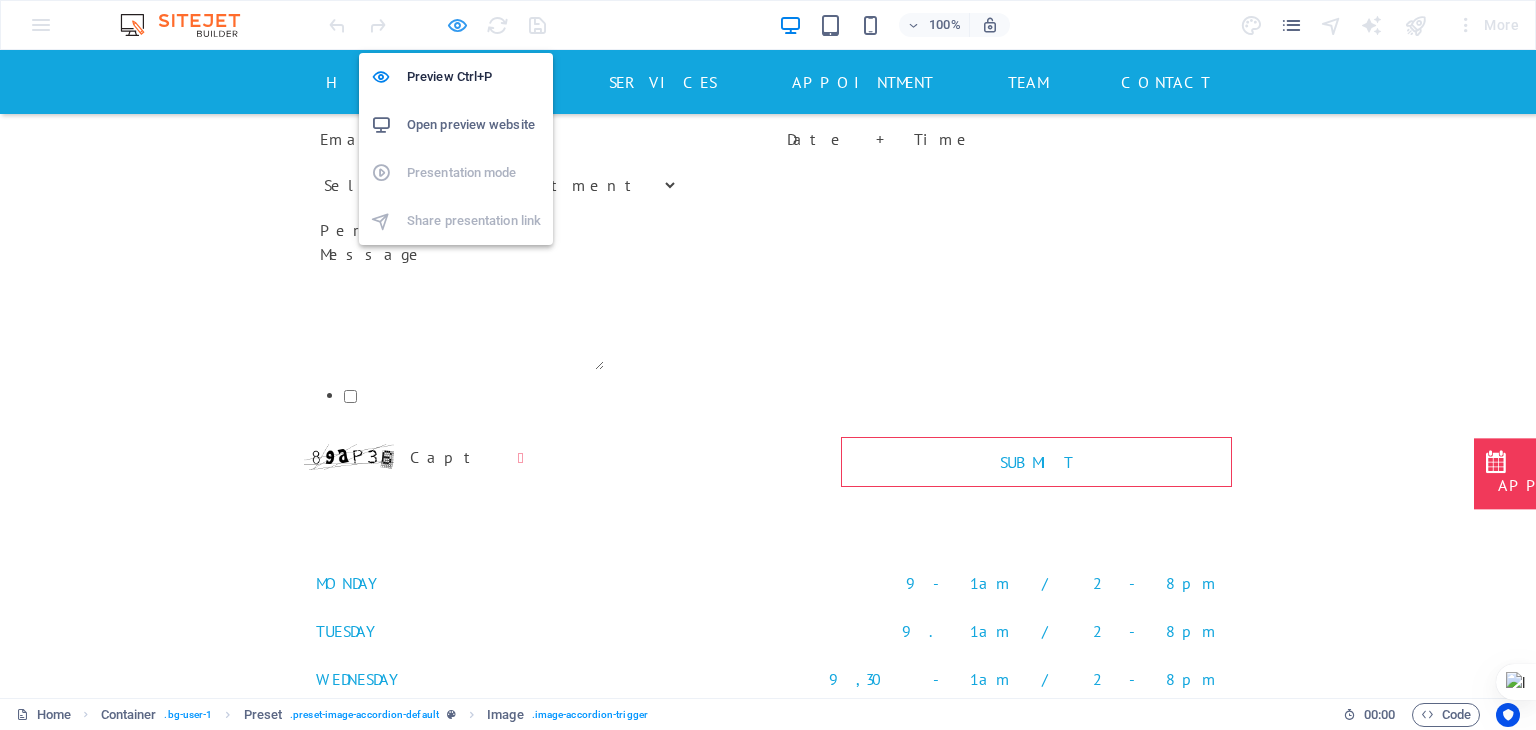 drag, startPoint x: 450, startPoint y: 21, endPoint x: 214, endPoint y: 63, distance: 239.70816 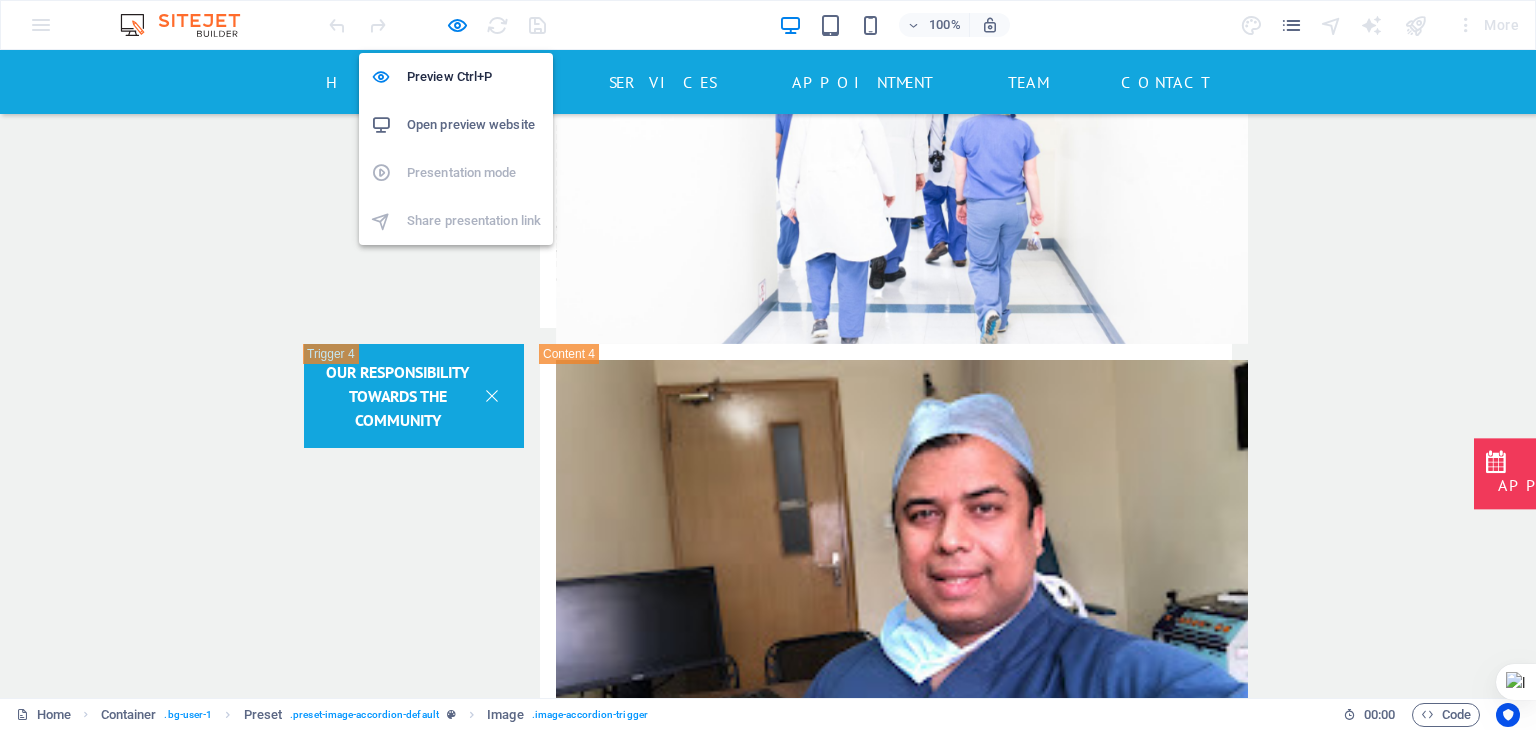 select on "%" 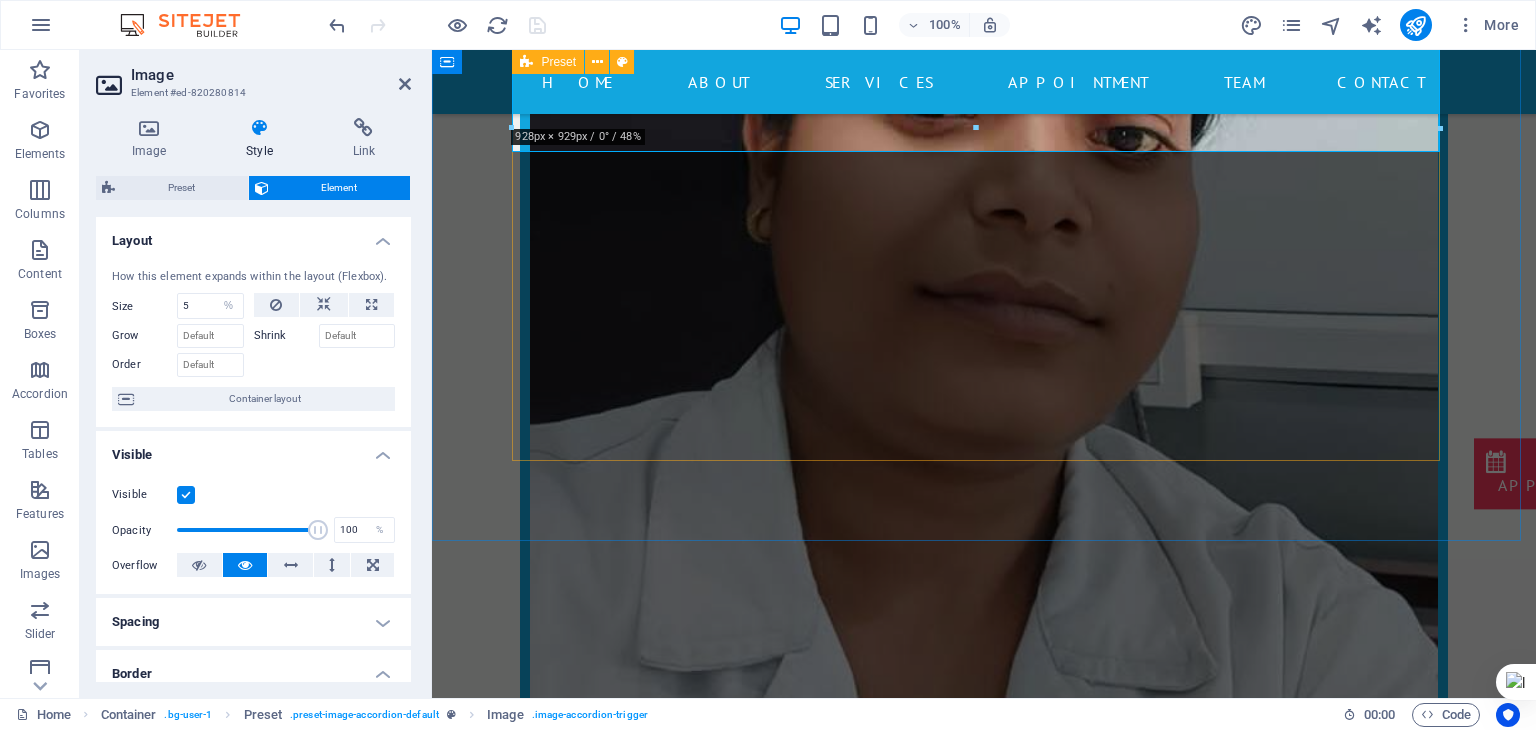 scroll, scrollTop: 21006, scrollLeft: 0, axis: vertical 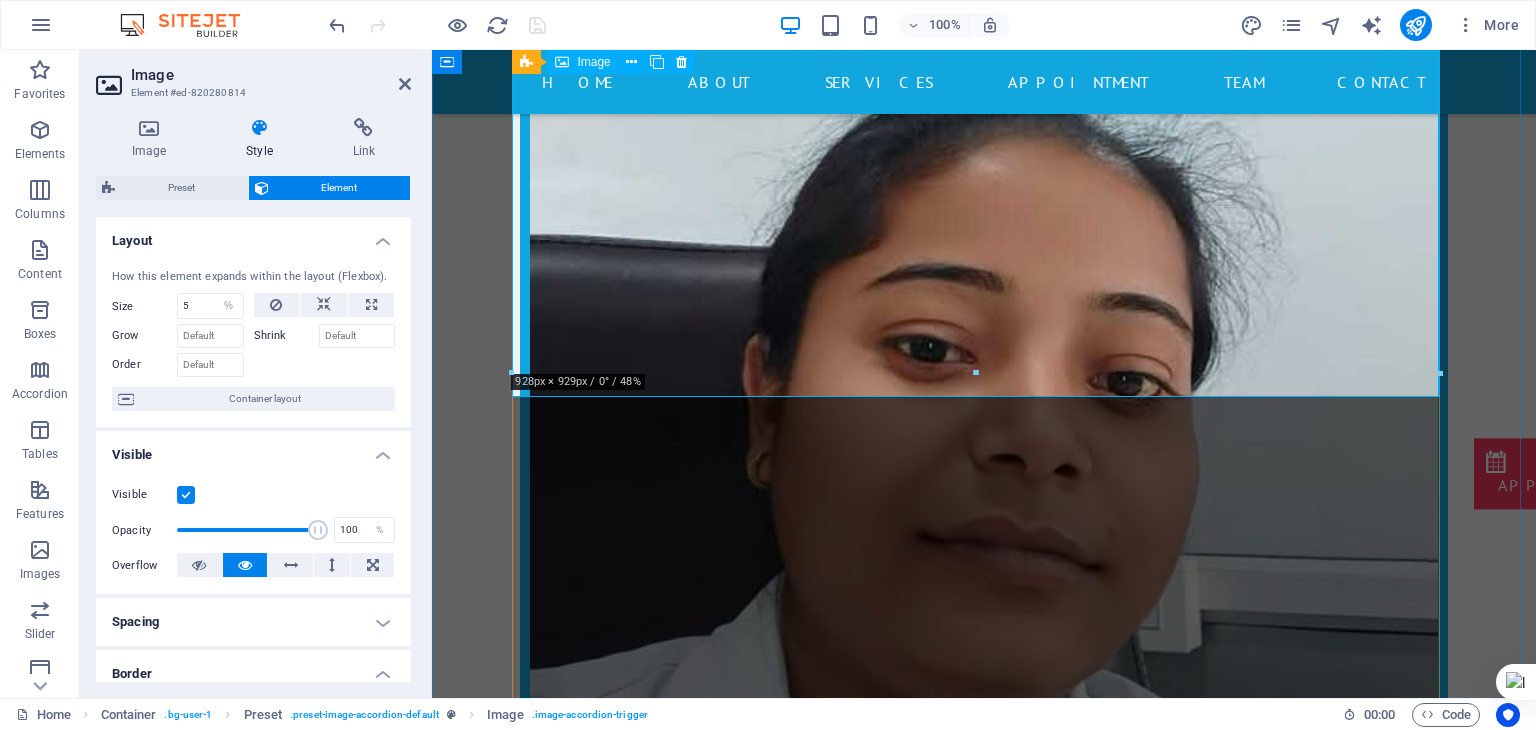 click on "Surgeon" at bounding box center [984, 2955] 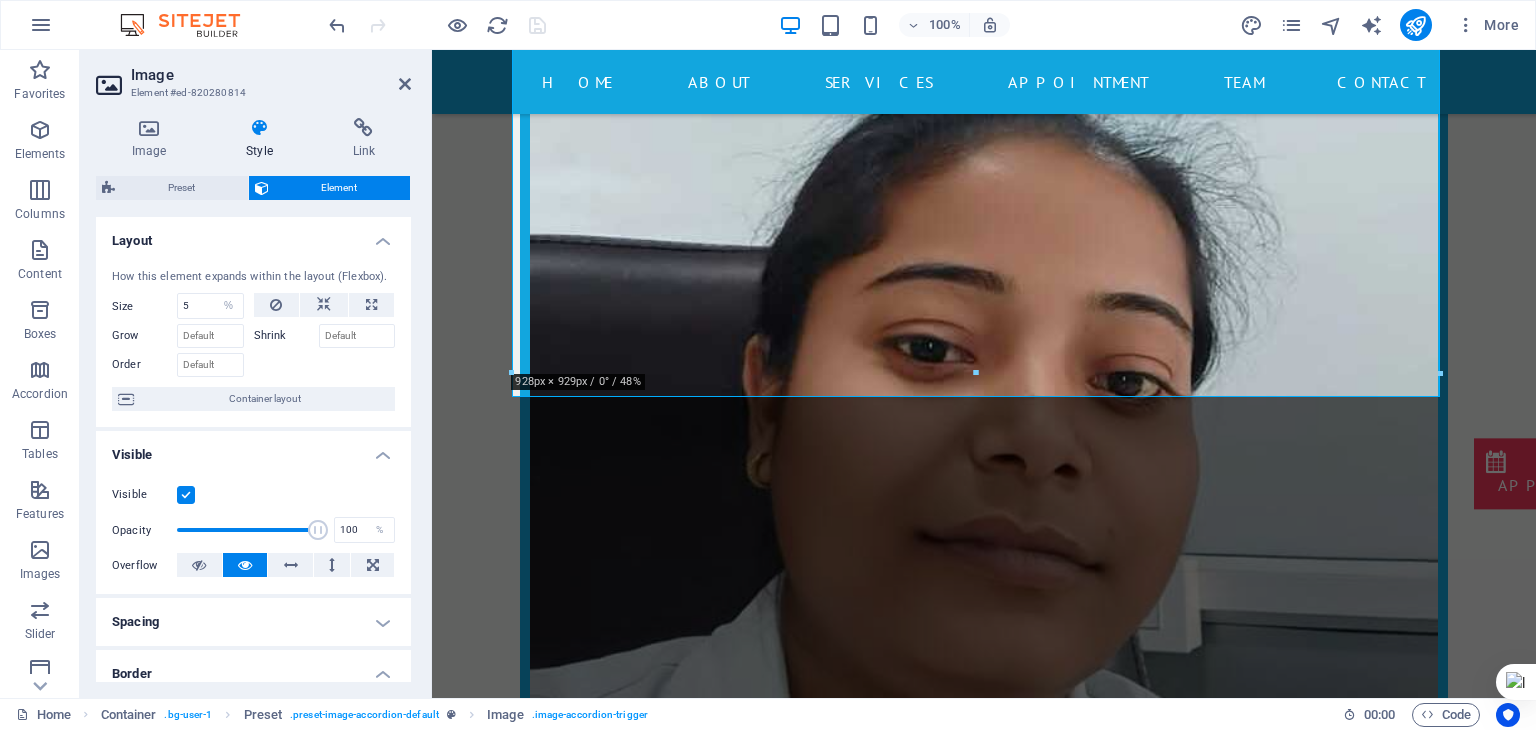 scroll, scrollTop: 525, scrollLeft: 0, axis: vertical 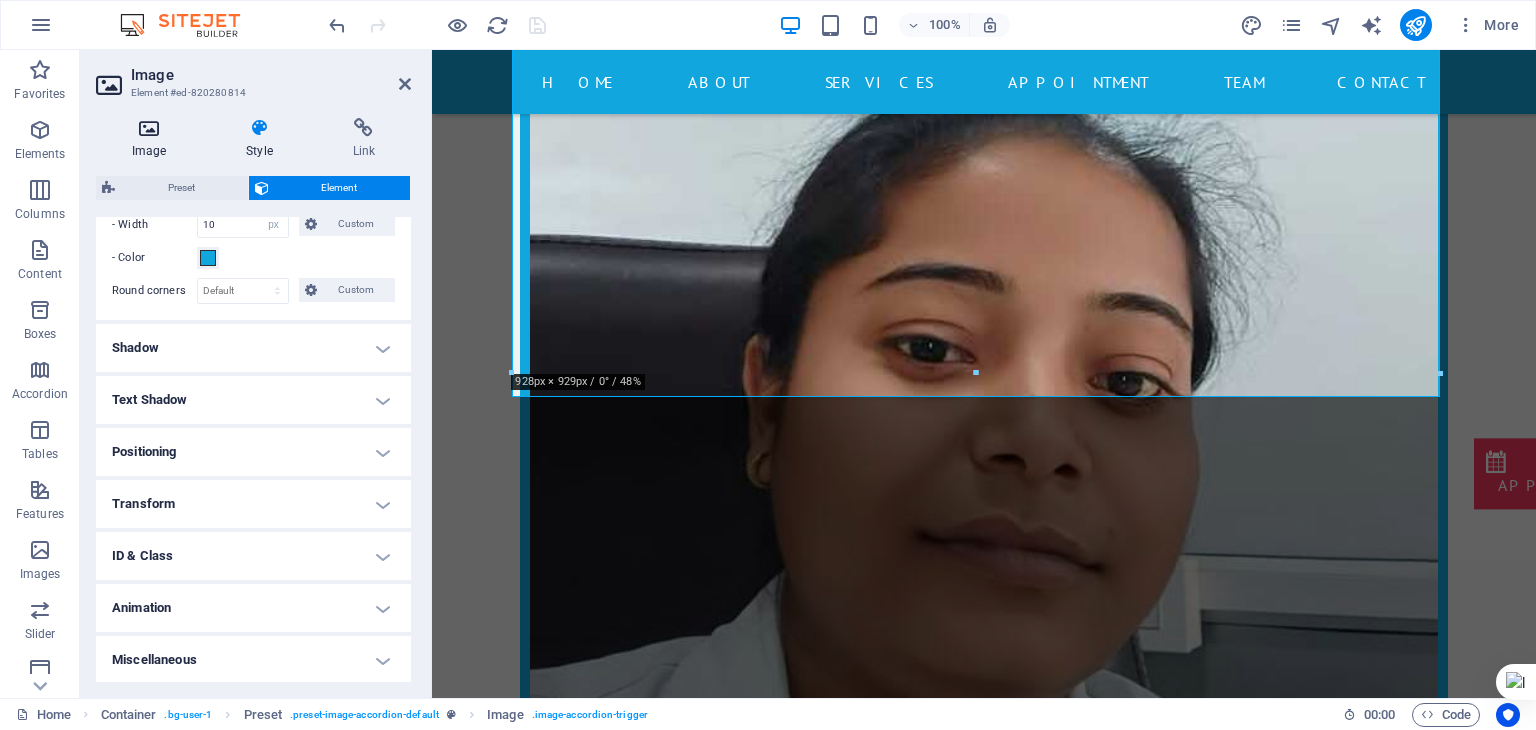 click on "Image" at bounding box center [153, 139] 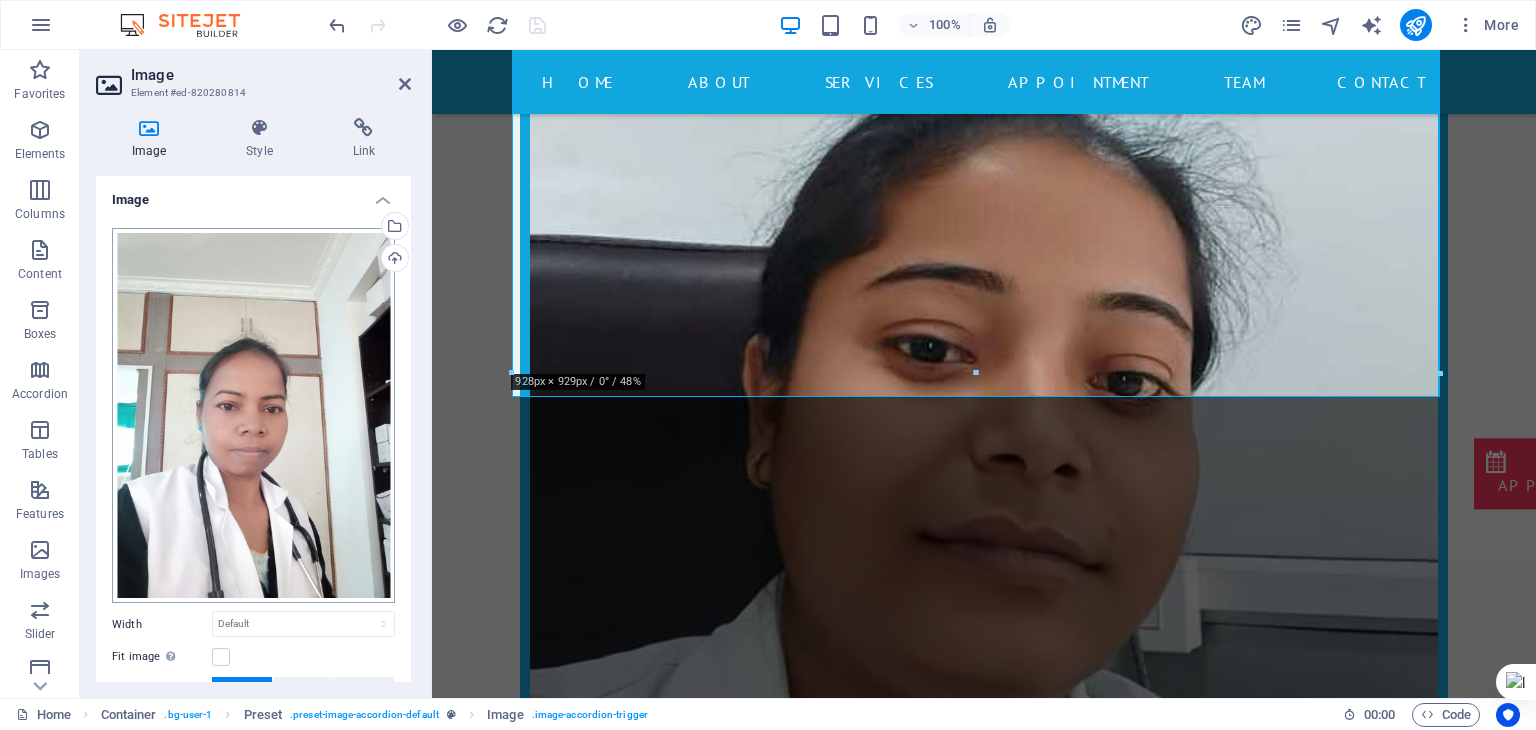 scroll, scrollTop: 175, scrollLeft: 0, axis: vertical 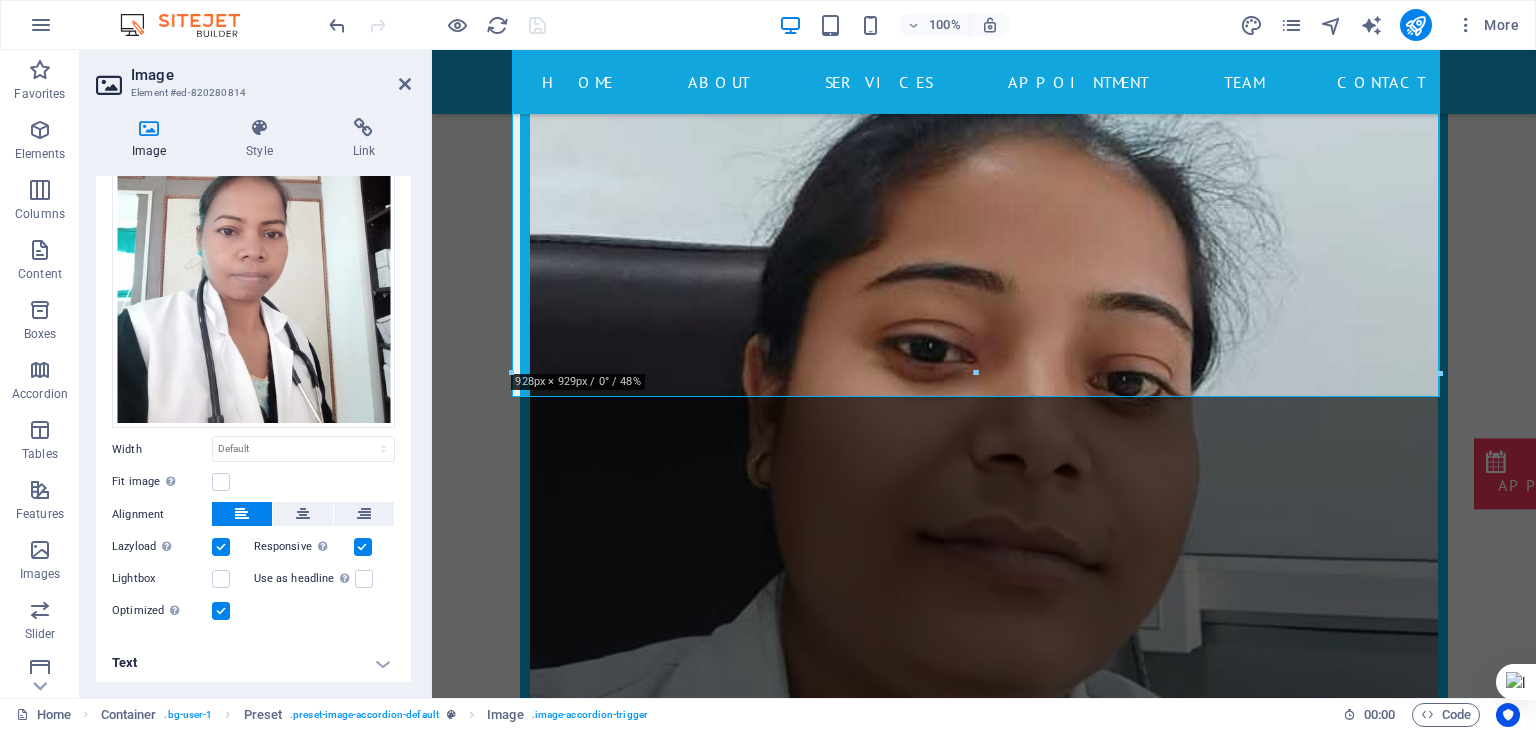click on "Text" at bounding box center [253, 663] 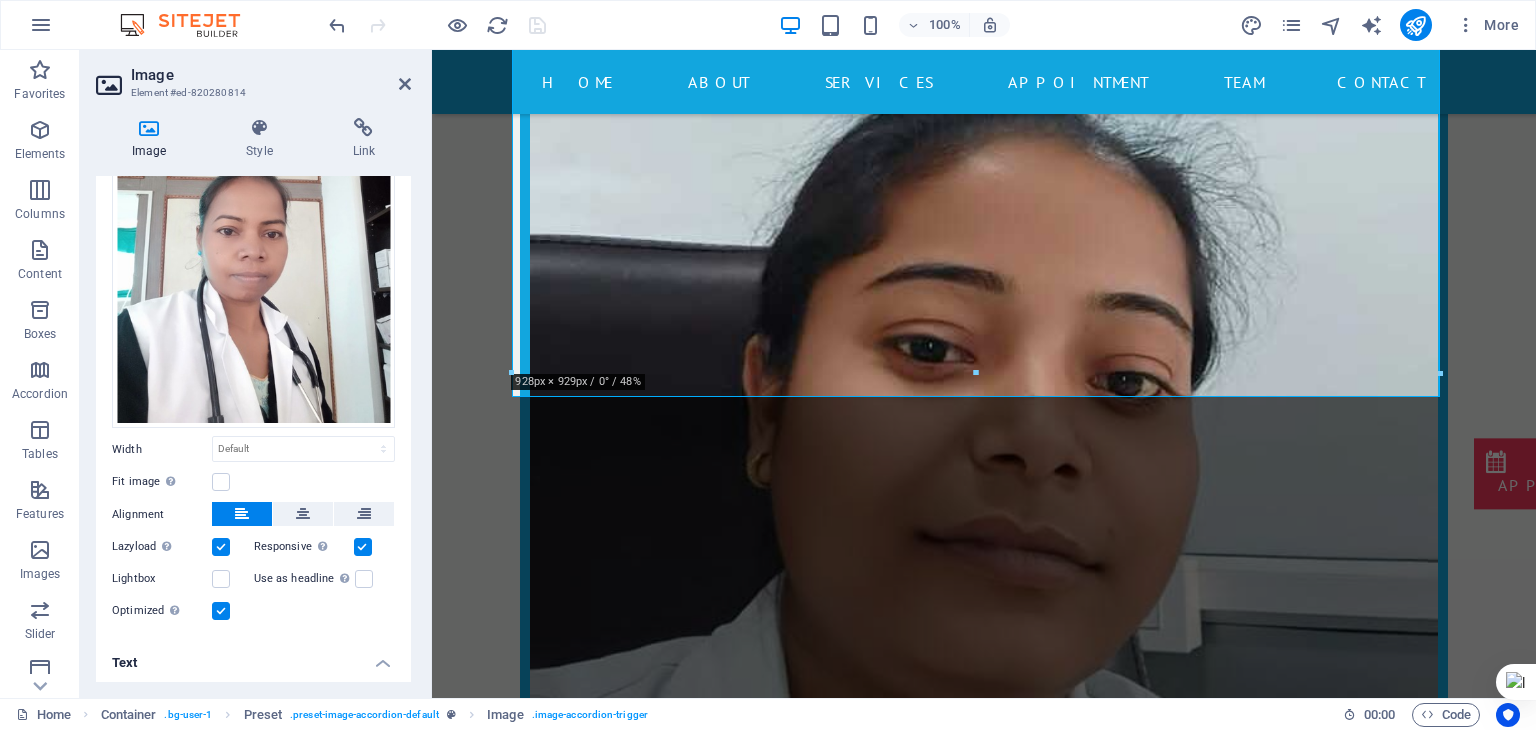 scroll, scrollTop: 362, scrollLeft: 0, axis: vertical 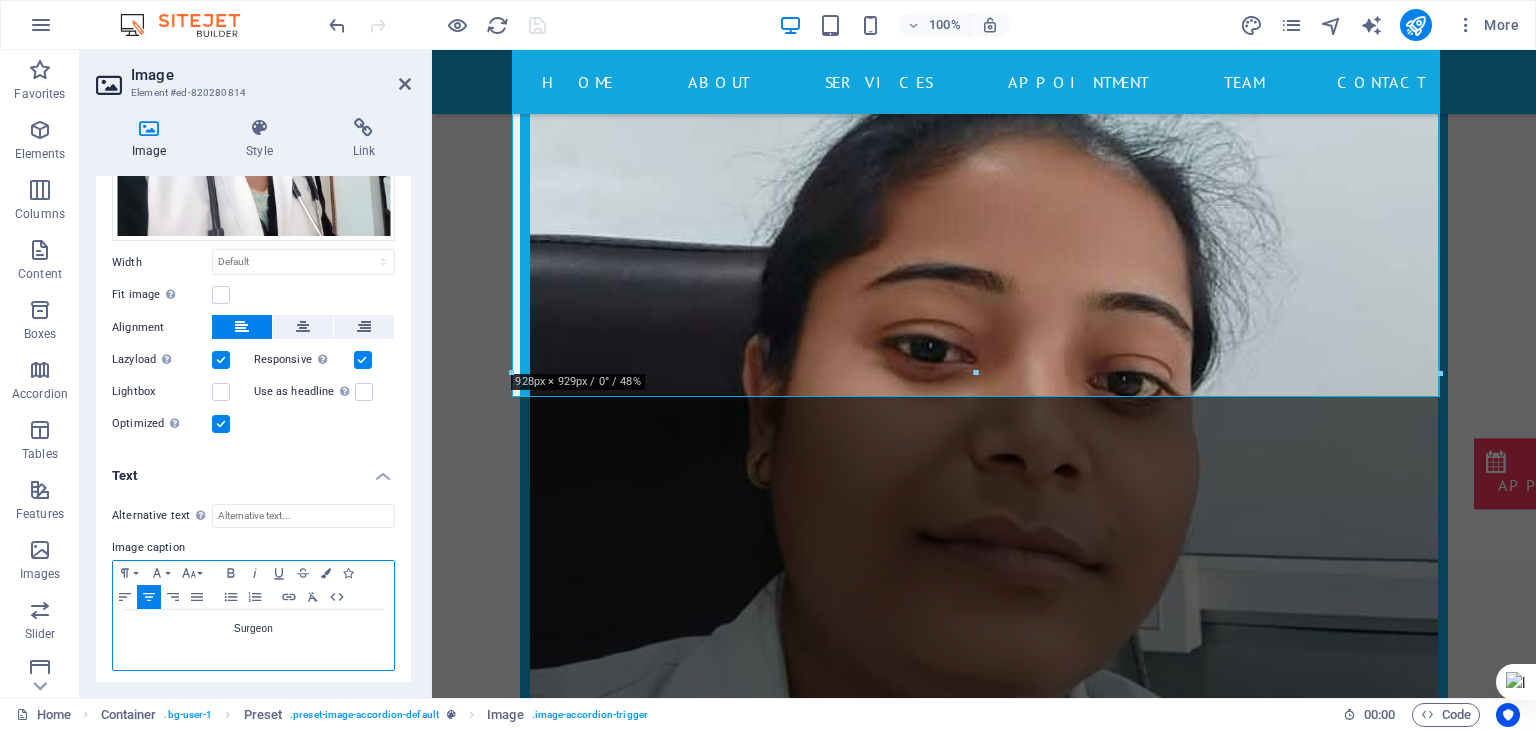 click on "Surgeon" at bounding box center [253, 629] 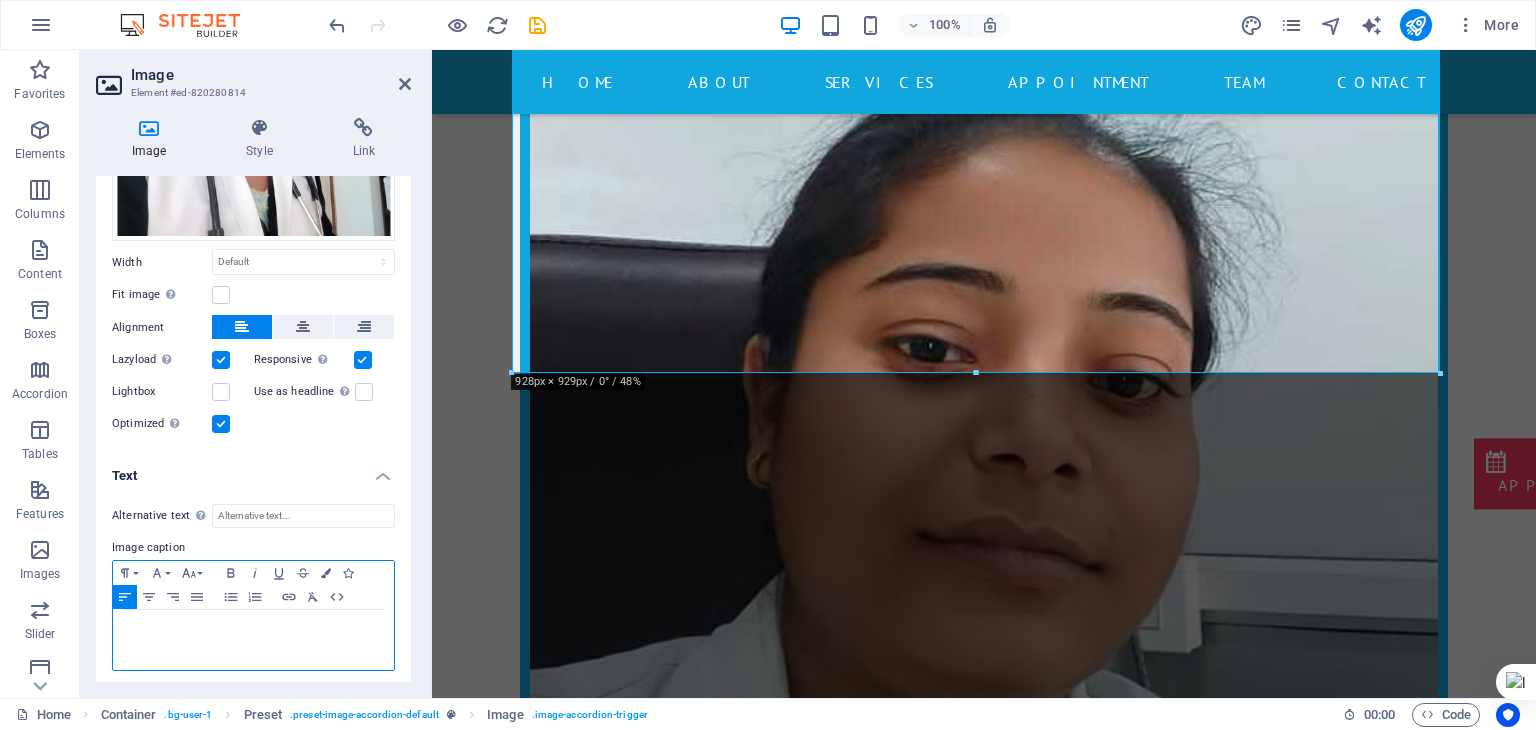 type 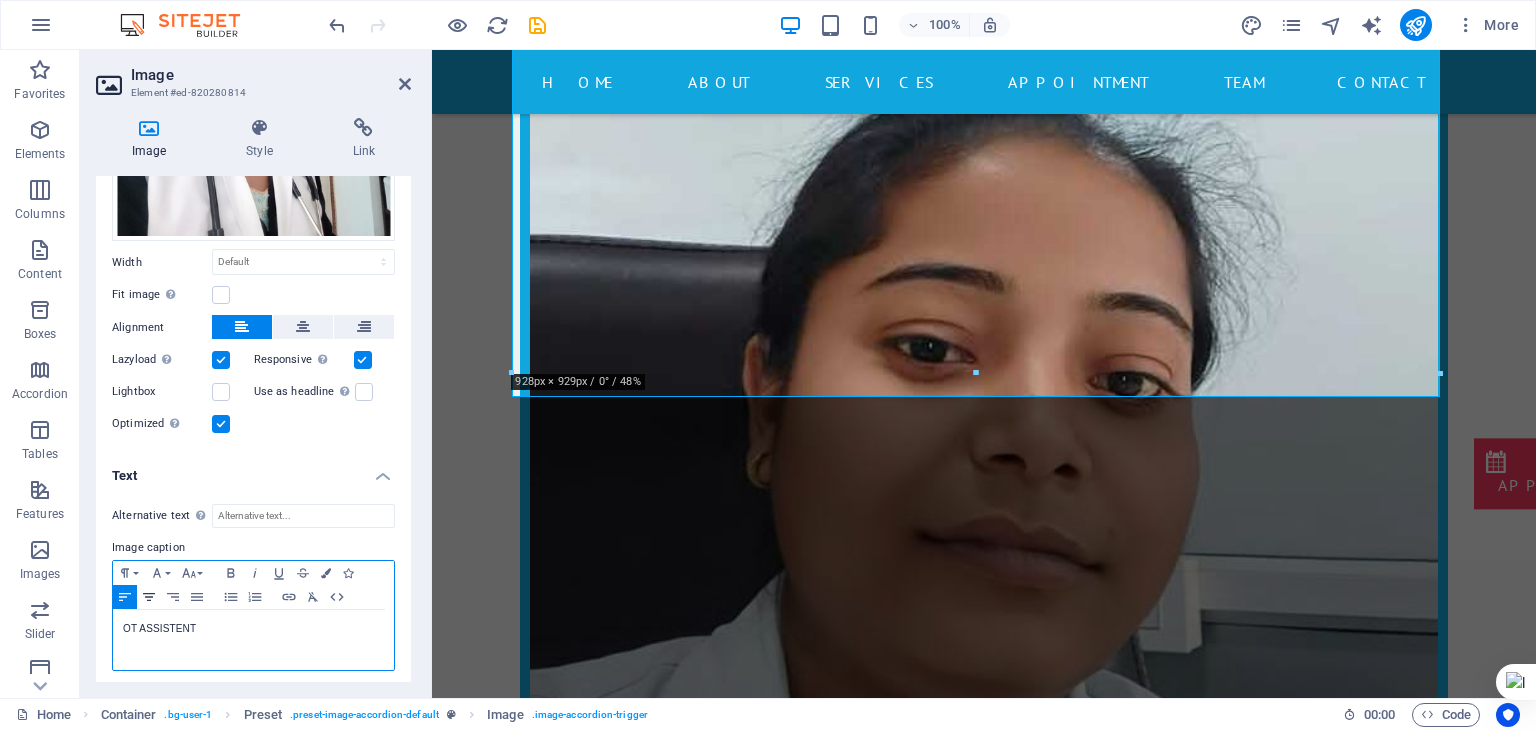 click 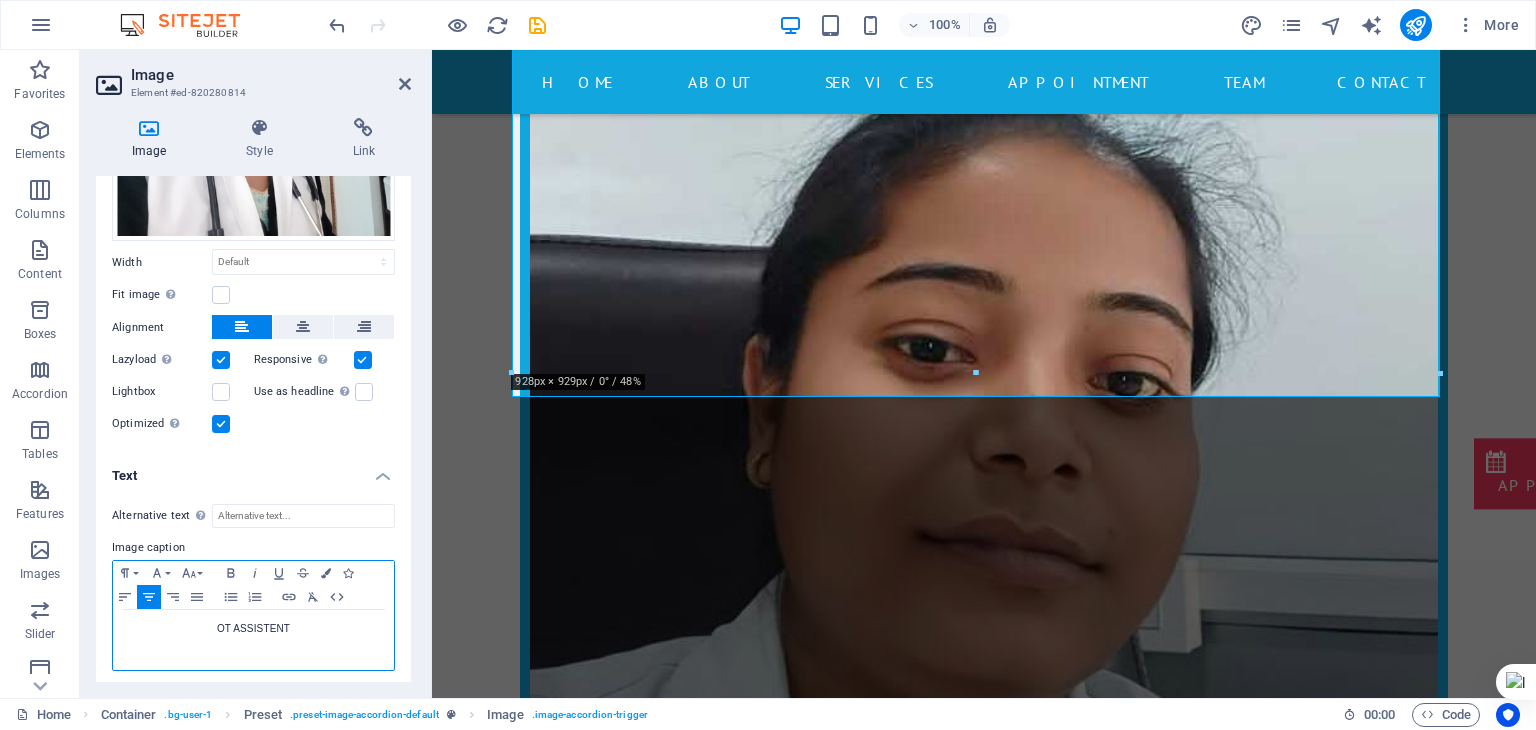 click on "OT ASSISTENT" at bounding box center [253, 629] 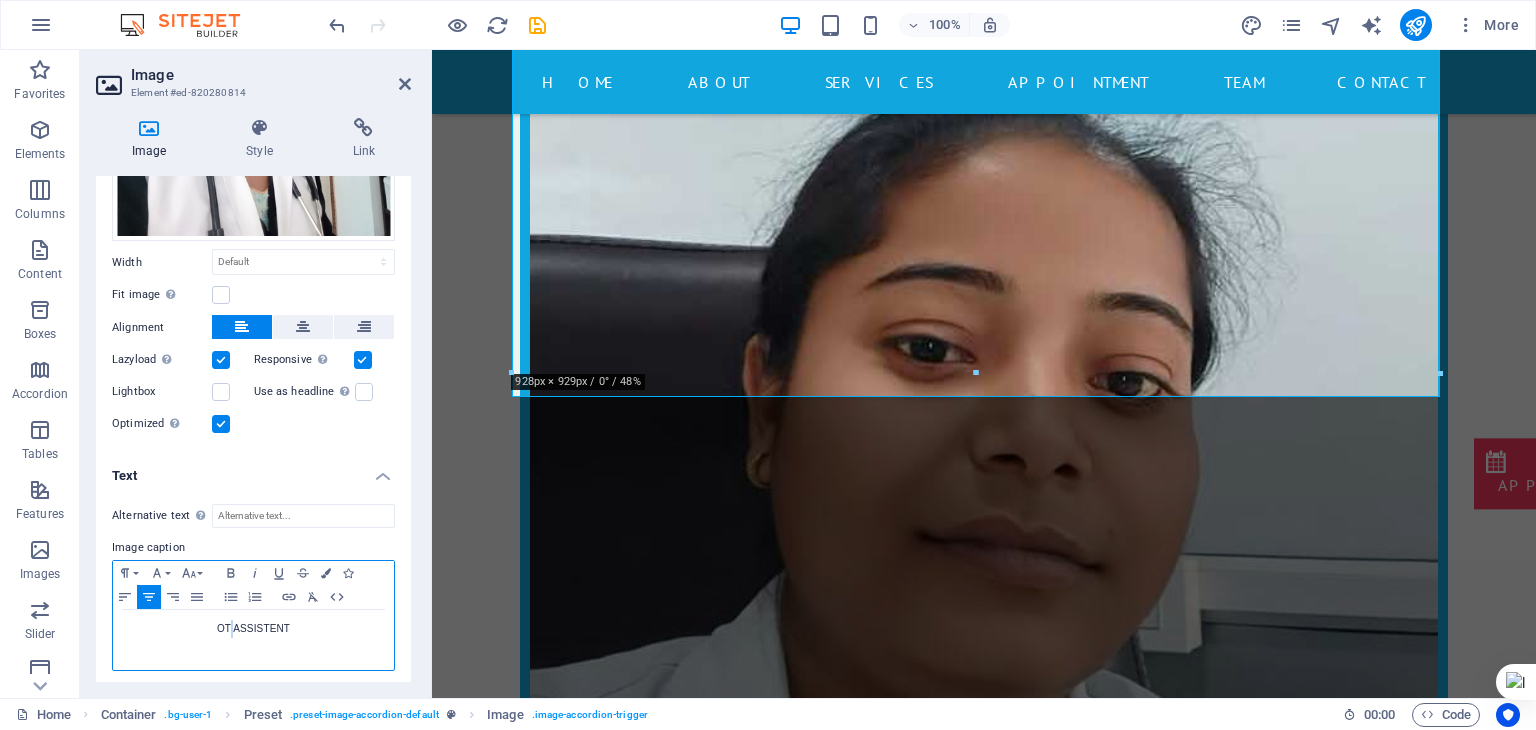 click on "OT ASSISTENT" at bounding box center (253, 629) 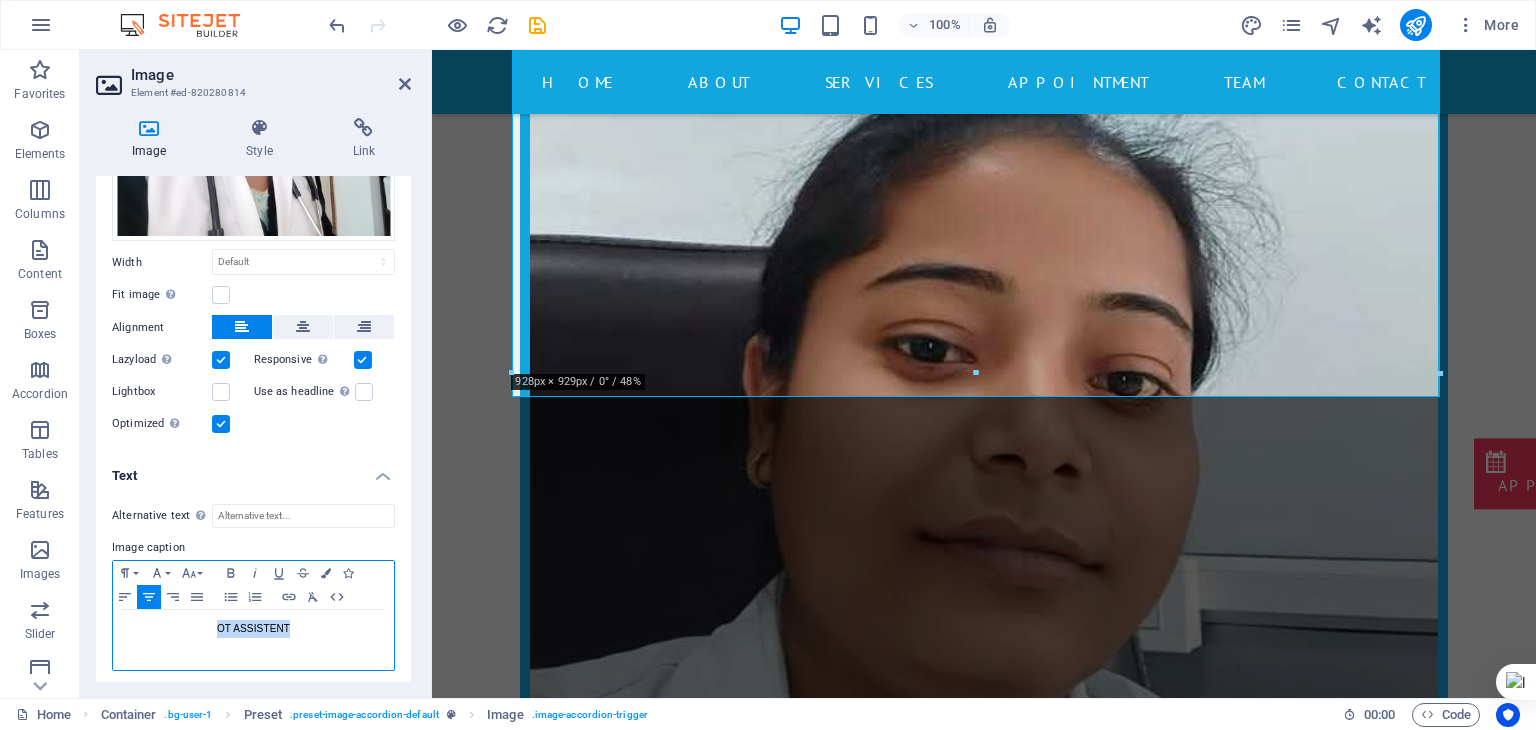 click on "OT ASSISTENT" at bounding box center (253, 629) 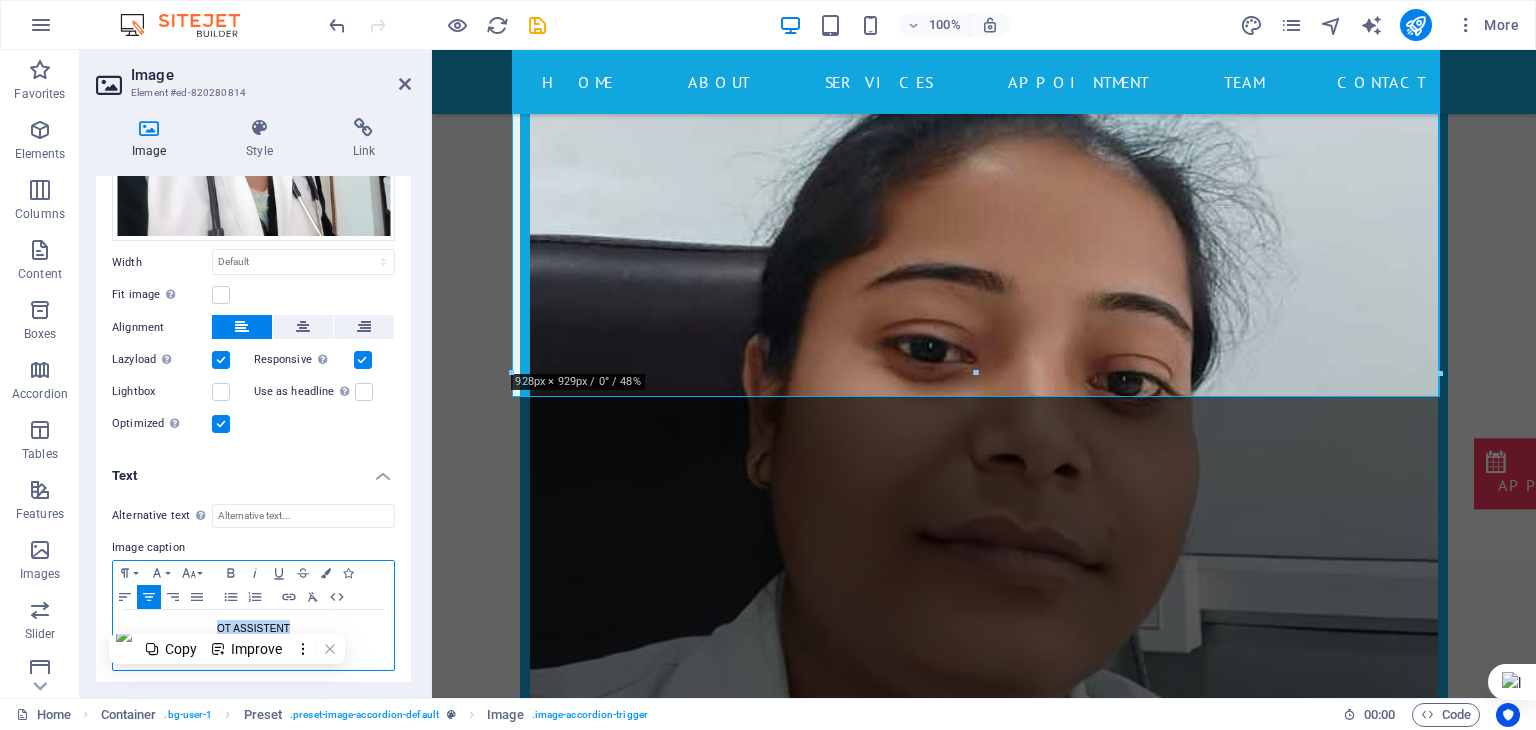 copy on "OT ASSISTENT" 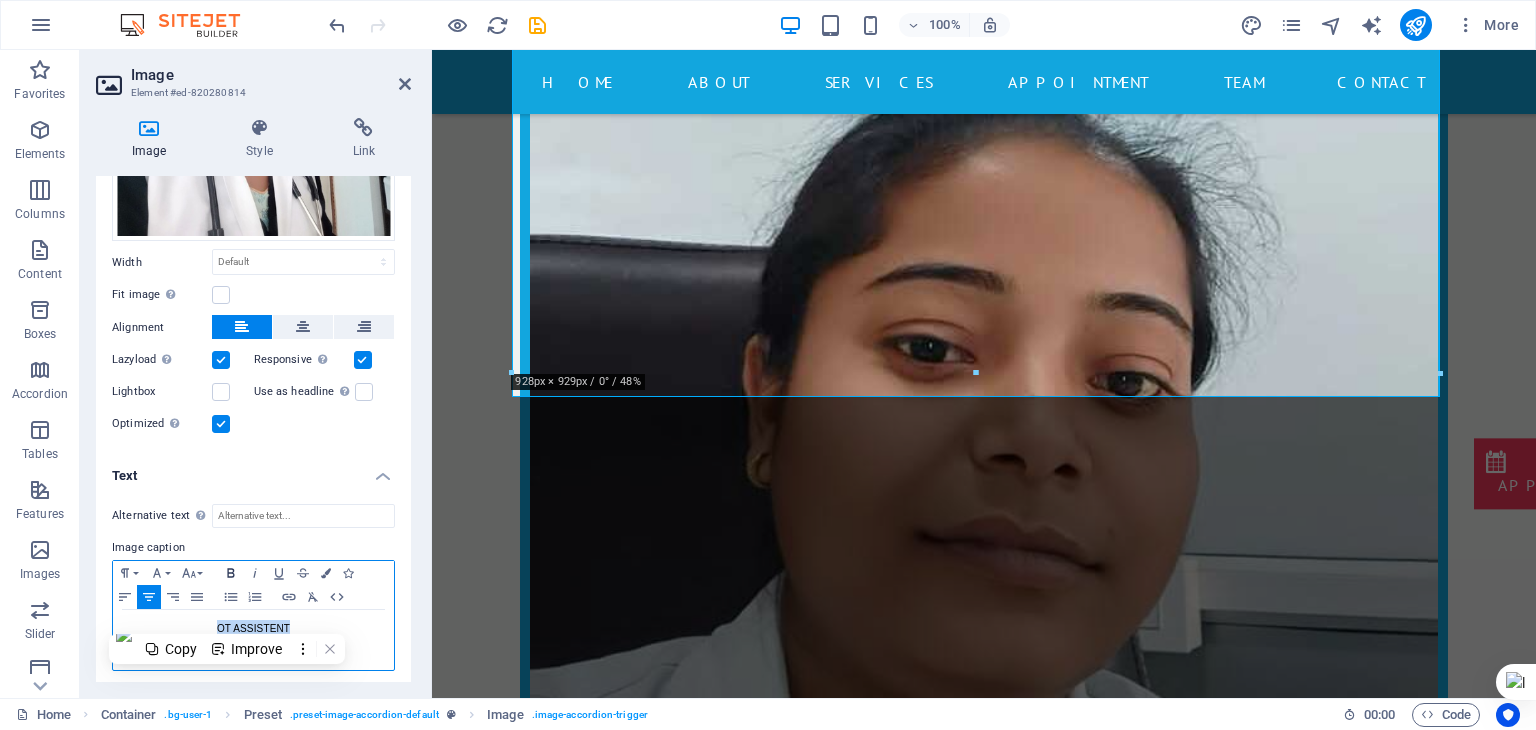 click 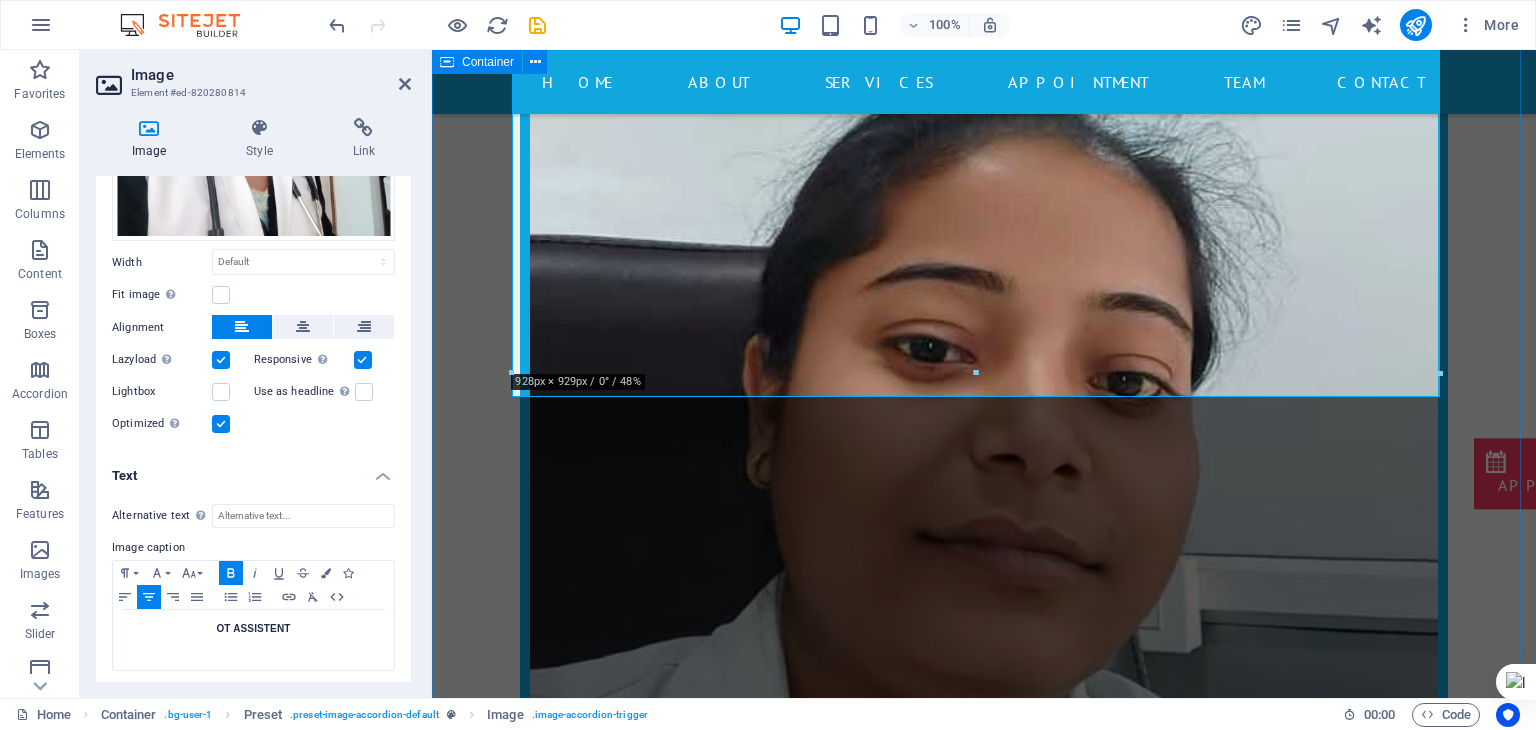 click on "Doctor our Doctor Dr. [FIRST] [LAST]  MS ENT, MD & FARS (USA), FIANO (Italy), MRCS (UK) ENT specialist in [CITY], [STATE] PHONE:  [PHONE] MOBILE:  [PHONE] OT ASSISTENT our surgeon Lorem ipsum dolor sit amet, consetetur sadipscing elitr, sed diam nonumy eirmod tempor invidunt ut labore et dolore magna aliquyam erat, sed diam voluptua. At vero eos et accusam et justo duo dolores et ea rebum. Stet clita kasd gubergren, no sea takimata sanctus est Lorem ipsum dolor sit amet. Lorem ipsum dolor sit amet, consetetur sadipscing elitr, sed diam nonumy eirmod tempor invidunt ut labore et dolore magna aliquyam erat, sed diam voluptua. At vero eos et accusam et justo duo dolores et ea rebum. Stet clita kasd gubergren, no sea takimata sanctus est Lorem ipsum dolor sit amet. PHONE:  [PHONE] MOBILE:  [PHONE]" at bounding box center [984, 2807] 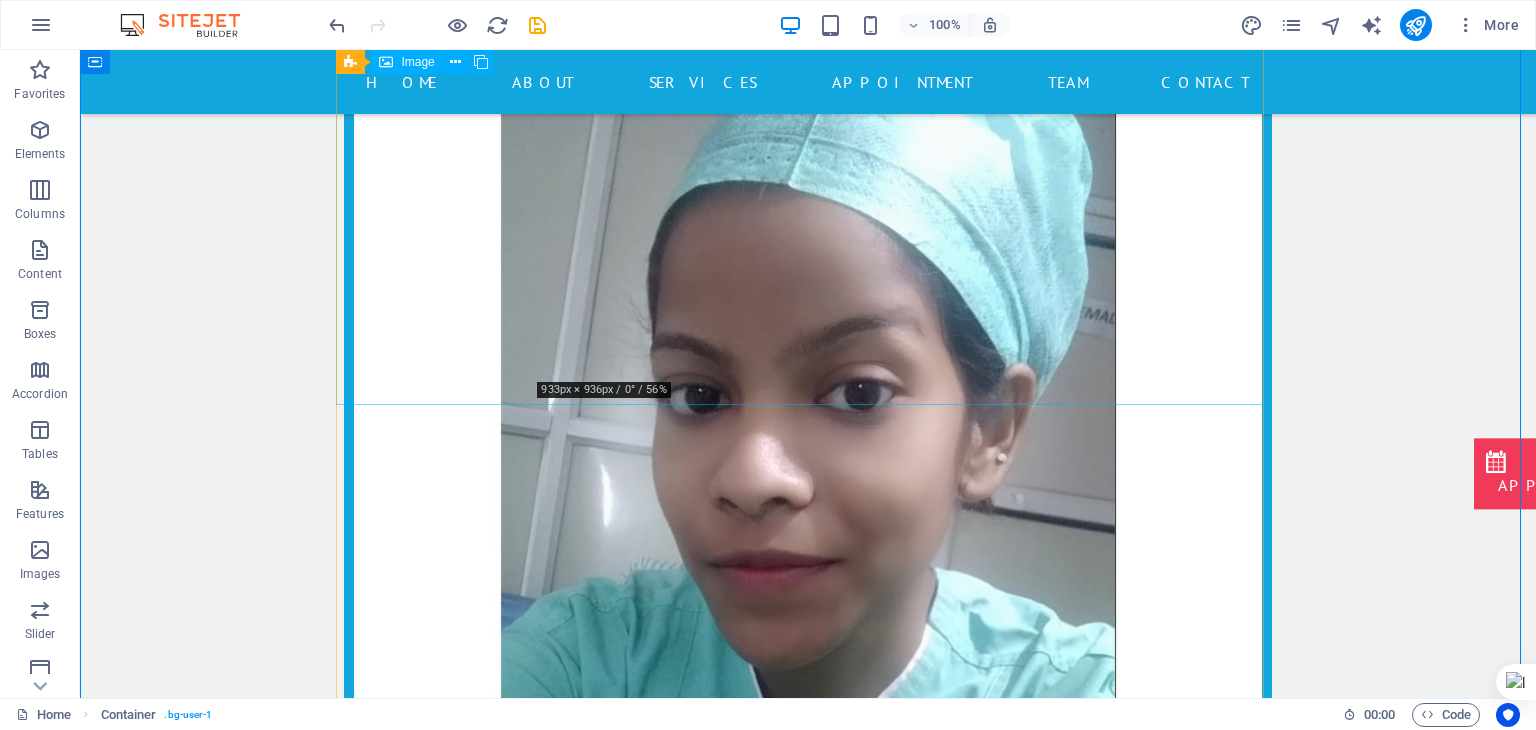 scroll, scrollTop: 19780, scrollLeft: 0, axis: vertical 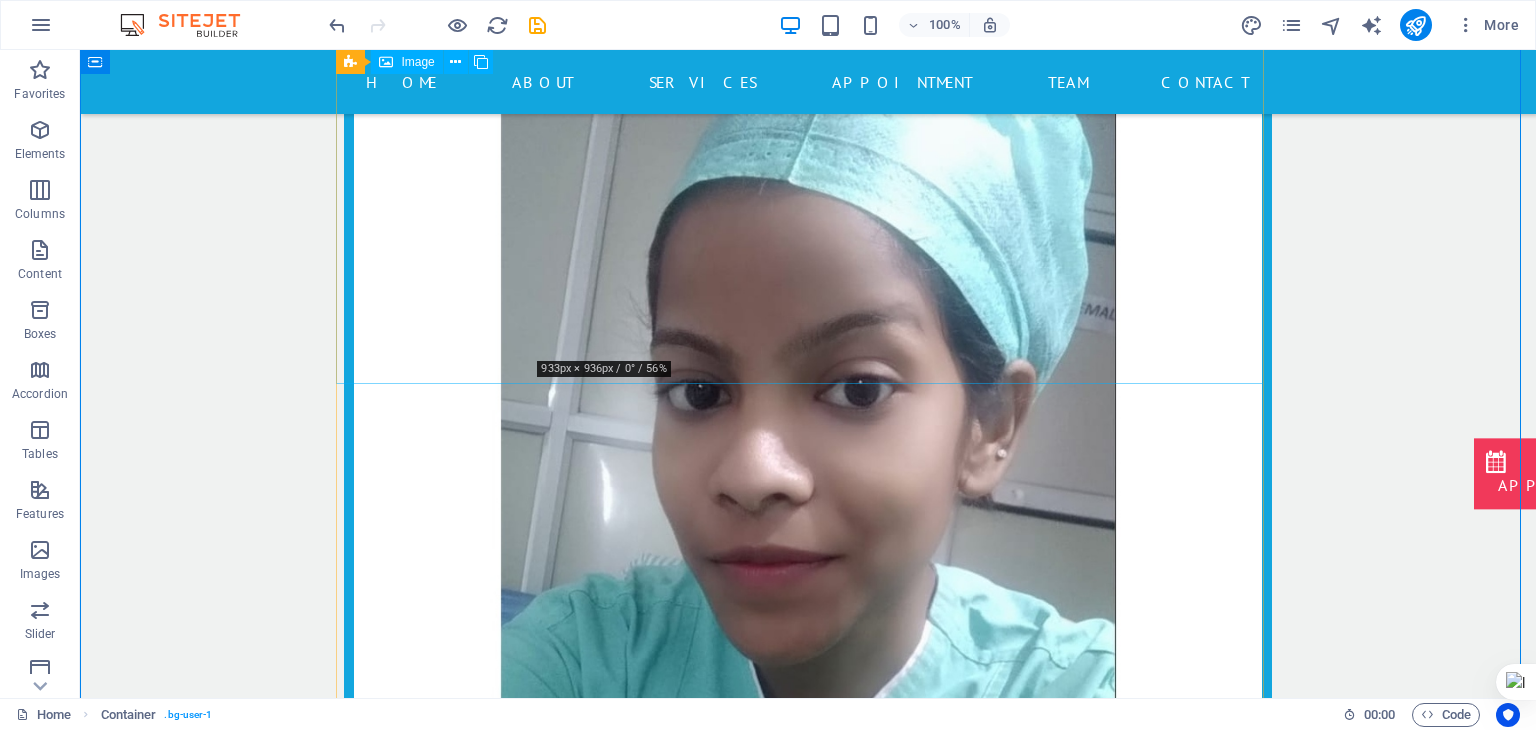 click on "Doctor" at bounding box center [808, 3383] 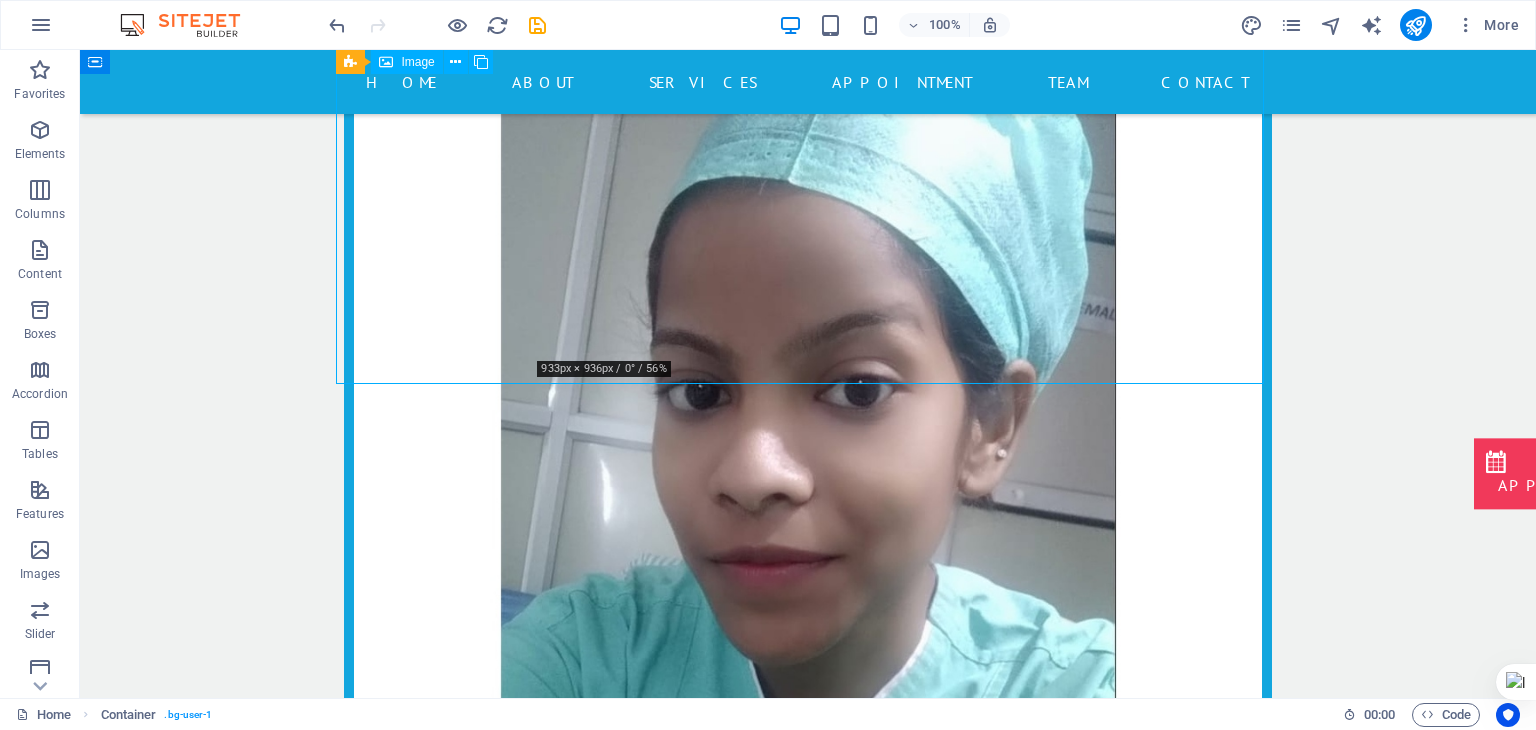 click on "Doctor" at bounding box center [808, 3383] 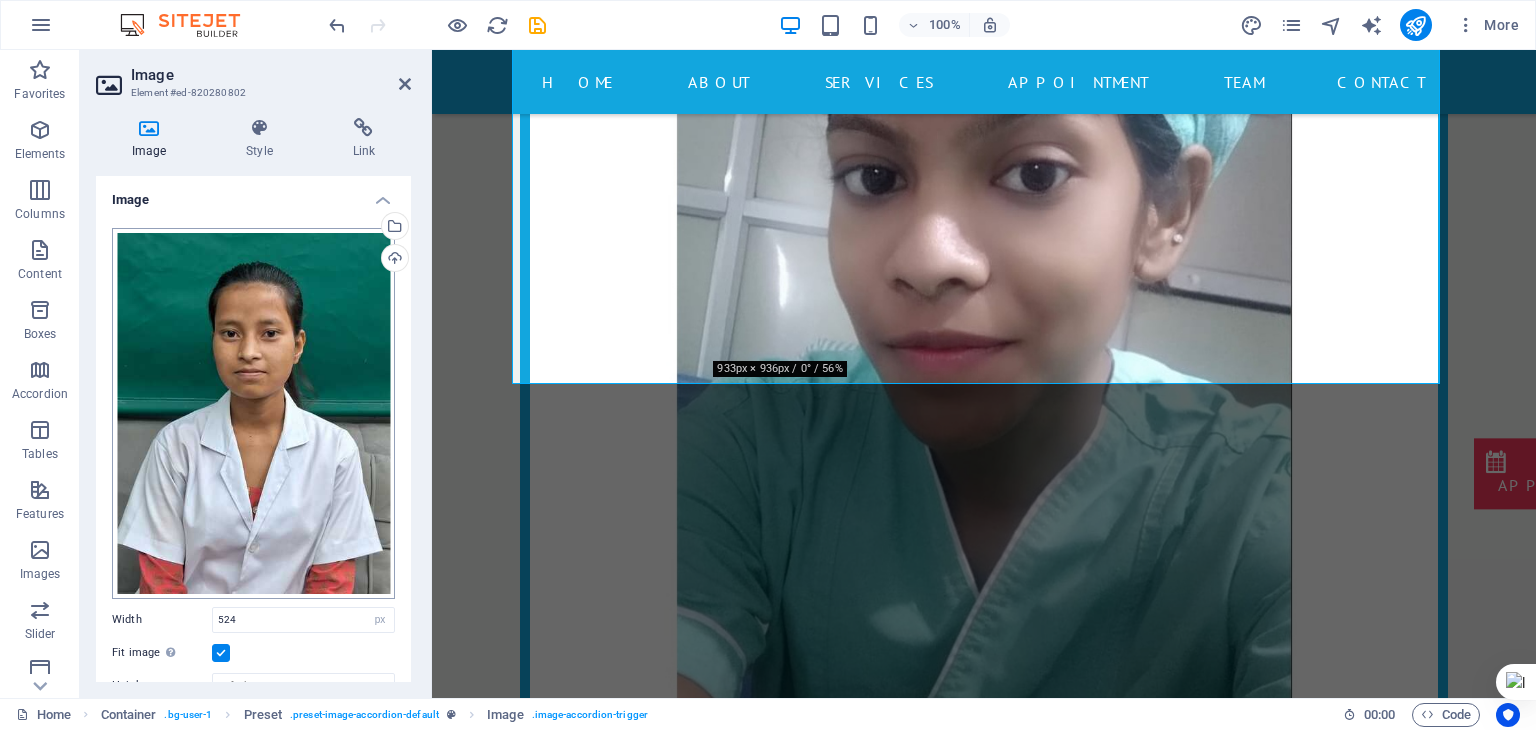 scroll, scrollTop: 304, scrollLeft: 0, axis: vertical 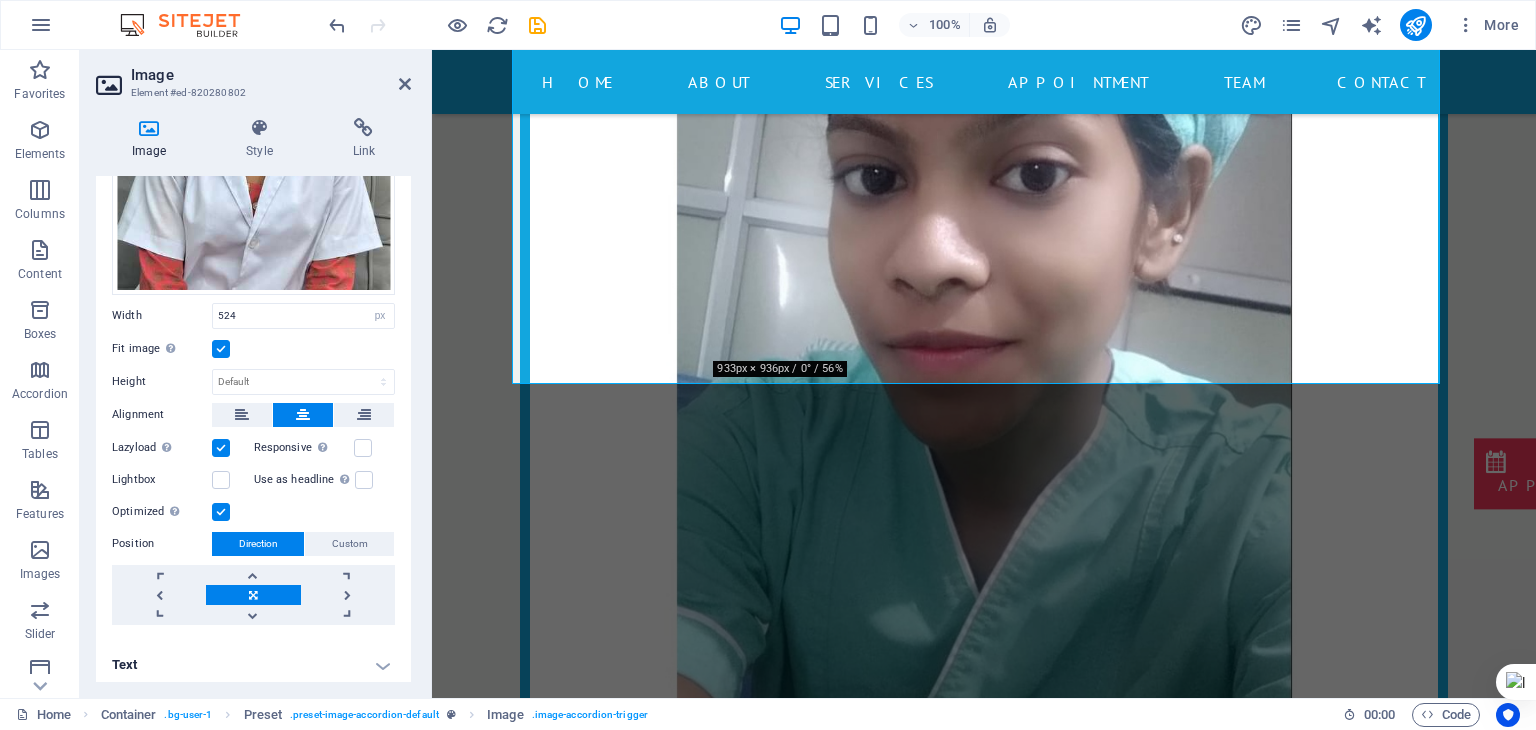 click on "Text" at bounding box center [253, 665] 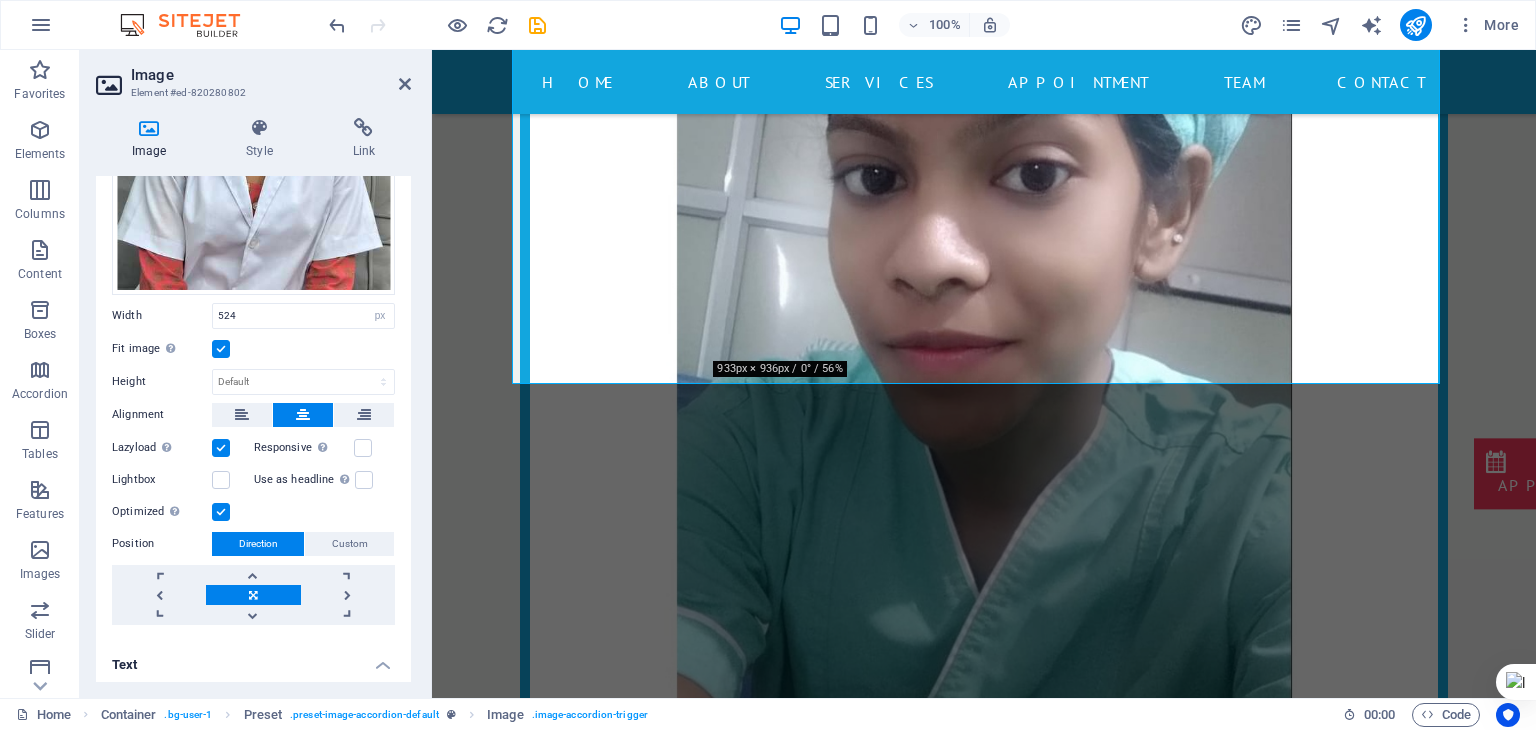 scroll, scrollTop: 492, scrollLeft: 0, axis: vertical 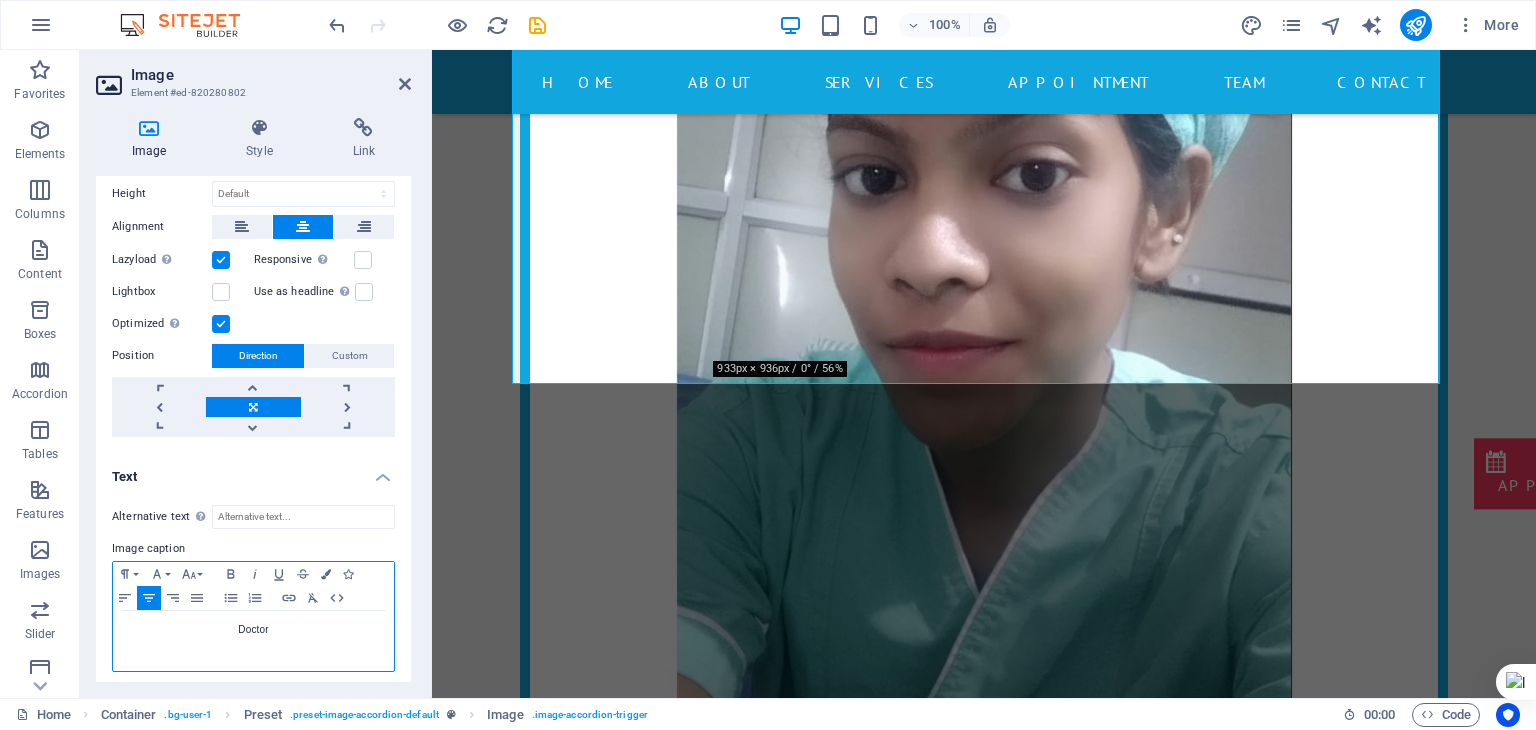 click on "Doctor" at bounding box center (253, 630) 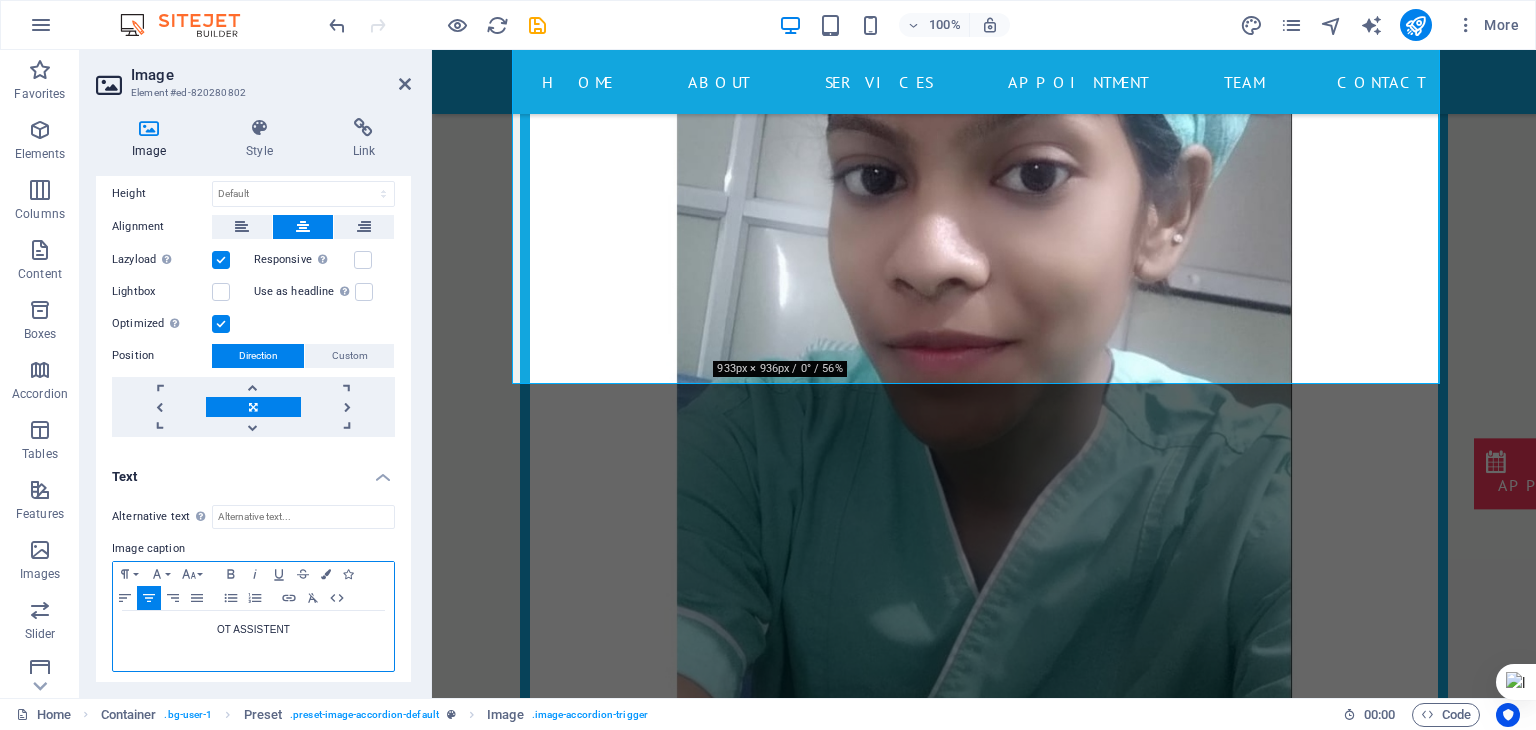 click on "OT ASSISTENT" at bounding box center [253, 630] 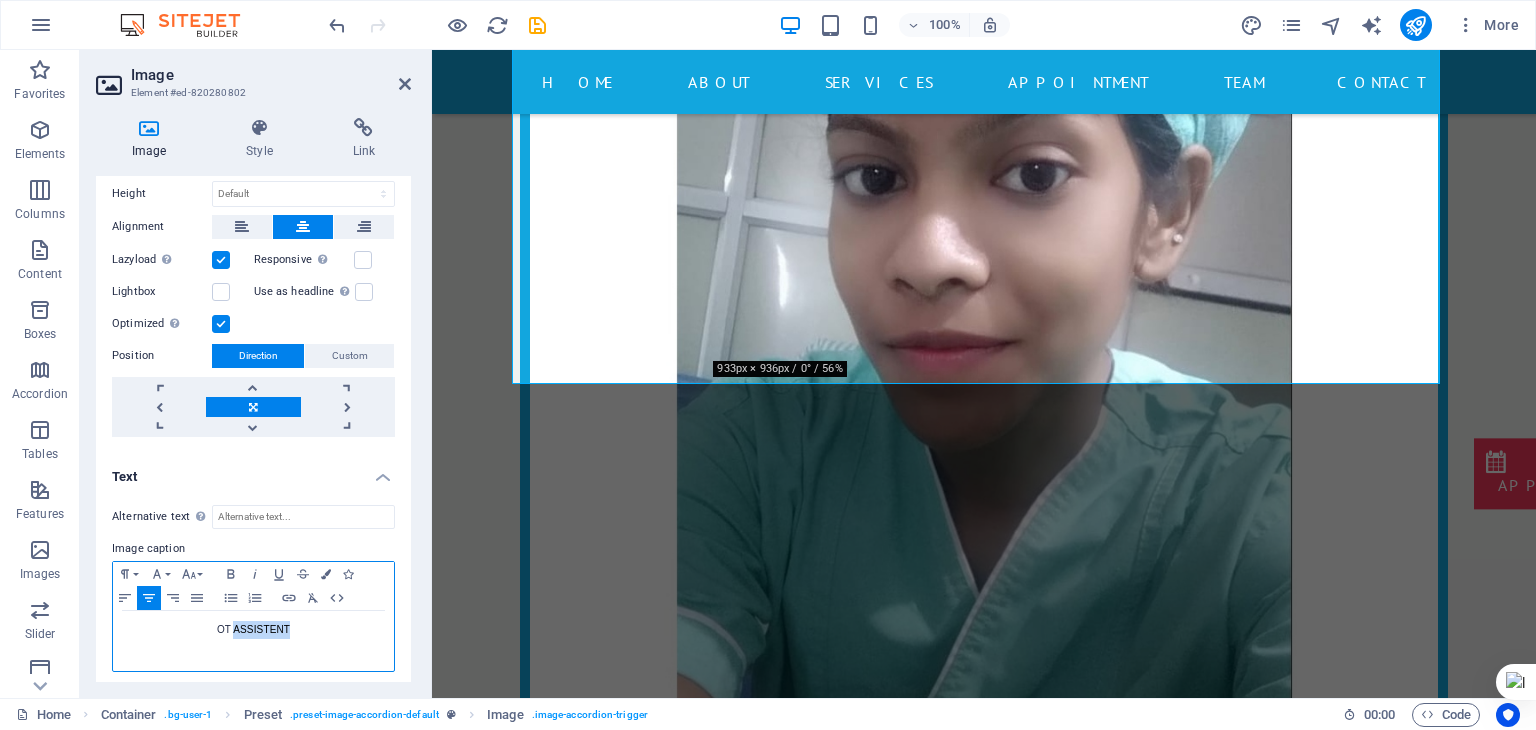 click on "OT ASSISTENT" at bounding box center (253, 630) 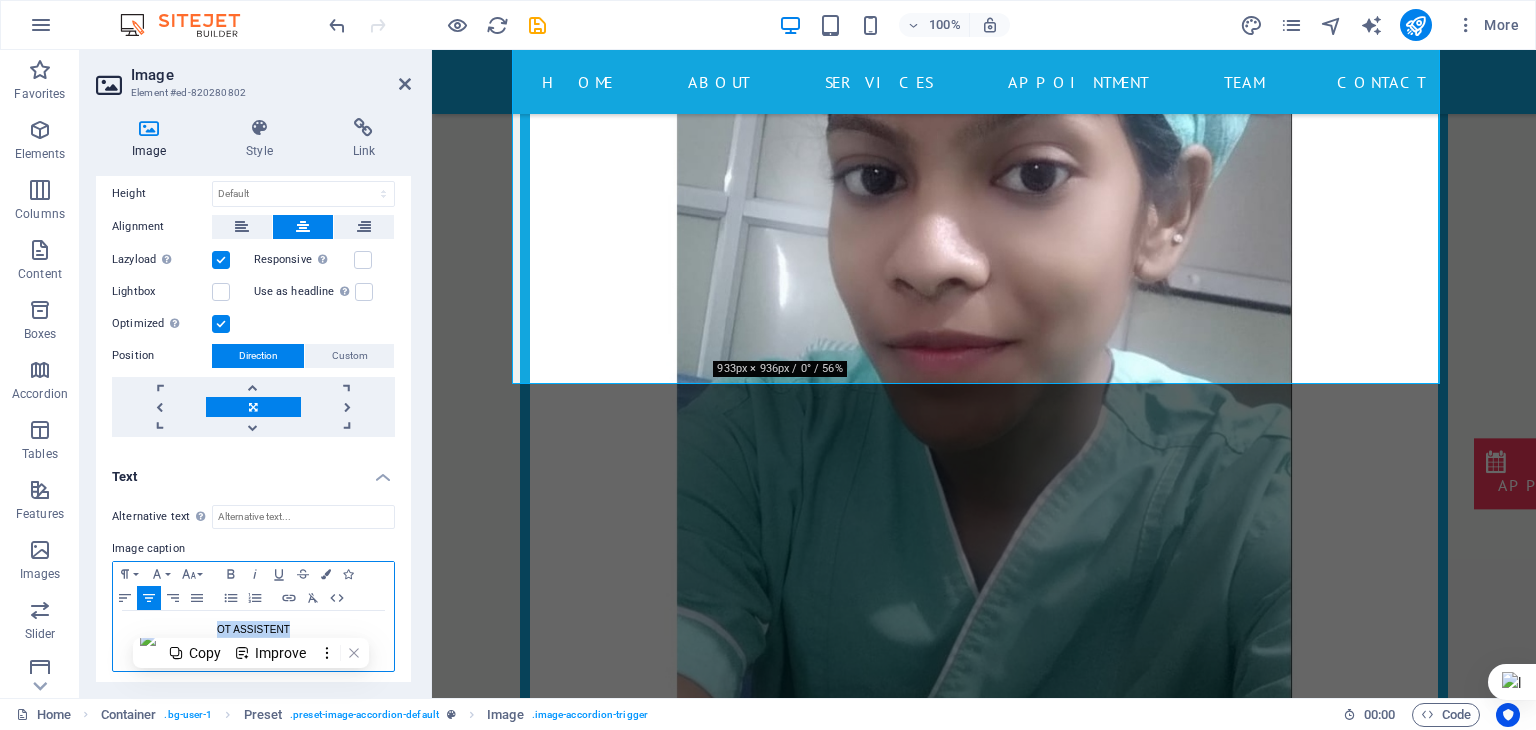 click on "OT ASSISTENT" at bounding box center (253, 630) 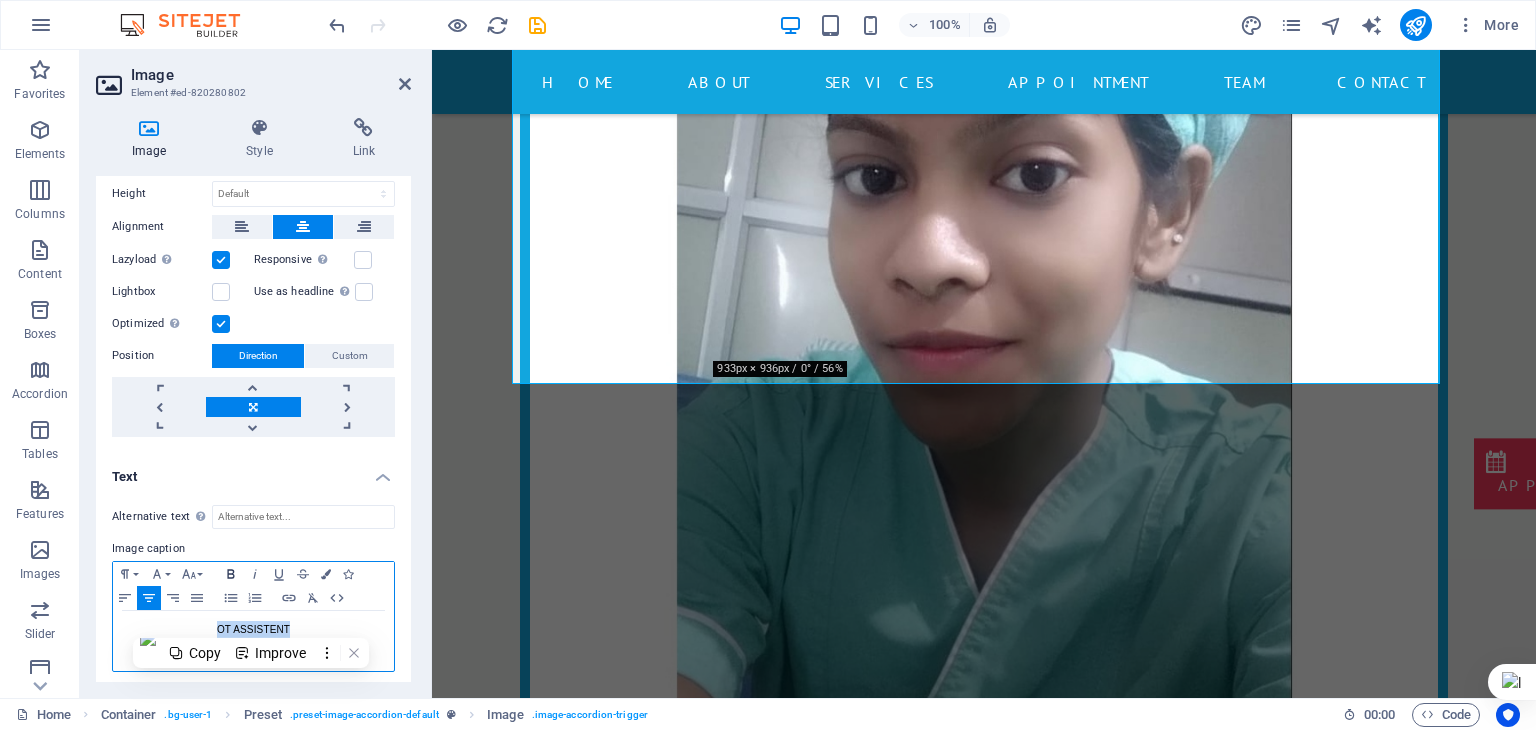 click 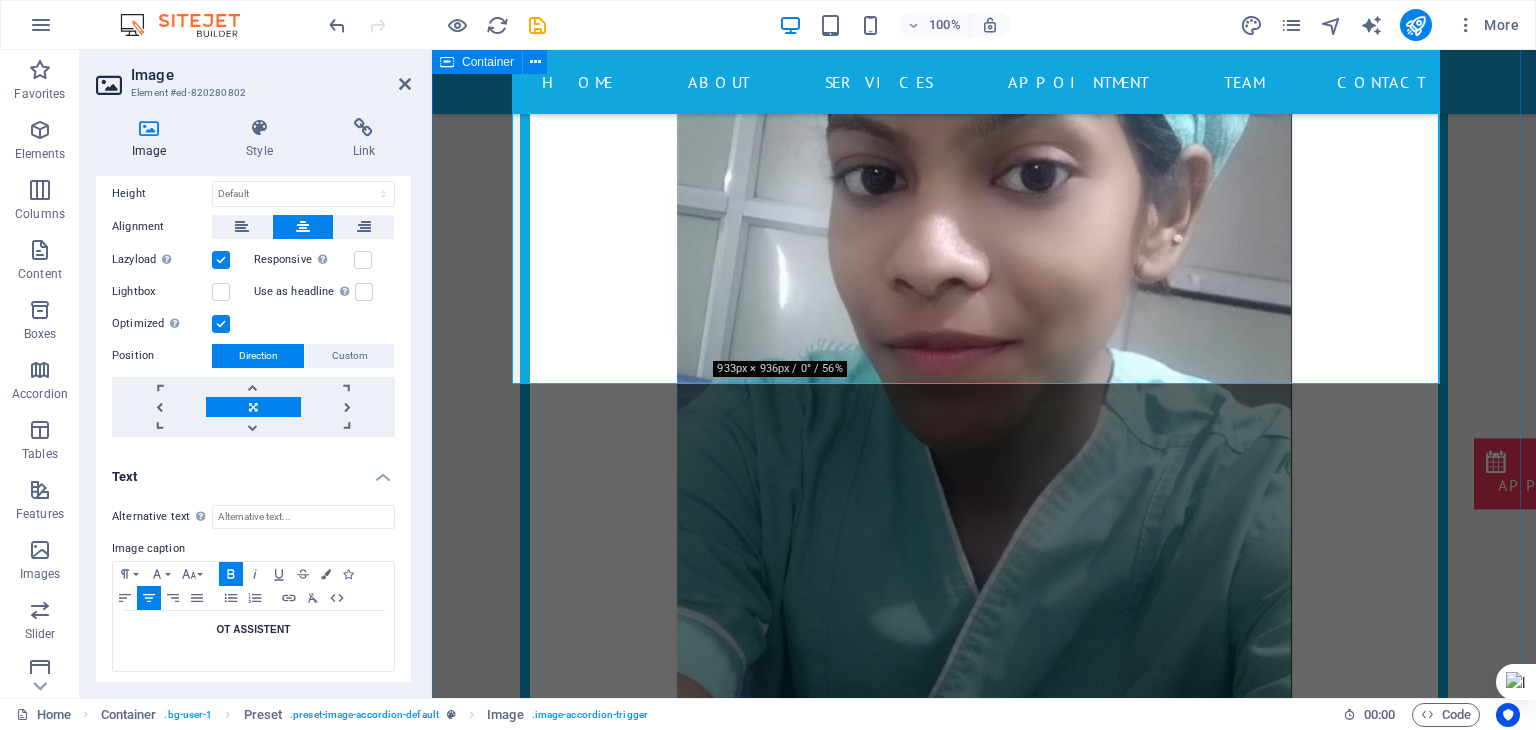 click on "OT ASSISTENT our Doctor Dr. [FIRST] [LAST]  MS ENT, MD & FARS (USA), FIANO (Italy), MRCS (UK) ENT specialist in [CITY], [STATE] PHONE:  [PHONE] MOBILE:  [PHONE] OT ASSISTENT our surgeon Lorem ipsum dolor sit amet, consetetur sadipscing elitr, sed diam nonumy eirmod tempor invidunt ut labore et dolore magna aliquyam erat, sed diam voluptua. At vero eos et accusam et justo duo dolores et ea rebum. Stet clita kasd gubergren, no sea takimata sanctus est Lorem ipsum dolor sit amet. Lorem ipsum dolor sit amet, consetetur sadipscing elitr, sed diam nonumy eirmod tempor invidunt ut labore et dolore magna aliquyam erat, sed diam voluptua. At vero eos et accusam et justo duo dolores et ea rebum. Stet clita kasd gubergren, no sea takimata sanctus est Lorem ipsum dolor sit amet. PHONE:  [PHONE] MOBILE:  [PHONE]" at bounding box center [984, 4033] 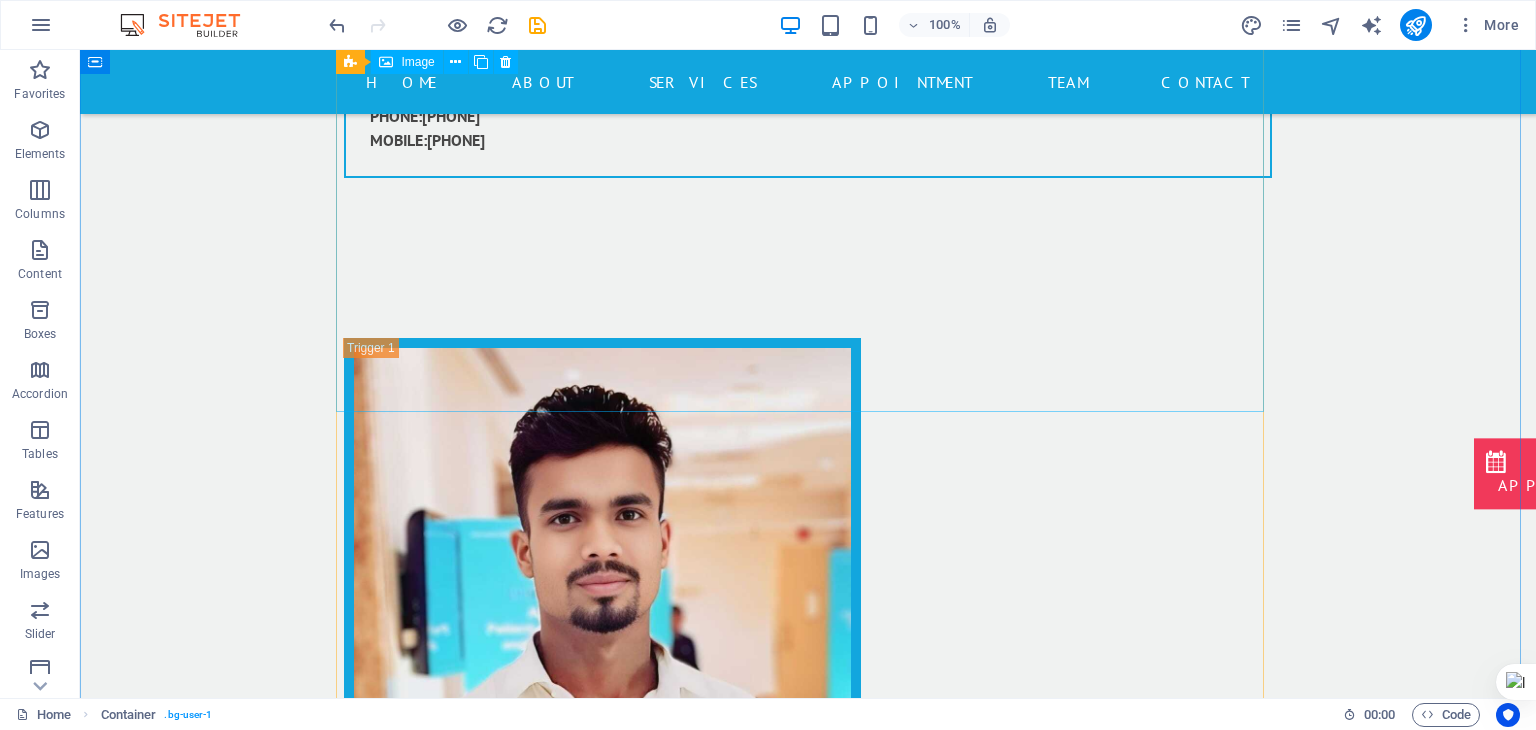 scroll, scrollTop: 18712, scrollLeft: 0, axis: vertical 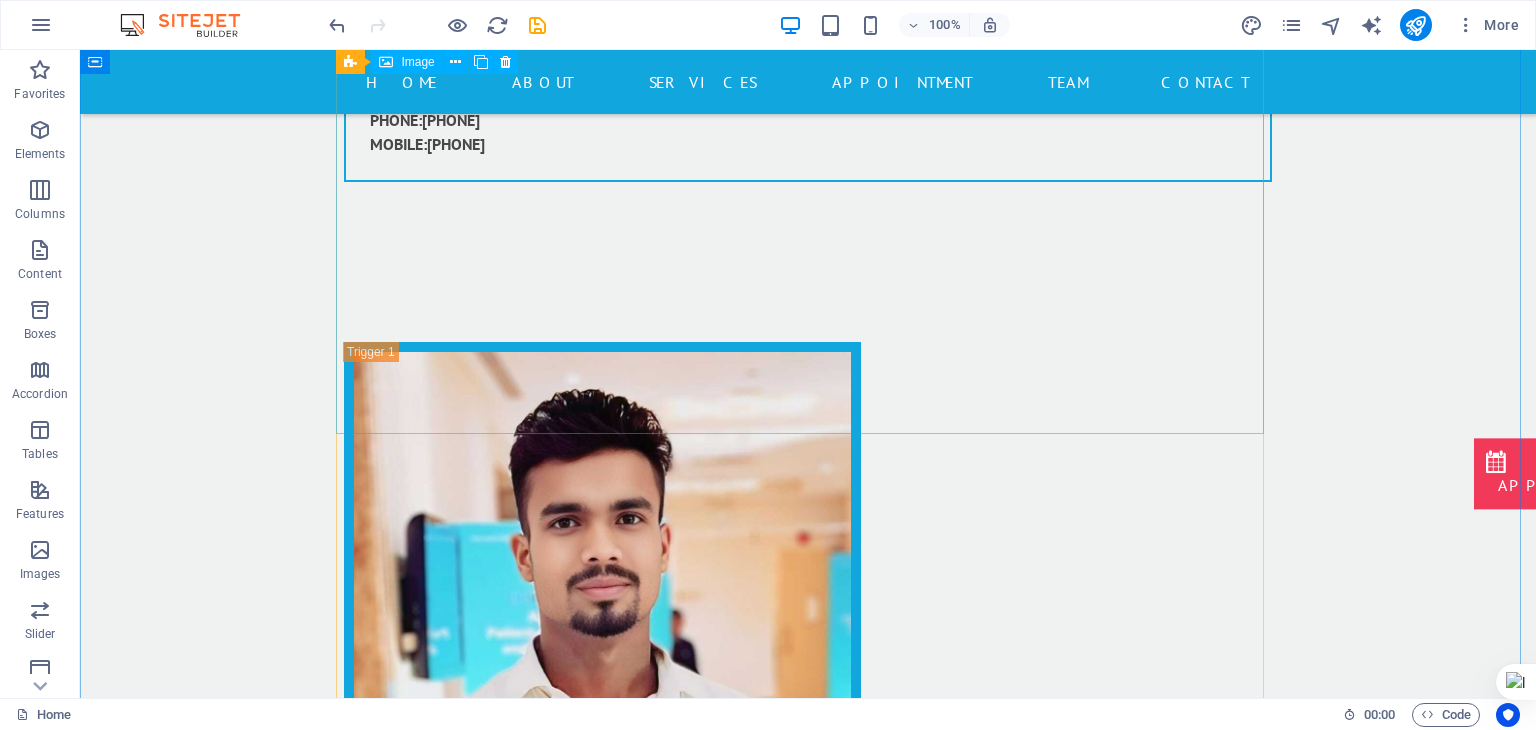 click on "Nurse" at bounding box center [808, 3027] 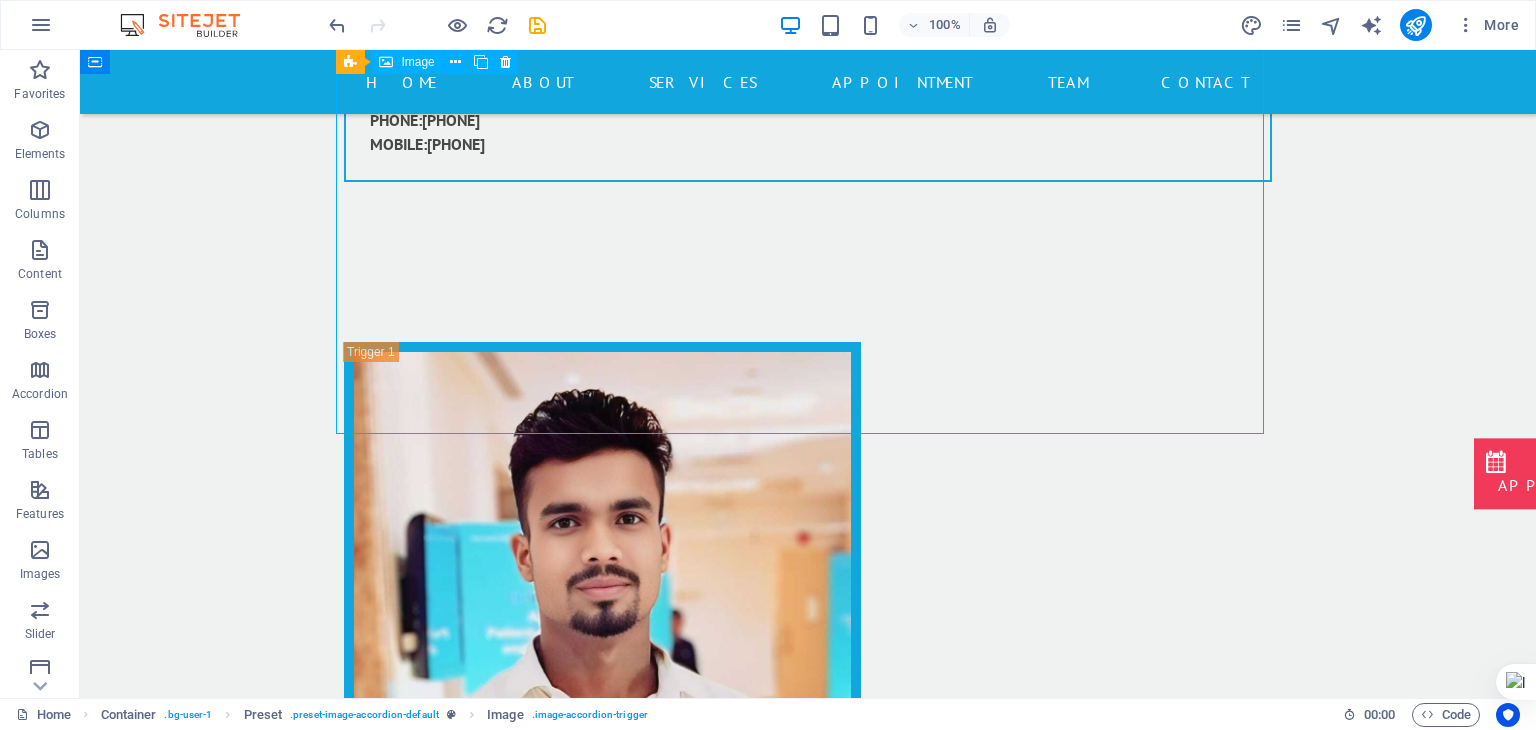 click on "Nurse" at bounding box center [808, 3027] 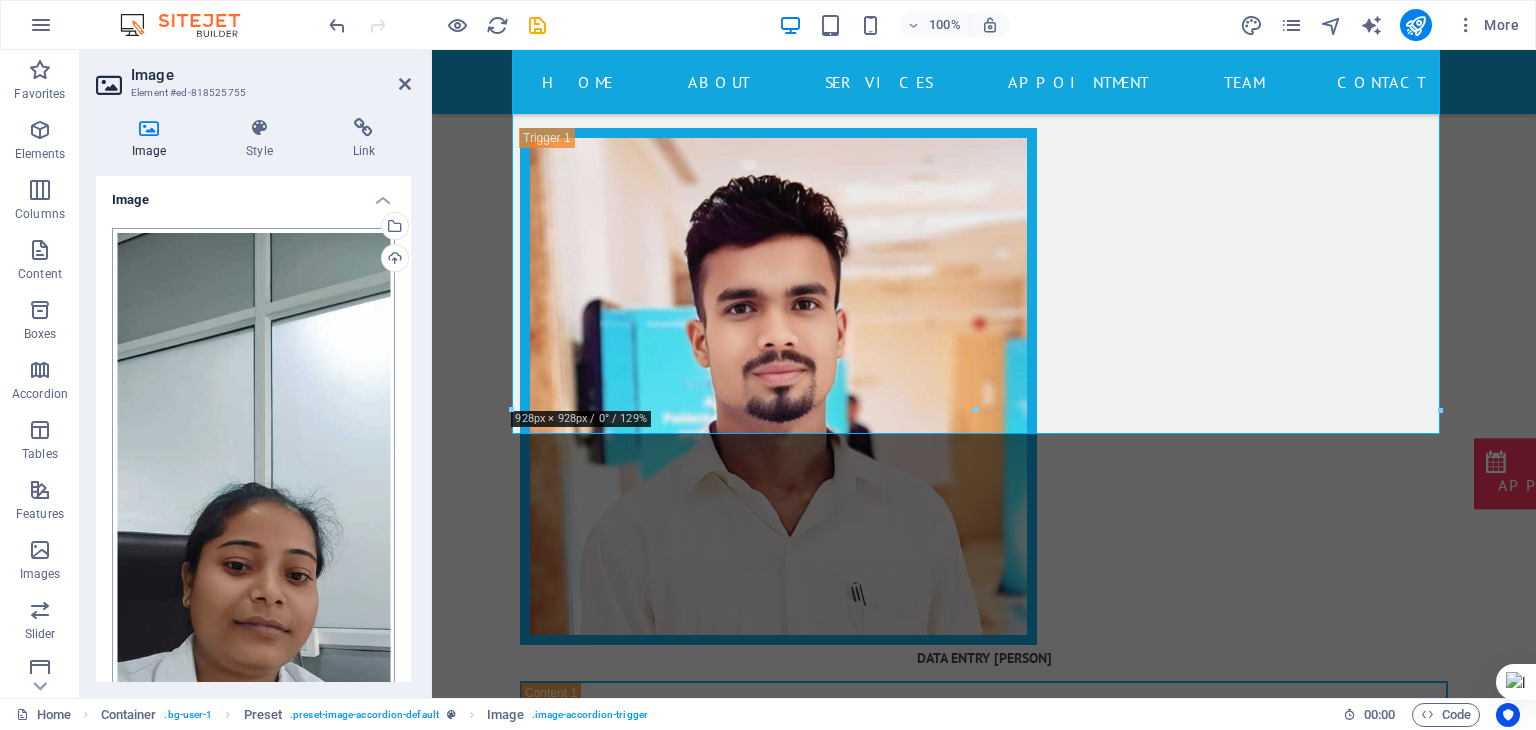 scroll, scrollTop: 412, scrollLeft: 0, axis: vertical 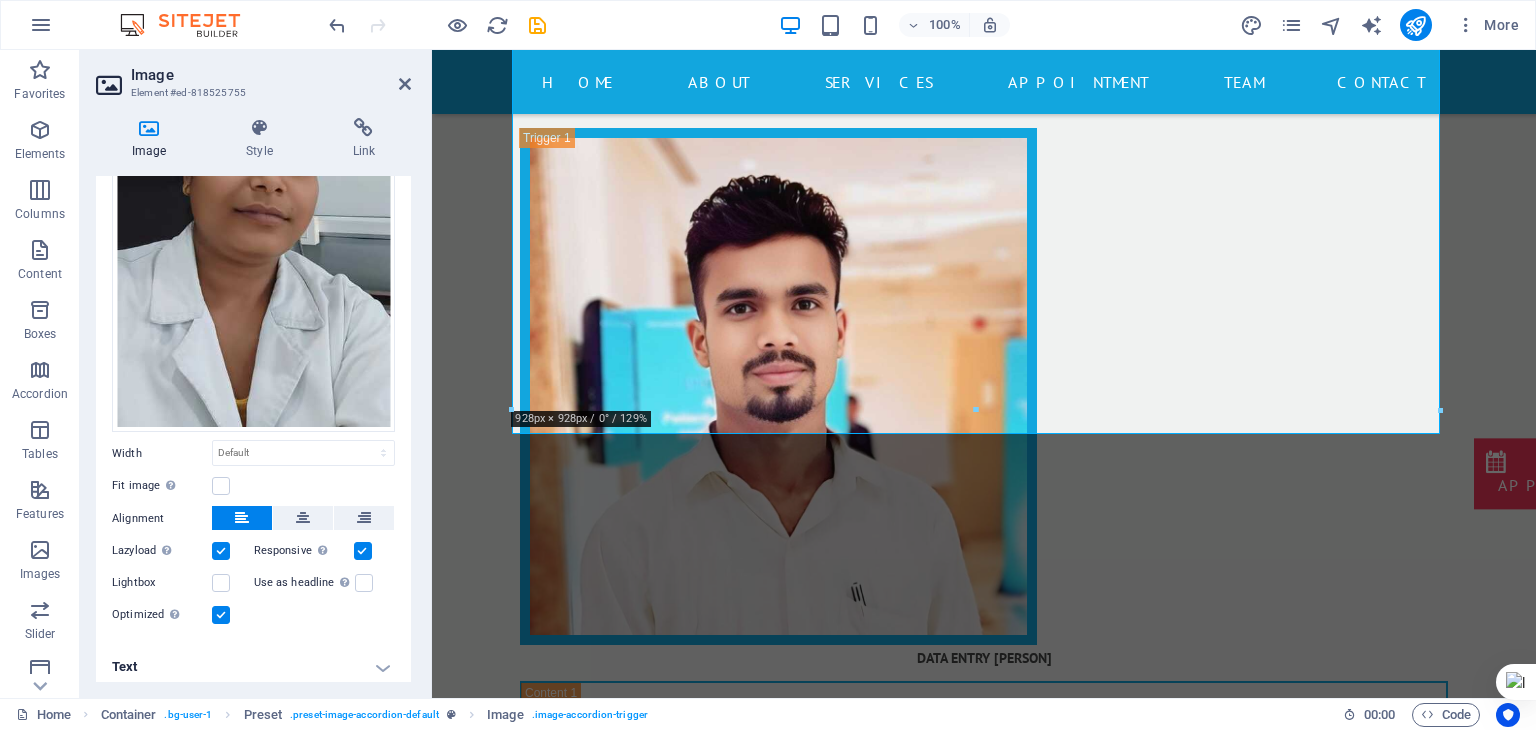 click on "Text" at bounding box center (253, 667) 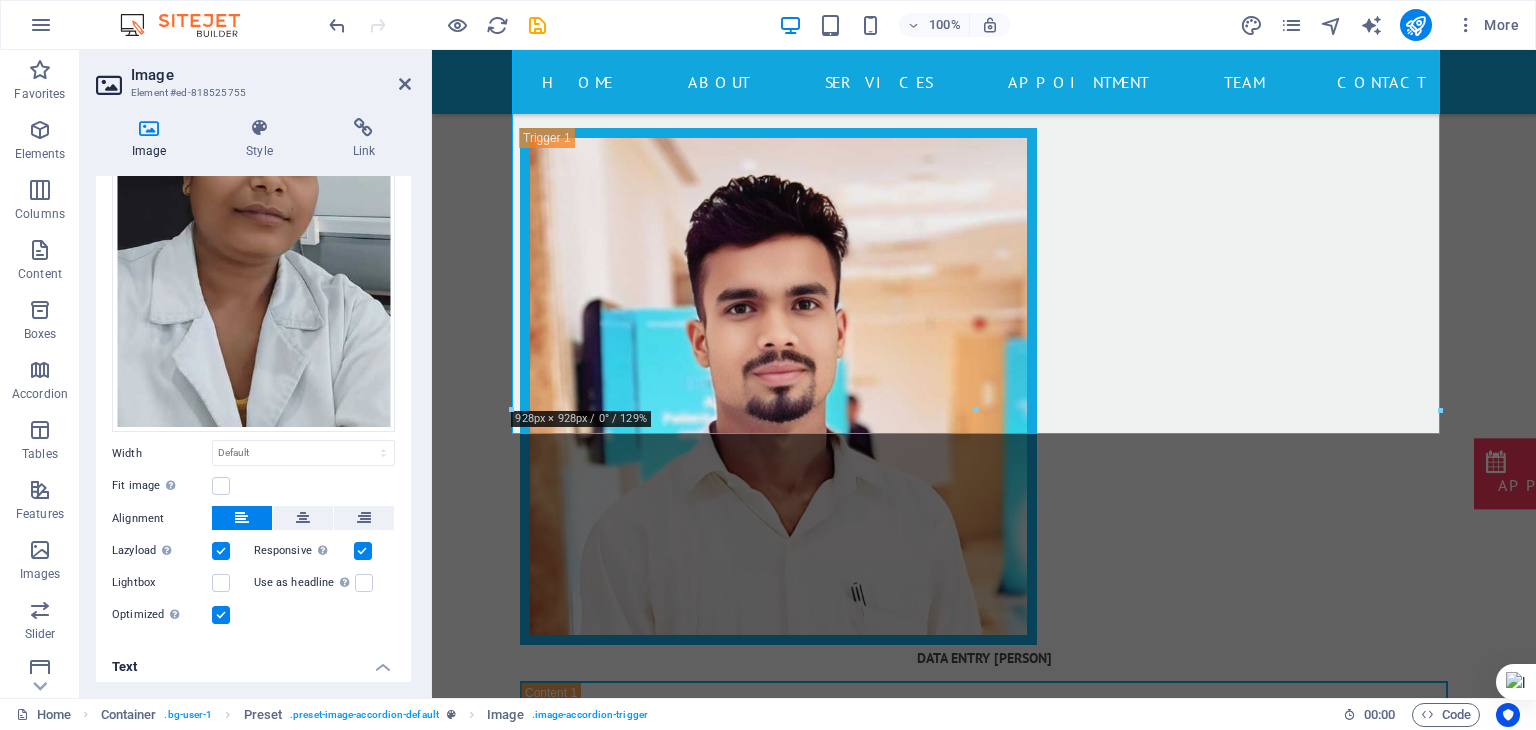 scroll, scrollTop: 600, scrollLeft: 0, axis: vertical 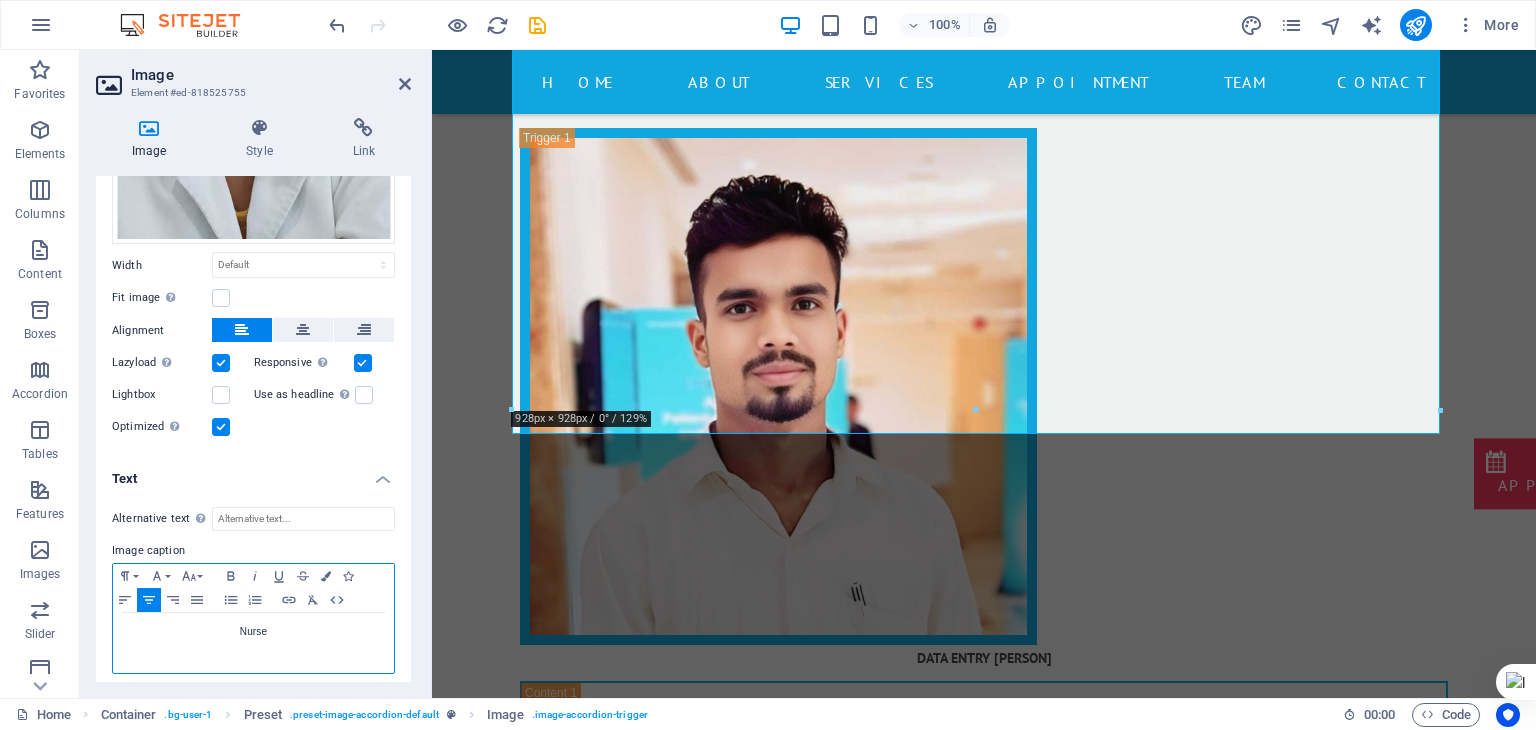 click on "Nurse" at bounding box center (253, 643) 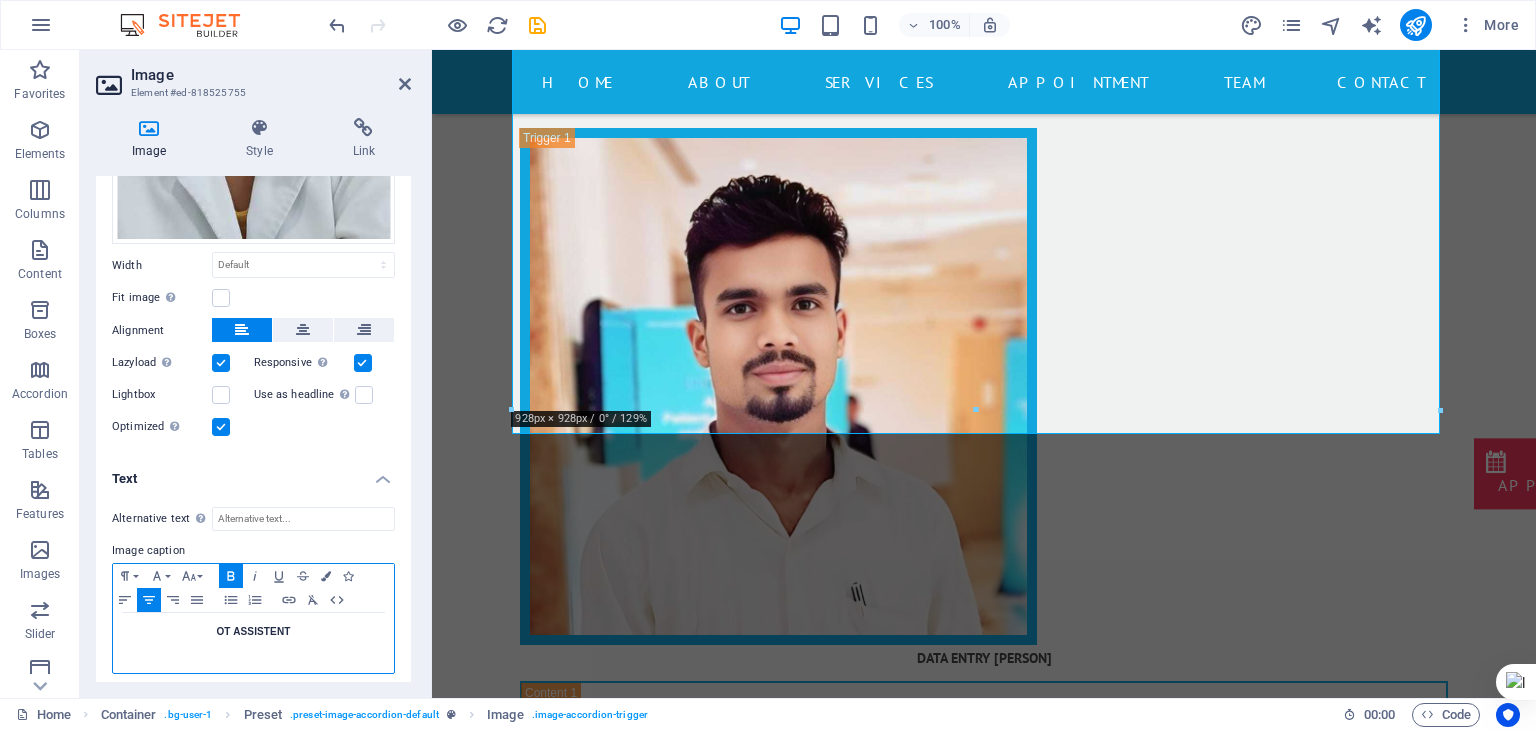 click on "OT ASSISTENT" at bounding box center [253, 631] 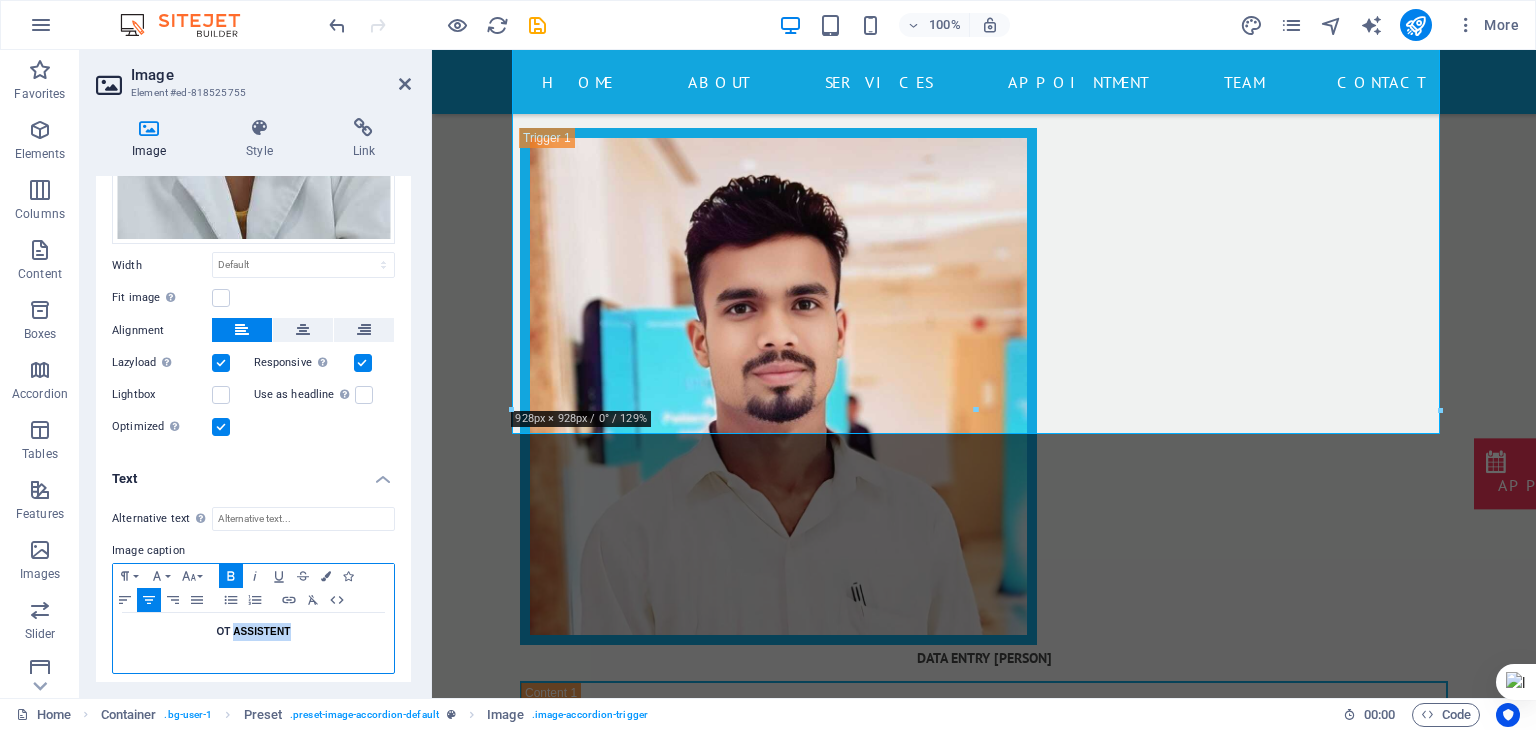 click on "OT ASSISTENT" at bounding box center [253, 631] 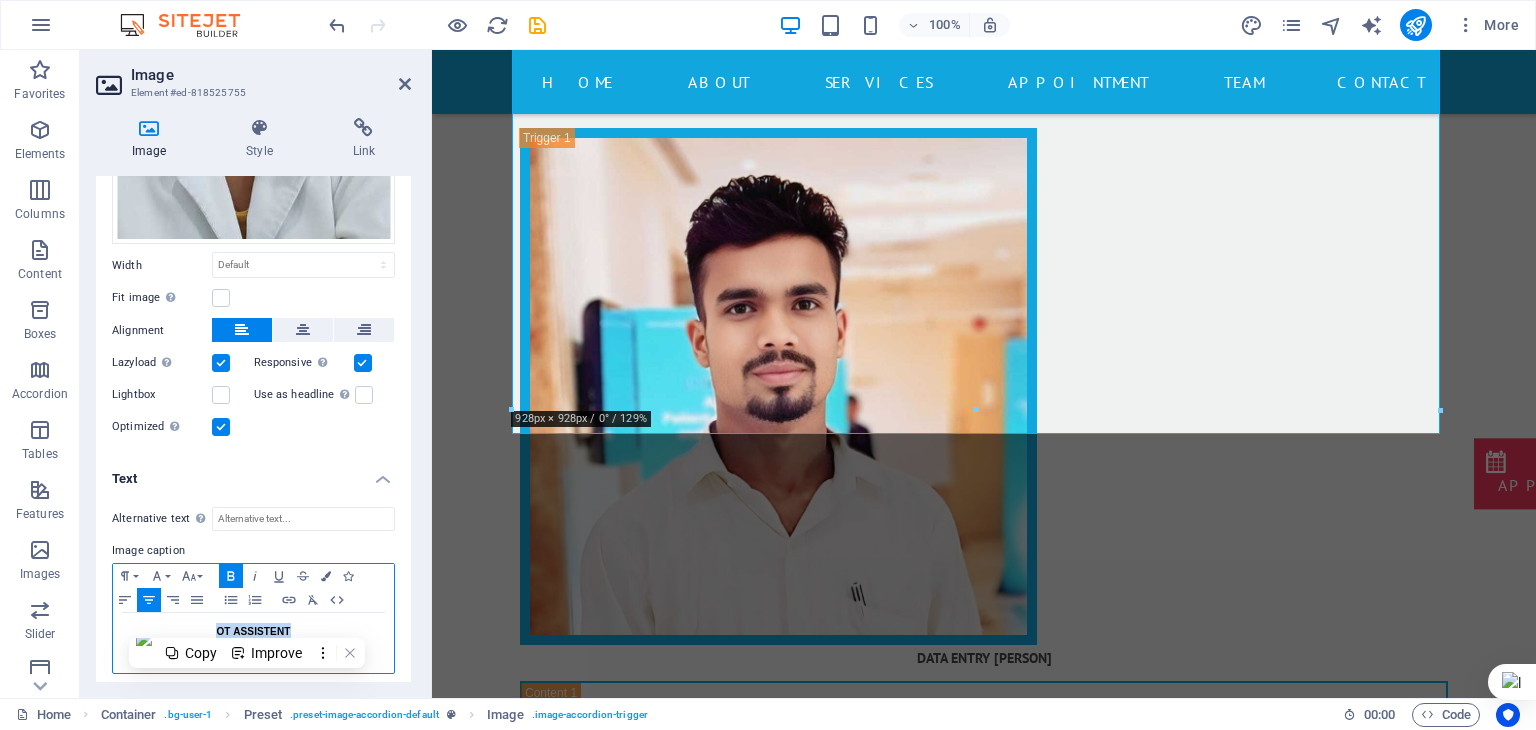 click on "OT ASSISTENT" at bounding box center [253, 631] 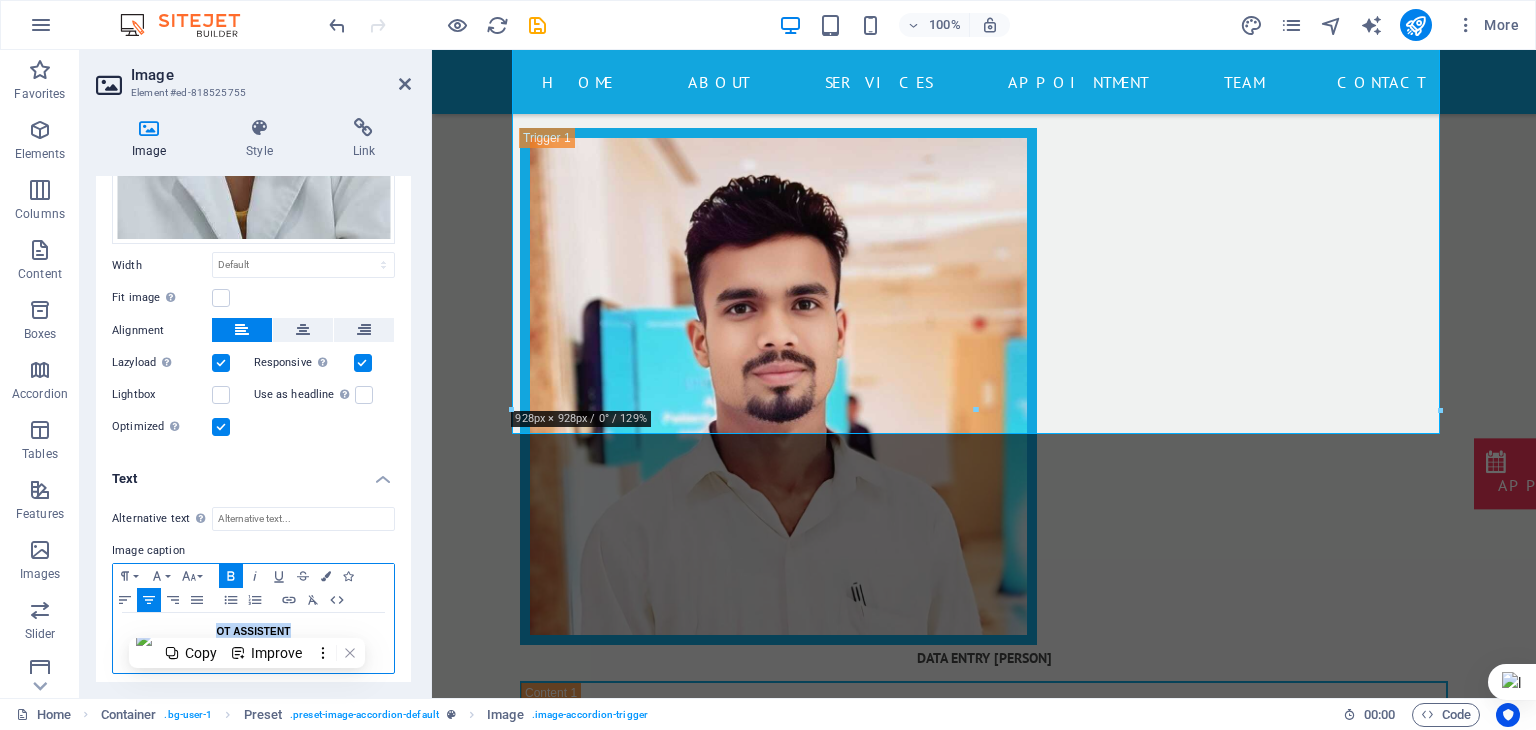 click 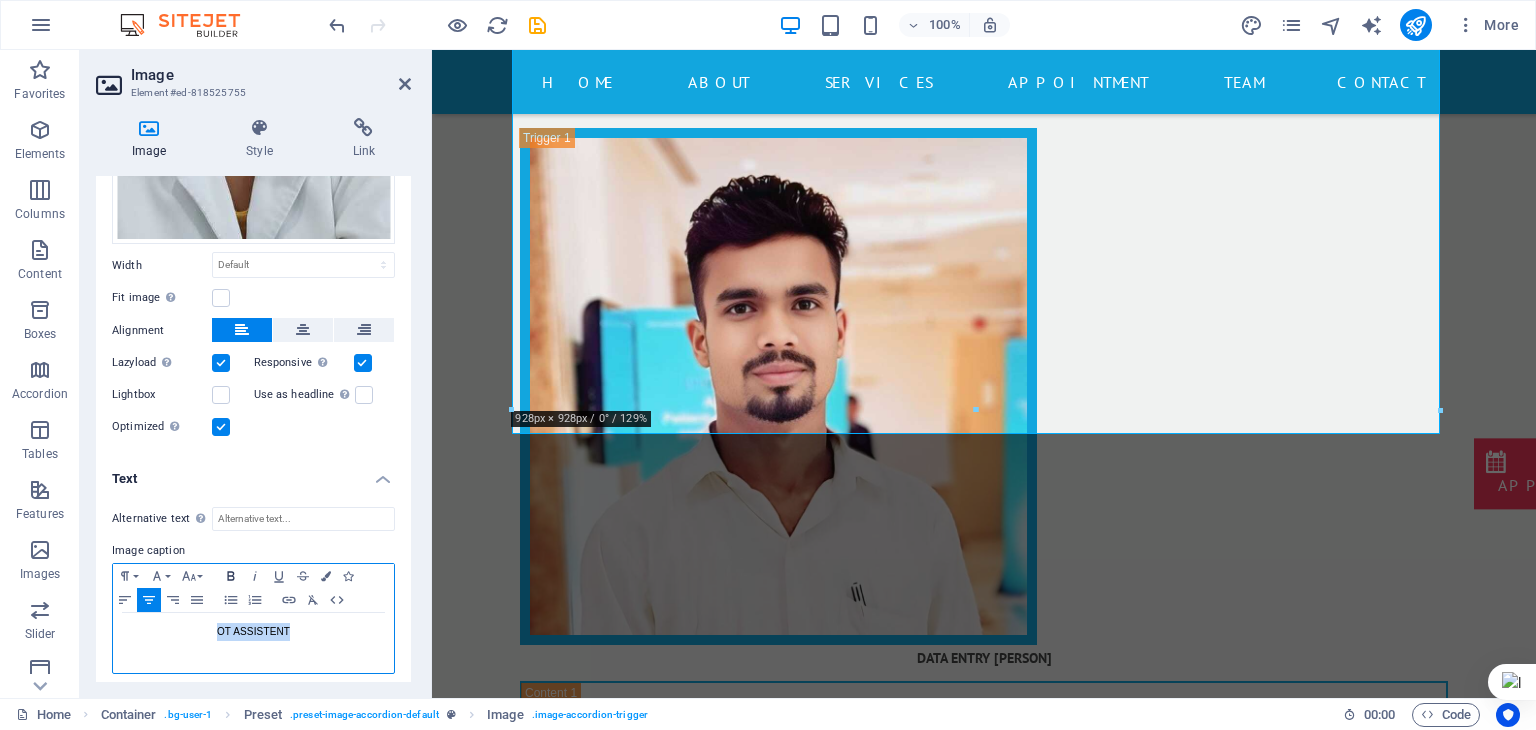 click 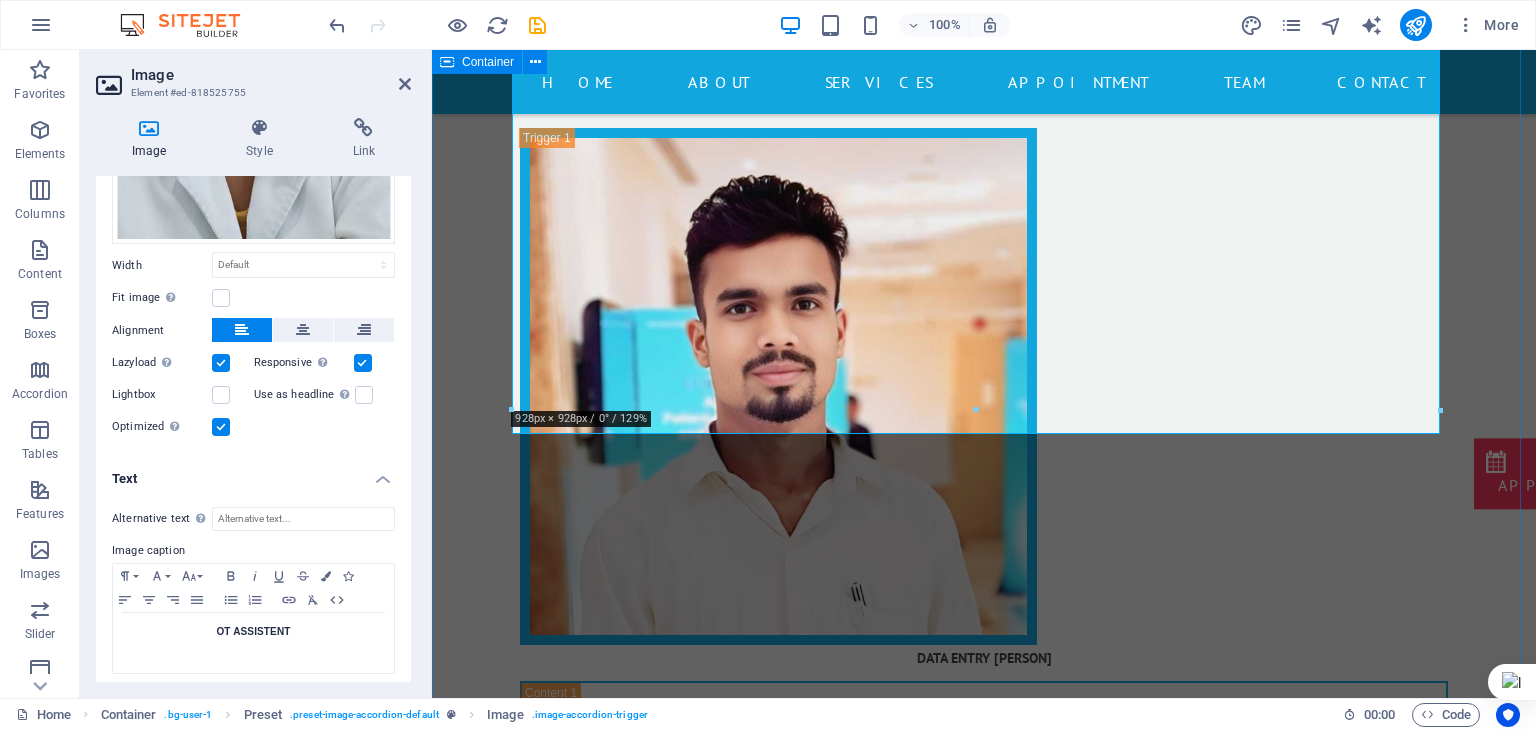 click on "data entry [NAME] our Doctor [NAME] data eentry. DR. [NAME] [LAST] ENT HOSPITAL [CITY], [STATE] PHONE: [PHONE] MOBILE: [PHONE] Surgeon Lorem ipsum dolor sit amet, consetetur sadipscing elitr, sed diam nonumy eirmod tempor invidunt ut labore et dolore magna aliquyam erat, sed diam voluptua. At vero eos et accusam et justo duo dolores et ea rebum. Stet clita kasd gubergren, no sea takimata sanctus est Lorem ipsum dolor sit amet. Lorem ipsum dolor sit amet, consetetur sadipscing elitr, sed diam nonumy eirmod tempor invidunt ut labore et dolore magna aliquyam erat, sed diam voluptua. At vero eos et accusam et justo duo dolores et ea rebum. Stet clita kasd gubergren, no sea takimata sanctus est Lorem ipsum dolor sit amet. PHONE: [PHONE] MOBILE: [PHONE] OT ASSISTENT our Nurse PHONE: [PHONE] MOBILE: [PHONE]" at bounding box center (984, 1965) 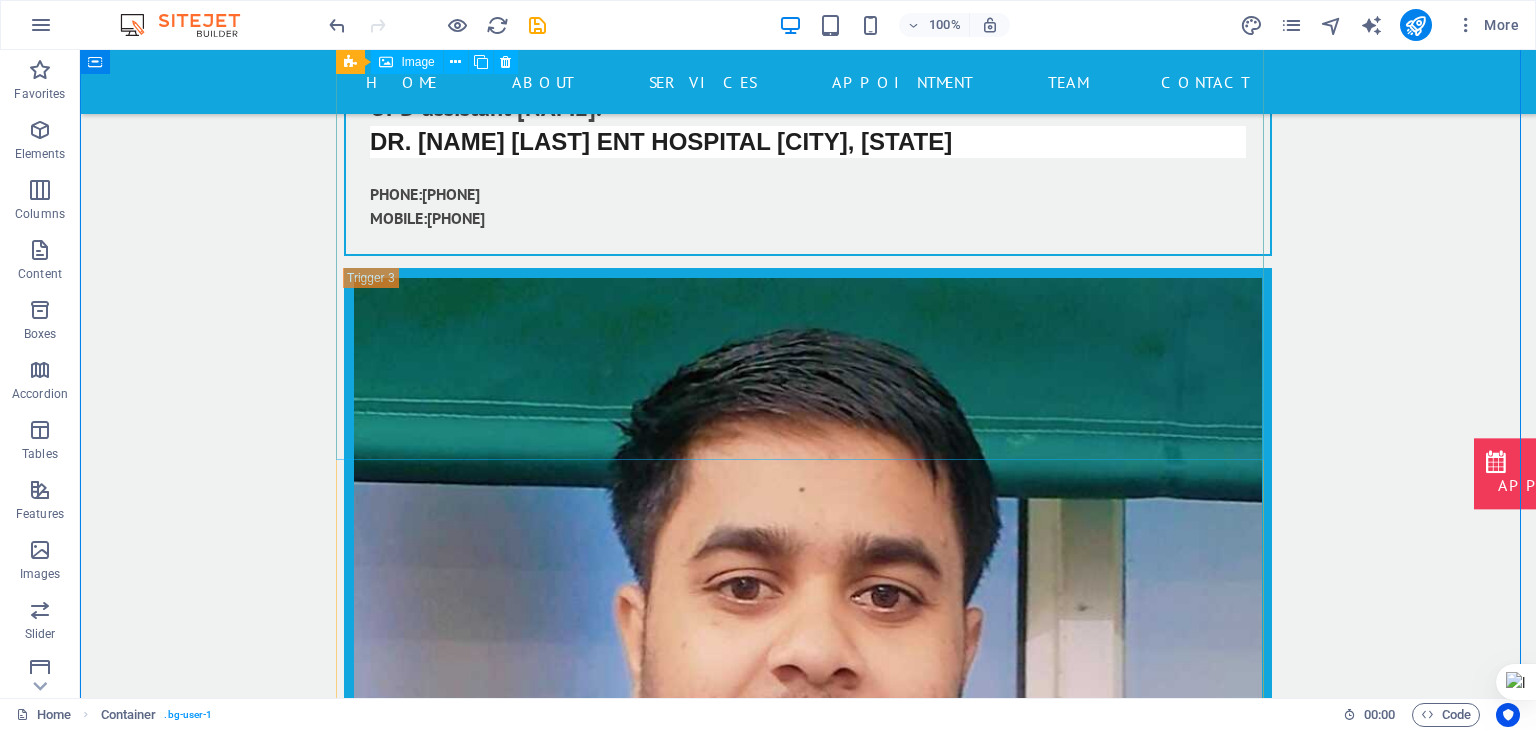 scroll, scrollTop: 17452, scrollLeft: 0, axis: vertical 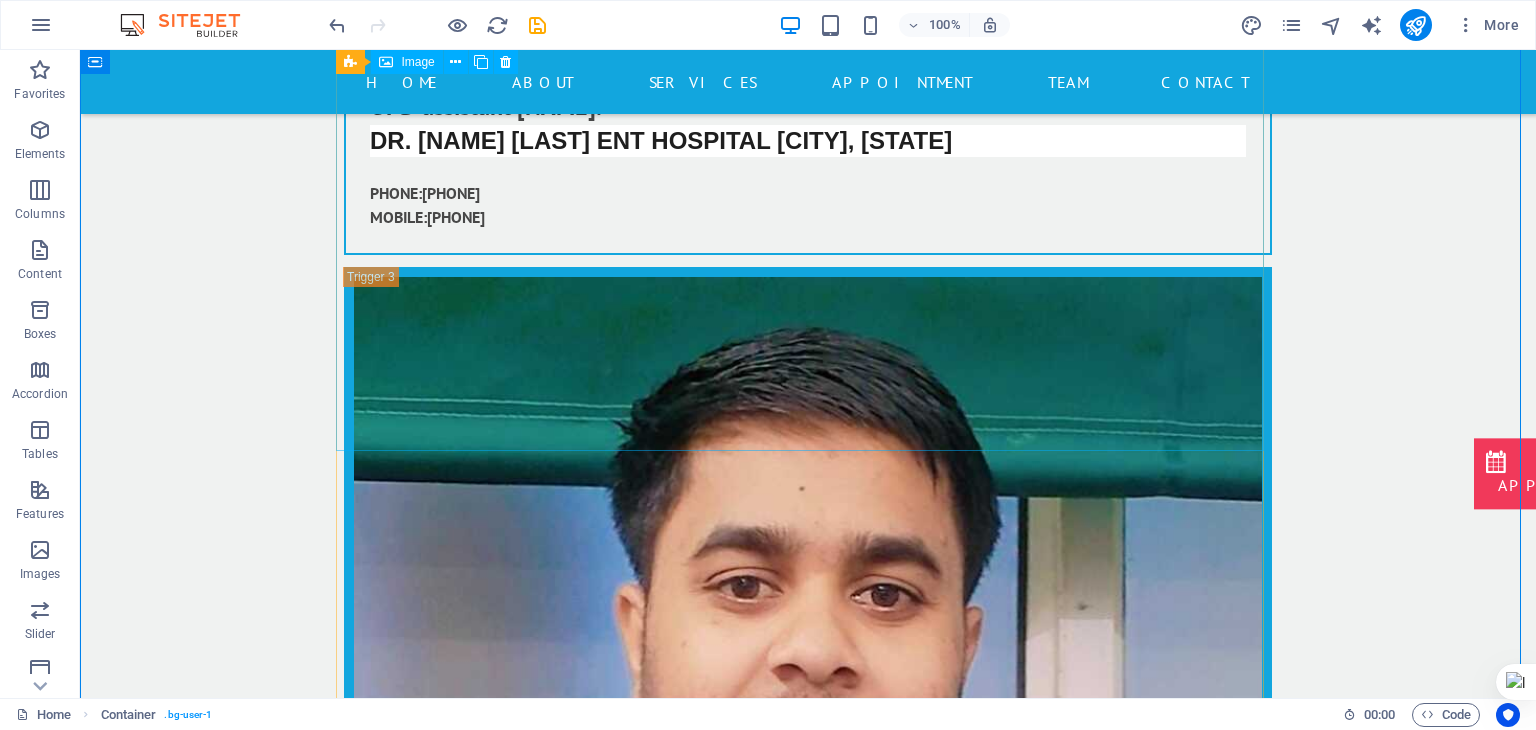 click on "Surgeon" at bounding box center [808, 2850] 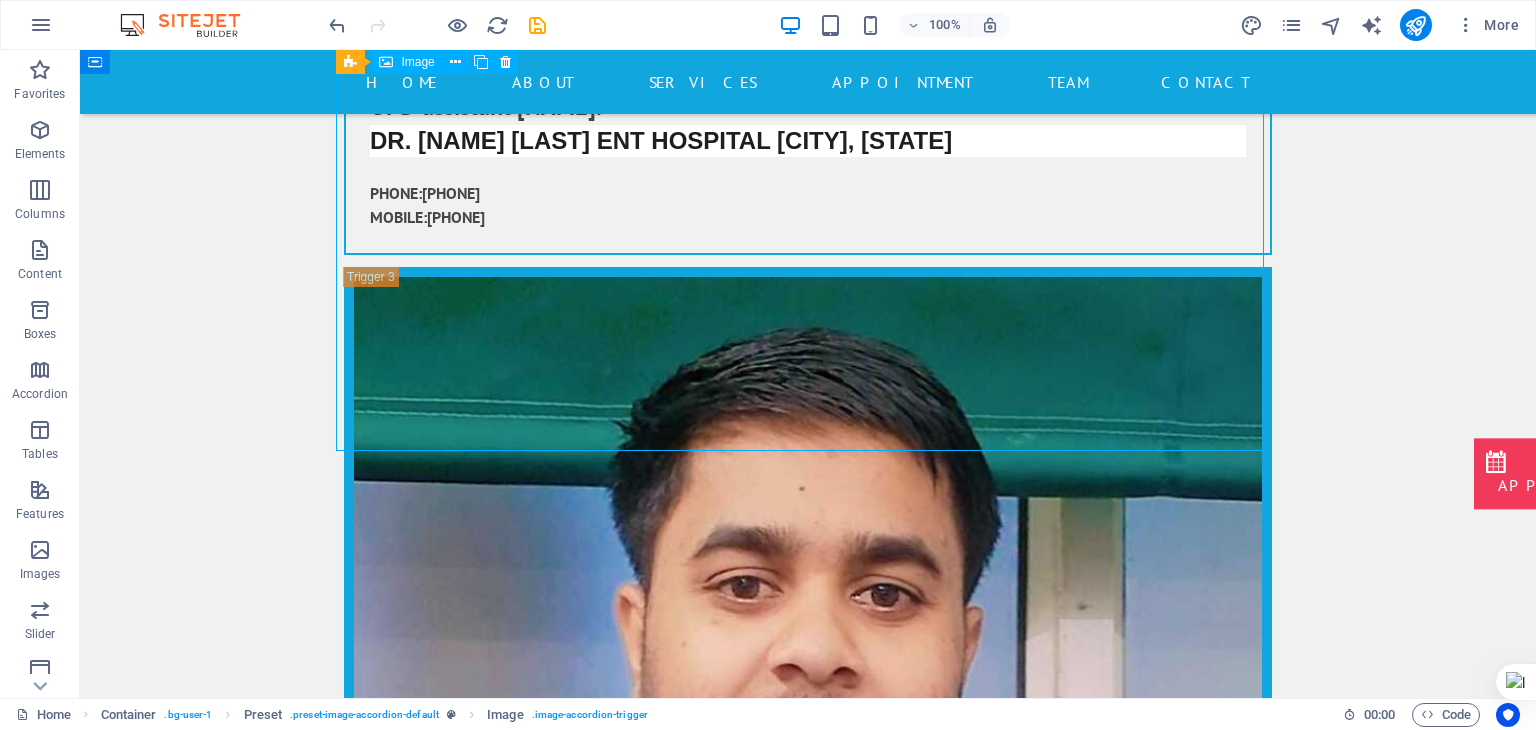click on "Surgeon" at bounding box center [808, 2850] 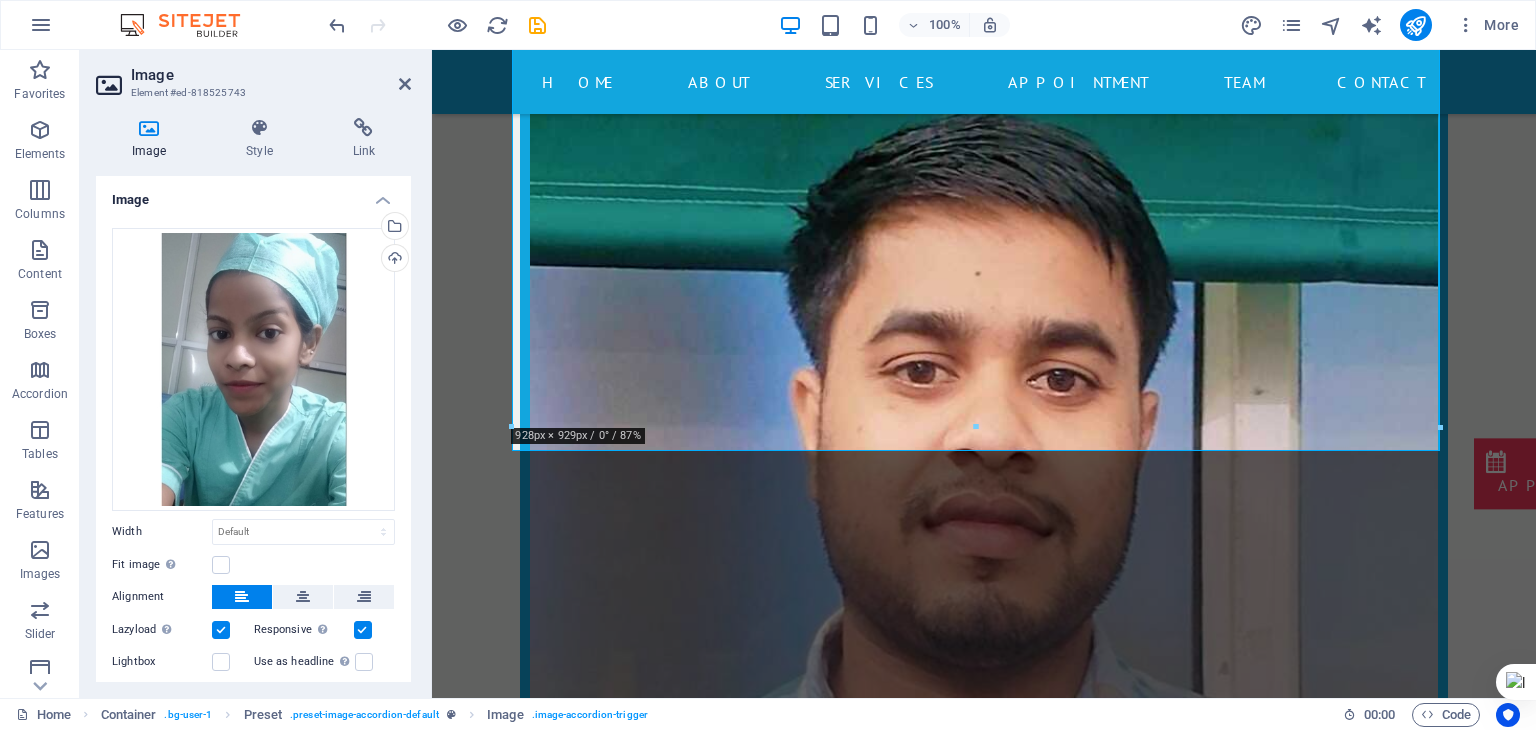 click on "Width Default auto px rem % em vh vw" at bounding box center [253, 532] 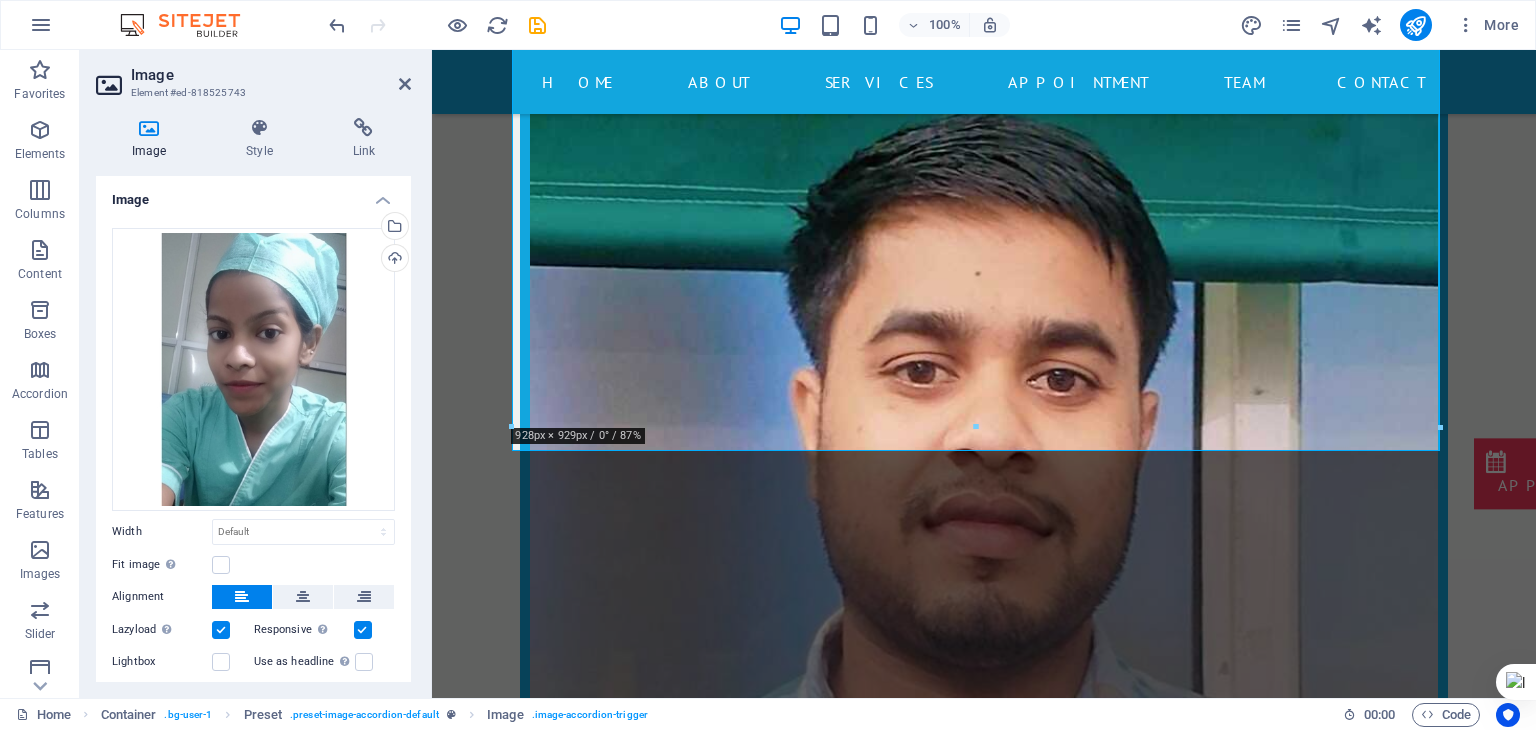 scroll, scrollTop: 83, scrollLeft: 0, axis: vertical 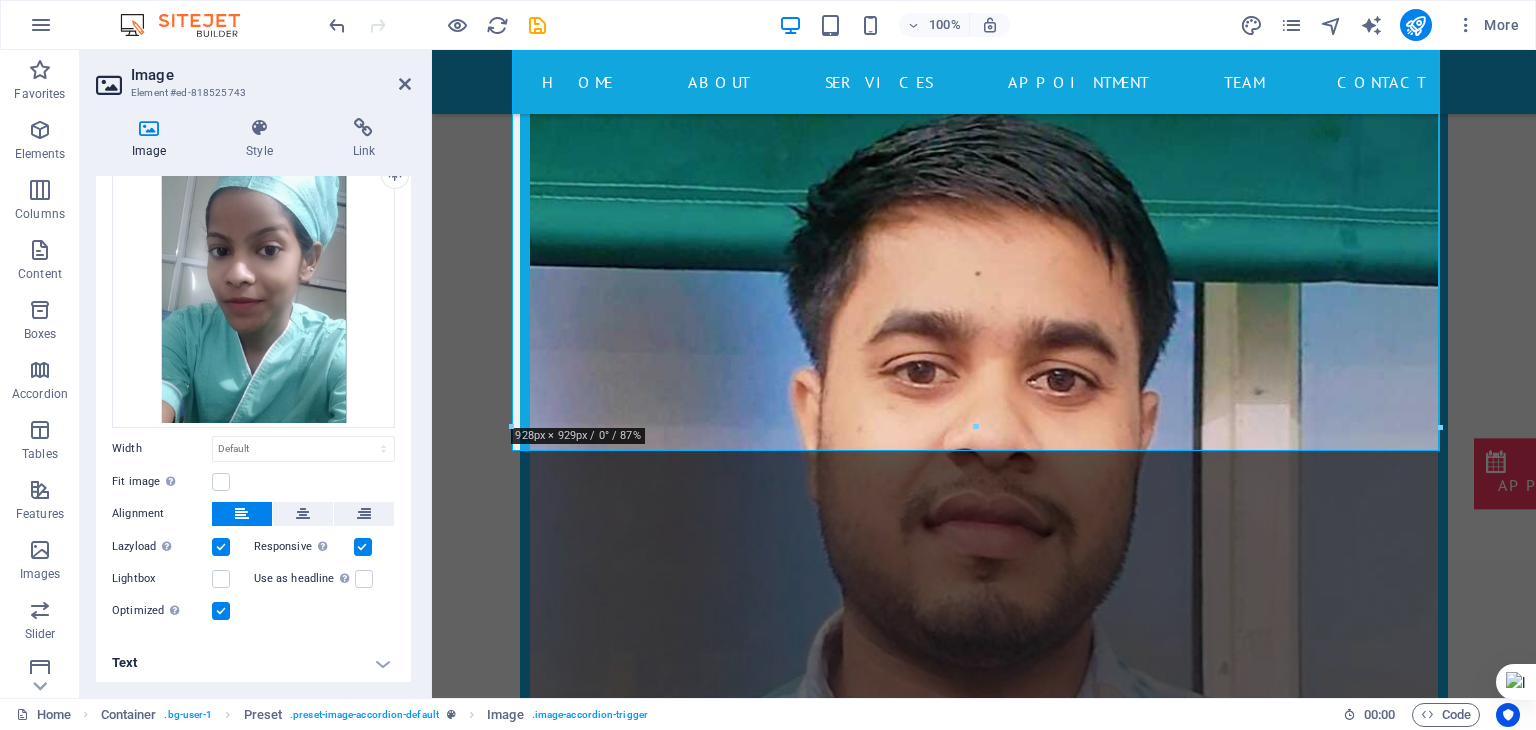 click on "Text" at bounding box center (253, 663) 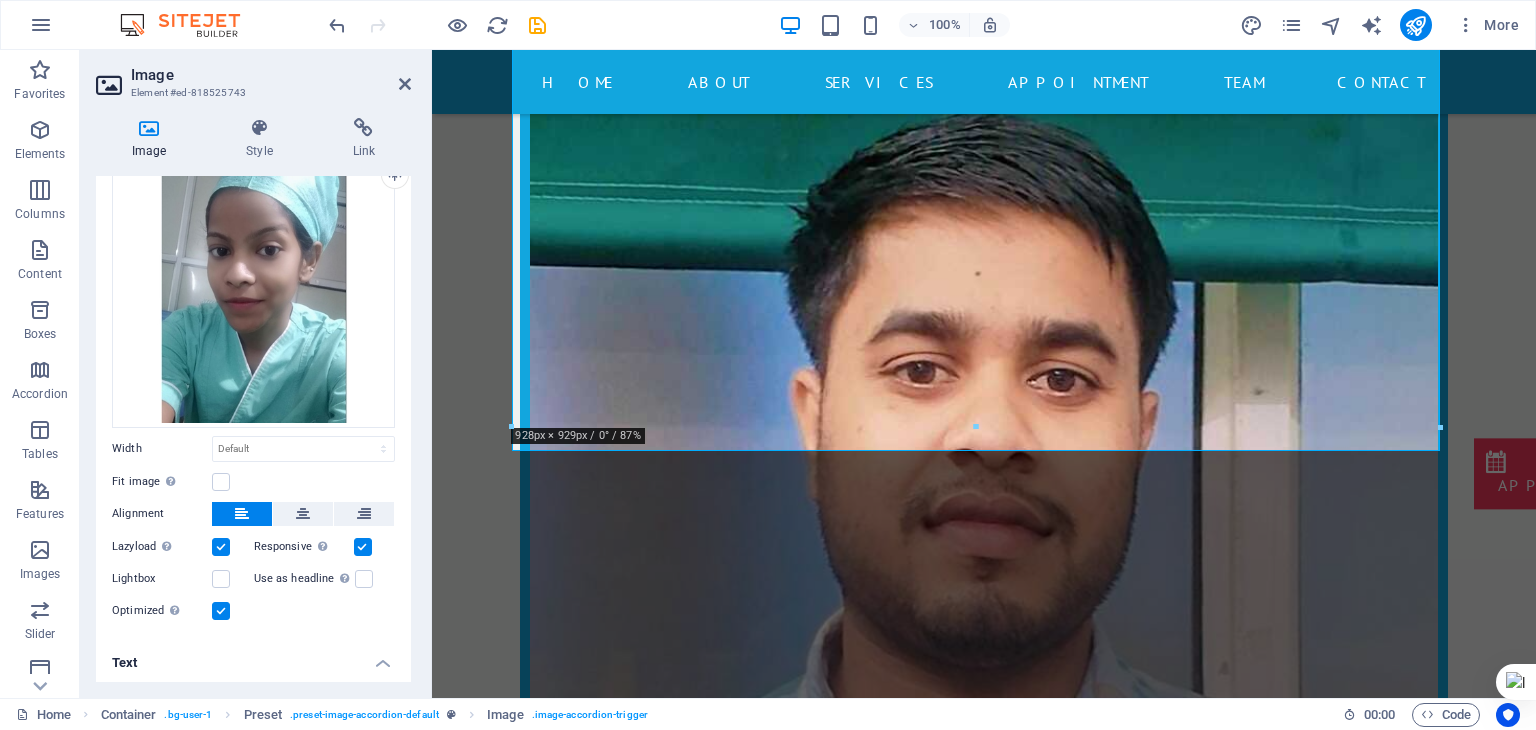 scroll, scrollTop: 271, scrollLeft: 0, axis: vertical 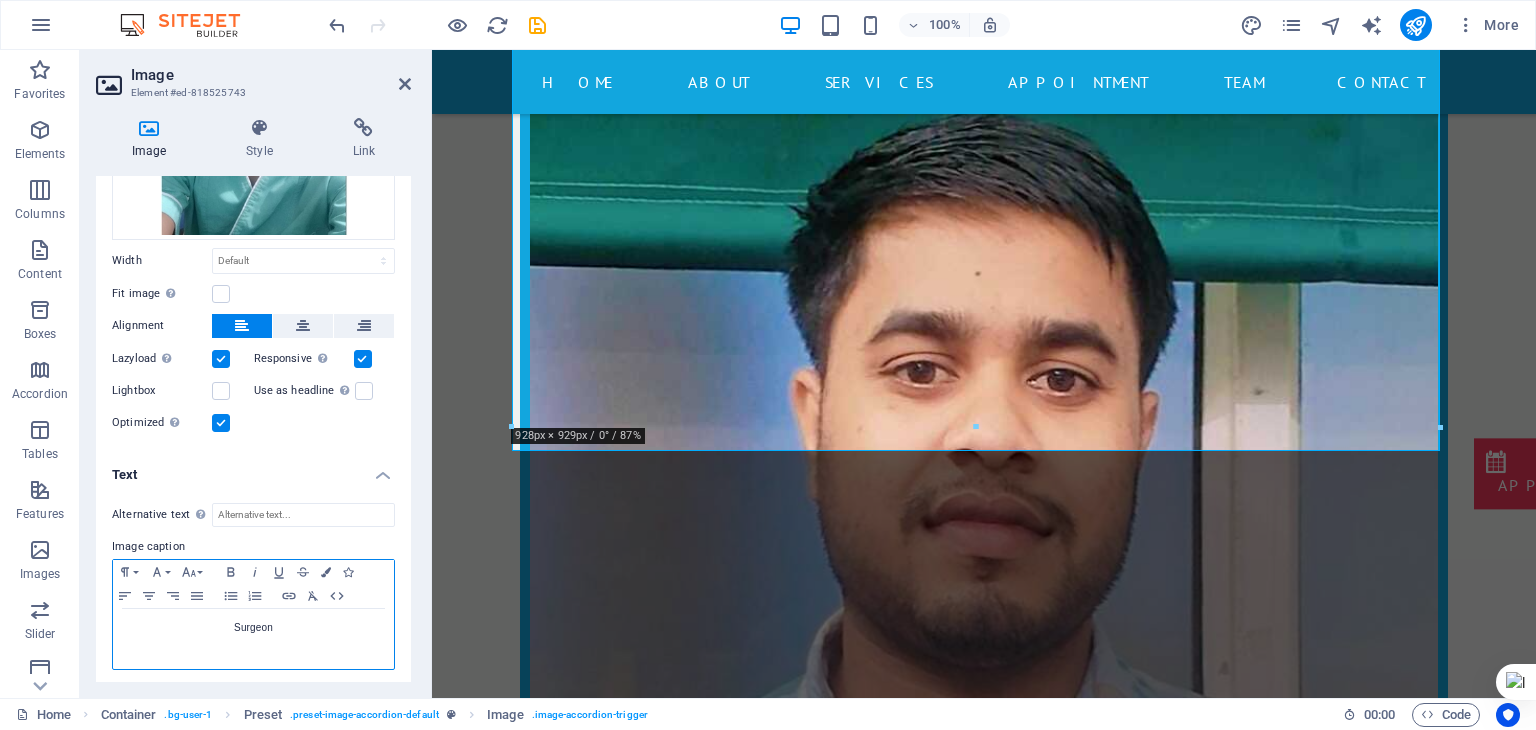 click on "Surgeon" at bounding box center [253, 639] 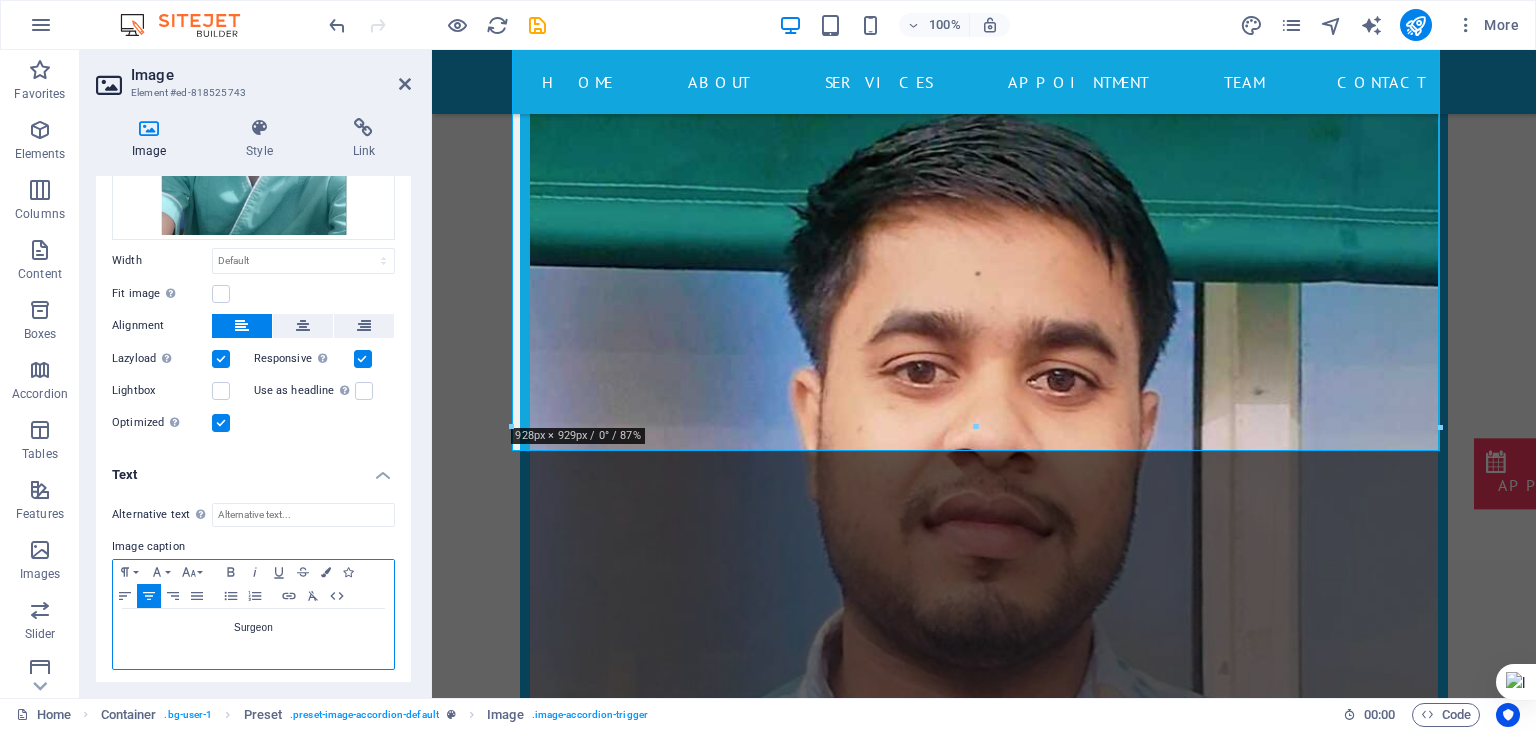 click on "Surgeon" at bounding box center [253, 628] 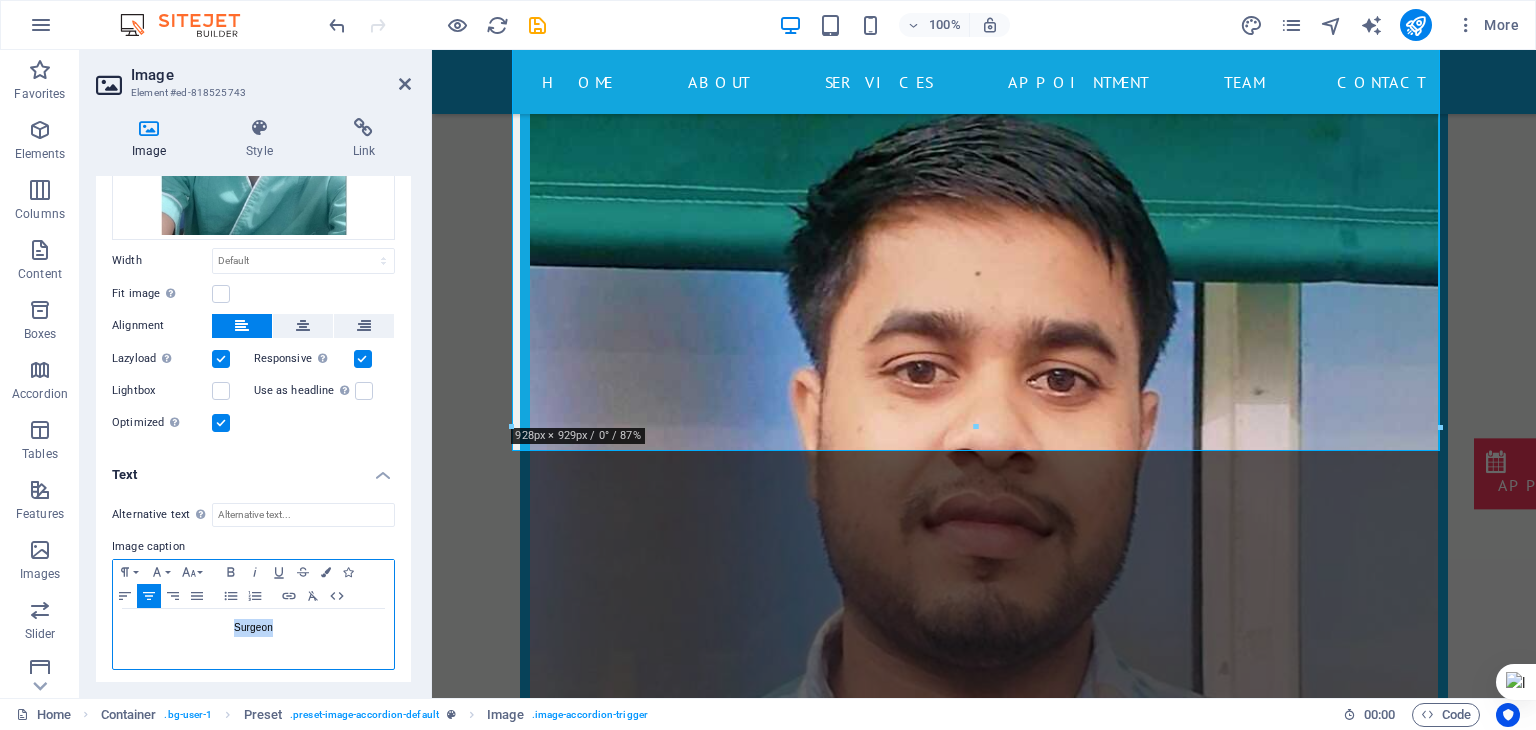 click on "Surgeon" at bounding box center (253, 628) 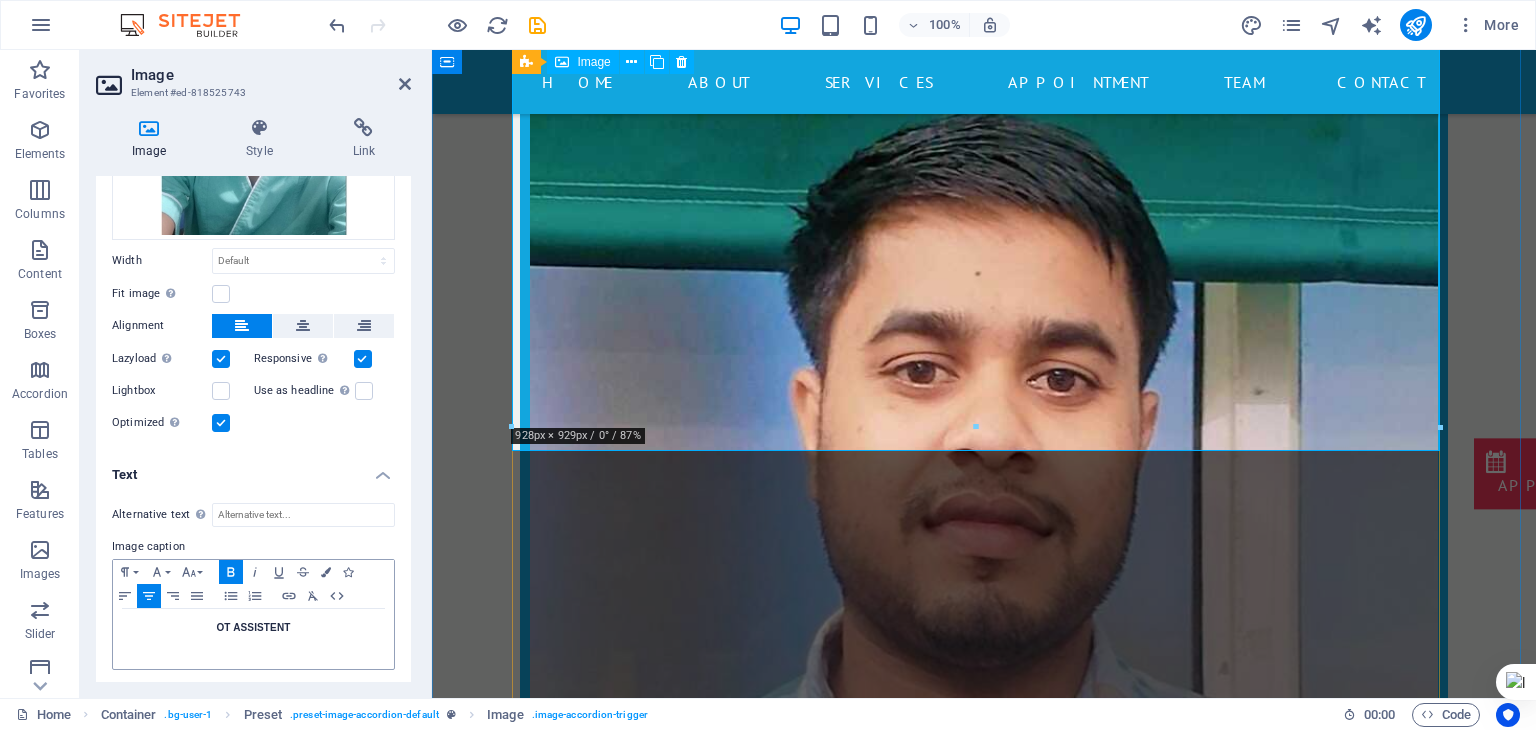 click on "OT ASSISTENT" at bounding box center (984, 2635) 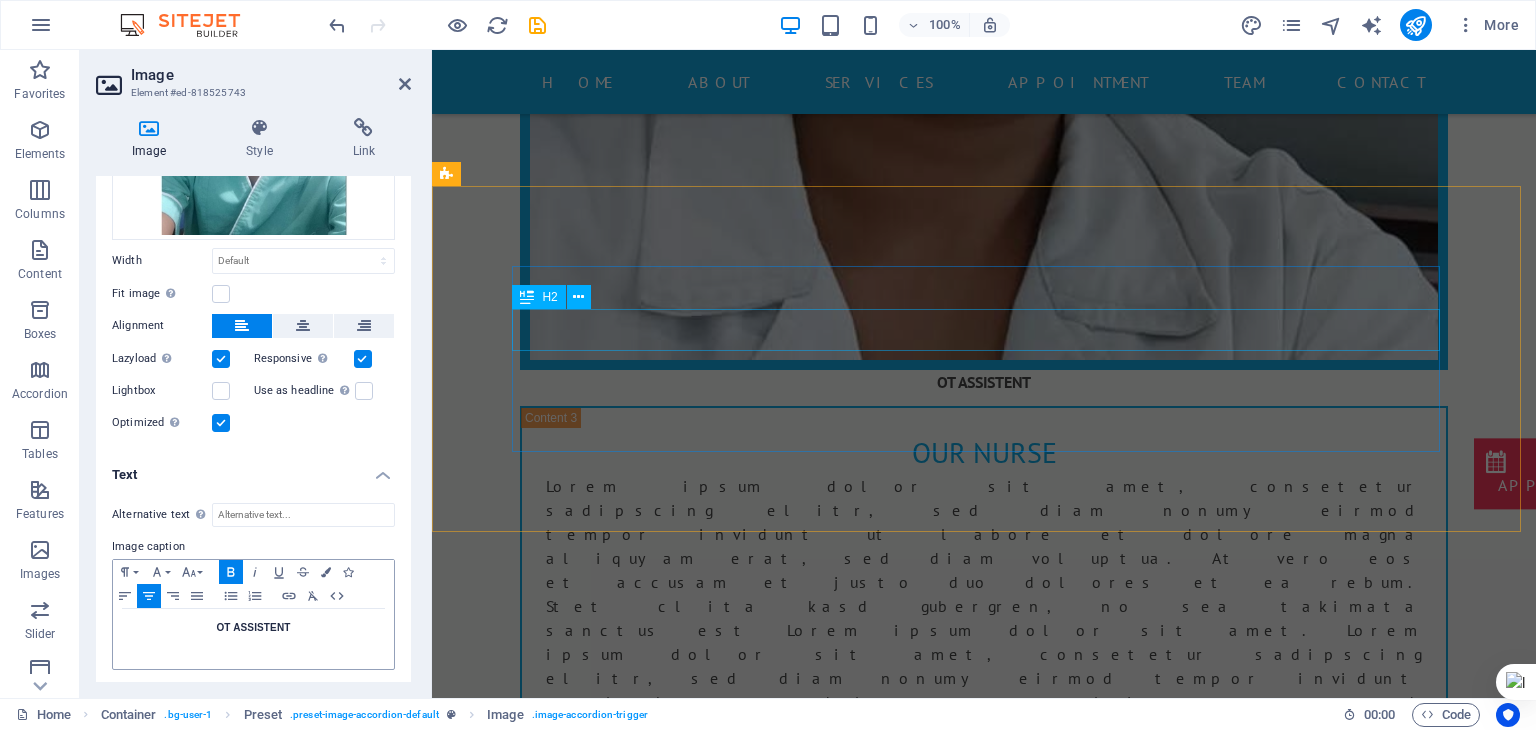 scroll, scrollTop: 21631, scrollLeft: 0, axis: vertical 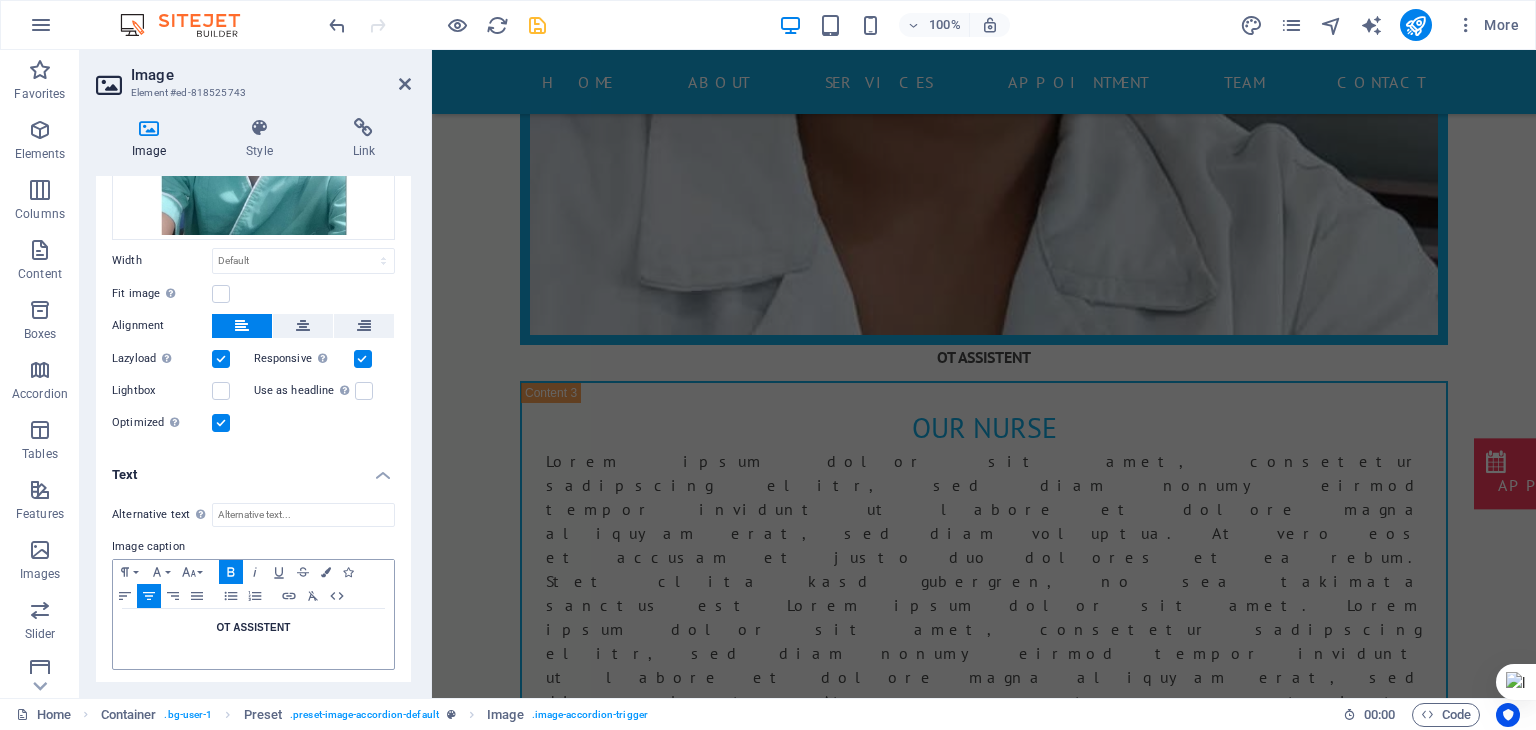 drag, startPoint x: 532, startPoint y: 10, endPoint x: 535, endPoint y: 25, distance: 15.297058 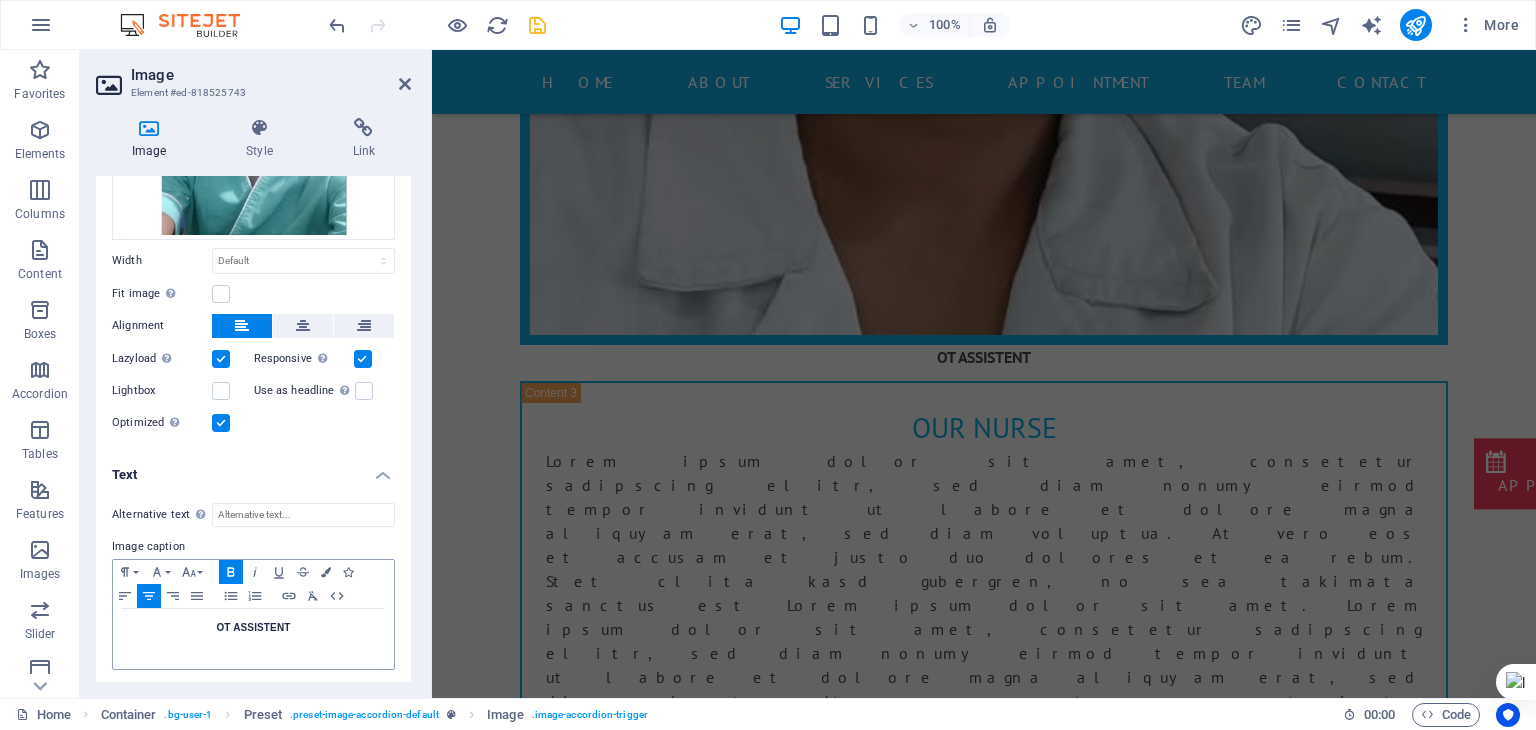 click at bounding box center [437, 25] 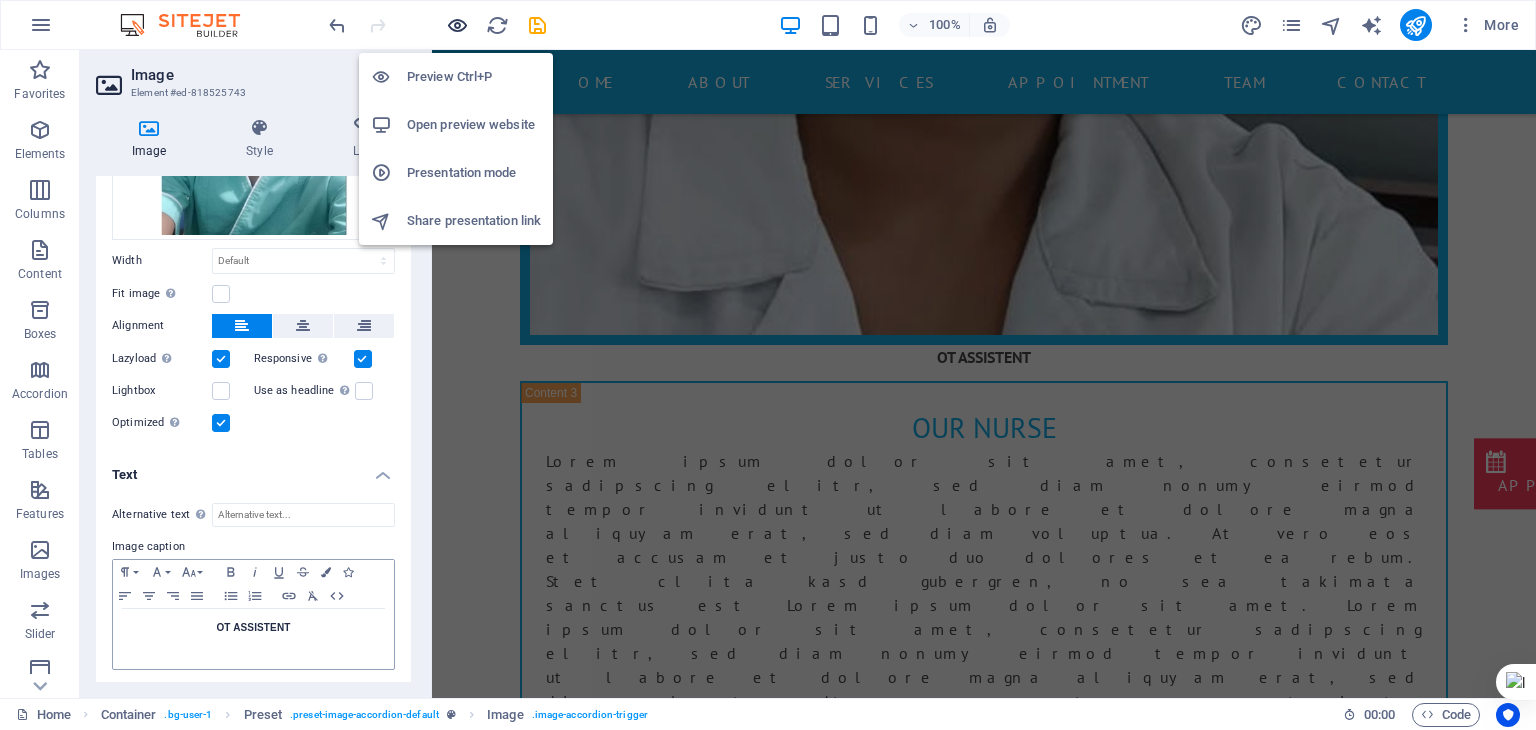drag, startPoint x: 535, startPoint y: 25, endPoint x: 466, endPoint y: 19, distance: 69.260376 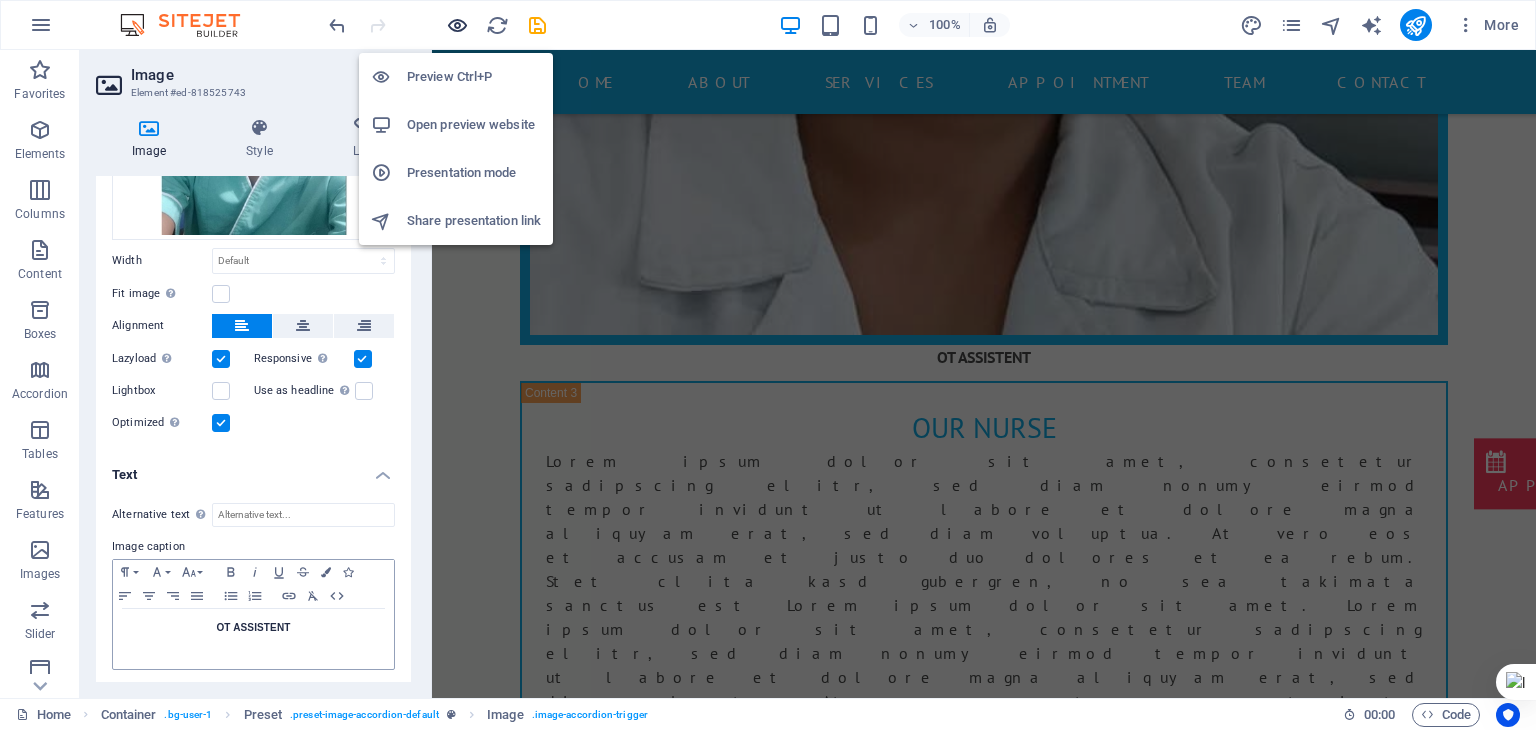 click at bounding box center (437, 25) 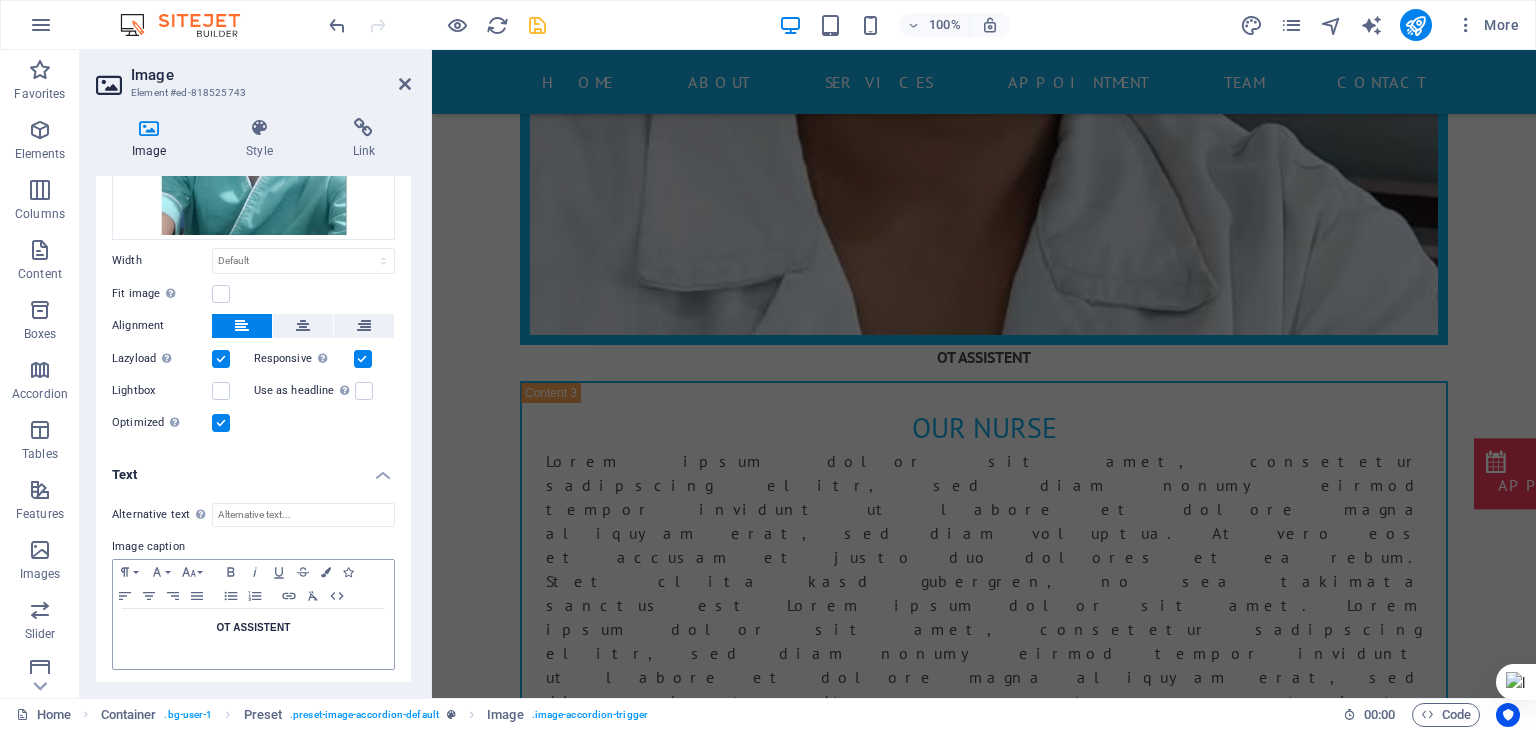 drag, startPoint x: 520, startPoint y: 13, endPoint x: 537, endPoint y: 22, distance: 19.235384 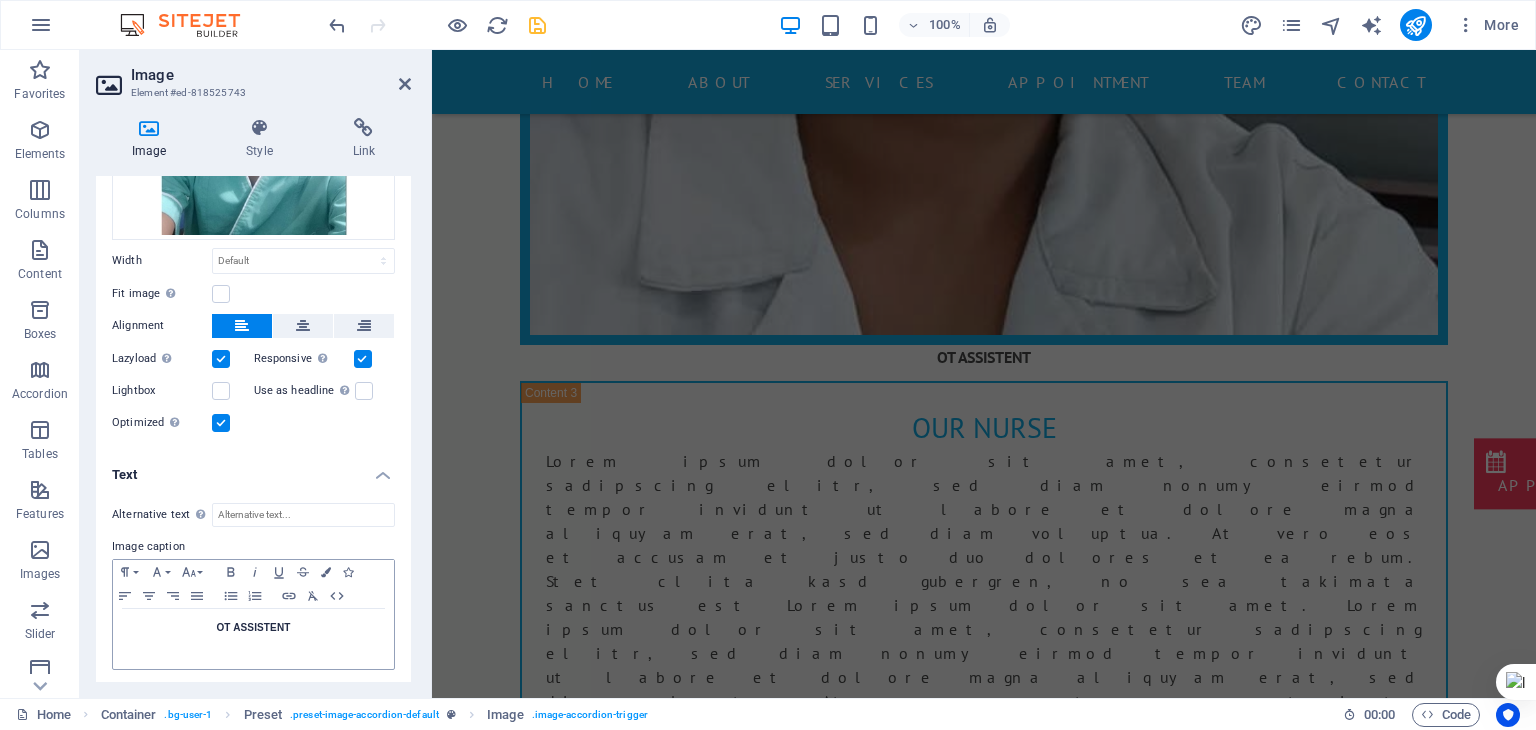 click at bounding box center (437, 25) 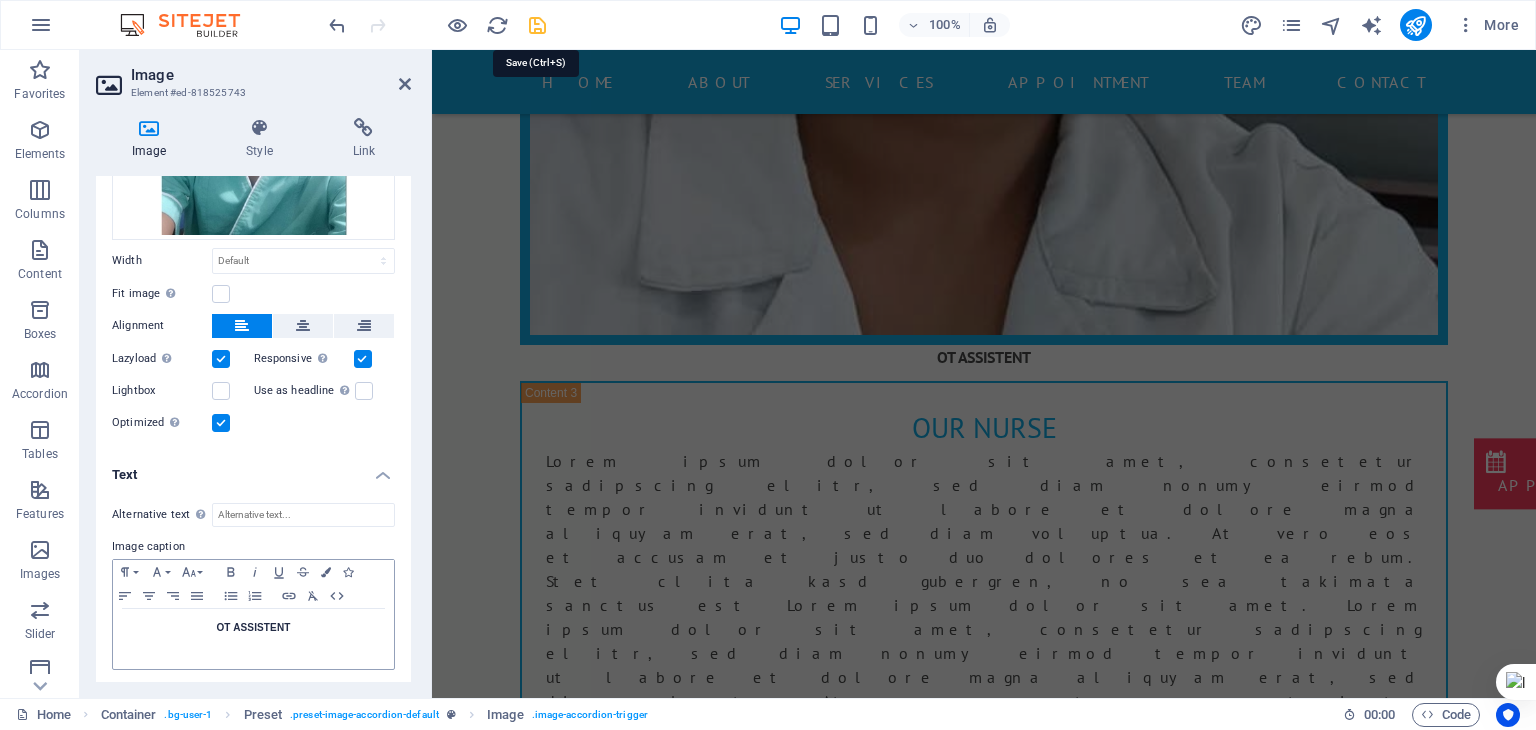 click at bounding box center [537, 25] 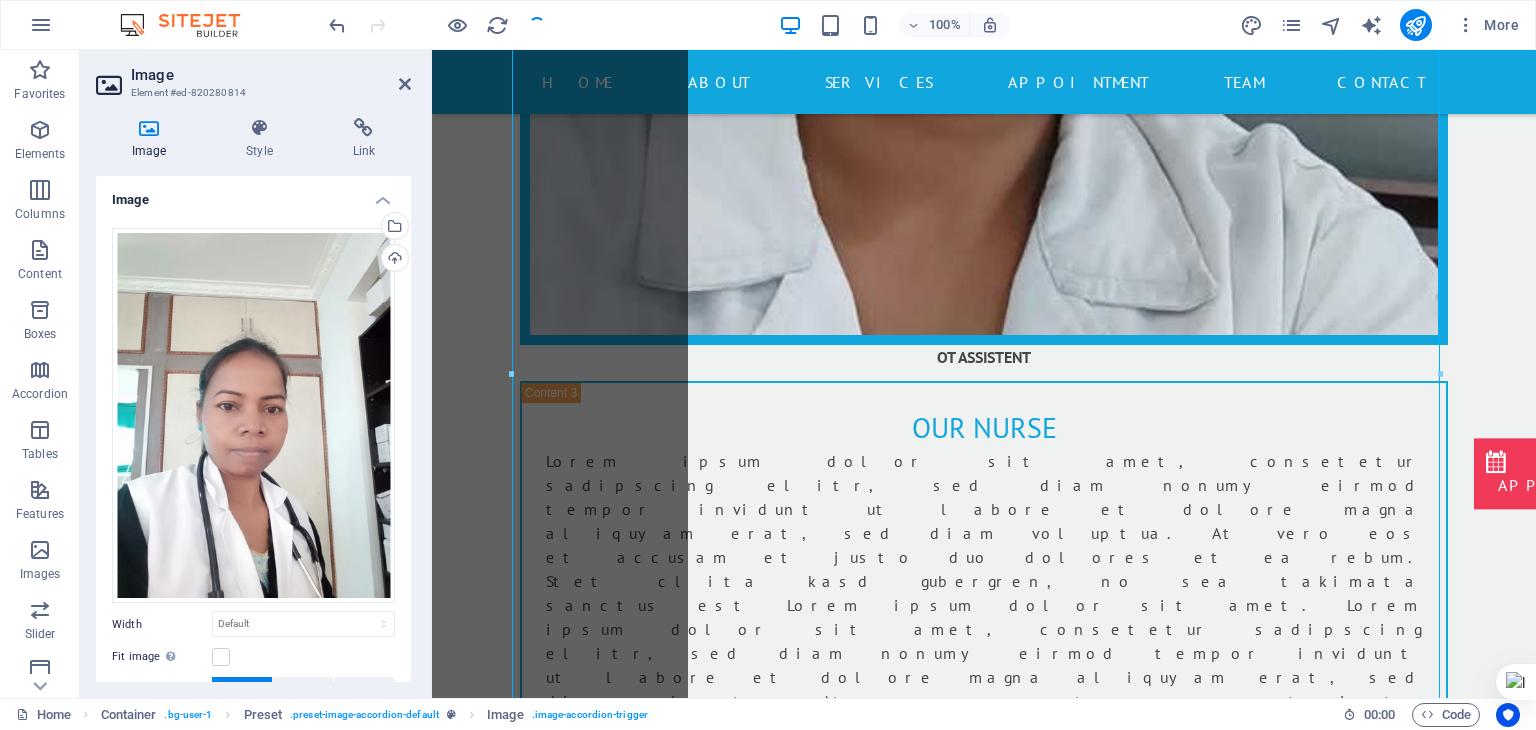scroll, scrollTop: 20540, scrollLeft: 0, axis: vertical 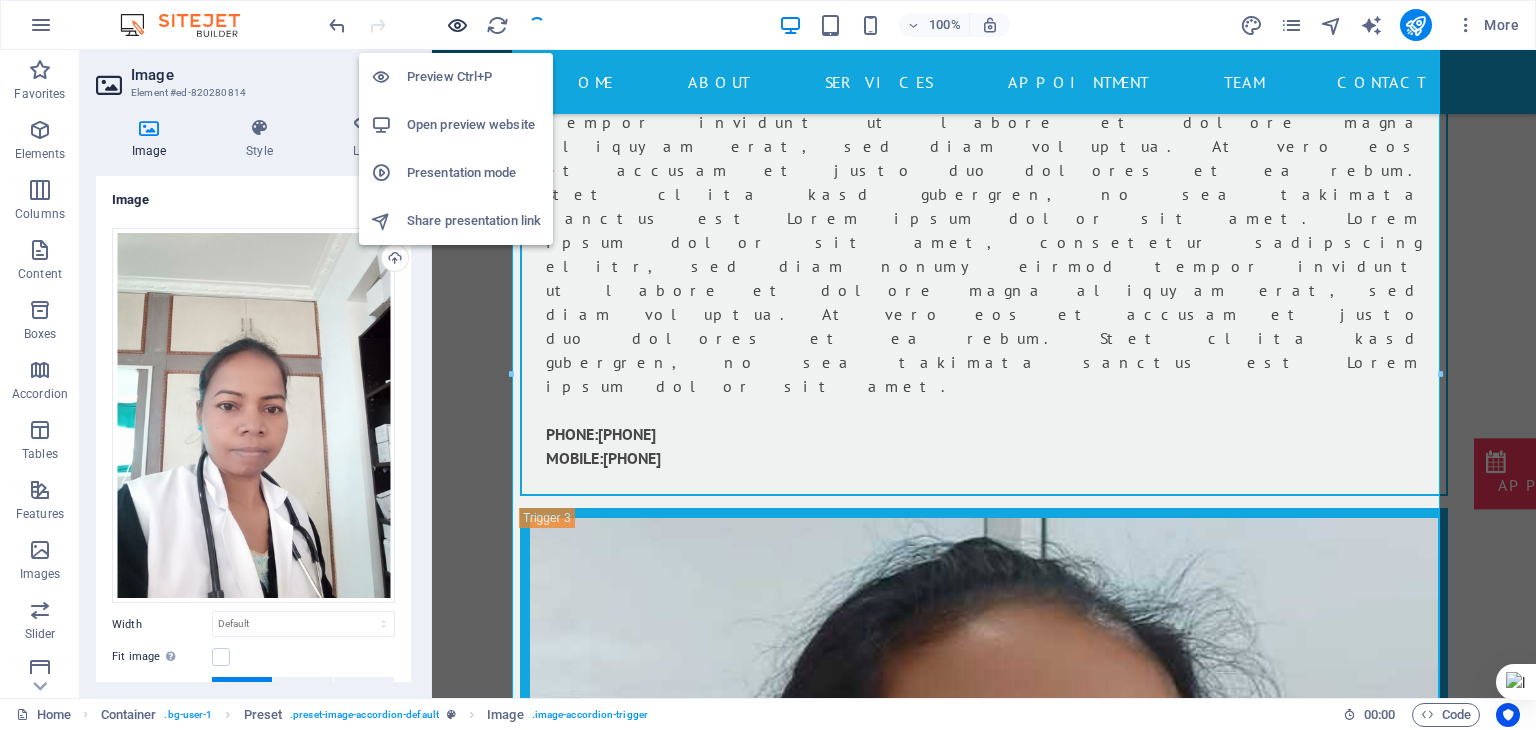 click at bounding box center (457, 25) 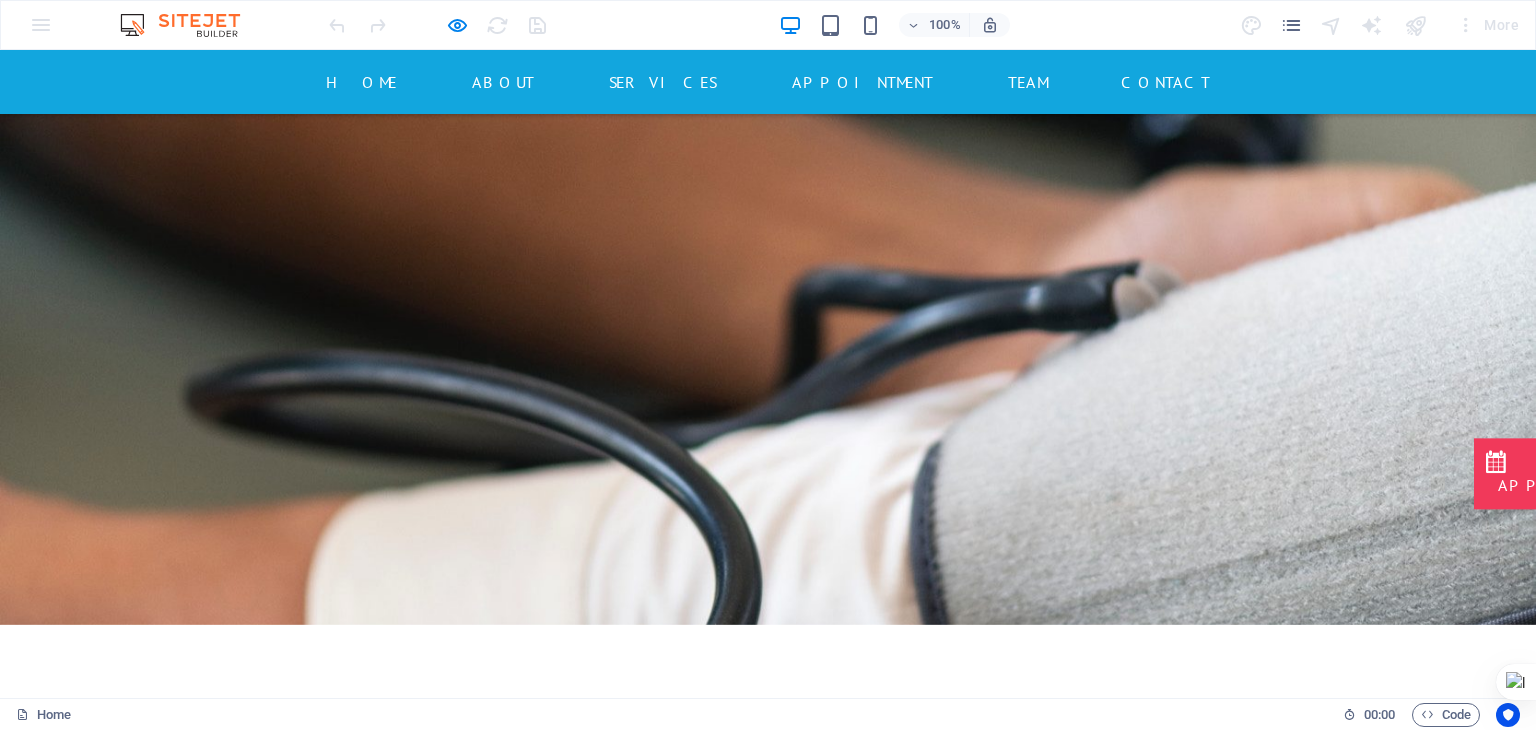 scroll, scrollTop: 4540, scrollLeft: 0, axis: vertical 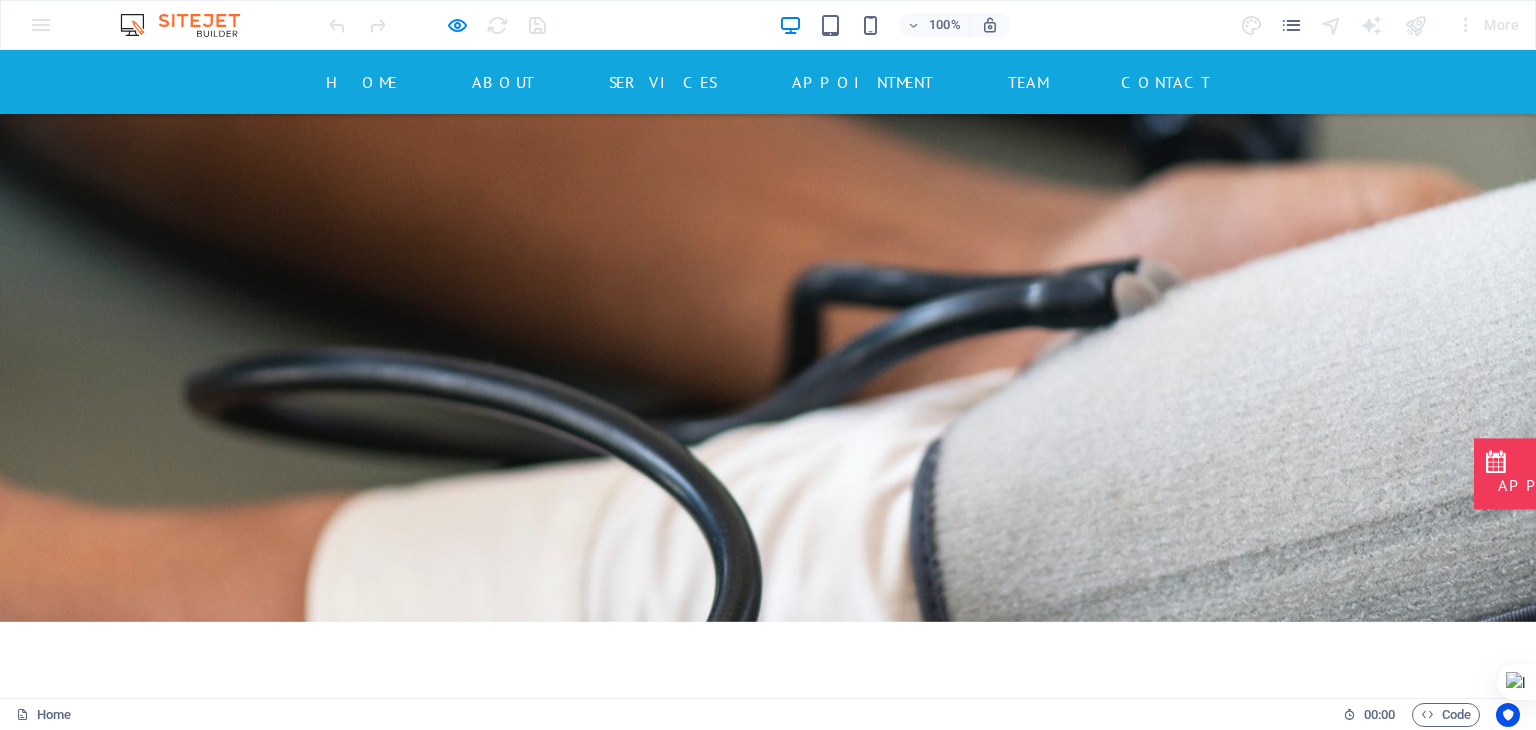 click at bounding box center (768, 11948) 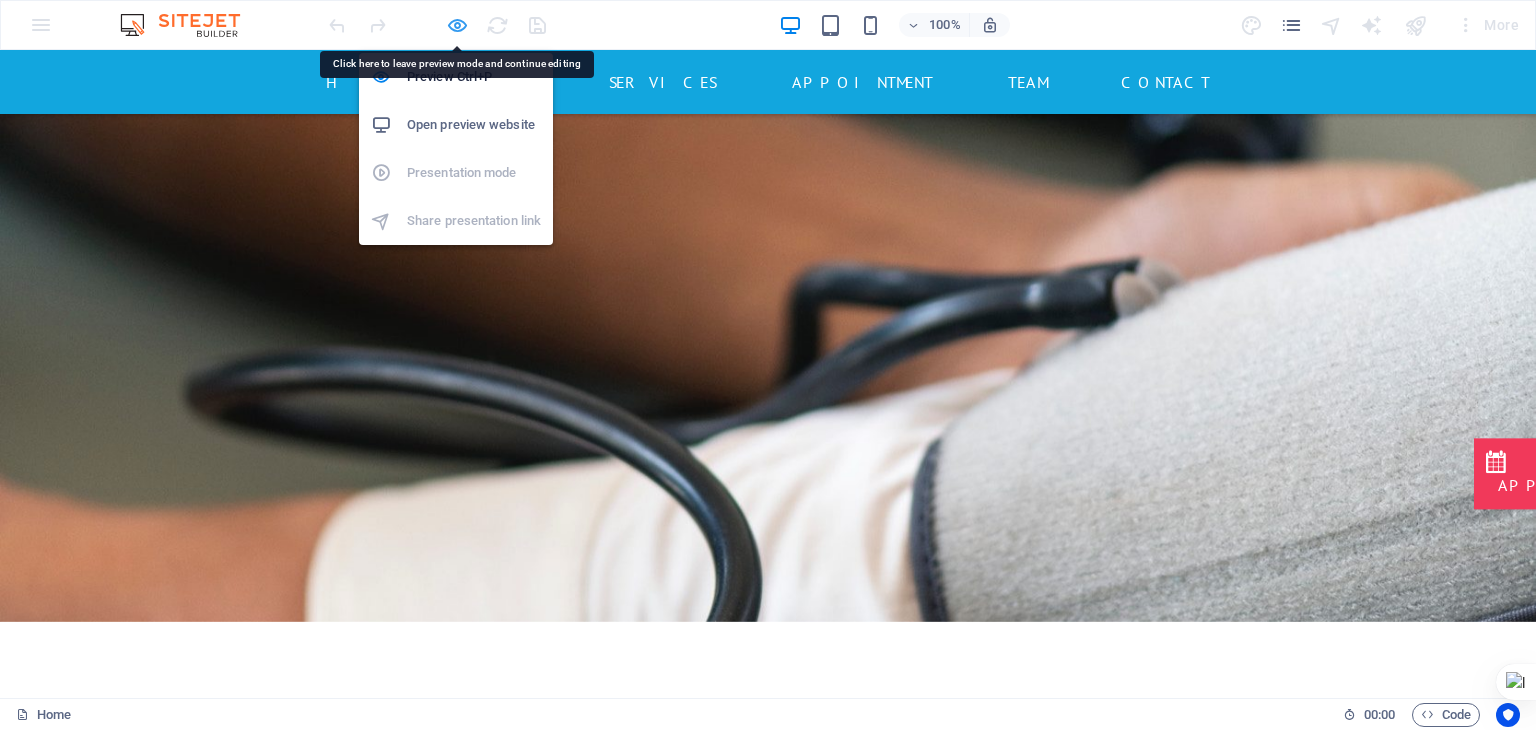 drag, startPoint x: 455, startPoint y: 25, endPoint x: 248, endPoint y: 185, distance: 261.6276 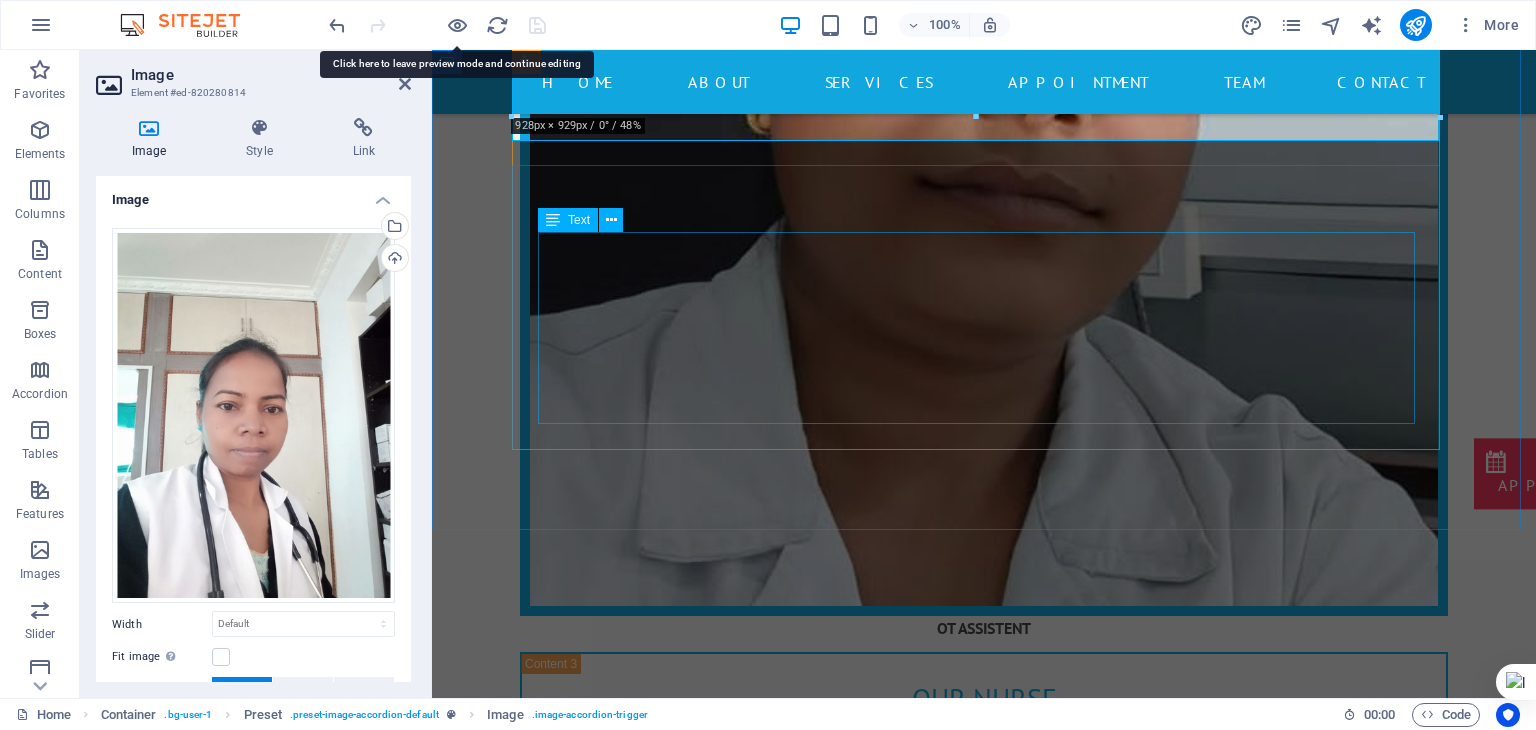 scroll, scrollTop: 21361, scrollLeft: 0, axis: vertical 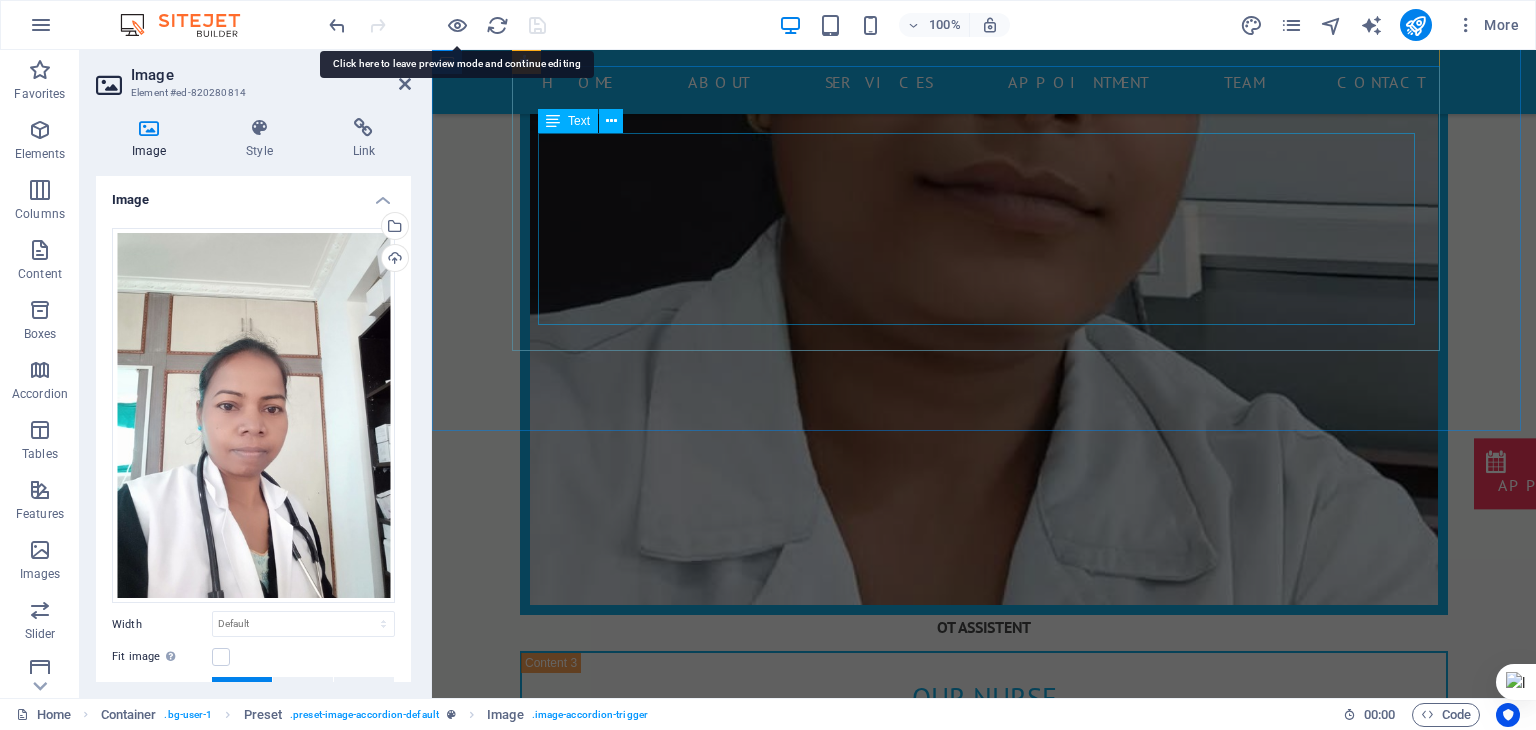 click on "Lorem ipsum dolor sit amet, consetetur sadipscing elitr, sed diam nonumy eirmod tempor invidunt ut labore et dolore magna aliquyam erat, sed diam voluptua. At vero eos et accusam et justo duo dolores et ea rebum. Stet clita kasd gubergren, no sea takimata sanctus est Lorem ipsum dolor sit amet. Lorem ipsum dolor sit amet, consetetur sadipscing elitr, sed diam nonumy eirmod tempor invidunt ut labore et dolore magna aliquyam erat, sed diam voluptua. At vero eos et accusam et justo duo dolores et ea rebum. Stet clita kasd gubergren, no sea takimata sanctus est Lorem ipsum dolor sit amet. PHONE:  [PHONE] MOBILE:  [PHONE]" at bounding box center [984, 3361] 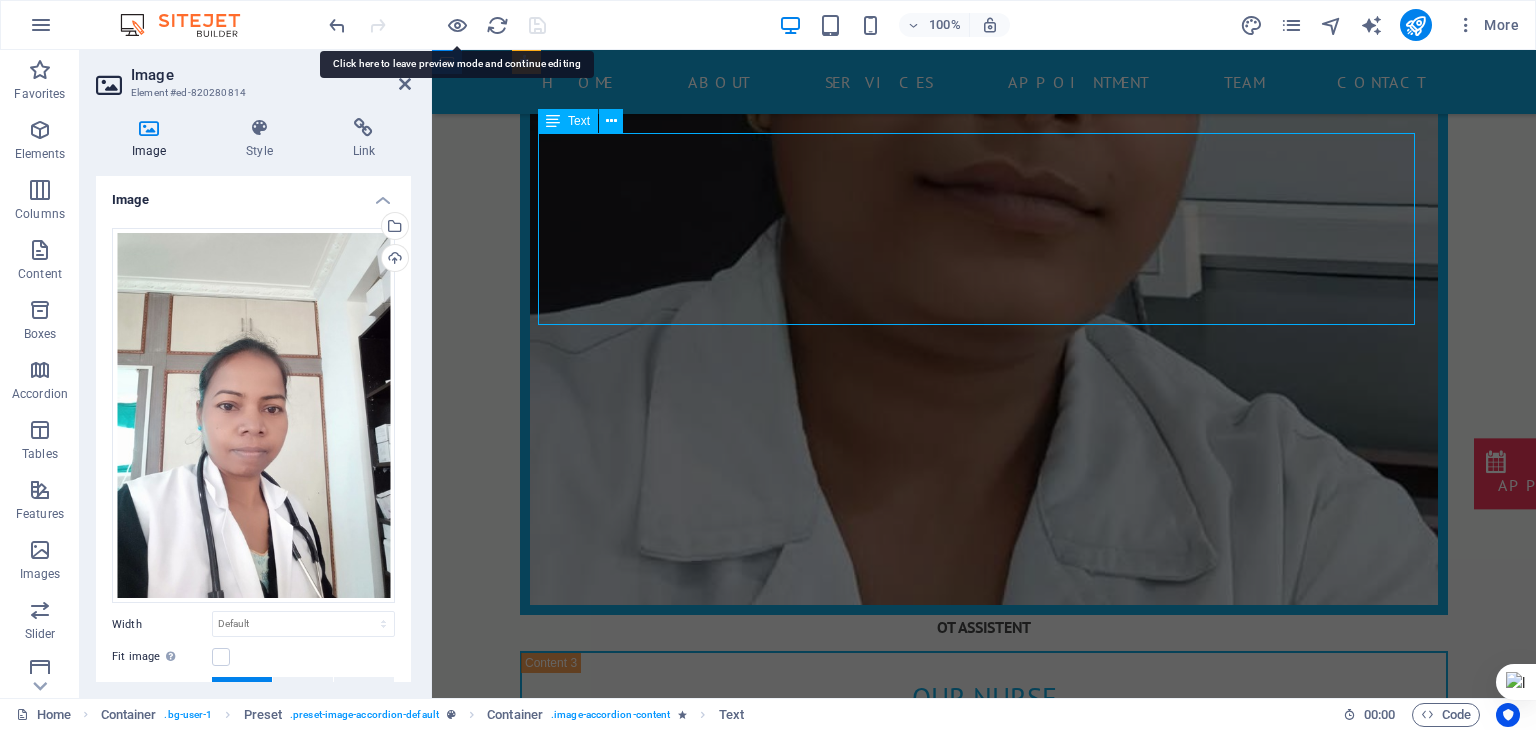 click on "Lorem ipsum dolor sit amet, consetetur sadipscing elitr, sed diam nonumy eirmod tempor invidunt ut labore et dolore magna aliquyam erat, sed diam voluptua. At vero eos et accusam et justo duo dolores et ea rebum. Stet clita kasd gubergren, no sea takimata sanctus est Lorem ipsum dolor sit amet. Lorem ipsum dolor sit amet, consetetur sadipscing elitr, sed diam nonumy eirmod tempor invidunt ut labore et dolore magna aliquyam erat, sed diam voluptua. At vero eos et accusam et justo duo dolores et ea rebum. Stet clita kasd gubergren, no sea takimata sanctus est Lorem ipsum dolor sit amet. PHONE:  [PHONE] MOBILE:  [PHONE]" at bounding box center [984, 3361] 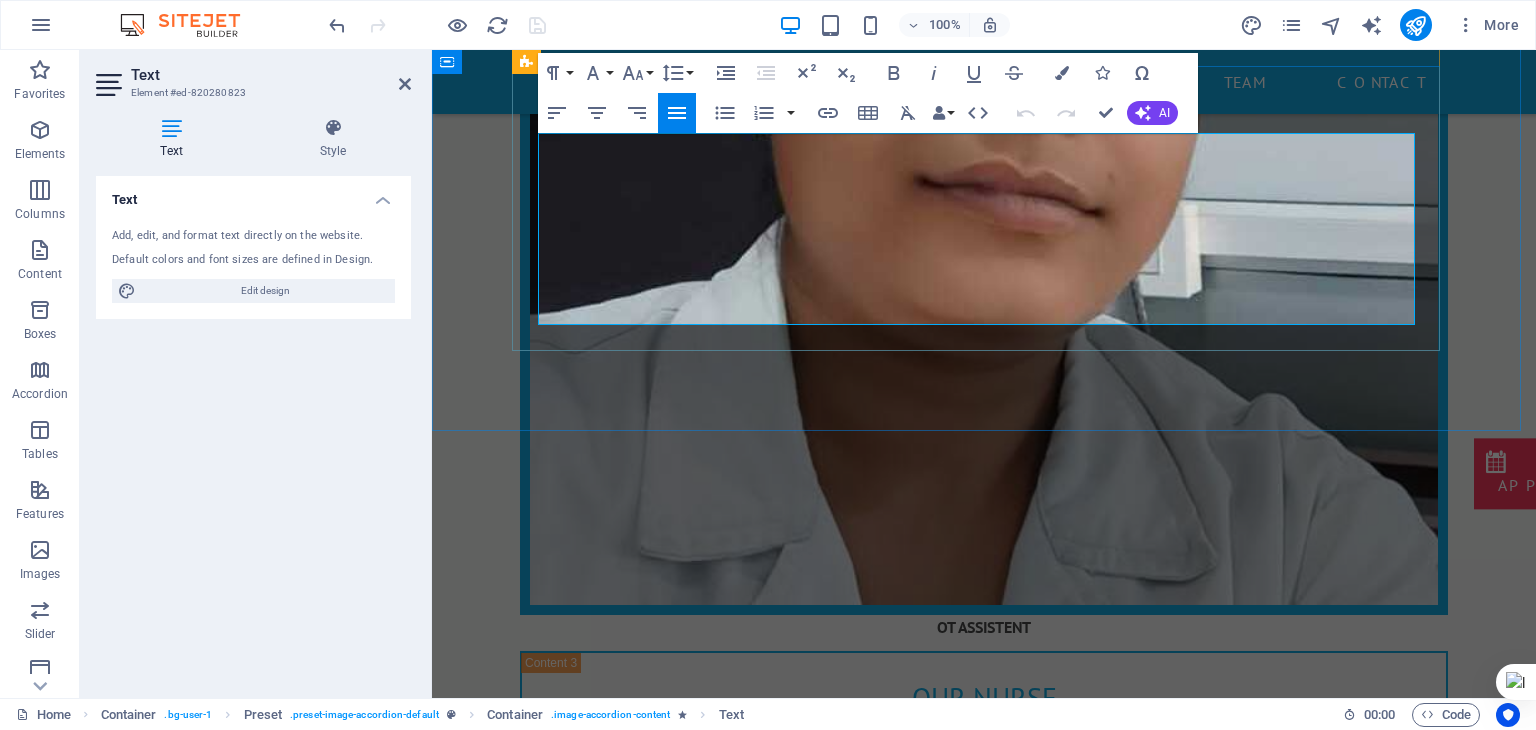 click on "Lorem ipsum dolor sit amet, consetetur sadipscing elitr, sed diam nonumy eirmod tempor invidunt ut labore et dolore magna aliquyam erat, sed diam voluptua. At vero eos et accusam et justo duo dolores et ea rebum. Stet clita kasd gubergren, no sea takimata sanctus est Lorem ipsum dolor sit amet. Lorem ipsum dolor sit amet, consetetur sadipscing elitr, sed diam nonumy eirmod tempor invidunt ut labore et dolore magna aliquyam erat, sed diam voluptua. At vero eos et accusam et justo duo dolores et ea rebum. Stet clita kasd gubergren, no sea takimata sanctus est Lorem ipsum dolor sit amet." at bounding box center [984, 3325] 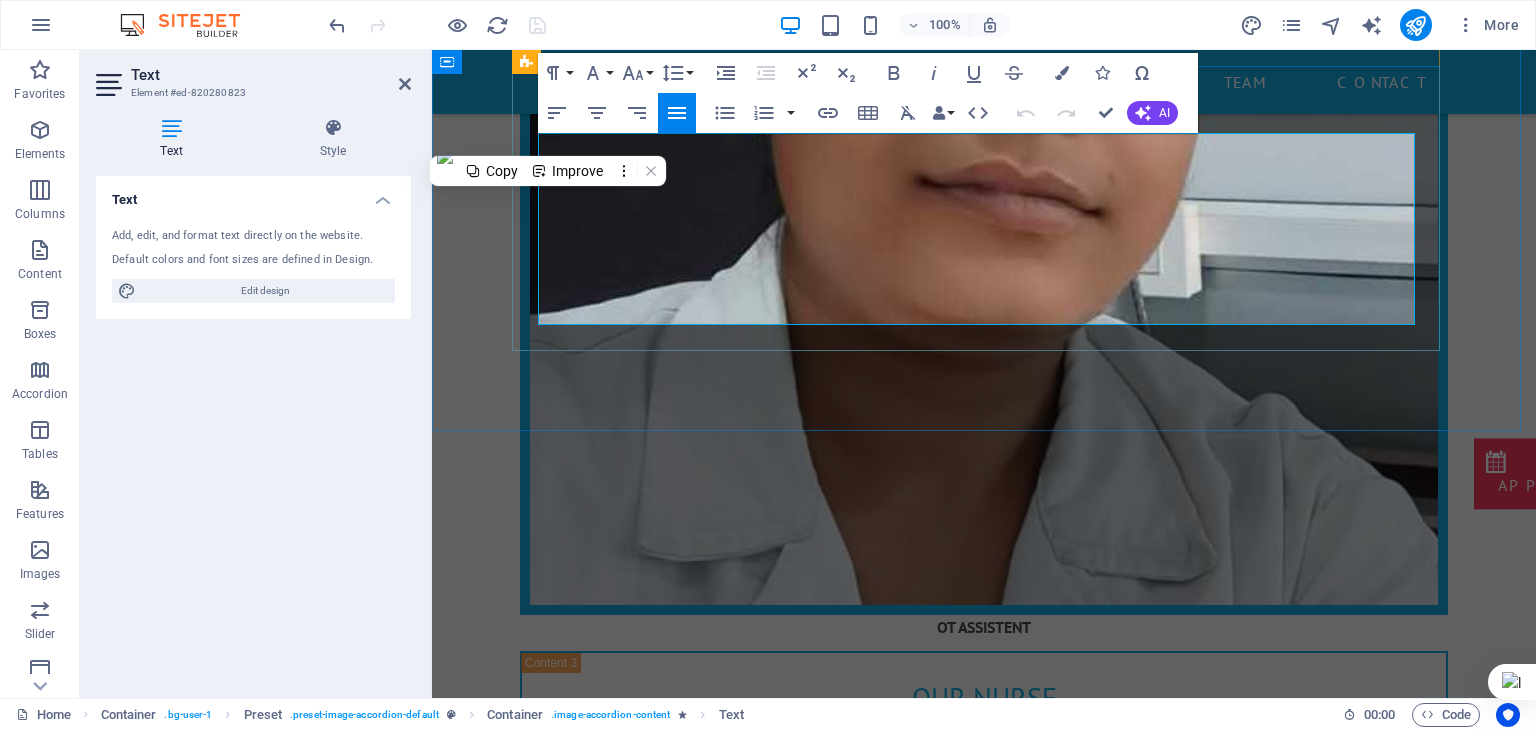 click on "Lorem ipsum dolor sit amet, consetetur sadipscing elitr, sed diam nonumy eirmod tempor invidunt ut labore et dolore magna aliquyam erat, sed diam voluptua. At vero eos et accusam et justo duo dolores et ea rebum. Stet clita kasd gubergren, no sea takimata sanctus est Lorem ipsum dolor sit amet. Lorem ipsum dolor sit amet, consetetur sadipscing elitr, sed diam nonumy eirmod tempor invidunt ut labore et dolore magna aliquyam erat, sed diam voluptua. At vero eos et accusam et justo duo dolores et ea rebum. Stet clita kasd gubergren, no sea takimata sanctus est Lorem ipsum dolor sit amet." at bounding box center [984, 3325] 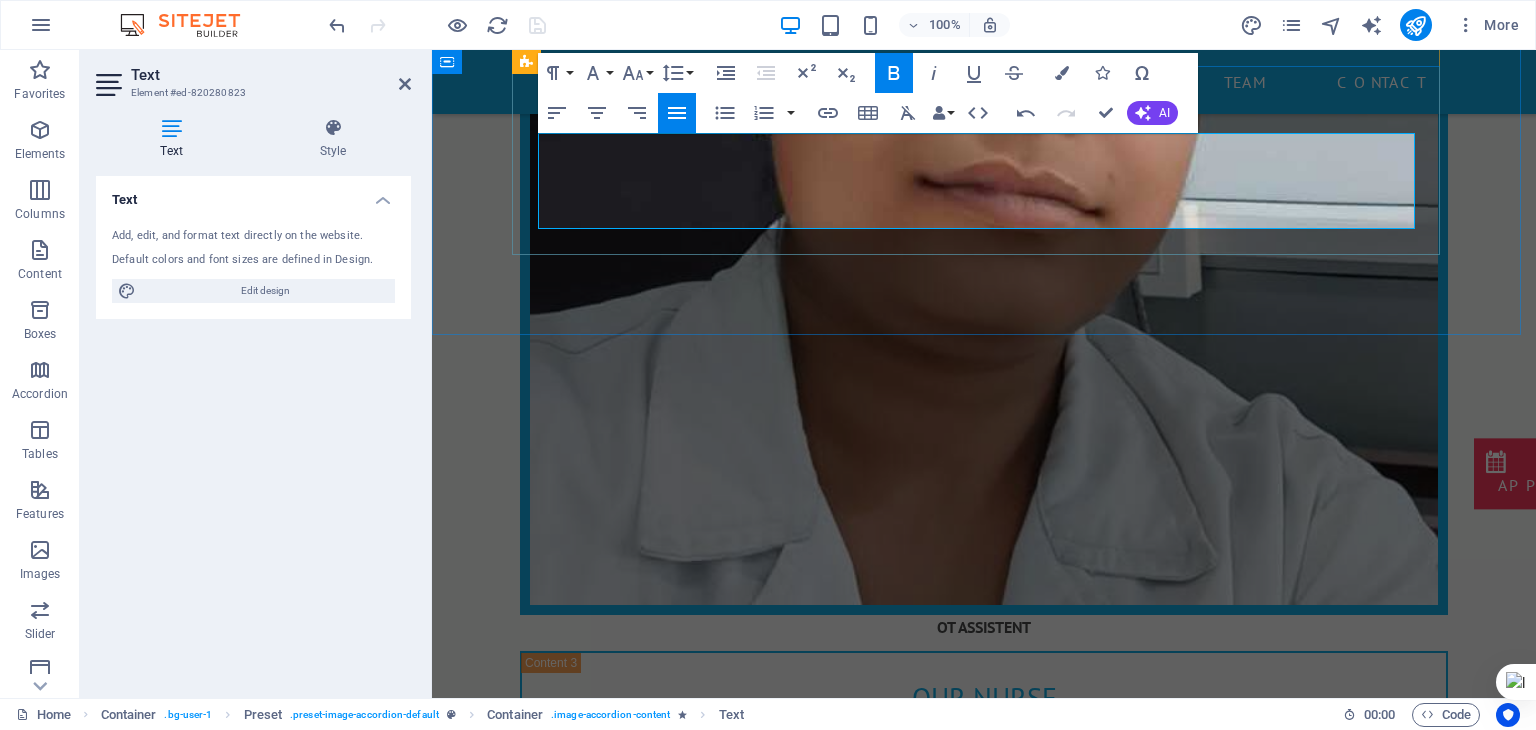 click on "OT ASSISTENT" at bounding box center [583, 3171] 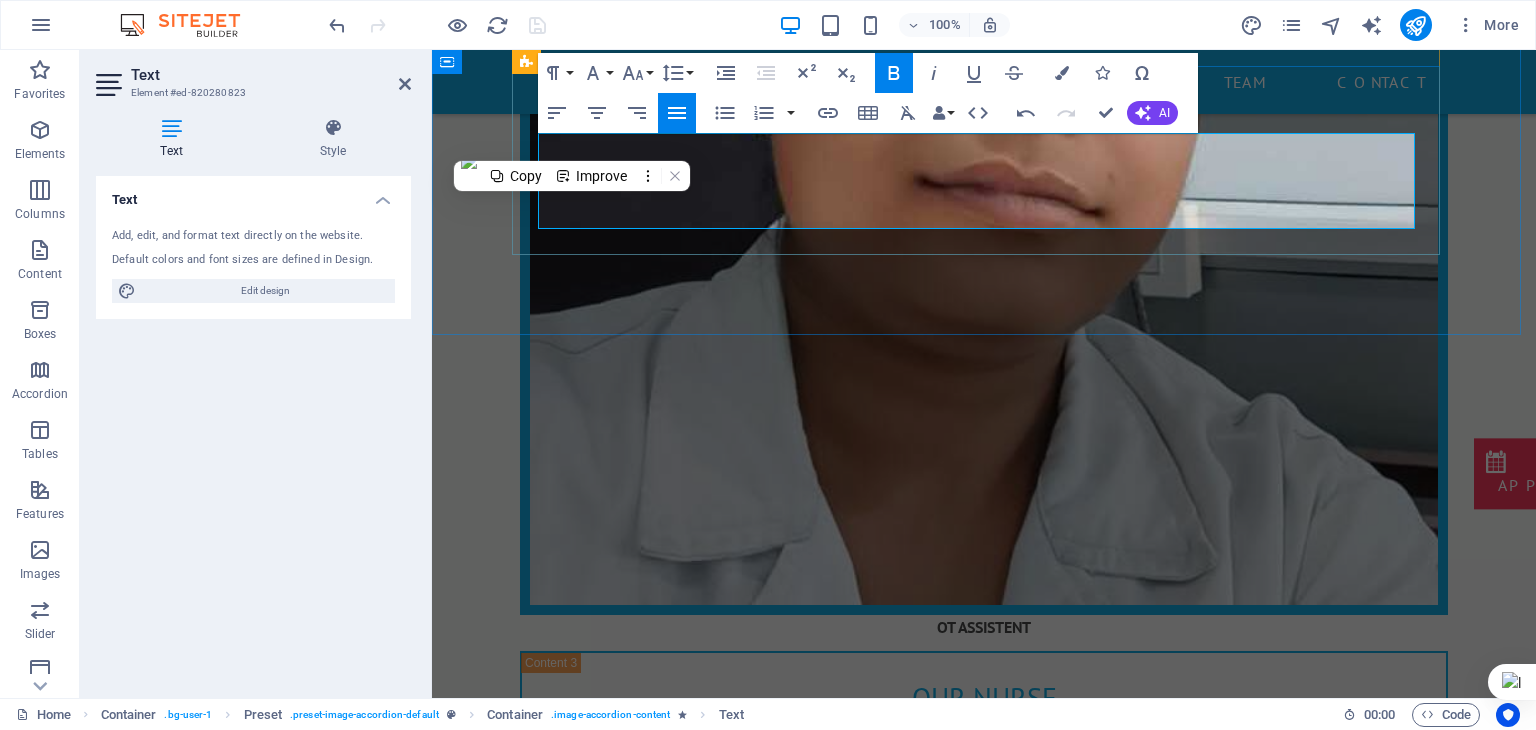 click on "OT ASSISTENT" at bounding box center [583, 3171] 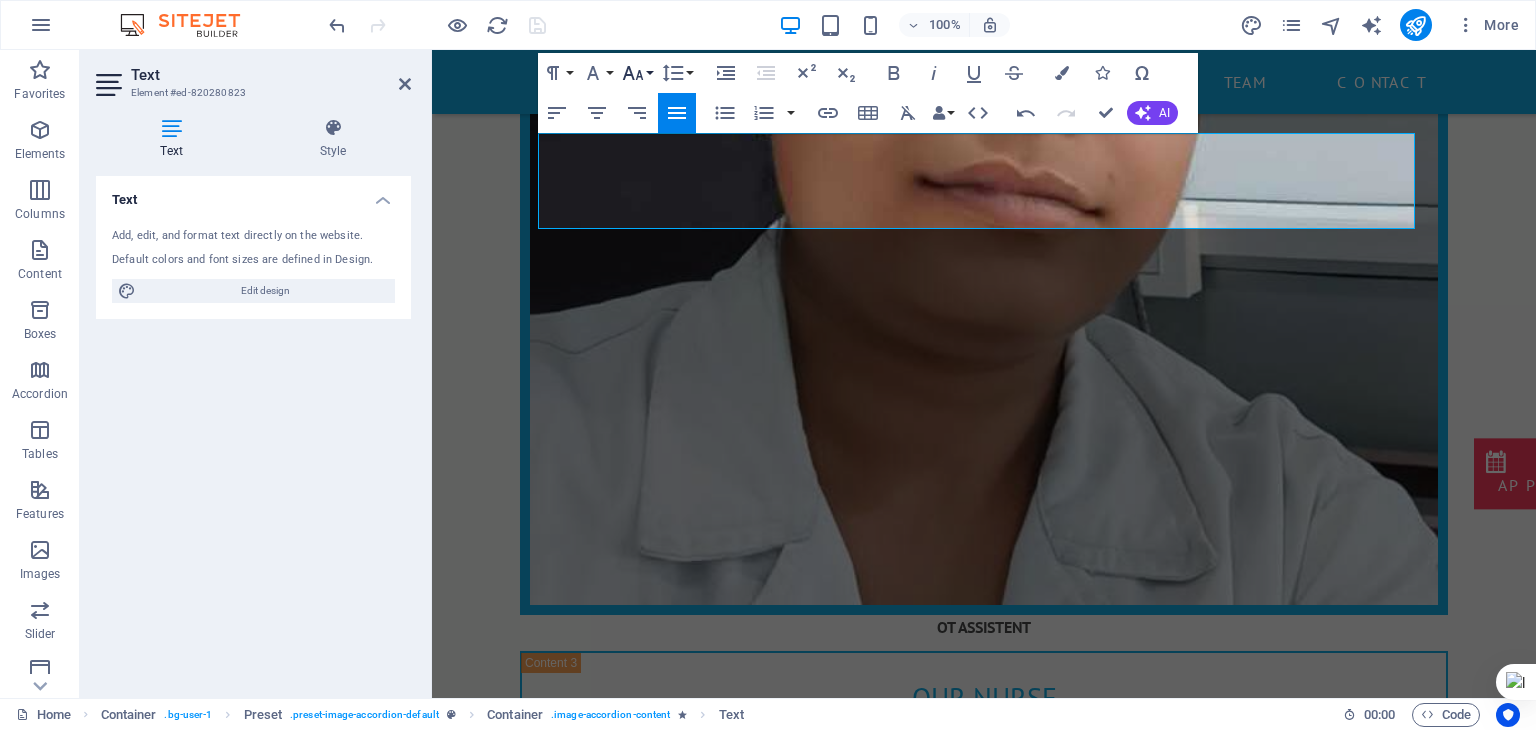 click on "Font Size" at bounding box center (637, 73) 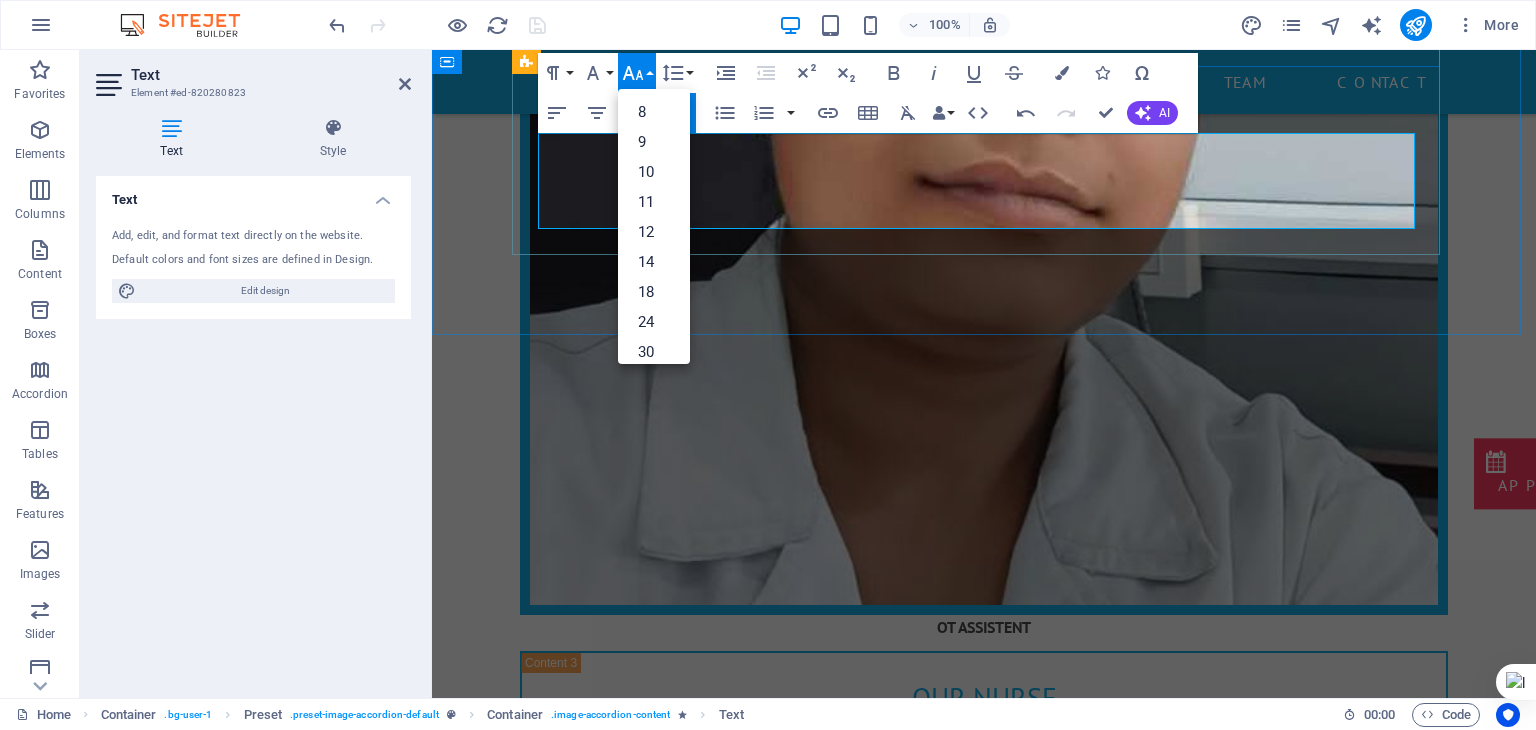 click on "OT ASSISTENT" at bounding box center (583, 3171) 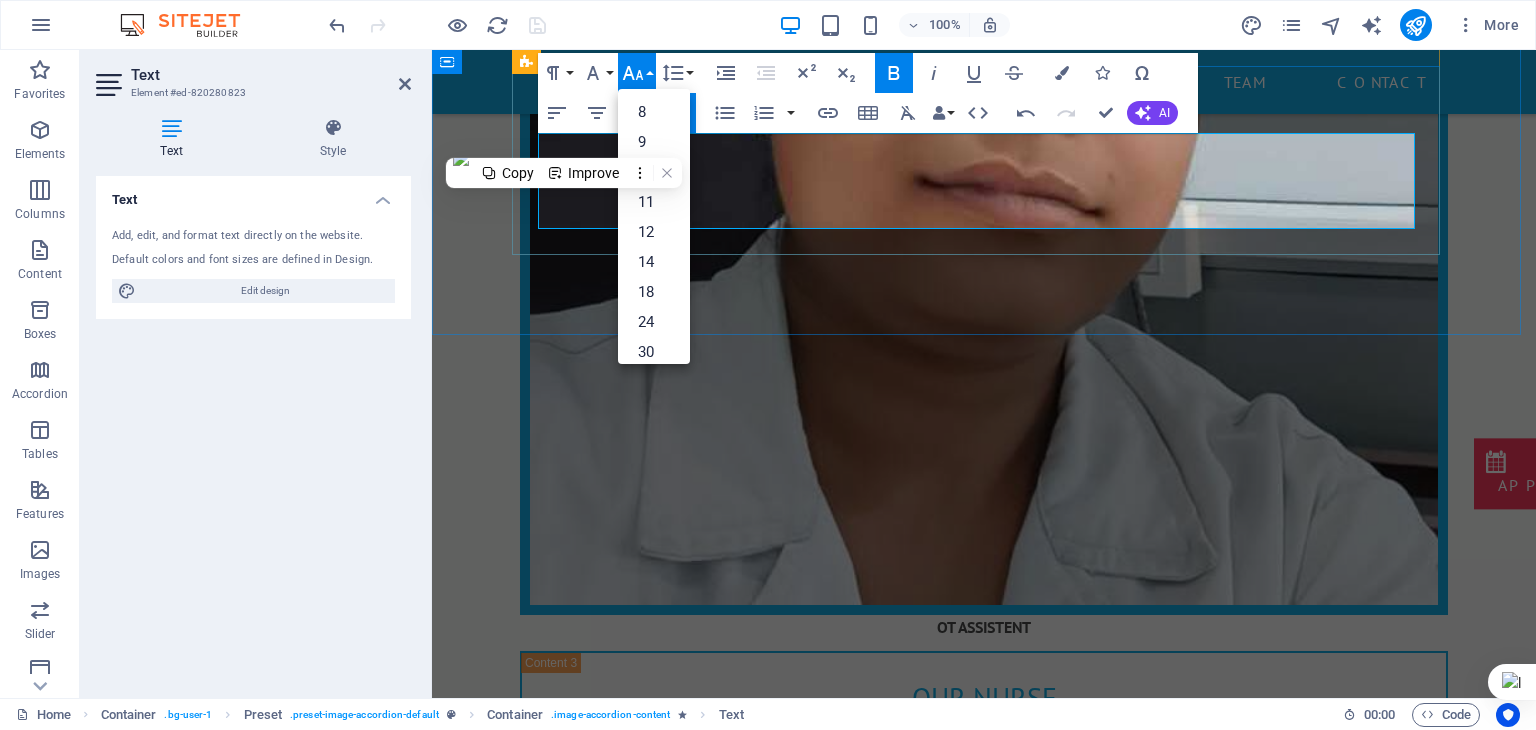 click on "OT ASSISTENT" at bounding box center (583, 3171) 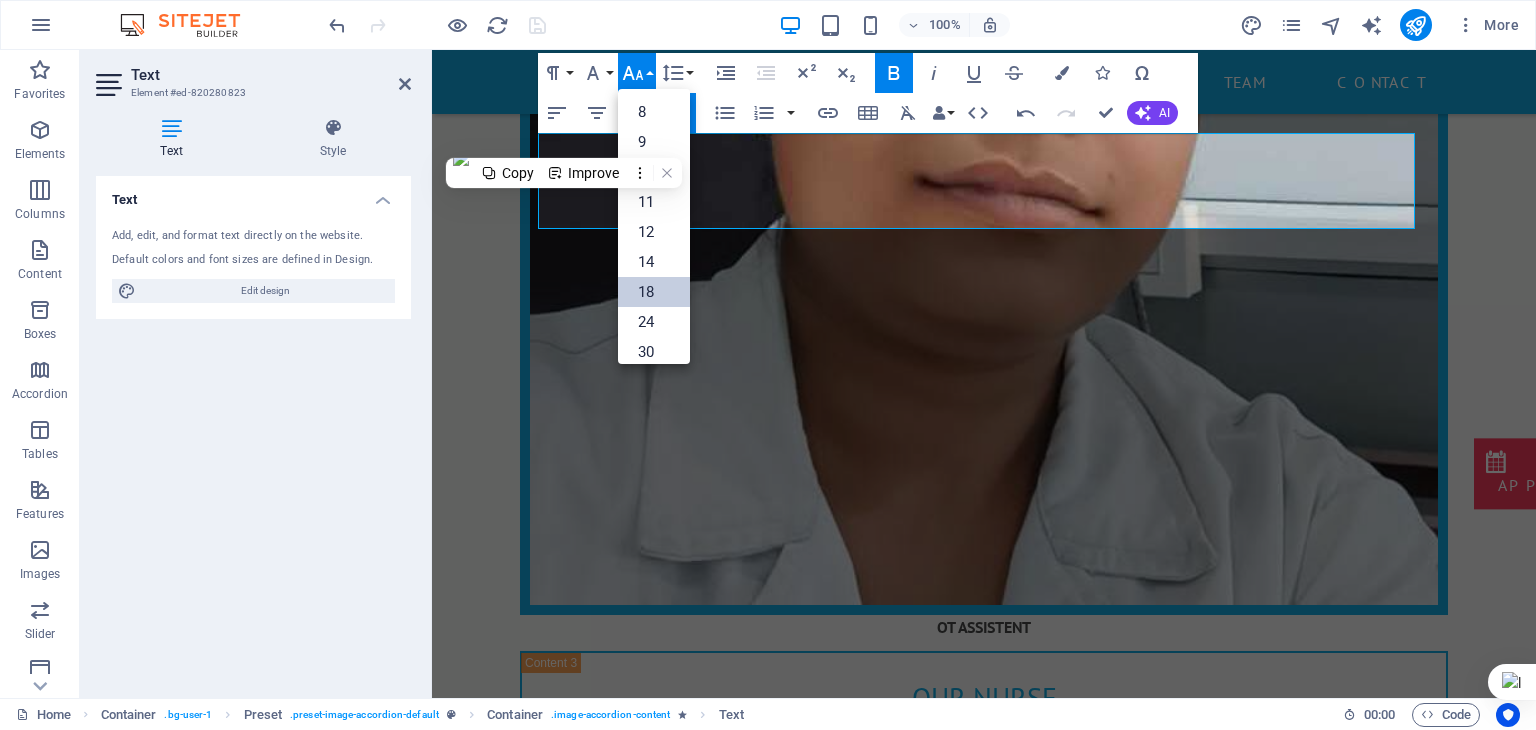 click on "18" at bounding box center [654, 292] 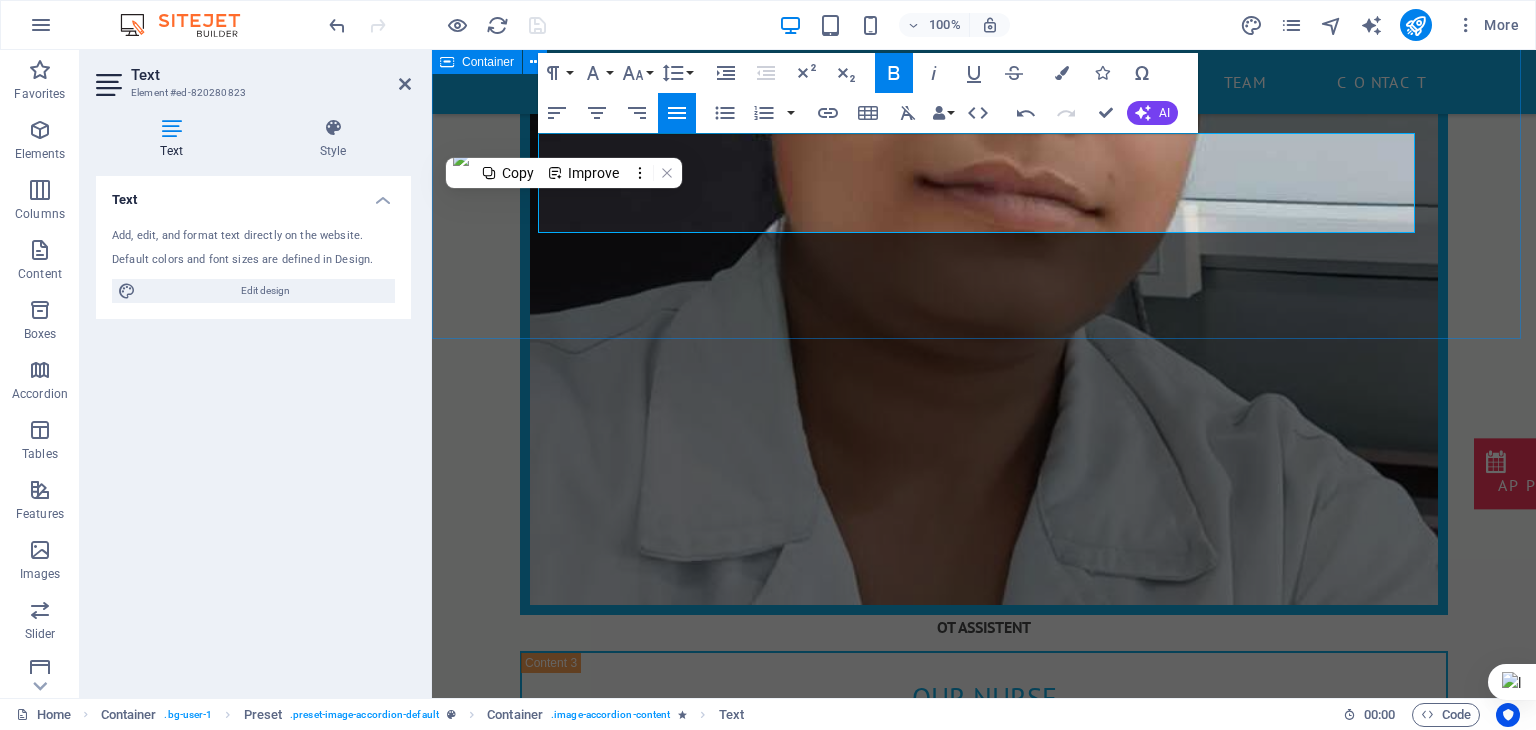 click on "OT ASSISTENT our Doctor Dr. [FIRST] [LAST]  MS ENT, MD & FARS (USA), FIANO (Italy), MRCS (UK) ENT specialist in [CITY], [STATE] PHONE:  [PHONE] MOBILE:  [PHONE] OT ASSISTENT our surgeon OT ASSISTENT PHONE:  [PHONE] MOBILE:  [PHONE]" at bounding box center (984, 2298) 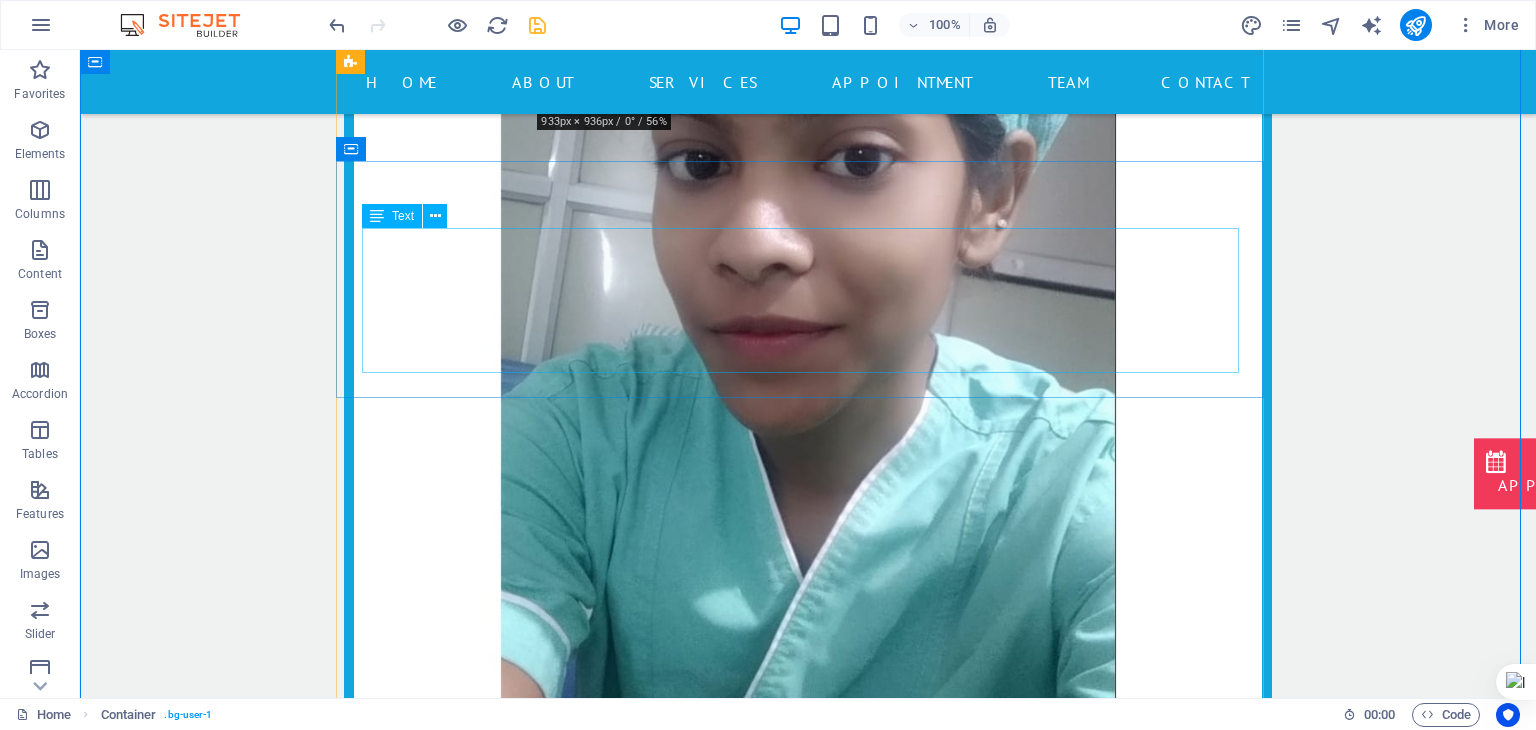 scroll, scrollTop: 20009, scrollLeft: 0, axis: vertical 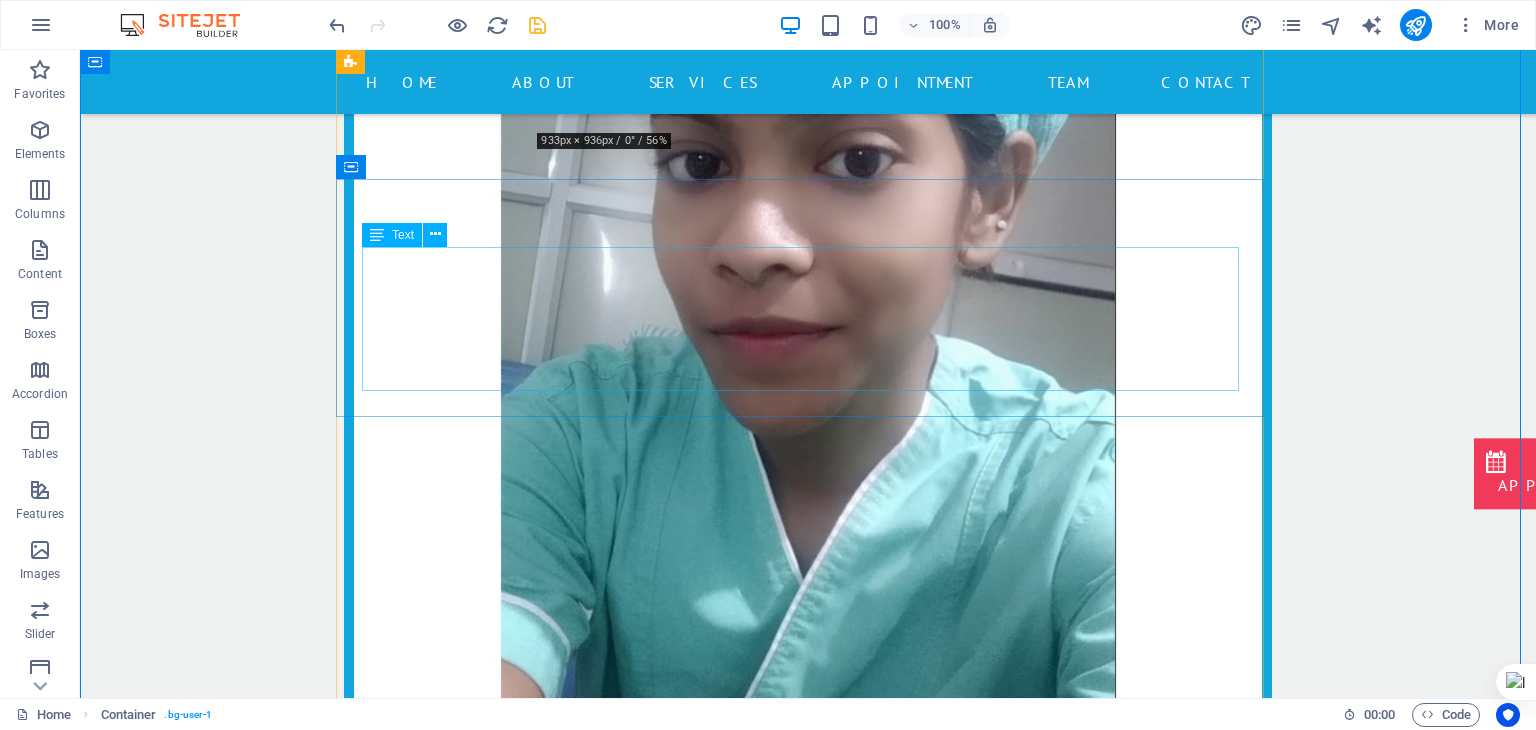 click on "Dr. [FIRST] [LAST]  MS ENT, MD & FARS (USA), FIANO (Italy), MRCS (UK) ENT specialist in [CITY], [STATE] PHONE:  [PHONE] MOBILE:  [PHONE]" at bounding box center (808, 3581) 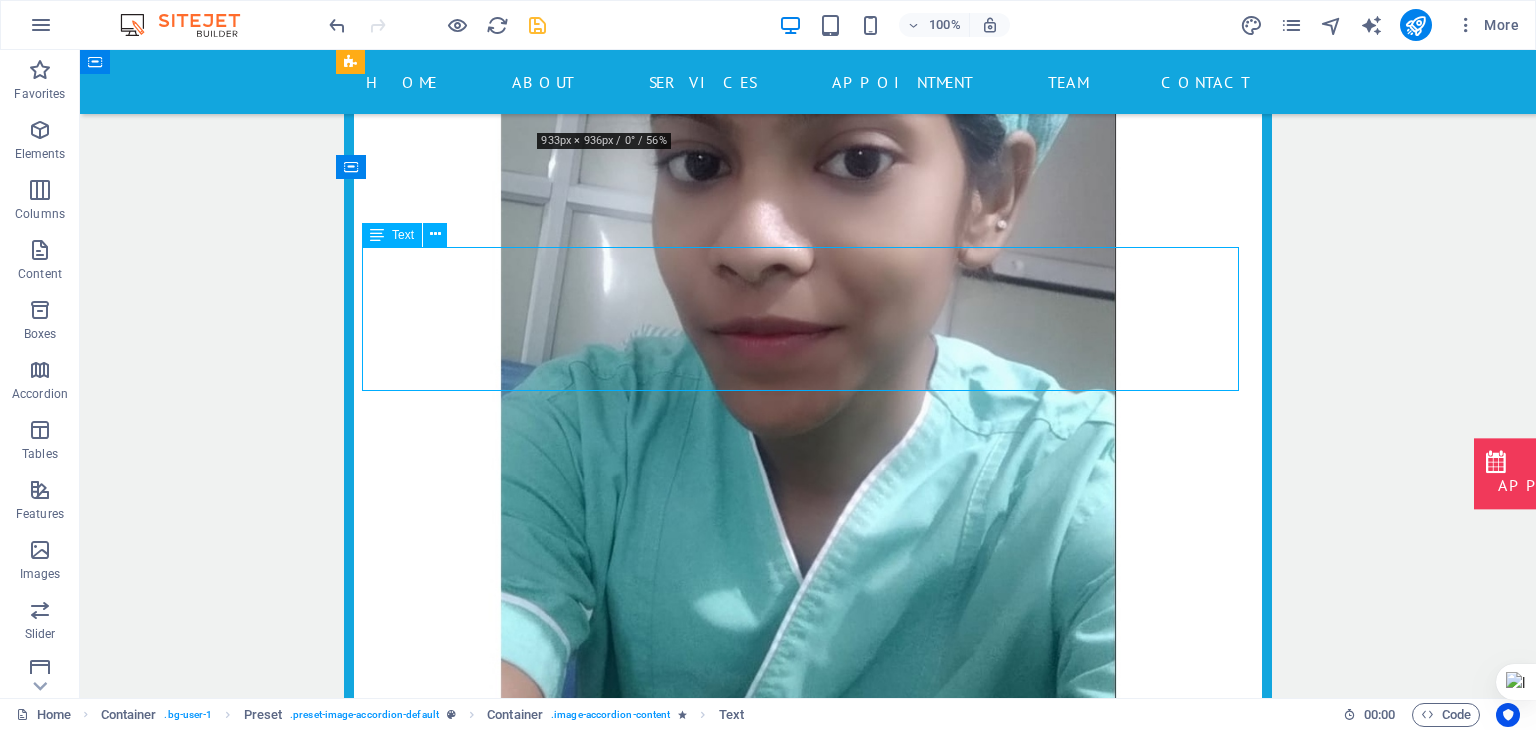 click on "Dr. [FIRST] [LAST]  MS ENT, MD & FARS (USA), FIANO (Italy), MRCS (UK) ENT specialist in [CITY], [STATE] PHONE:  [PHONE] MOBILE:  [PHONE]" at bounding box center (808, 3581) 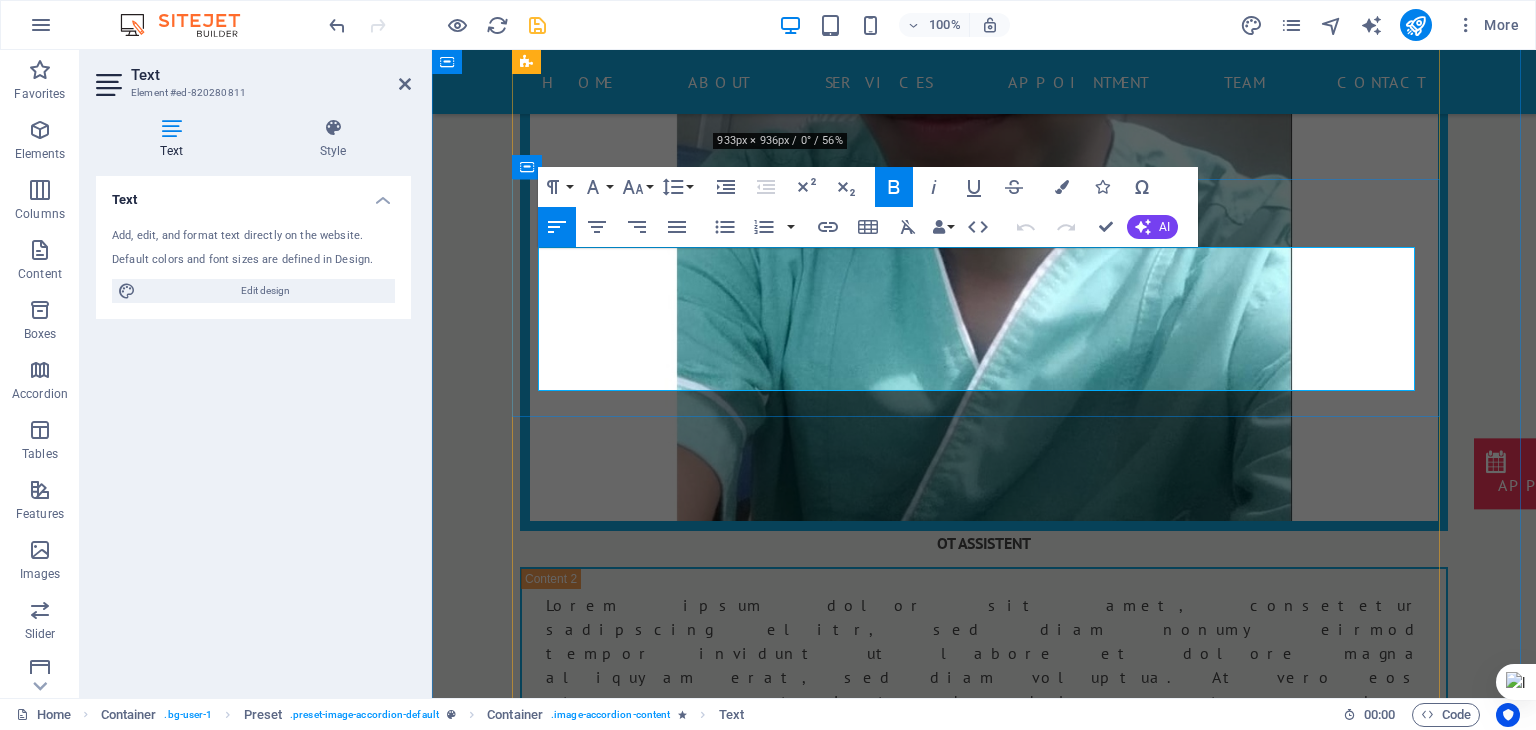 click on "Dr. [FIRST] [LAST]" at bounding box center [650, 3309] 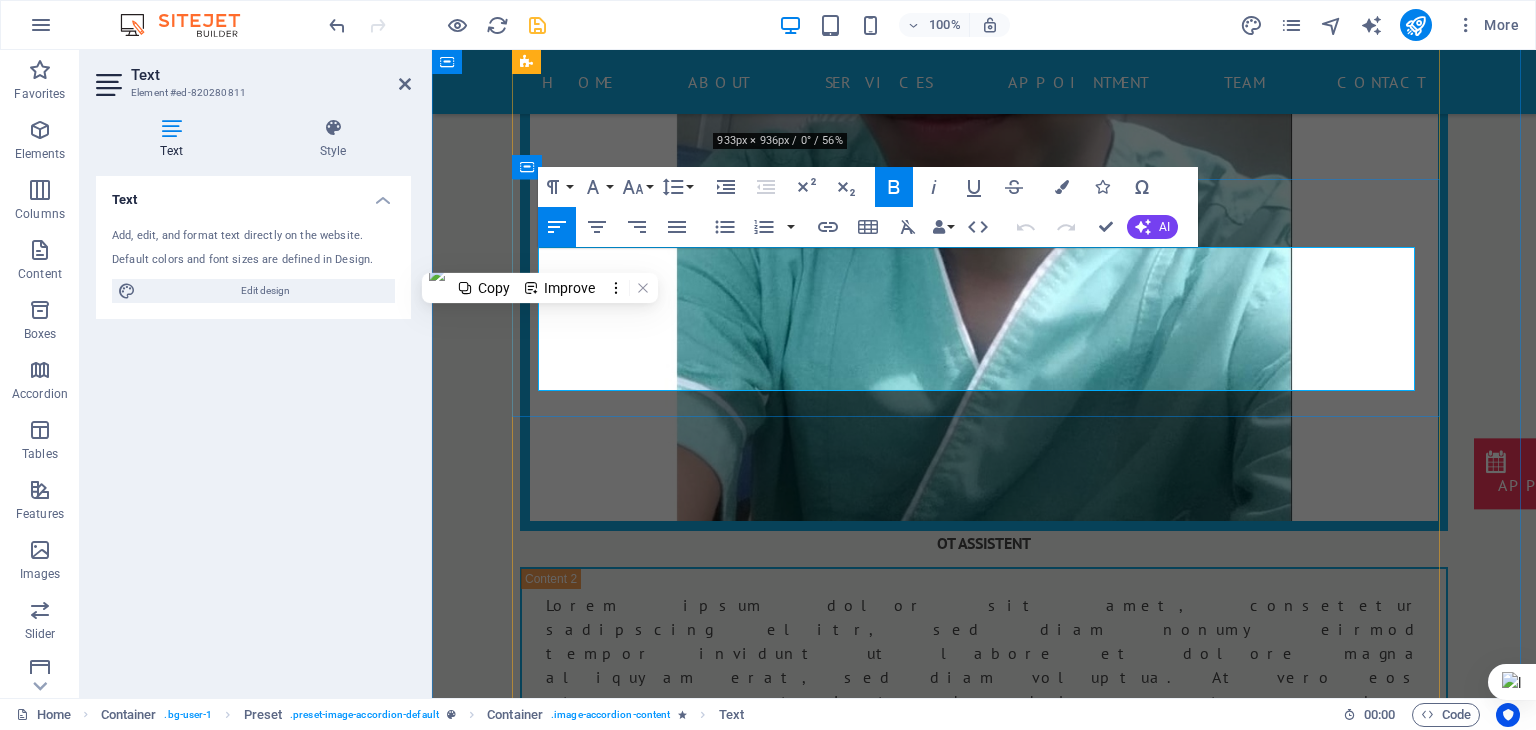 click on "Dr. [FIRST] [LAST]" at bounding box center (650, 3309) 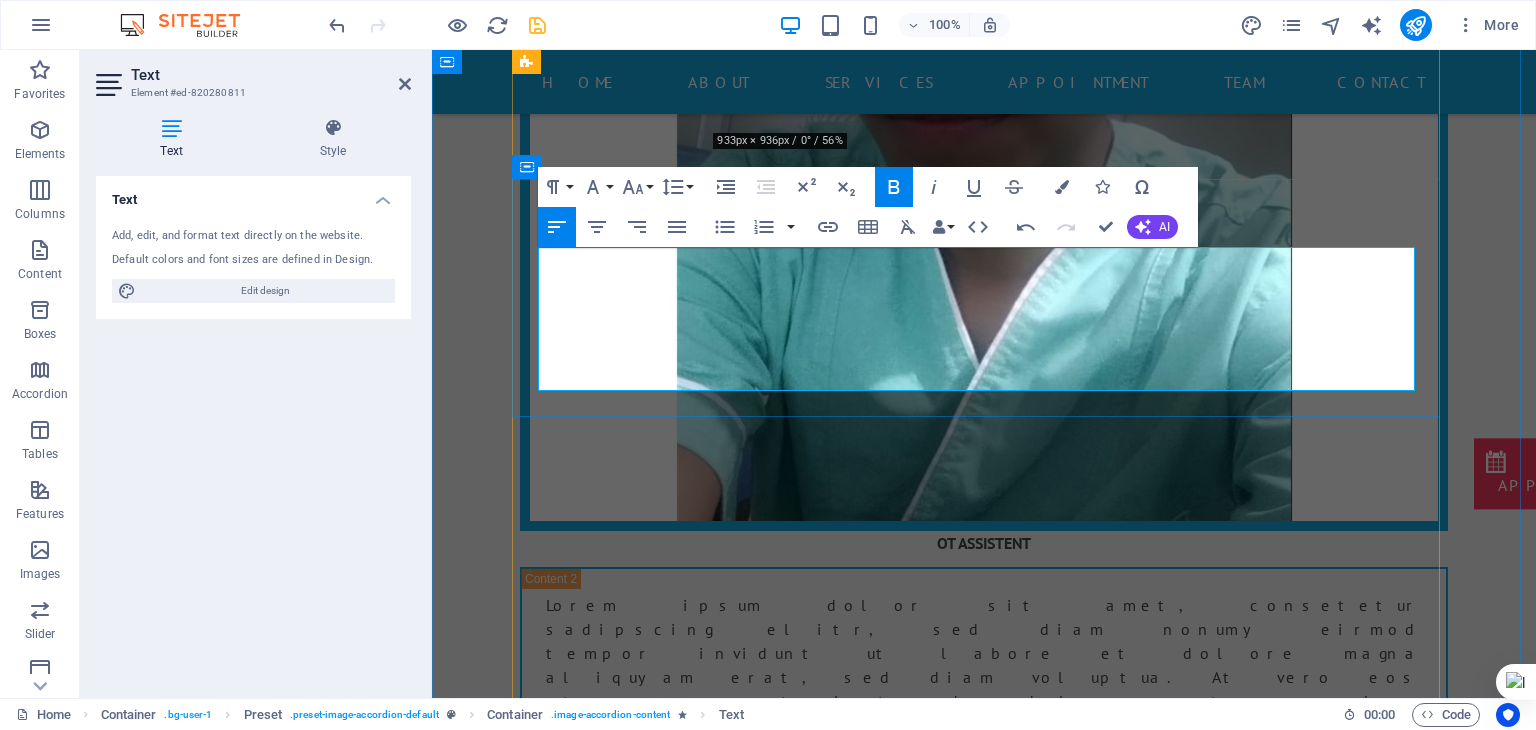 click on "MS ENT, MD & FARS (USA), FIANO (Italy), MRCS (UK)" at bounding box center [984, 3342] 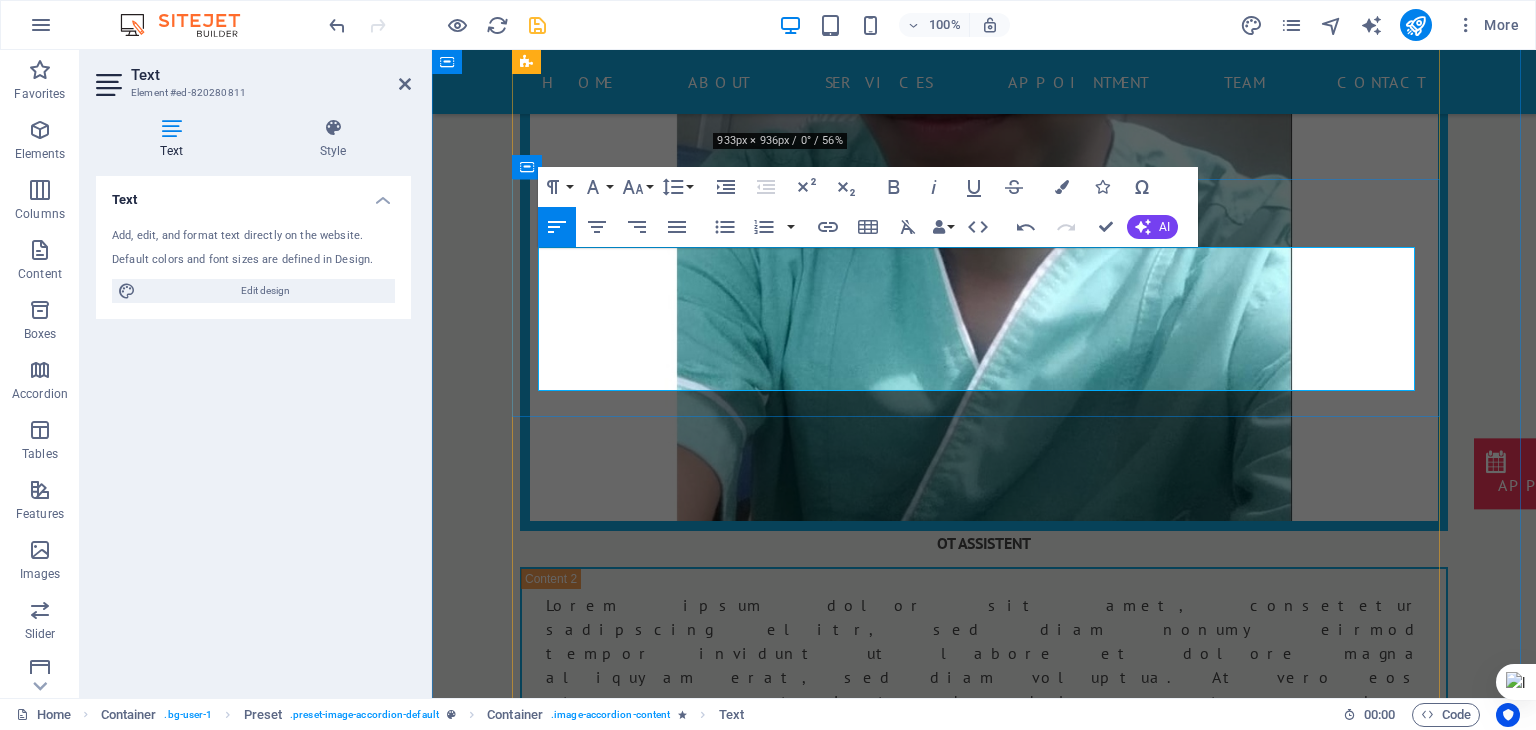 click on "MS ENT, MD & FARS (USA), FIANO (Italy), MRCS (UK)" at bounding box center (984, 3342) 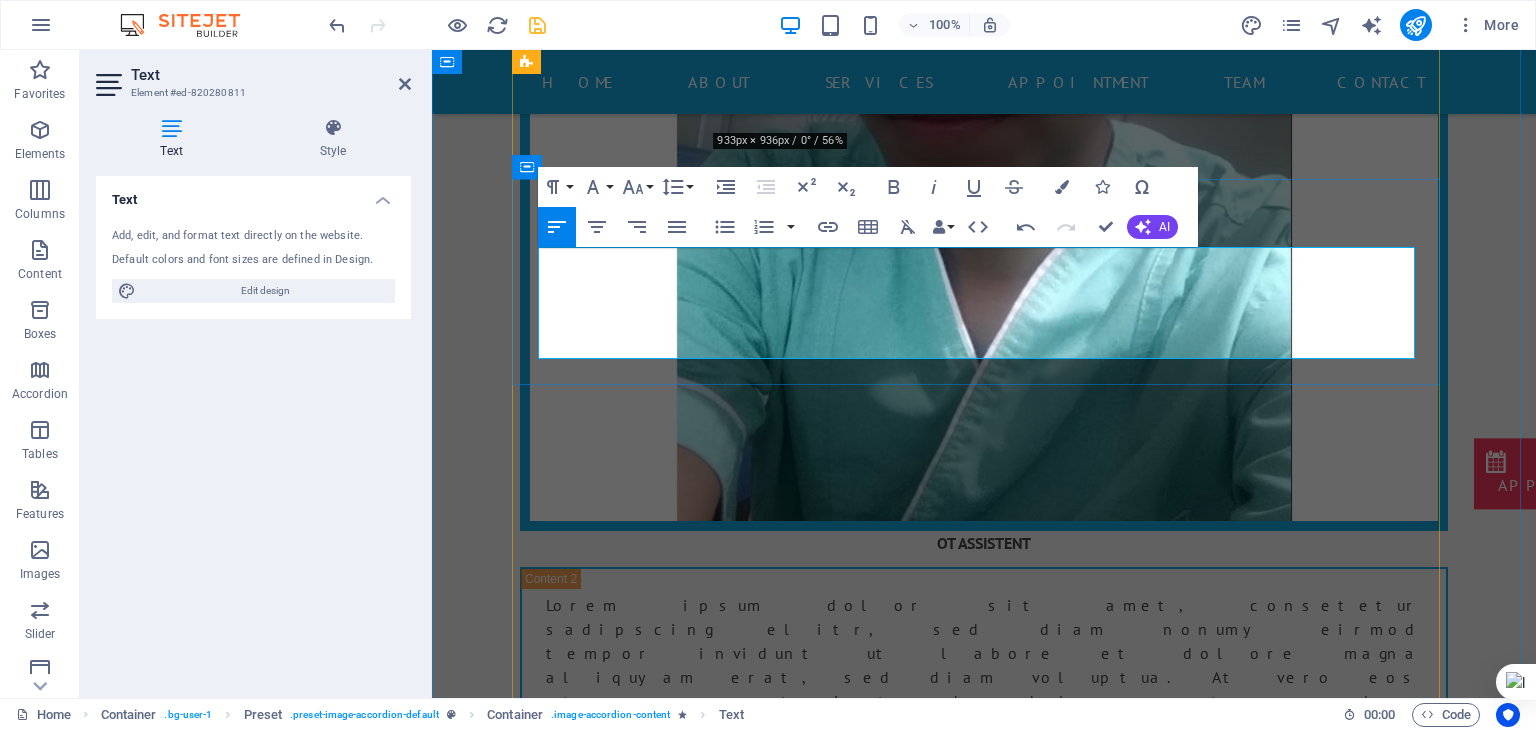 click on "ENT specialist in [CITY], [STATE]" at bounding box center [733, 3341] 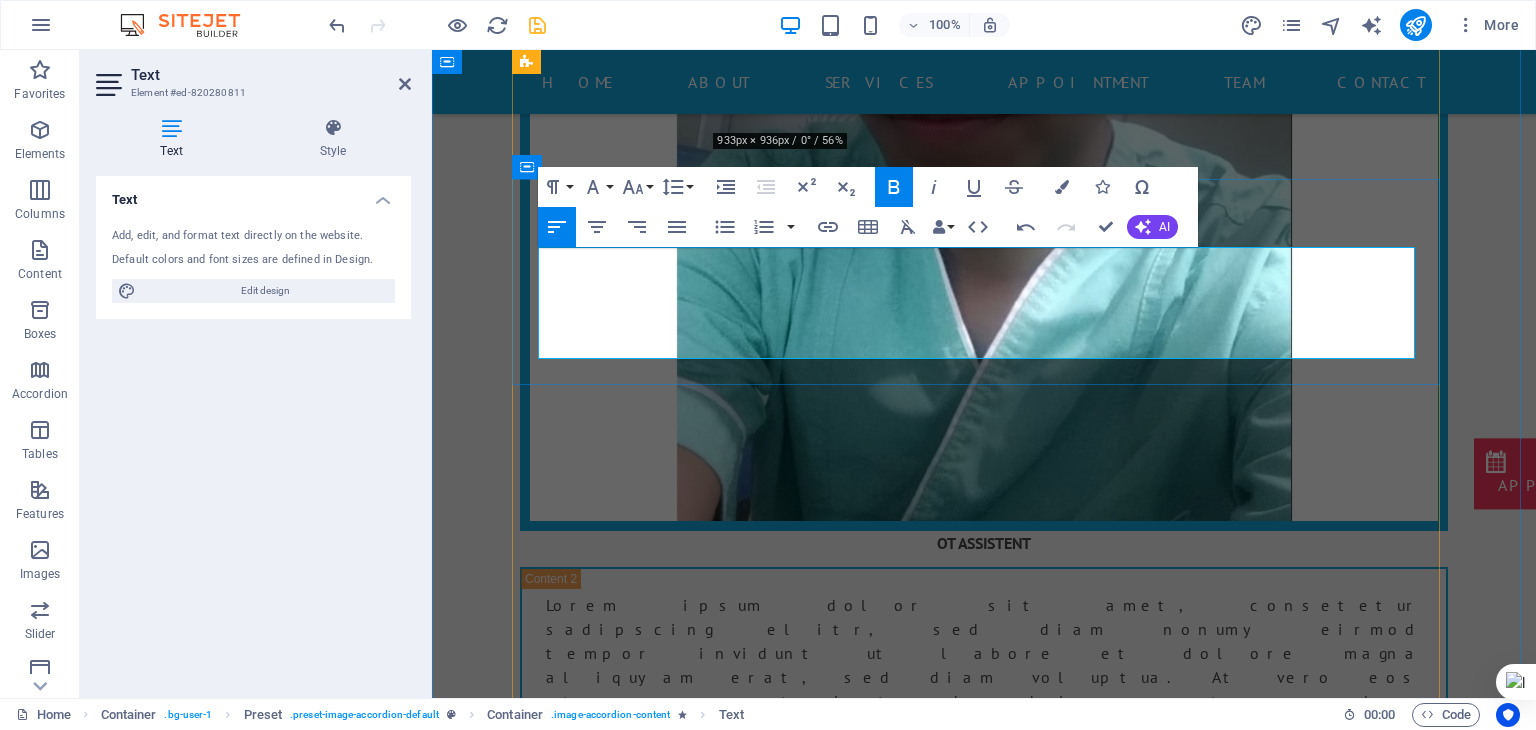 click on "ENT specialist in [CITY], [STATE]" at bounding box center [733, 3341] 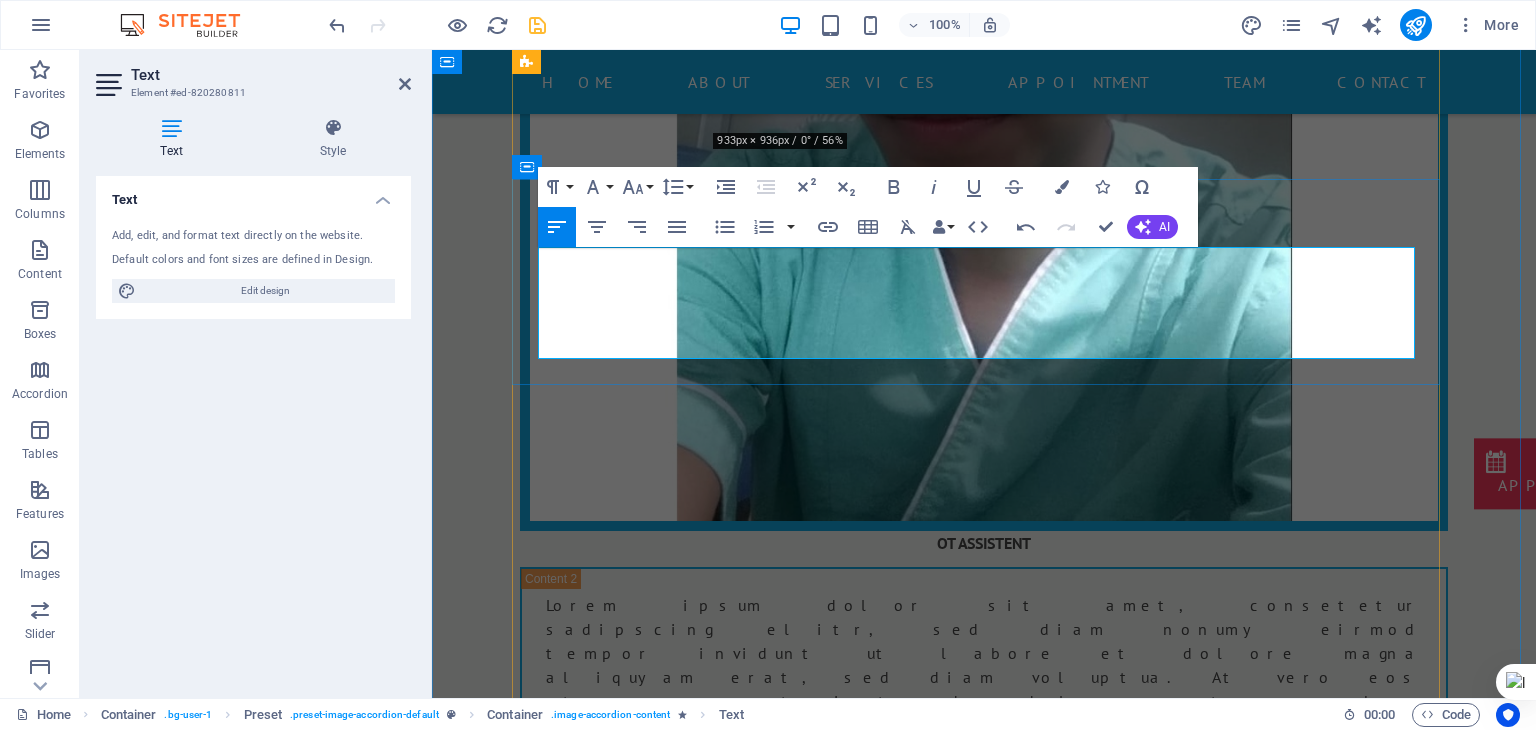 click on "OT ASSISTENT" at bounding box center [984, 3310] 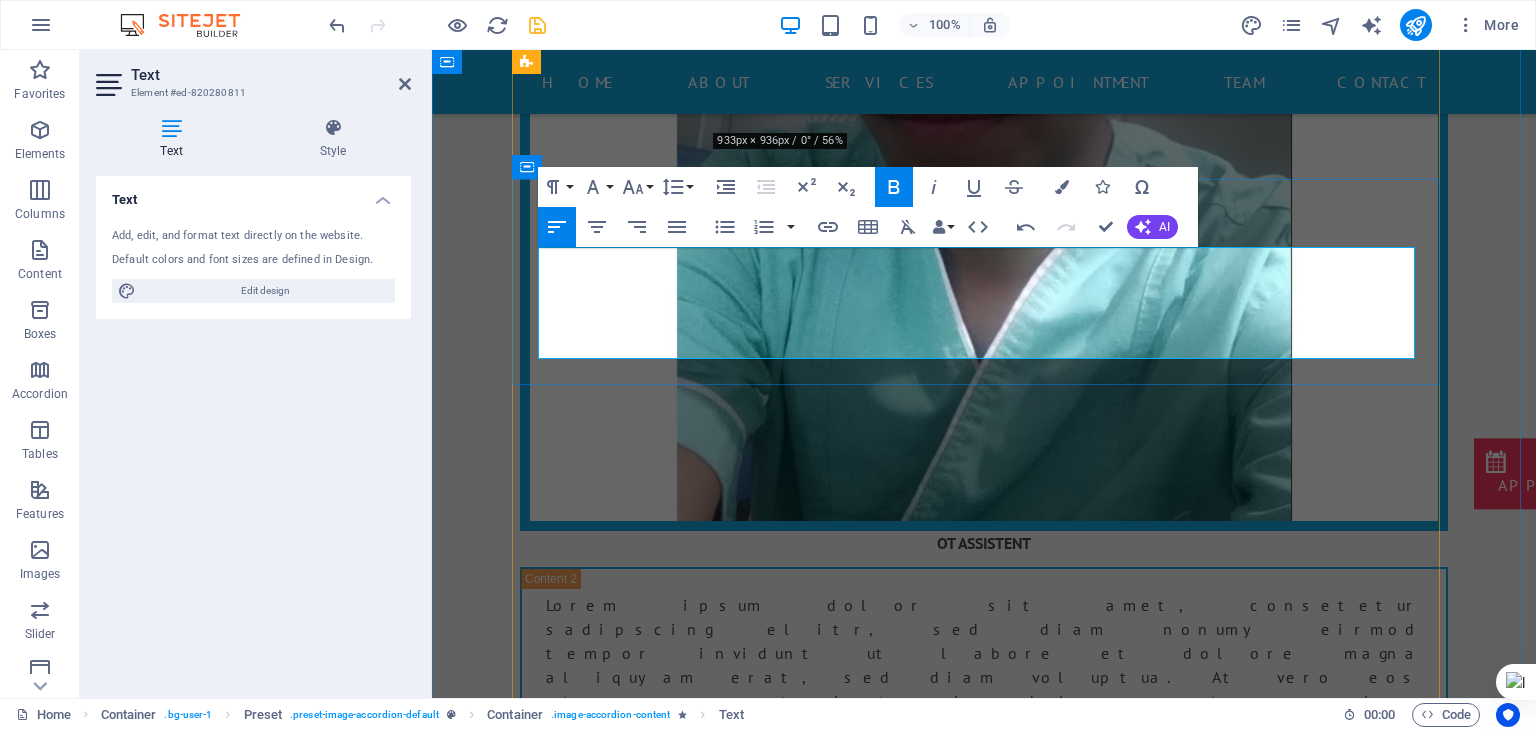 click on "OT ASSISTENT" at bounding box center [984, 3310] 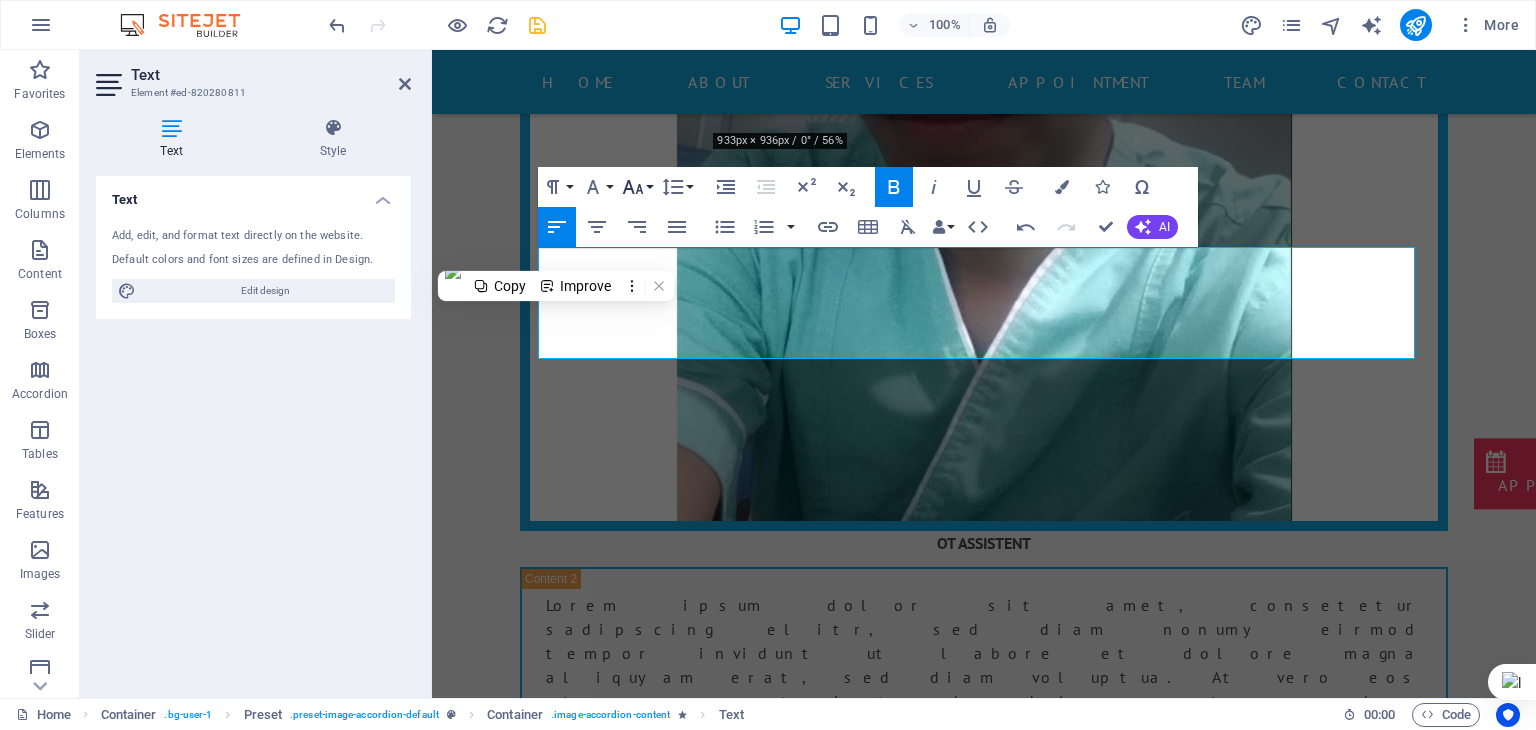 click 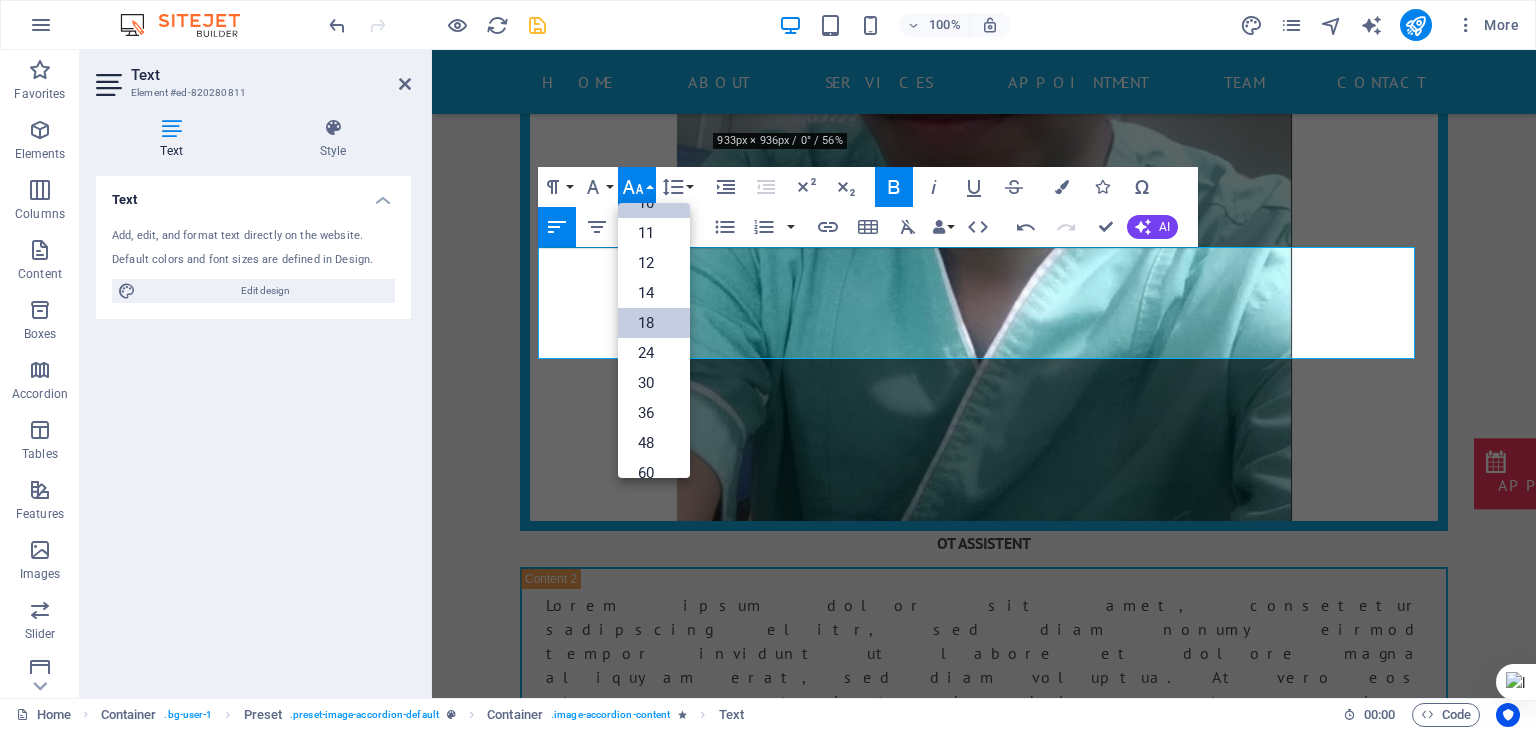 click on "18" at bounding box center [654, 323] 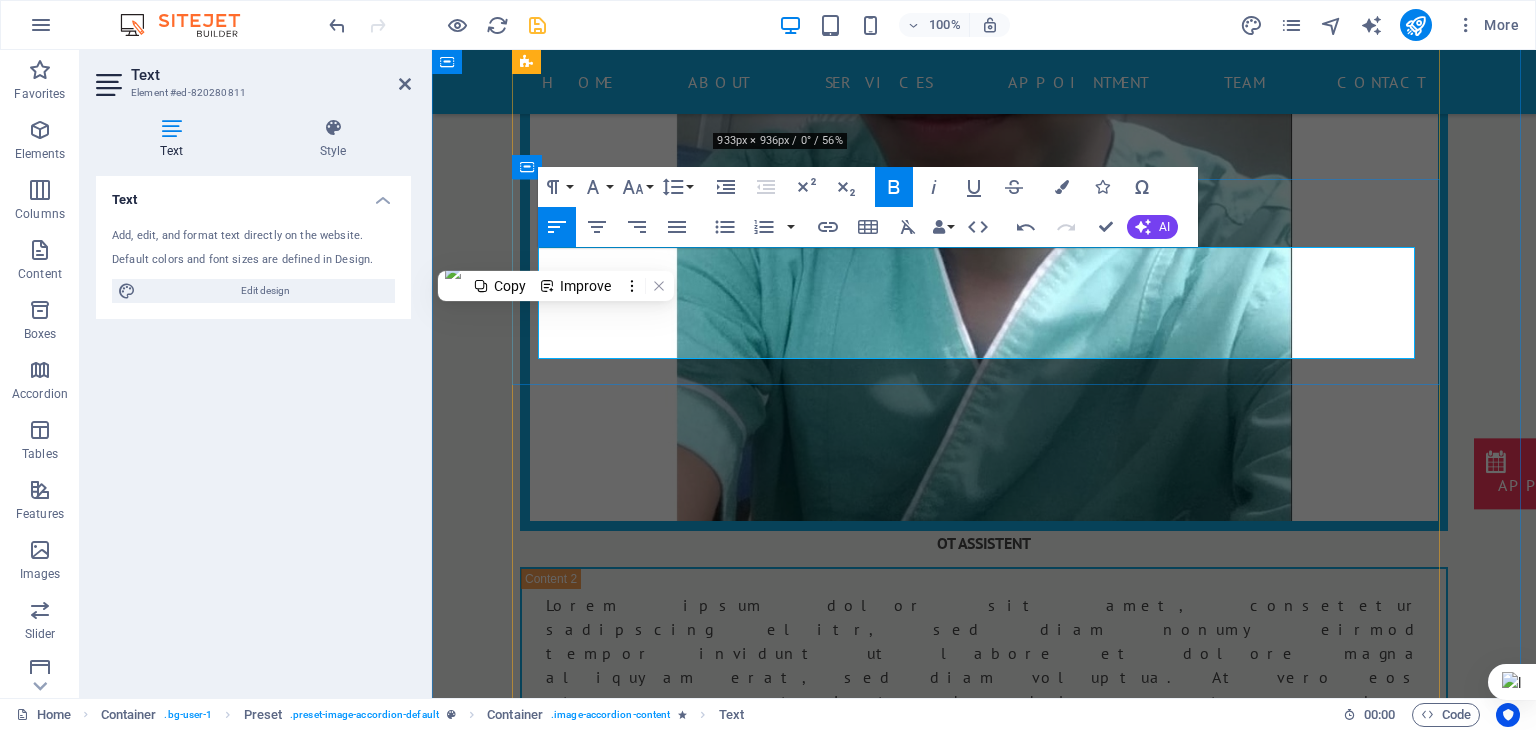click on "OT ASSISTENT" at bounding box center (984, 3310) 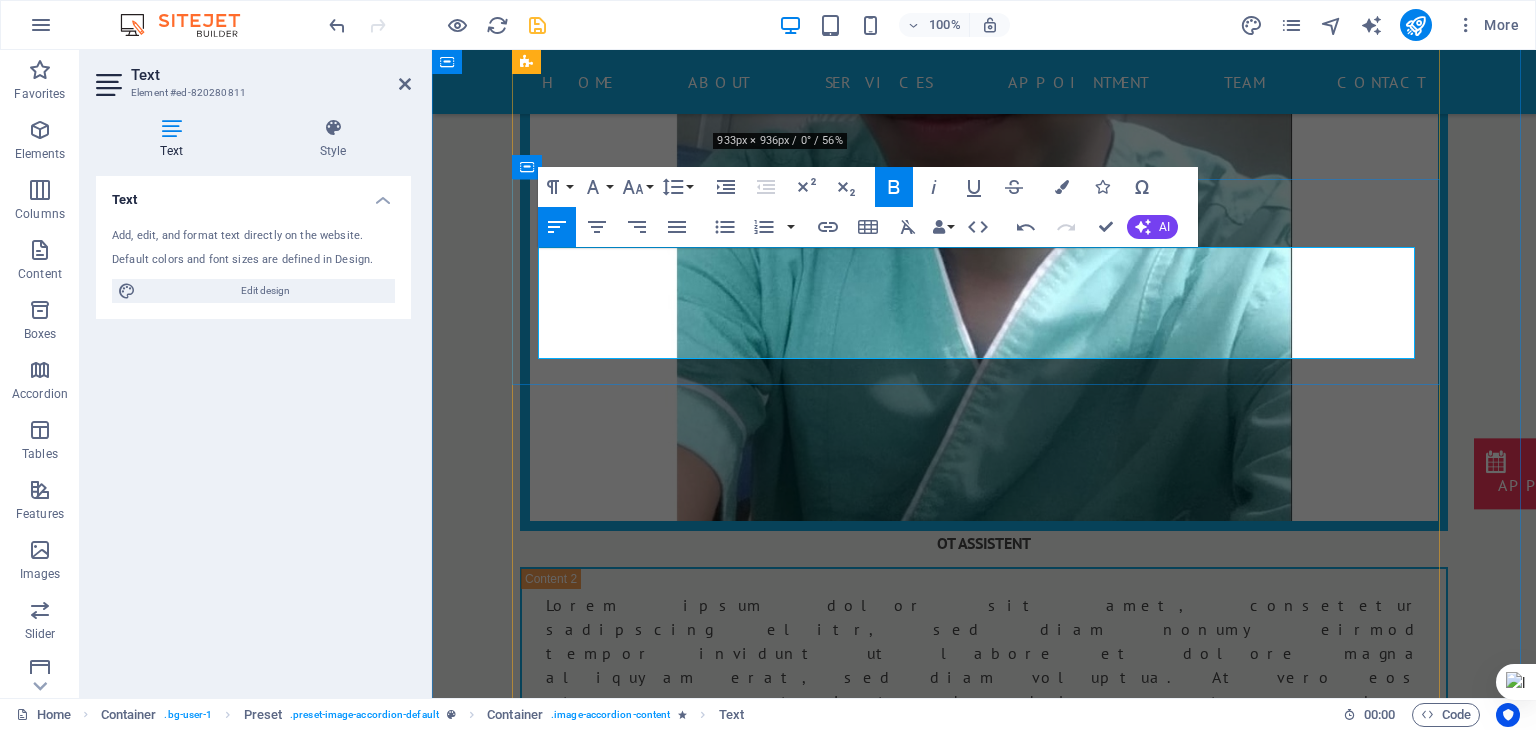 click on "OT ASSISTENT" at bounding box center (984, 3310) 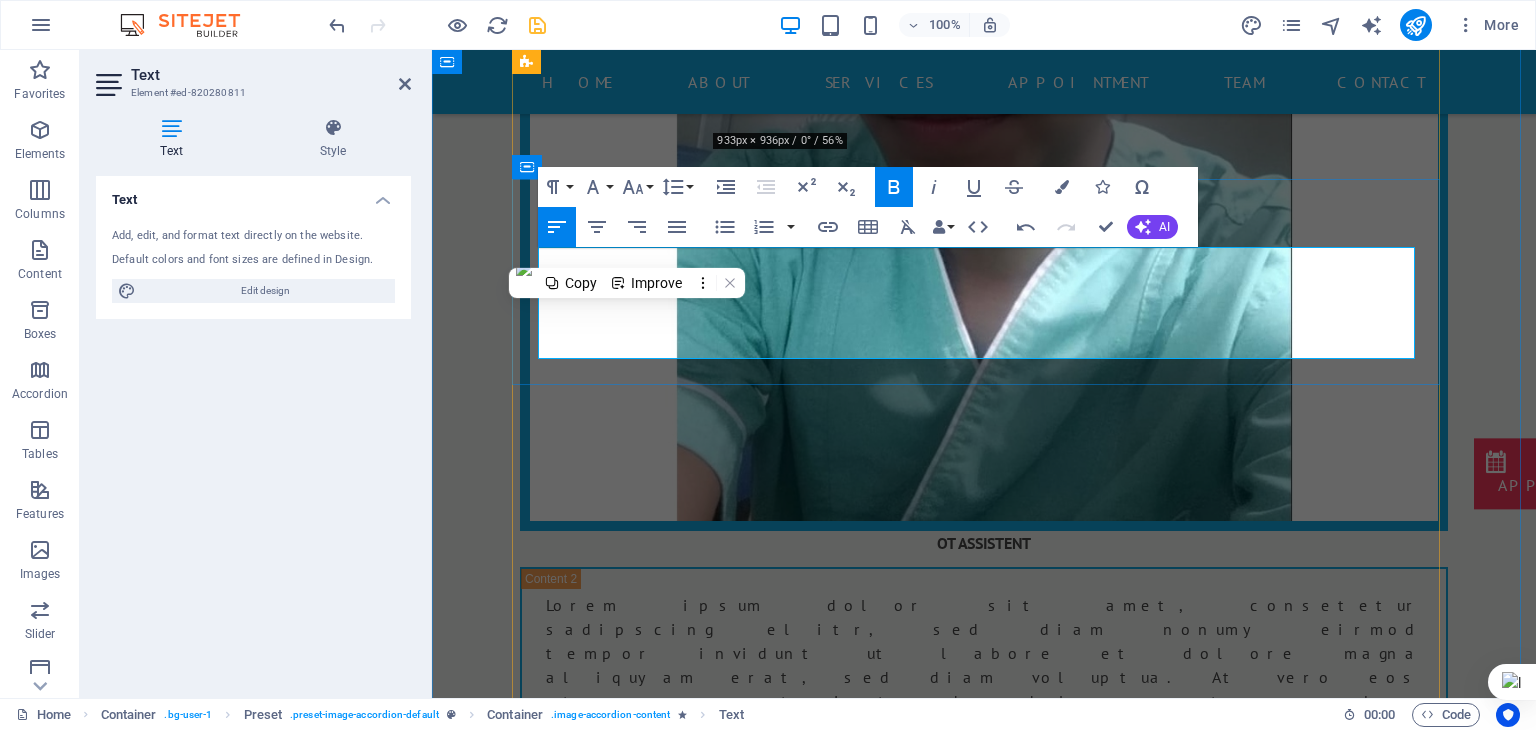 click on "OT ASSISTENT" at bounding box center [984, 3310] 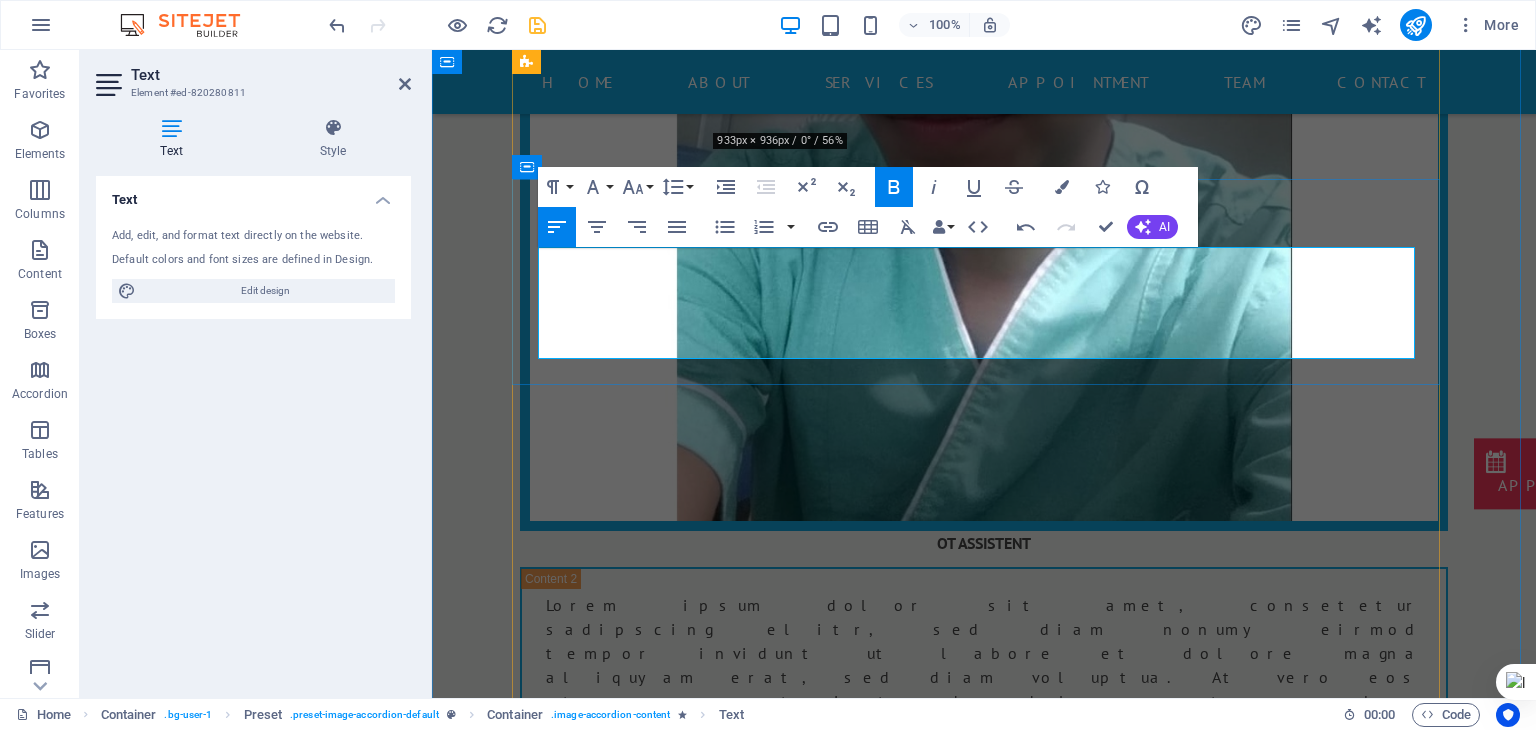 click on "OT ASSISTENT" at bounding box center (984, 3310) 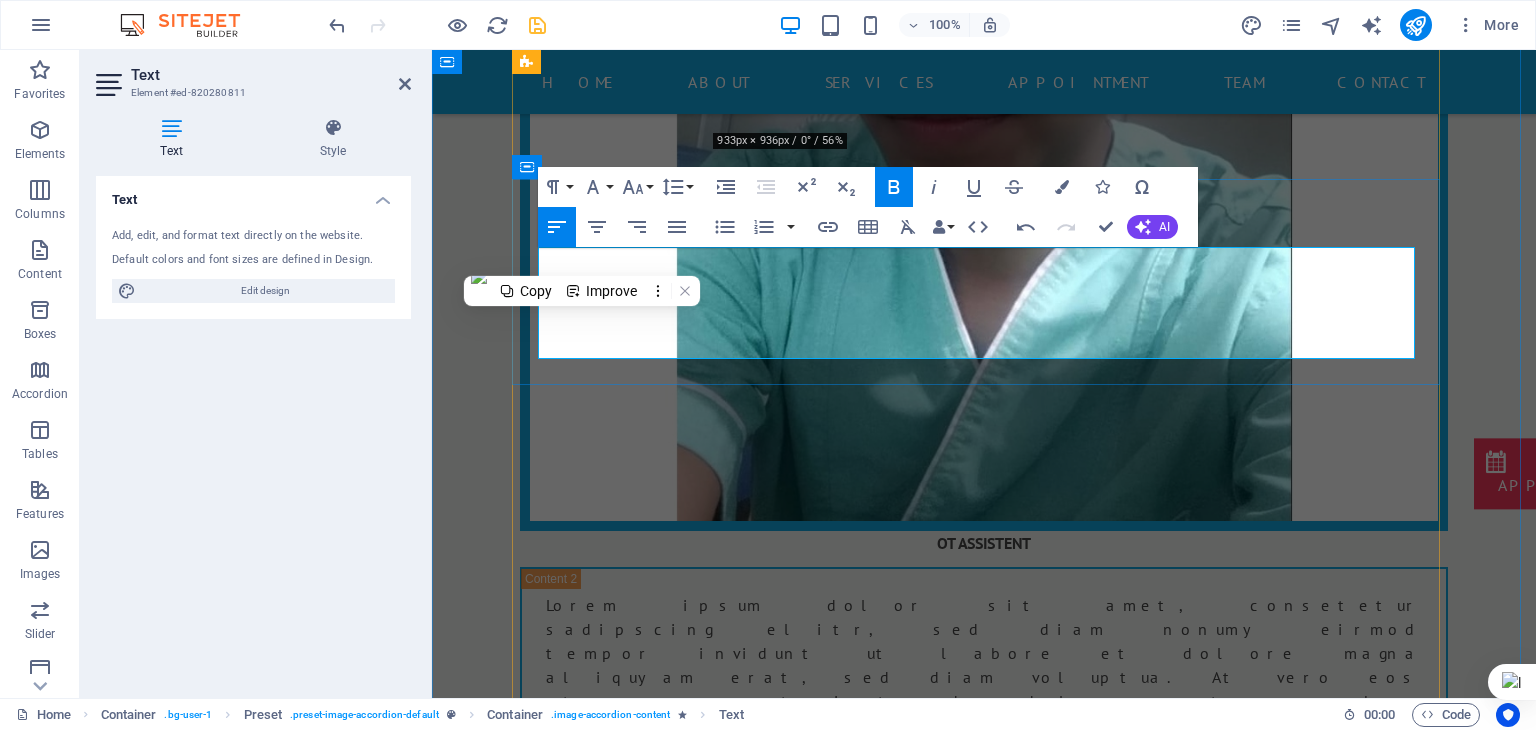 click on "OT ASSISTENT" at bounding box center (984, 3310) 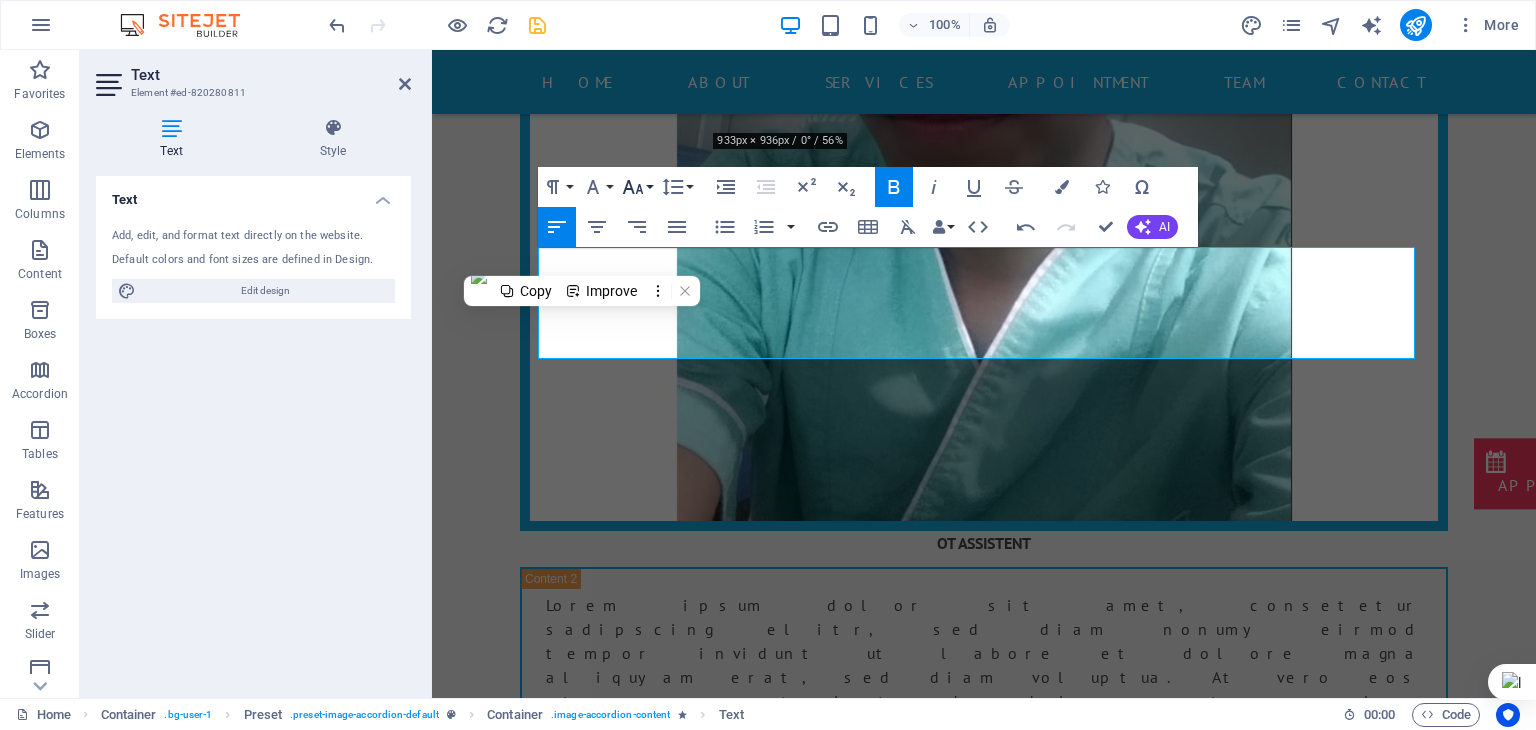 click on "Font Size" at bounding box center [637, 187] 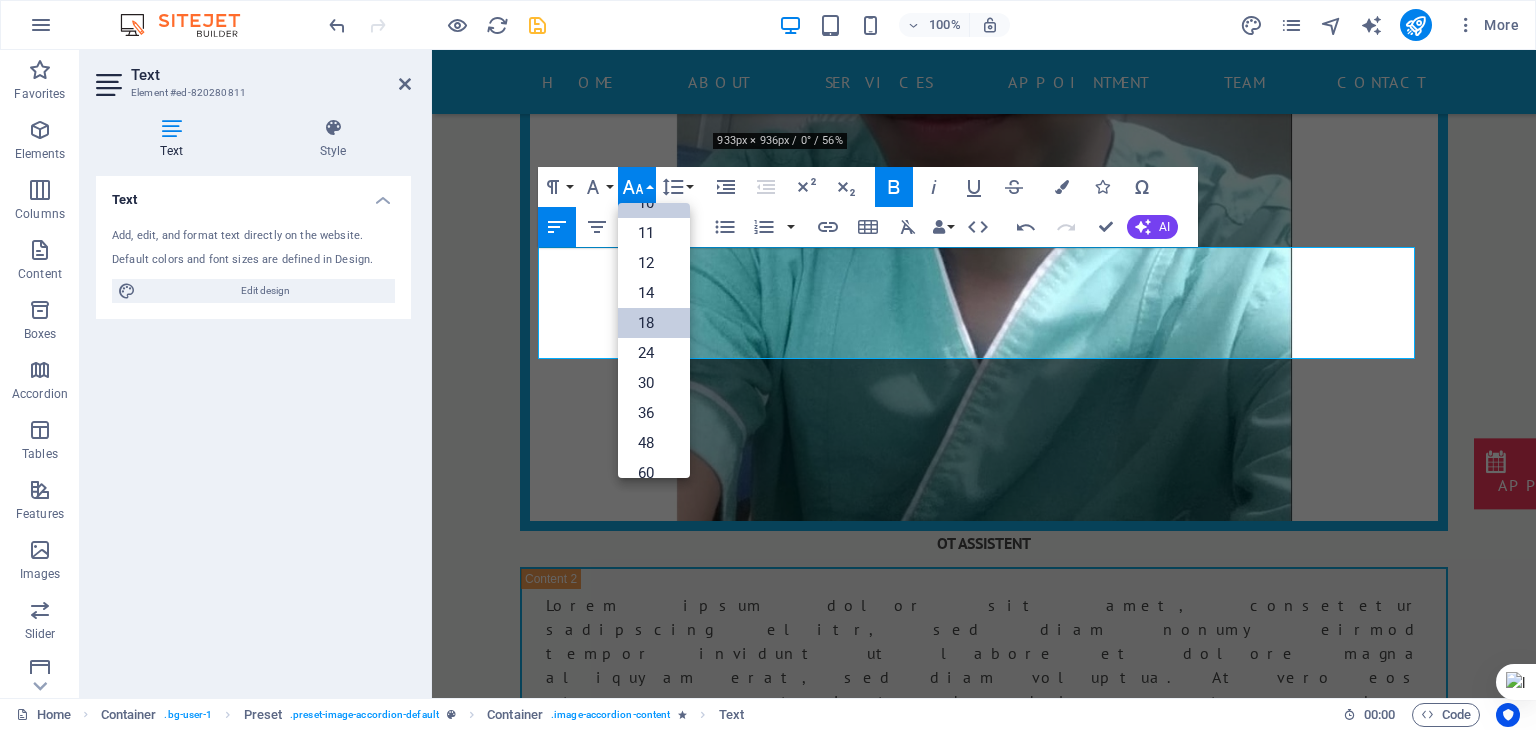 click on "18" at bounding box center [654, 323] 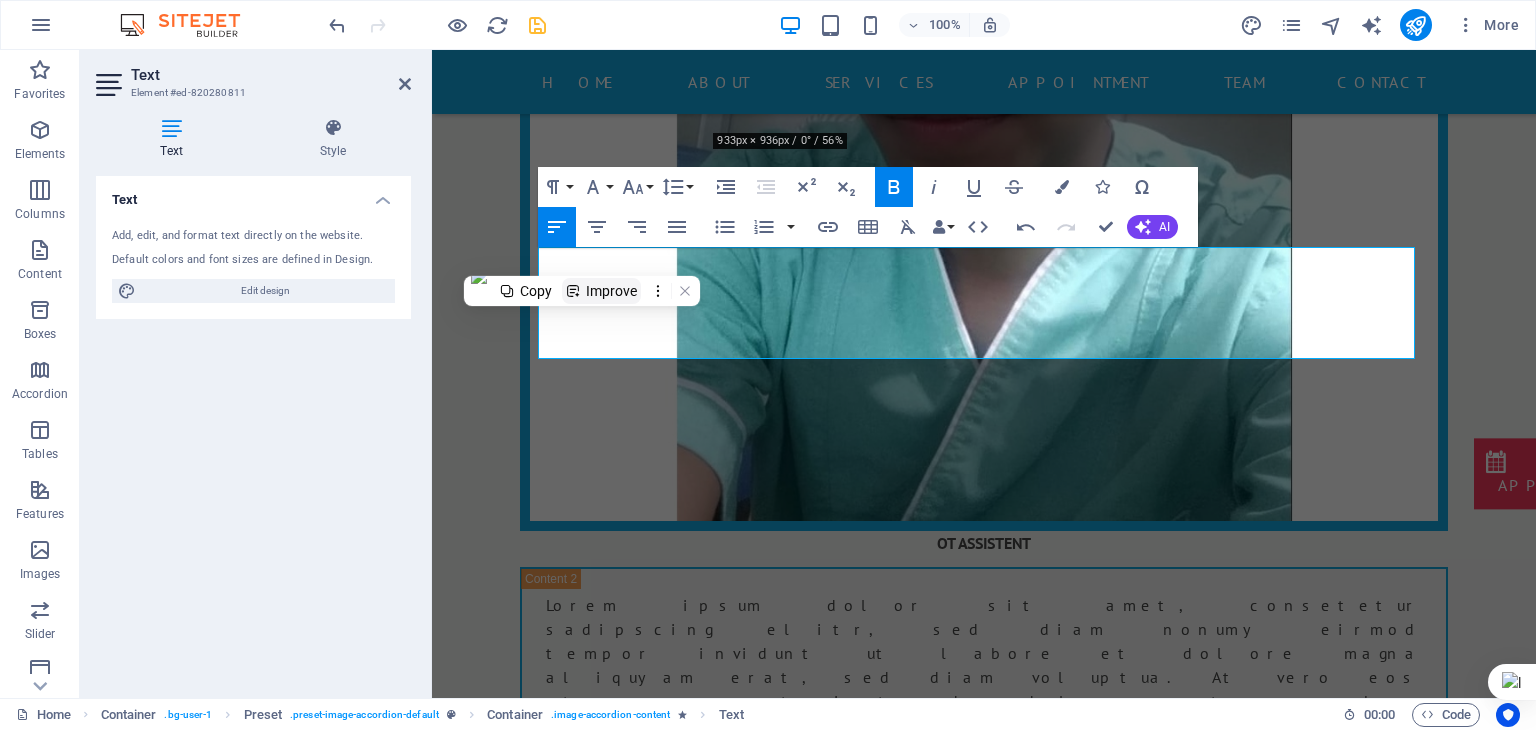copy on "OT ASSISTENT" 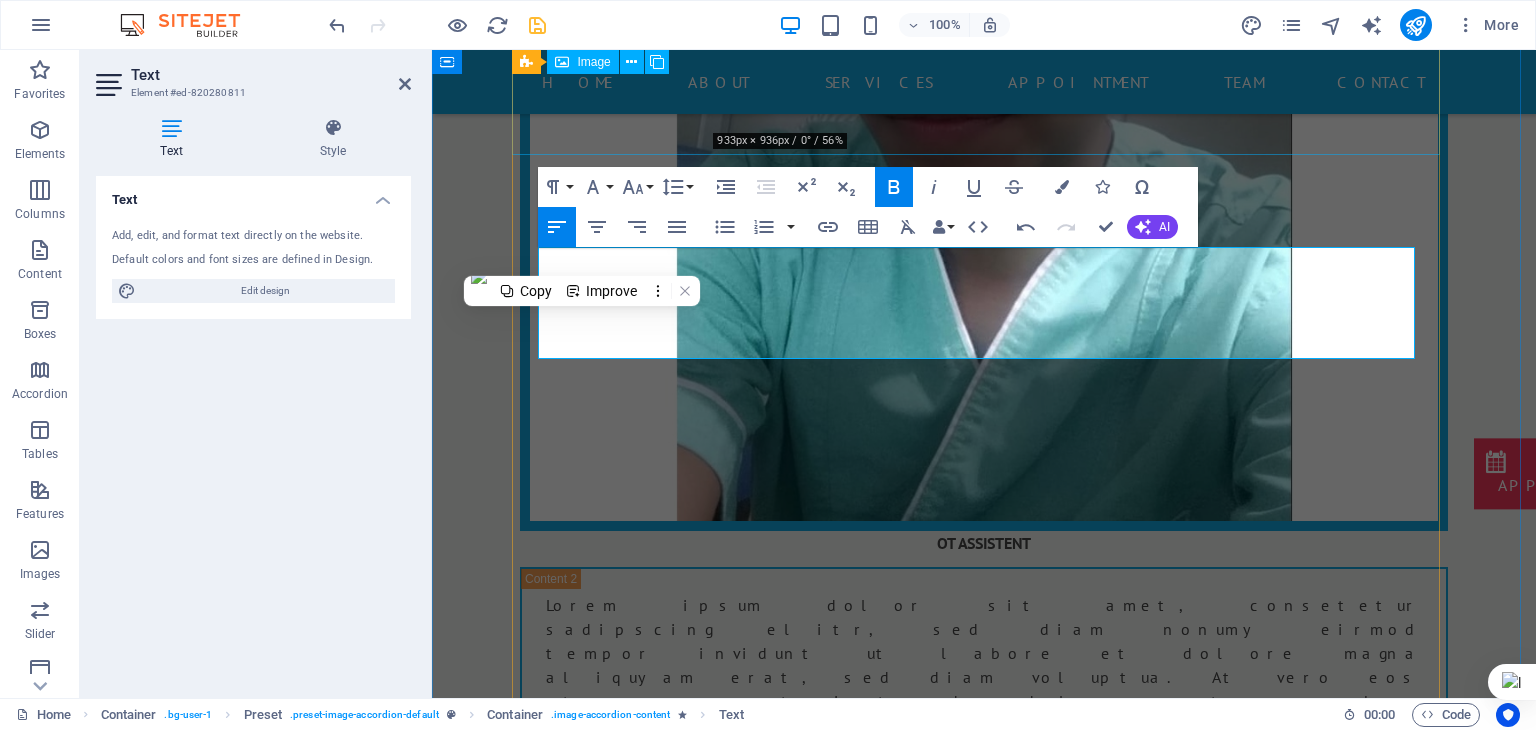 click on "OT ASSISTENT" at bounding box center [984, 2939] 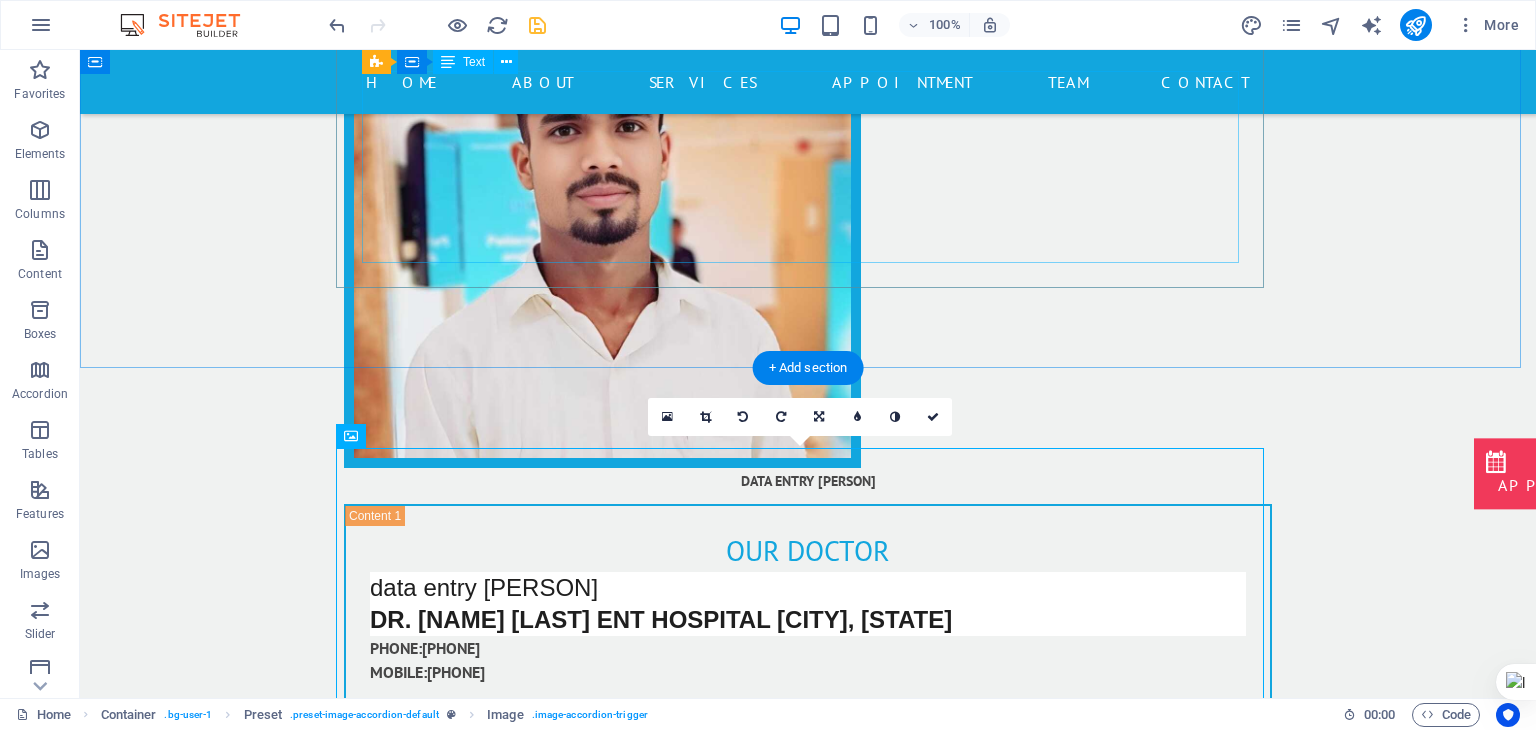 scroll, scrollTop: 18952, scrollLeft: 0, axis: vertical 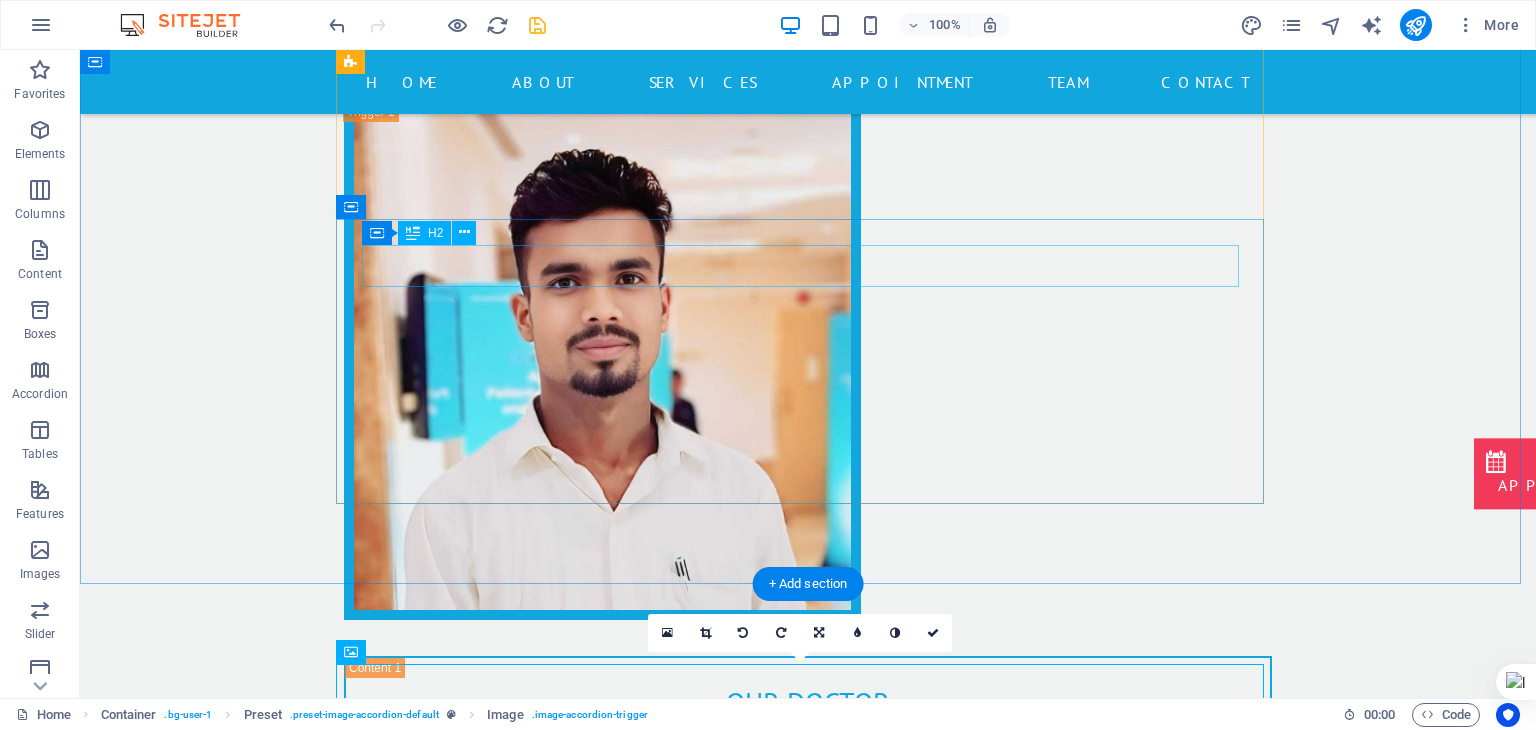 click on "our Nurse" at bounding box center [808, 3322] 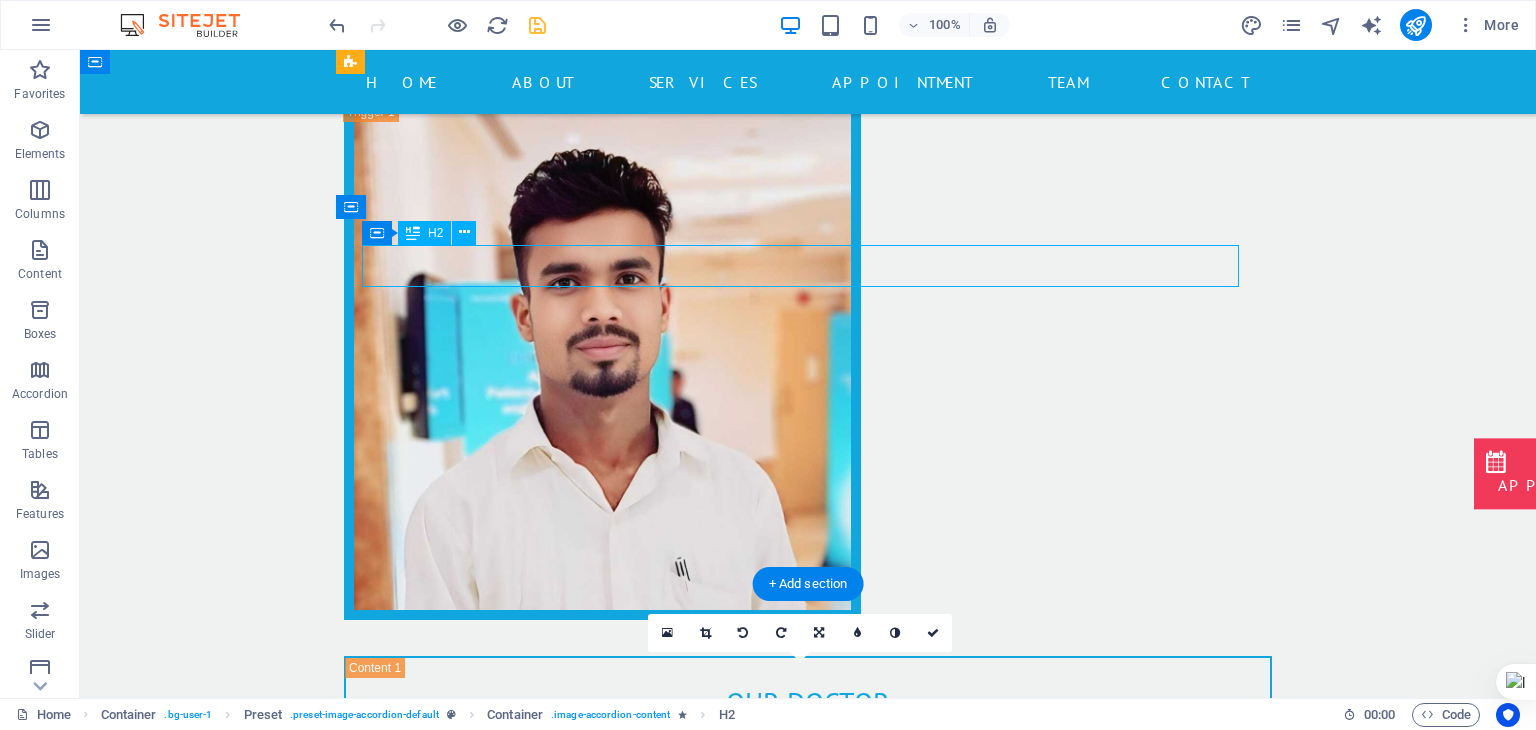 click on "our Nurse" at bounding box center (808, 3322) 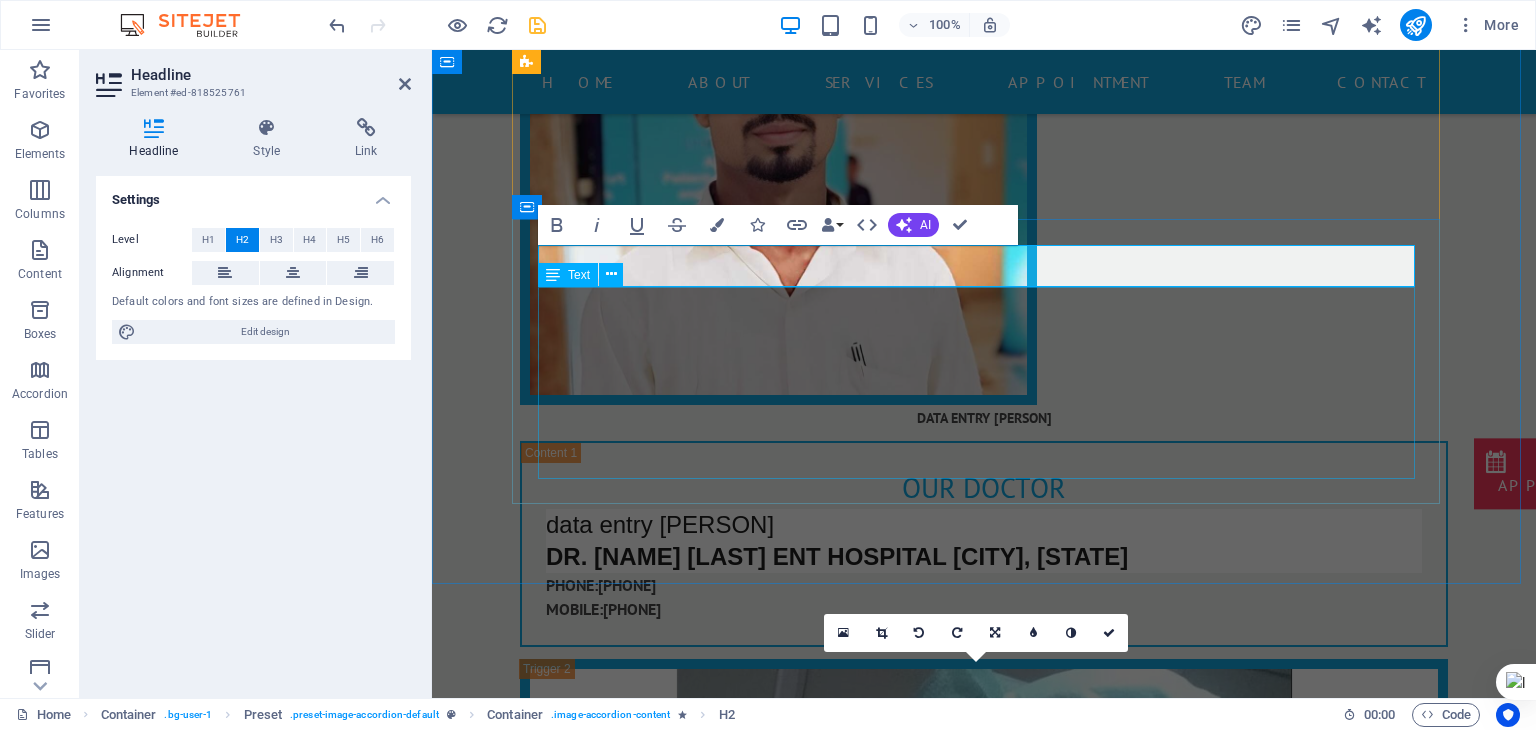 click on "Lorem ipsum dolor sit amet, consetetur sadipscing elitr, sed diam nonumy eirmod tempor invidunt ut labore et dolore magna aliquyam erat, sed diam voluptua. At vero eos et accusam et justo duo dolores et ea rebum. Stet clita kasd gubergren, no sea takimata sanctus est Lorem ipsum dolor sit amet. Lorem ipsum dolor sit amet, consetetur sadipscing elitr, sed diam nonumy eirmod tempor invidunt ut labore et dolore magna aliquyam erat, sed diam voluptua. At vero eos et accusam et justo duo dolores et ea rebum. Stet clita kasd gubergren, no sea takimata sanctus est Lorem ipsum dolor sit amet. PHONE:  [PHONE] MOBILE:  [PHONE]" at bounding box center [984, 3332] 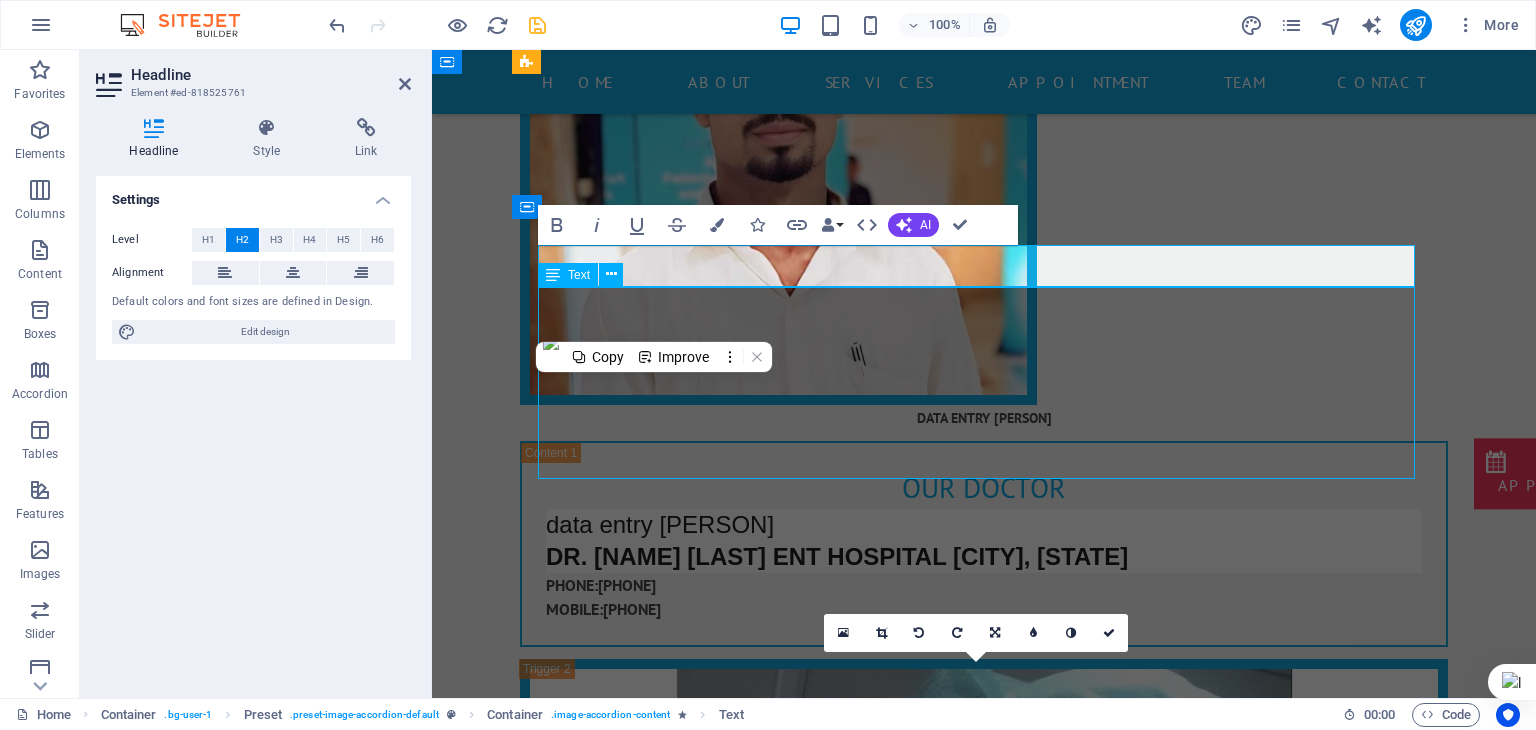click on "Lorem ipsum dolor sit amet, consetetur sadipscing elitr, sed diam nonumy eirmod tempor invidunt ut labore et dolore magna aliquyam erat, sed diam voluptua. At vero eos et accusam et justo duo dolores et ea rebum. Stet clita kasd gubergren, no sea takimata sanctus est Lorem ipsum dolor sit amet. Lorem ipsum dolor sit amet, consetetur sadipscing elitr, sed diam nonumy eirmod tempor invidunt ut labore et dolore magna aliquyam erat, sed diam voluptua. At vero eos et accusam et justo duo dolores et ea rebum. Stet clita kasd gubergren, no sea takimata sanctus est Lorem ipsum dolor sit amet. PHONE:  [PHONE] MOBILE:  [PHONE]" at bounding box center (984, 3332) 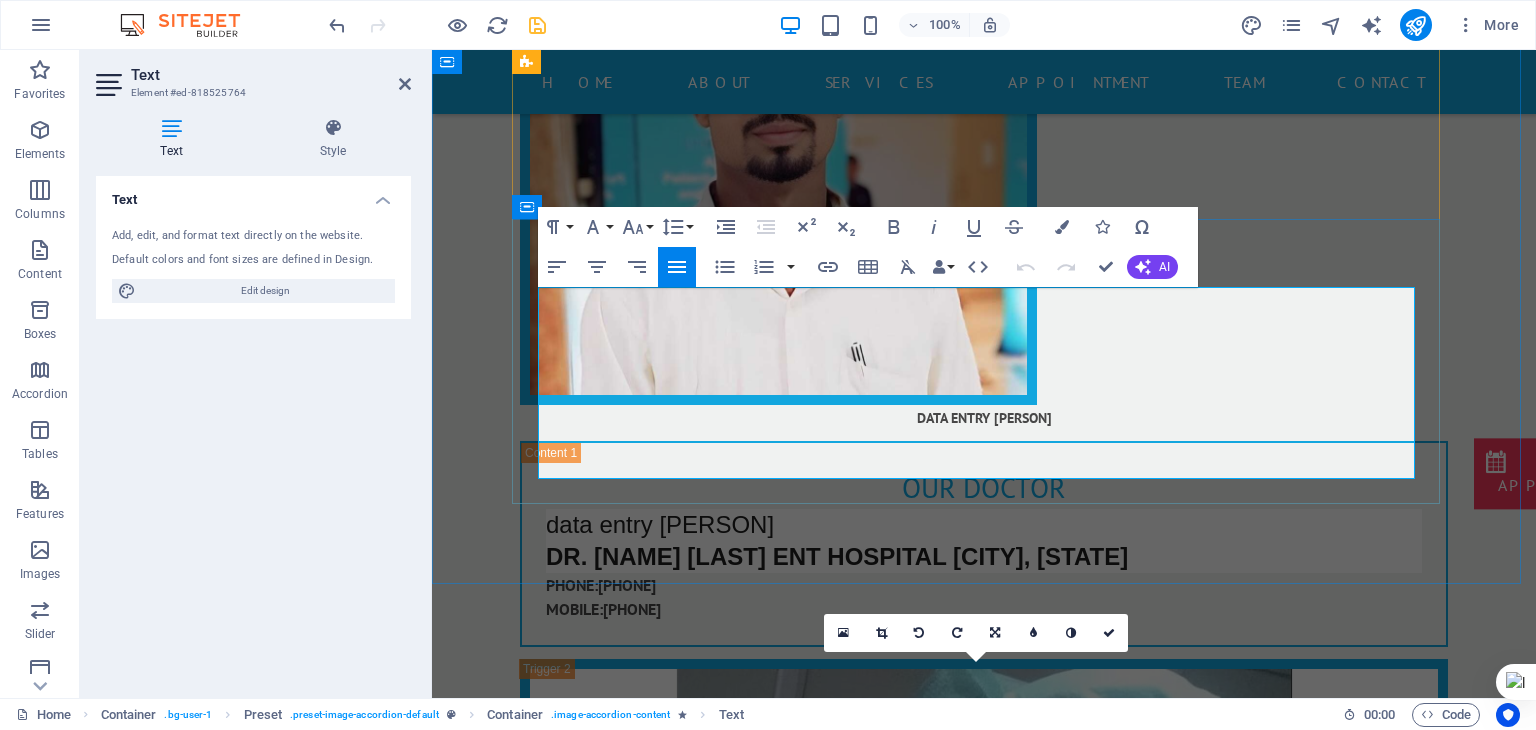click on "Lorem ipsum dolor sit amet, consetetur sadipscing elitr, sed diam nonumy eirmod tempor invidunt ut labore et dolore magna aliquyam erat, sed diam voluptua. At vero eos et accusam et justo duo dolores et ea rebum. Stet clita kasd gubergren, no sea takimata sanctus est Lorem ipsum dolor sit amet. Lorem ipsum dolor sit amet, consetetur sadipscing elitr, sed diam nonumy eirmod tempor invidunt ut labore et dolore magna aliquyam erat, sed diam voluptua. At vero eos et accusam et justo duo dolores et ea rebum. Stet clita kasd gubergren, no sea takimata sanctus est Lorem ipsum dolor sit amet." at bounding box center [984, 3296] 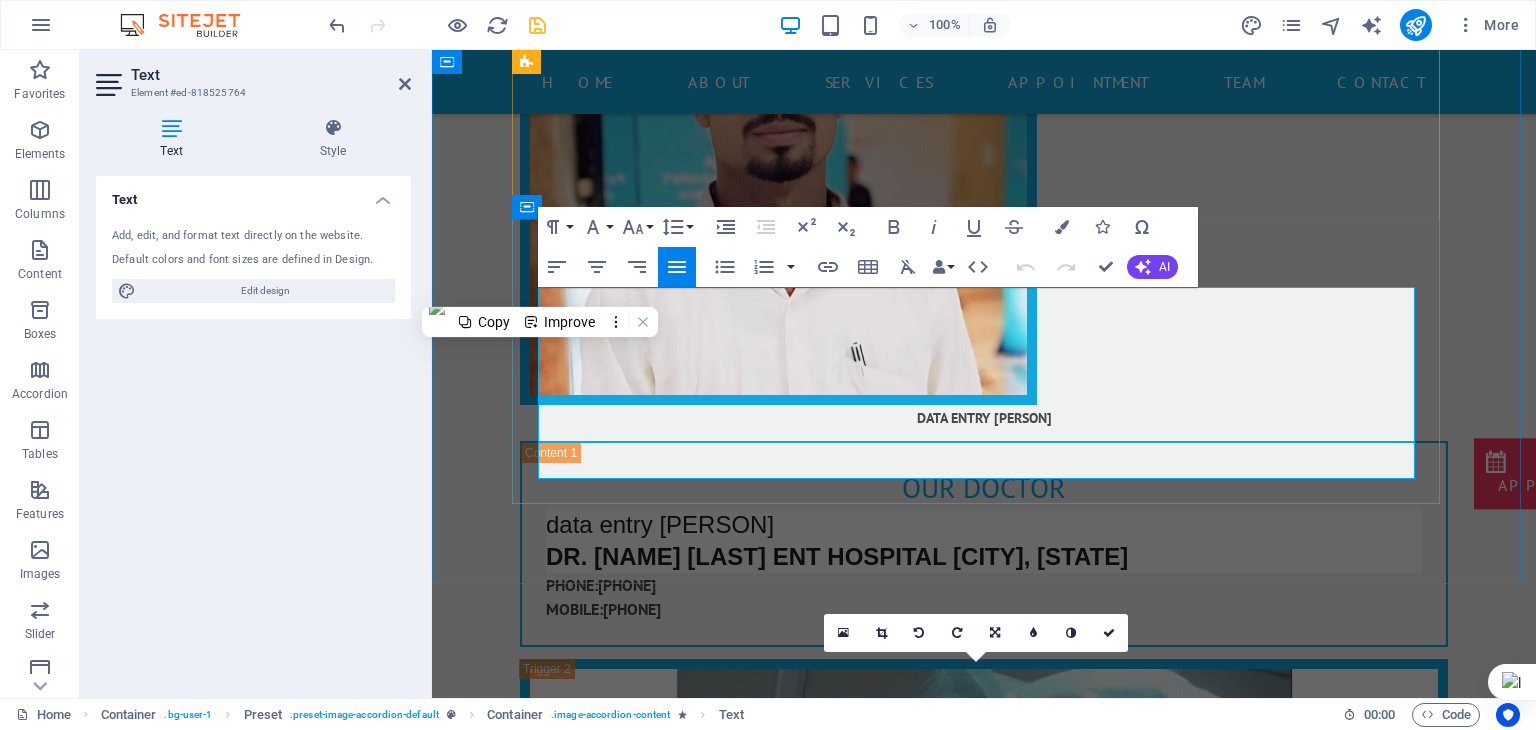 click on "Lorem ipsum dolor sit amet, consetetur sadipscing elitr, sed diam nonumy eirmod tempor invidunt ut labore et dolore magna aliquyam erat, sed diam voluptua. At vero eos et accusam et justo duo dolores et ea rebum. Stet clita kasd gubergren, no sea takimata sanctus est Lorem ipsum dolor sit amet. Lorem ipsum dolor sit amet, consetetur sadipscing elitr, sed diam nonumy eirmod tempor invidunt ut labore et dolore magna aliquyam erat, sed diam voluptua. At vero eos et accusam et justo duo dolores et ea rebum. Stet clita kasd gubergren, no sea takimata sanctus est Lorem ipsum dolor sit amet." at bounding box center (984, 3296) 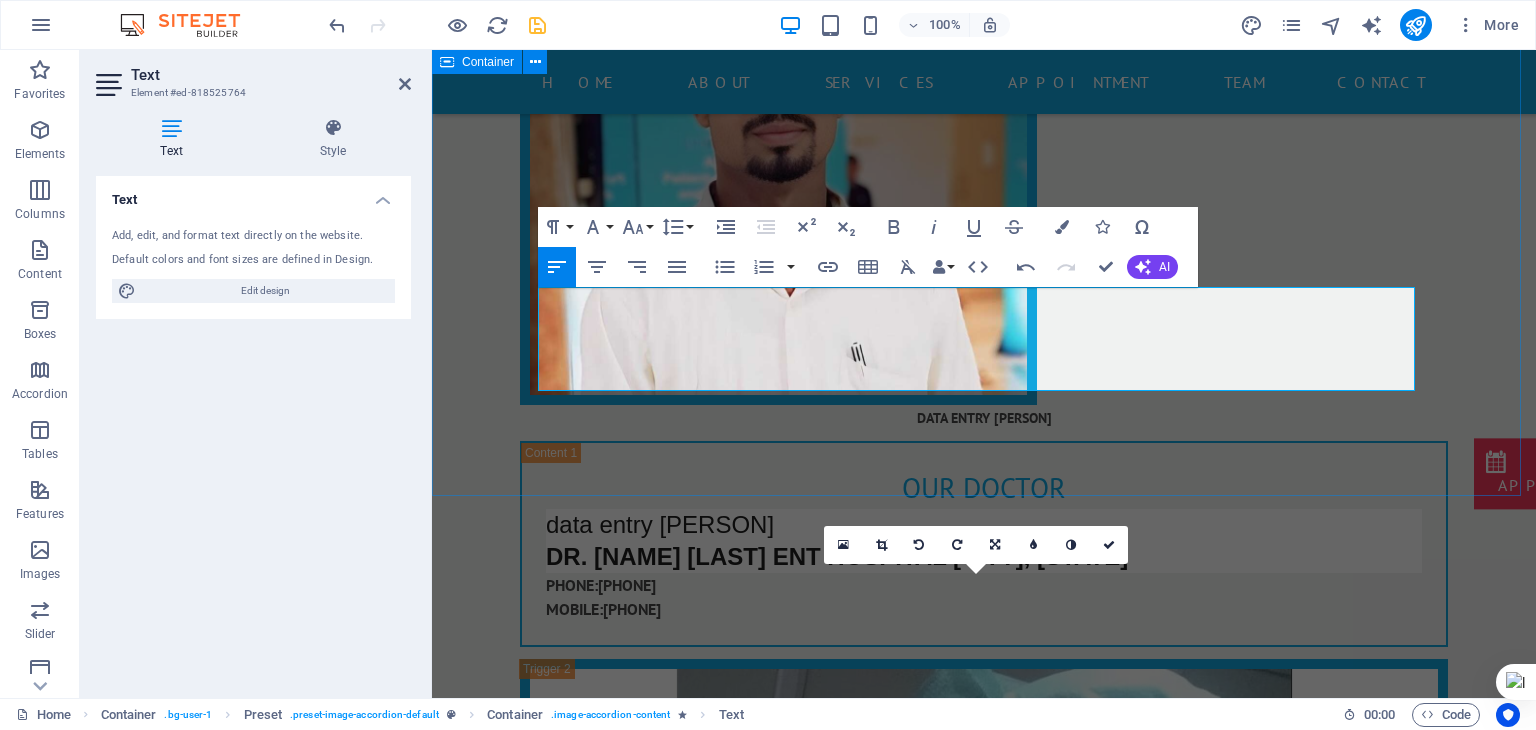 click on "data entry [PERSON] our Doctor [PERSON] data eentry.   DR. [FIRST] [LAST] ENT HOSPITAL [CITY], [STATE] PHONE:  [PHONE] MOBILE:  [PHONE] OT ASSISTENT Lorem ipsum dolor sit amet, consetetur sadipscing elitr, sed diam nonumy eirmod tempor invidunt ut labore et dolore magna aliquyam erat, sed diam voluptua. At vero eos et accusam et justo duo dolores et ea rebum. Stet clita kasd gubergren, no sea takimata sanctus est Lorem ipsum dolor sit amet. Lorem ipsum dolor sit amet, consetetur sadipscing elitr, sed diam nonumy eirmod tempor invidunt ut labore et dolore magna aliquyam erat, sed diam voluptua. At vero eos et accusam et justo duo dolores et ea rebum. Stet clita kasd gubergren, no sea takimata sanctus est Lorem ipsum dolor sit amet. PHONE:  [PHONE] MOBILE:  [PHONE] OT ASSISTENT our Nurse OT ASSISTENT PHONE:  [PHONE] MOBILE:  [PHONE]" at bounding box center [984, 1573] 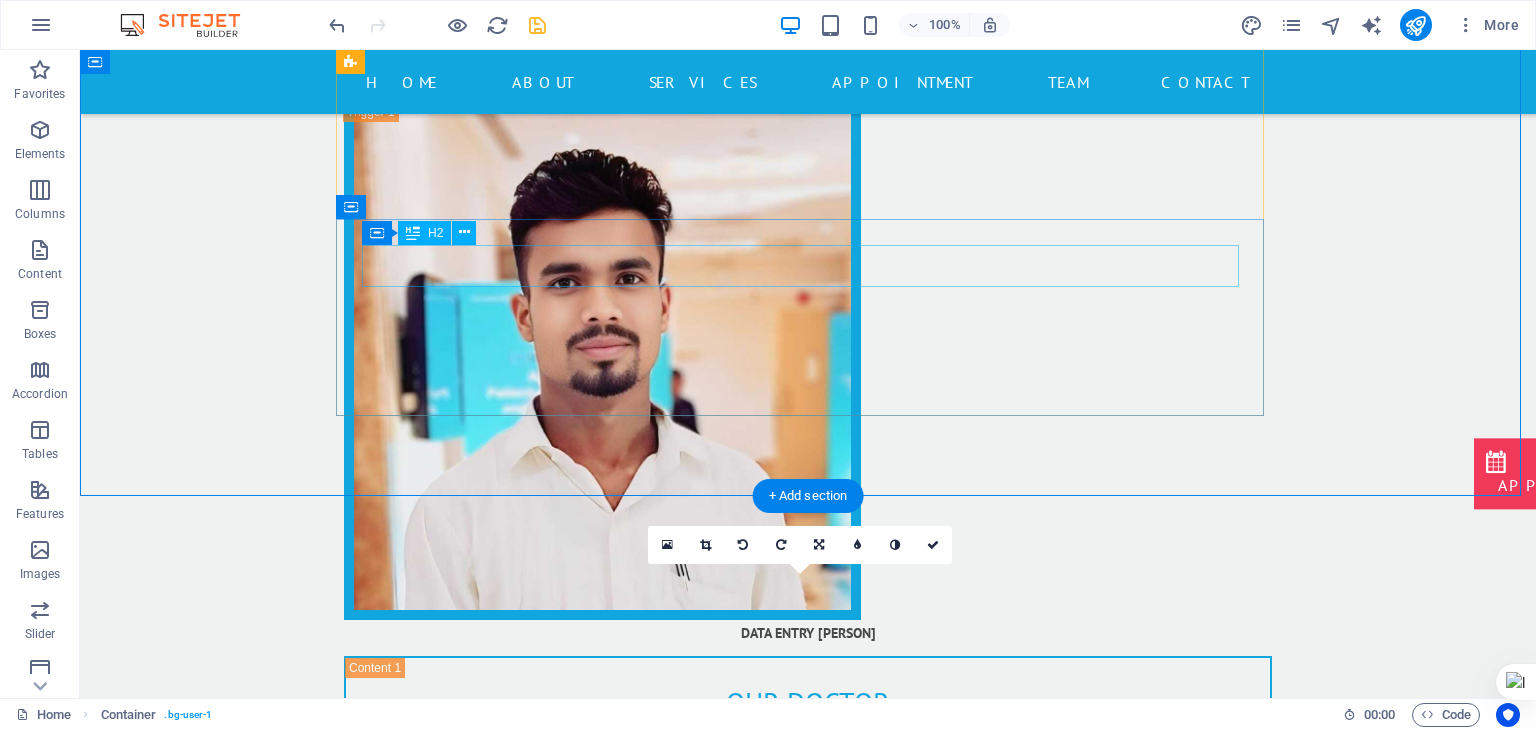 click on "our Nurse" at bounding box center [808, 3322] 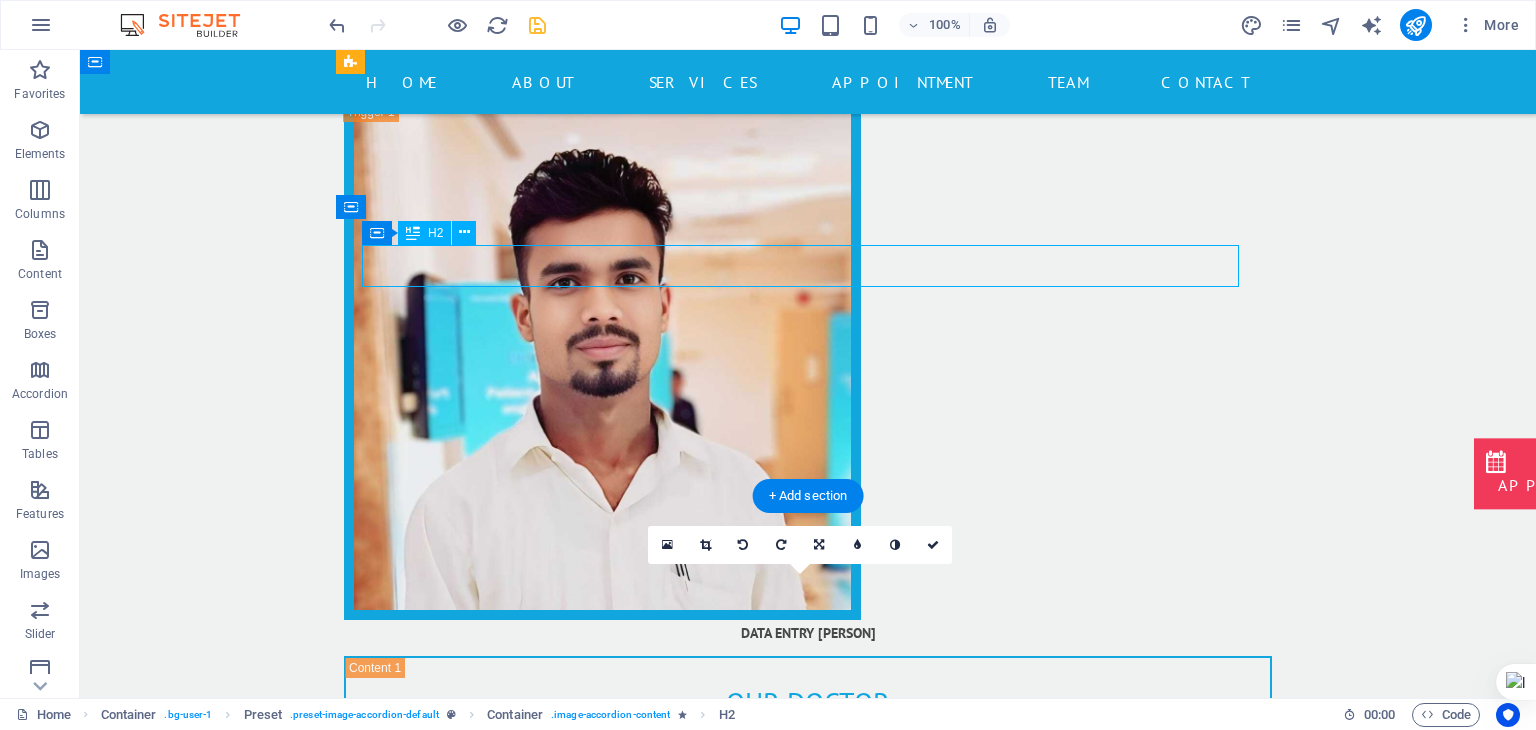 click on "our Nurse" at bounding box center (808, 3322) 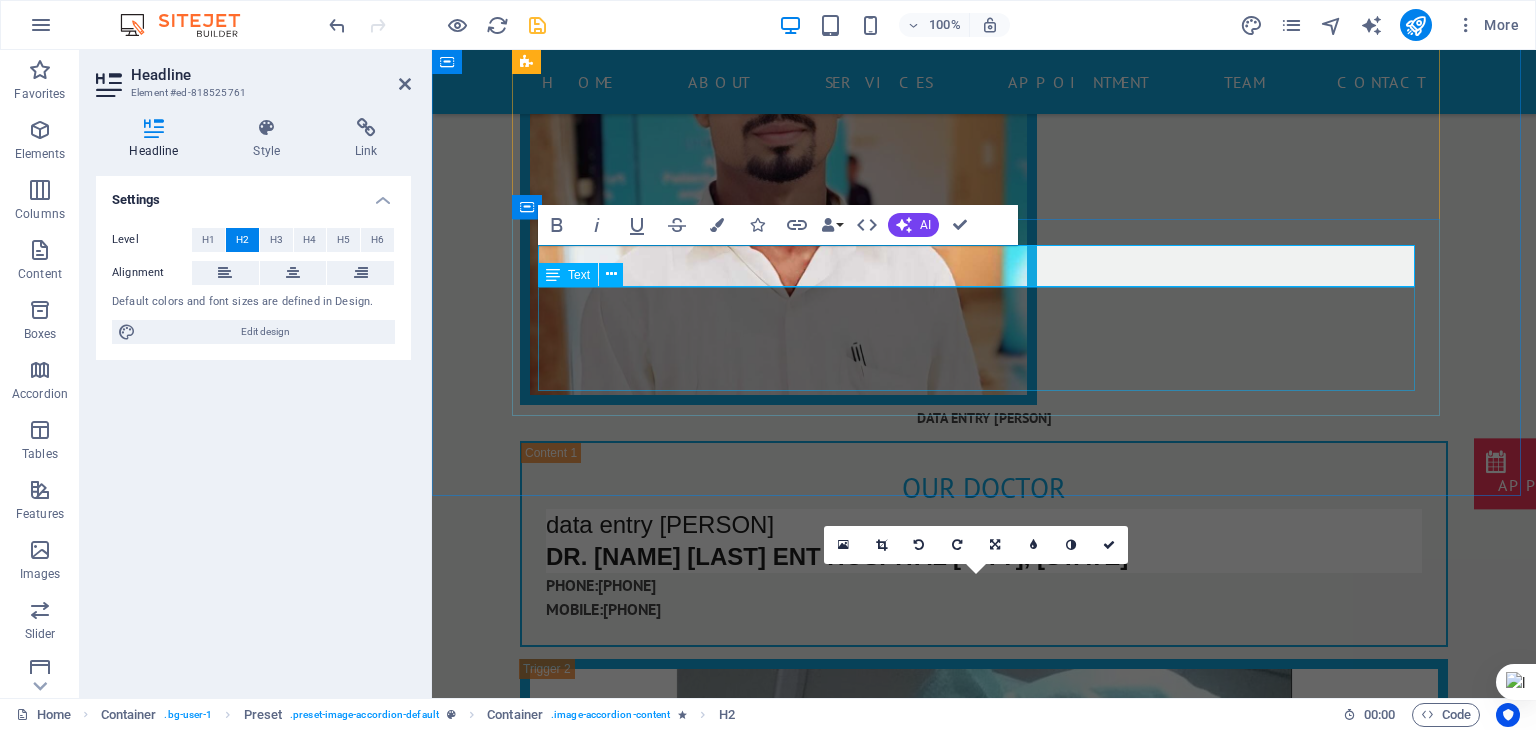 click on "OT ASSISTENT PHONE:  [PHONE] MOBILE:  [PHONE]" at bounding box center [984, 3180] 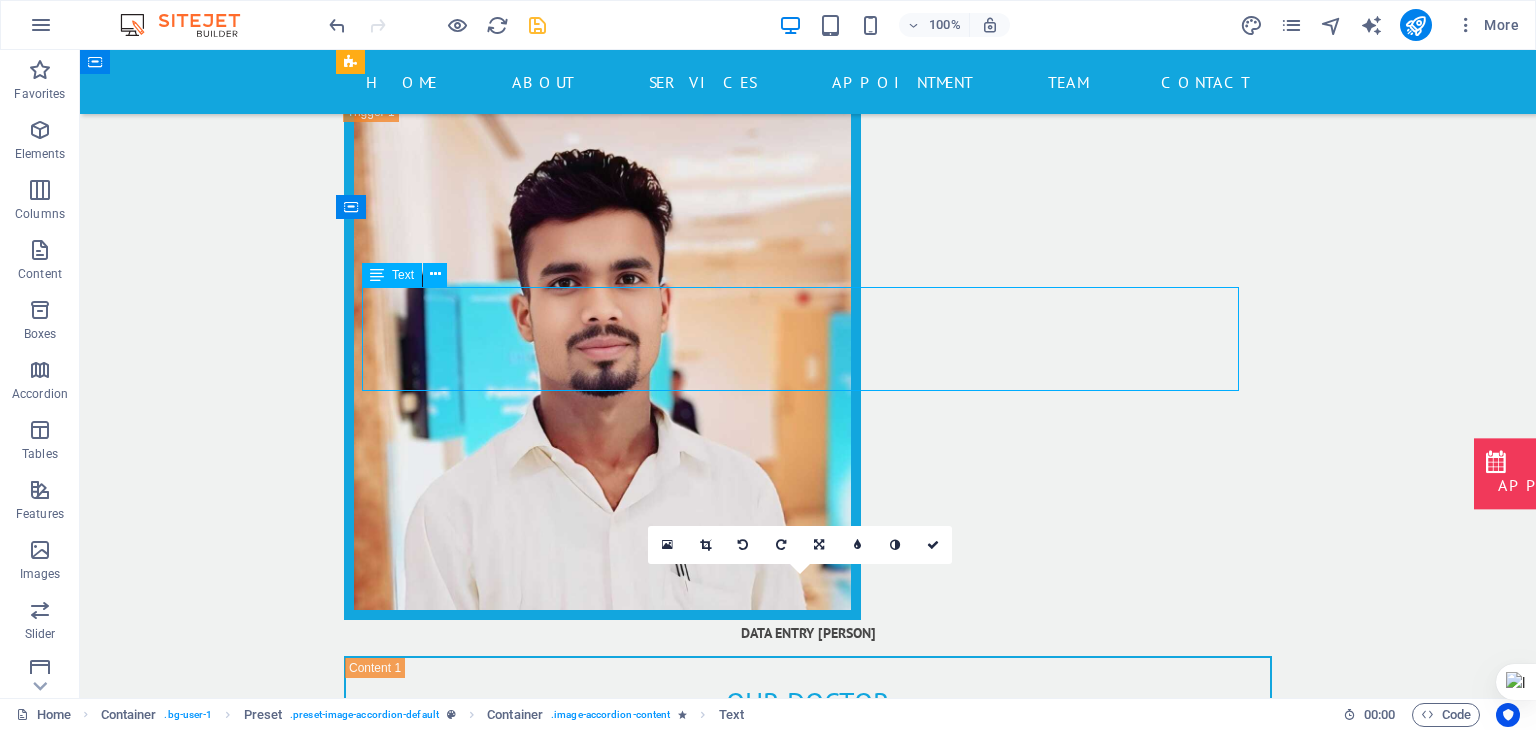 click on "OT ASSISTENT PHONE:  [PHONE] MOBILE:  [PHONE]" at bounding box center (808, 3395) 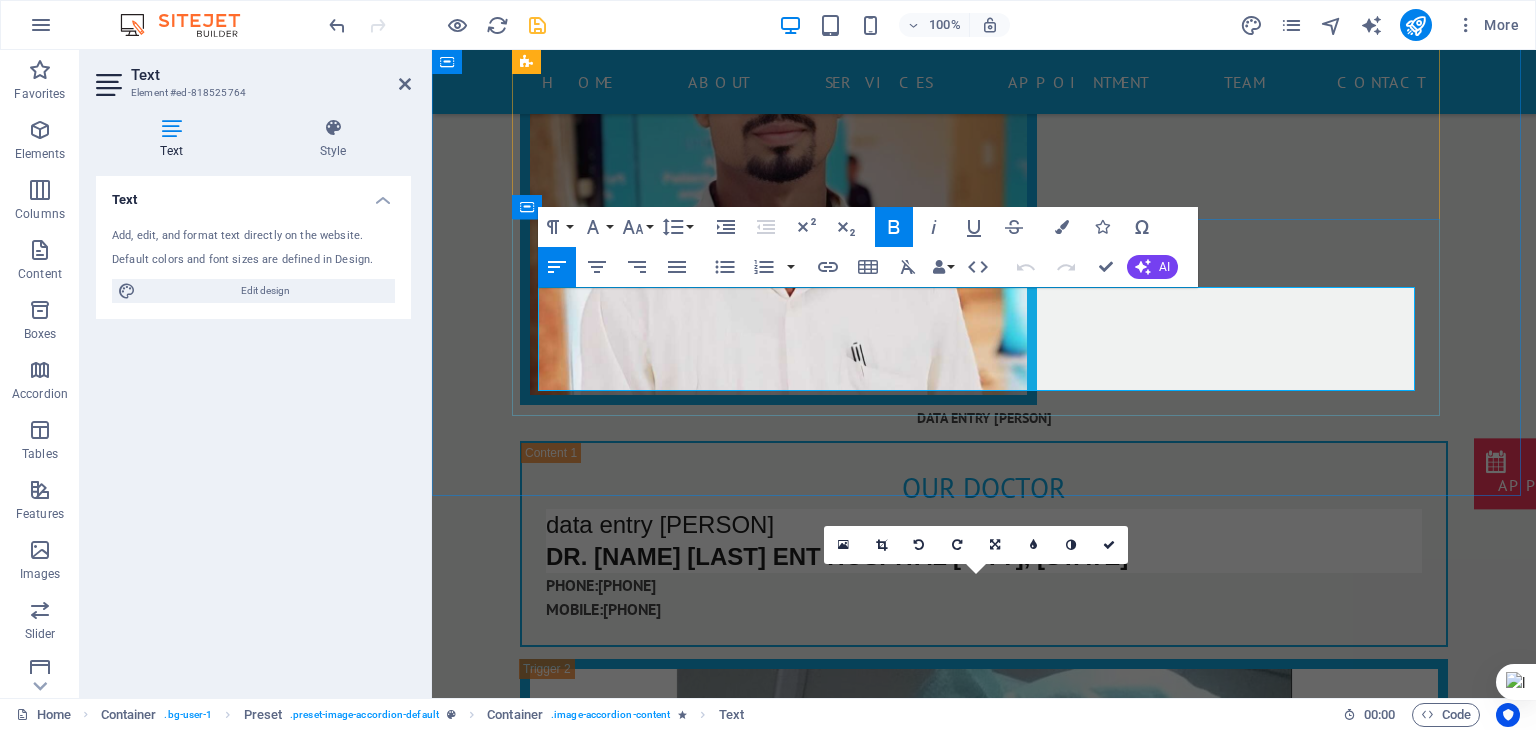 click on "OT ASSISTENT" at bounding box center (612, 3146) 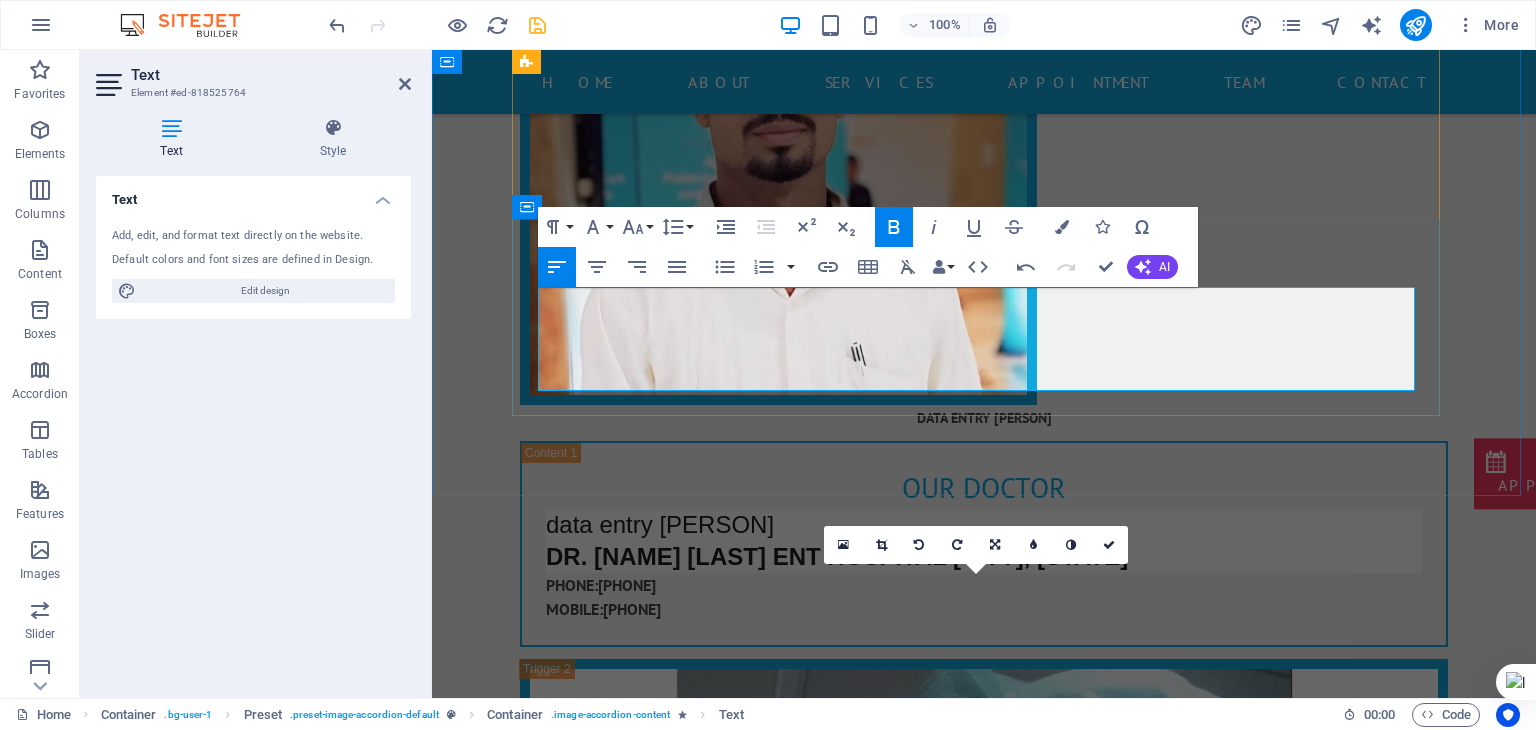 click on "OT ASSISTANT" at bounding box center [612, 3146] 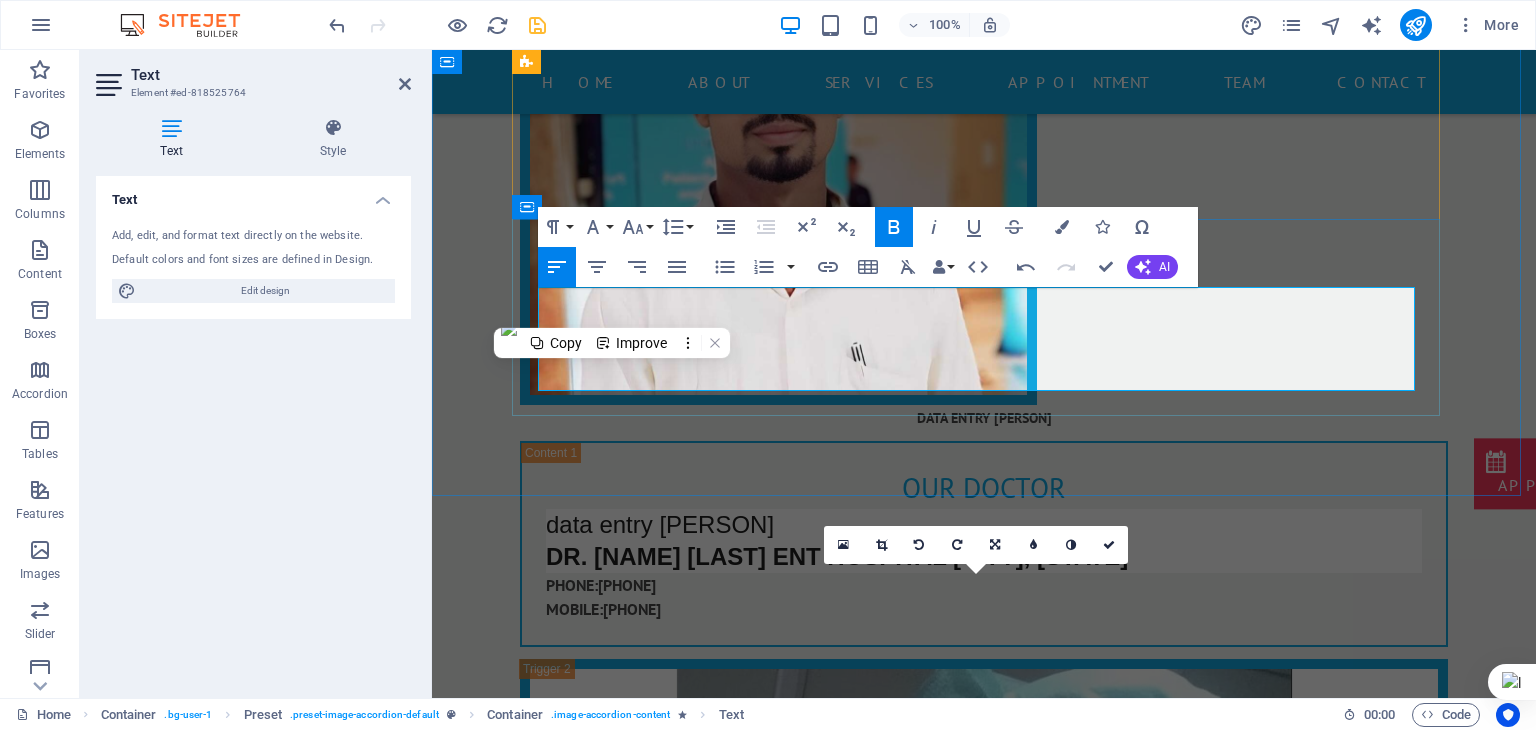 click on "OT ASSISTANT" at bounding box center [612, 3146] 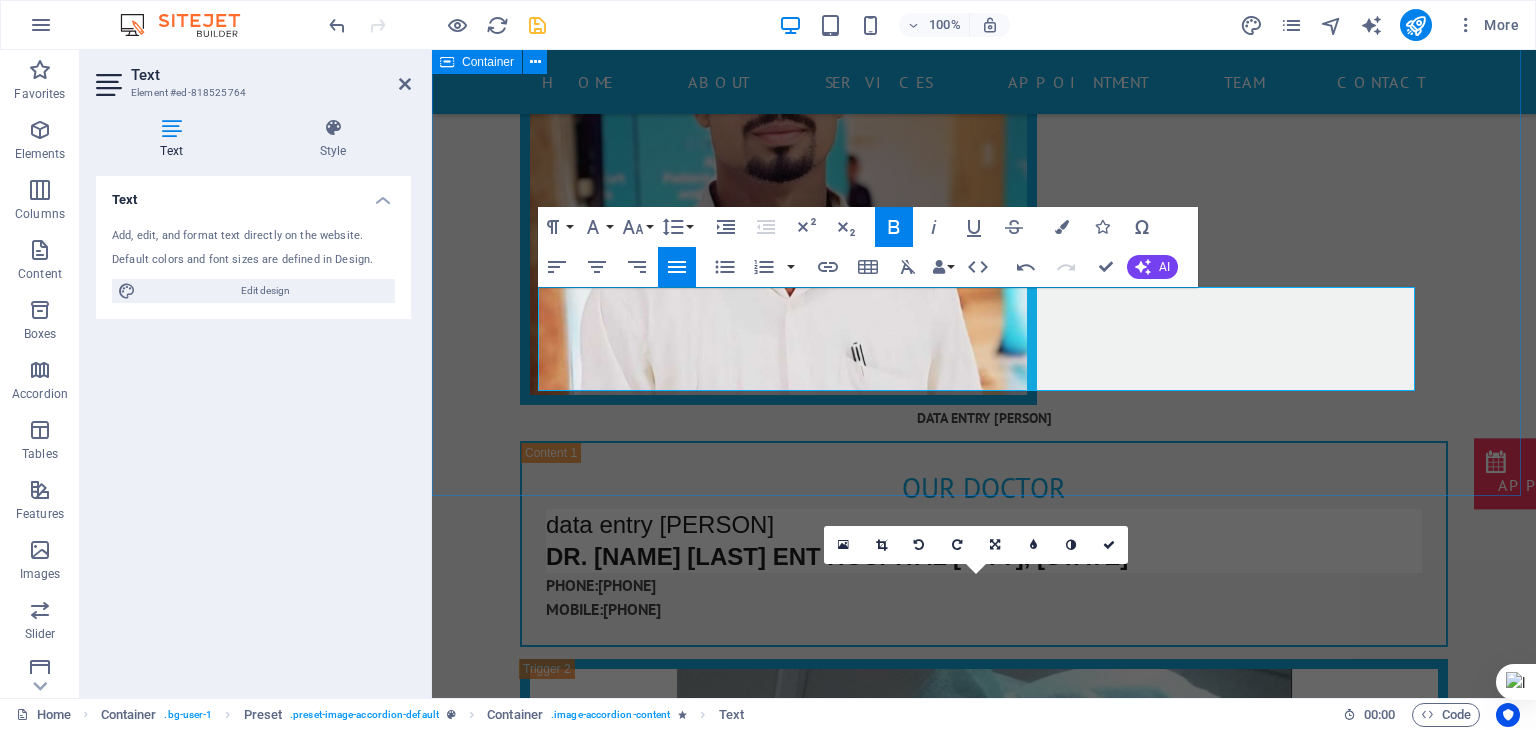 click on "data entry [PERSON] our Doctor [PERSON] data eentry.   DR. [FIRST] [LAST] ENT HOSPITAL [CITY], [STATE] PHONE:  [PHONE] MOBILE:  [PHONE] OT ASSISTENT Lorem ipsum dolor sit amet, consetetur sadipscing elitr, sed diam nonumy eirmod tempor invidunt ut labore et dolore magna aliquyam erat, sed diam voluptua. At vero eos et accusam et justo duo dolores et ea rebum. Stet clita kasd gubergren, no sea takimata sanctus est Lorem ipsum dolor sit amet. Lorem ipsum dolor sit amet, consetetur sadipscing elitr, sed diam nonumy eirmod tempor invidunt ut labore et dolore magna aliquyam erat, sed diam voluptua. At vero eos et accusam et justo duo dolores et ea rebum. Stet clita kasd gubergren, no sea takimata sanctus est Lorem ipsum dolor sit amet. PHONE:  [PHONE] MOBILE:  [PHONE] OT ASSISTENT OT ASSISTENT OT ASSISTANT PHONE:  [PHONE] MOBILE:  [PHONE]" at bounding box center [984, 1573] 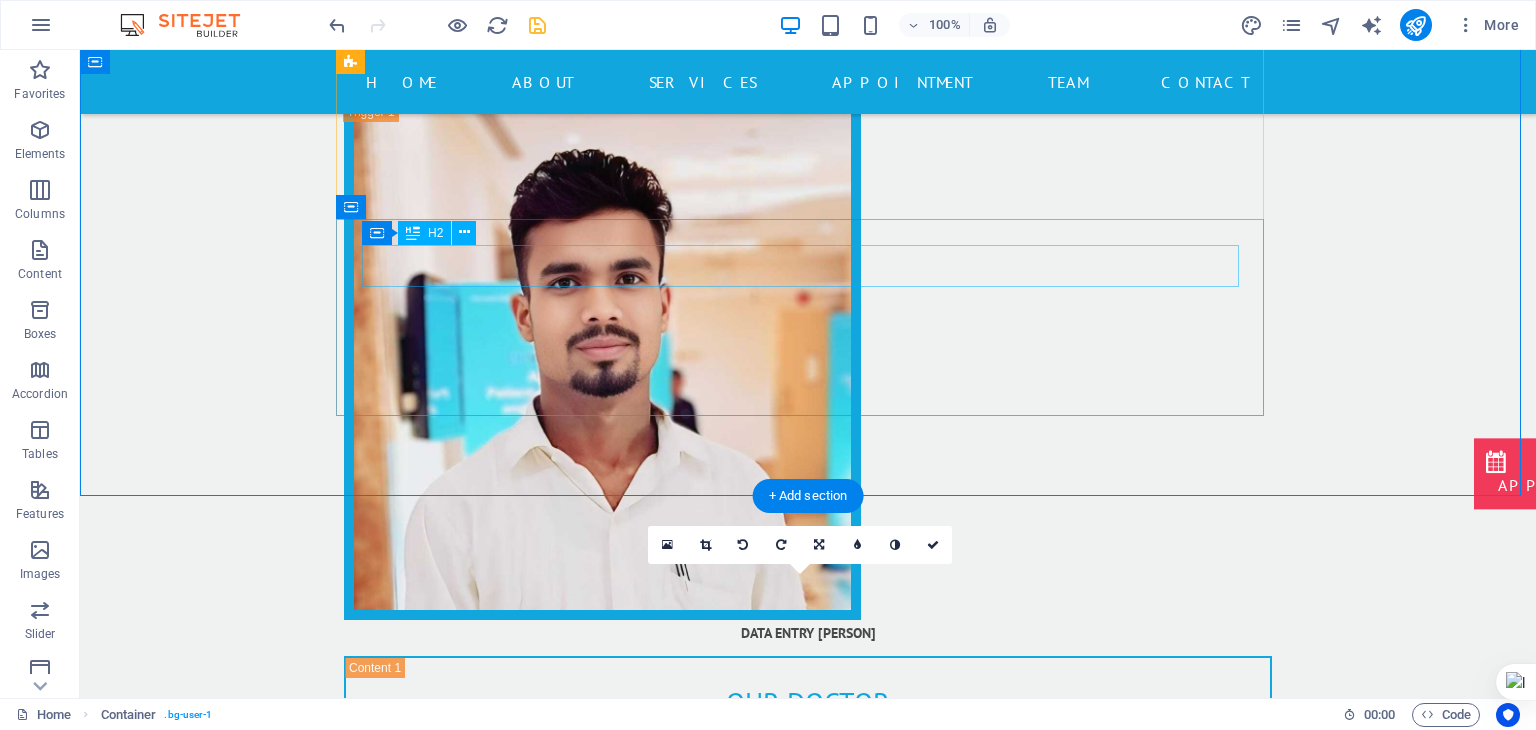 click on "OT ASSISTENT" at bounding box center [808, 3322] 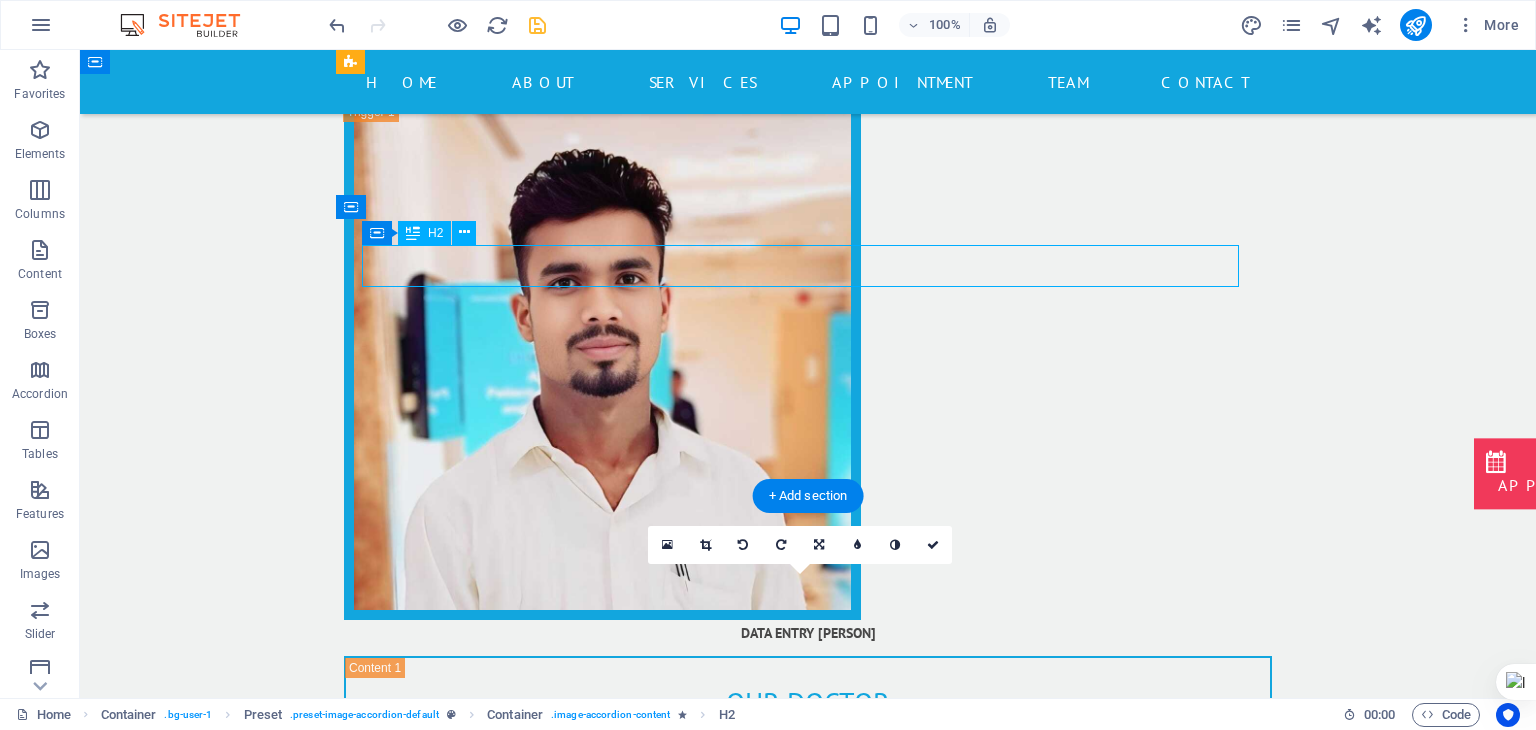 click on "OT ASSISTENT" at bounding box center [808, 3322] 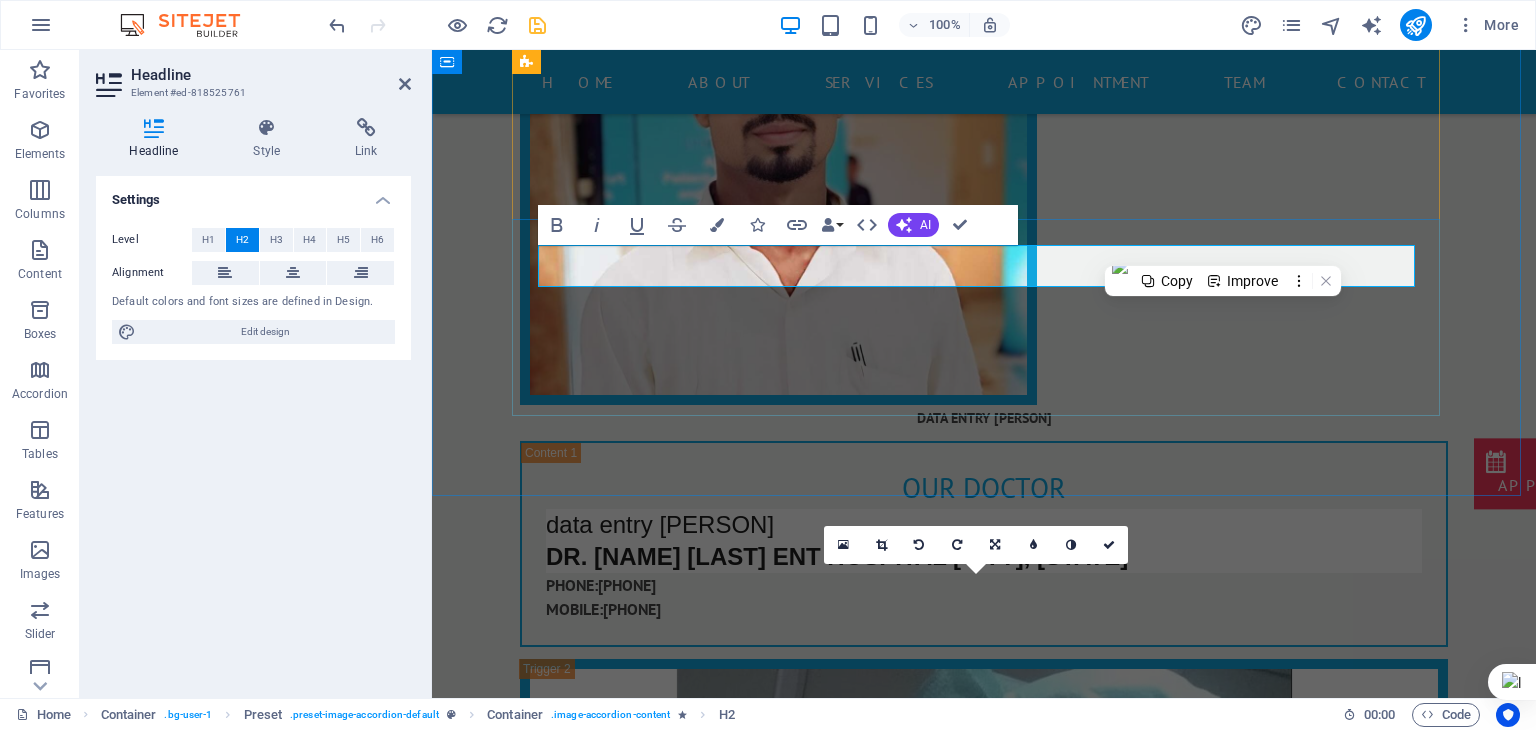 click on "OT ASSISTENT" at bounding box center [984, 3107] 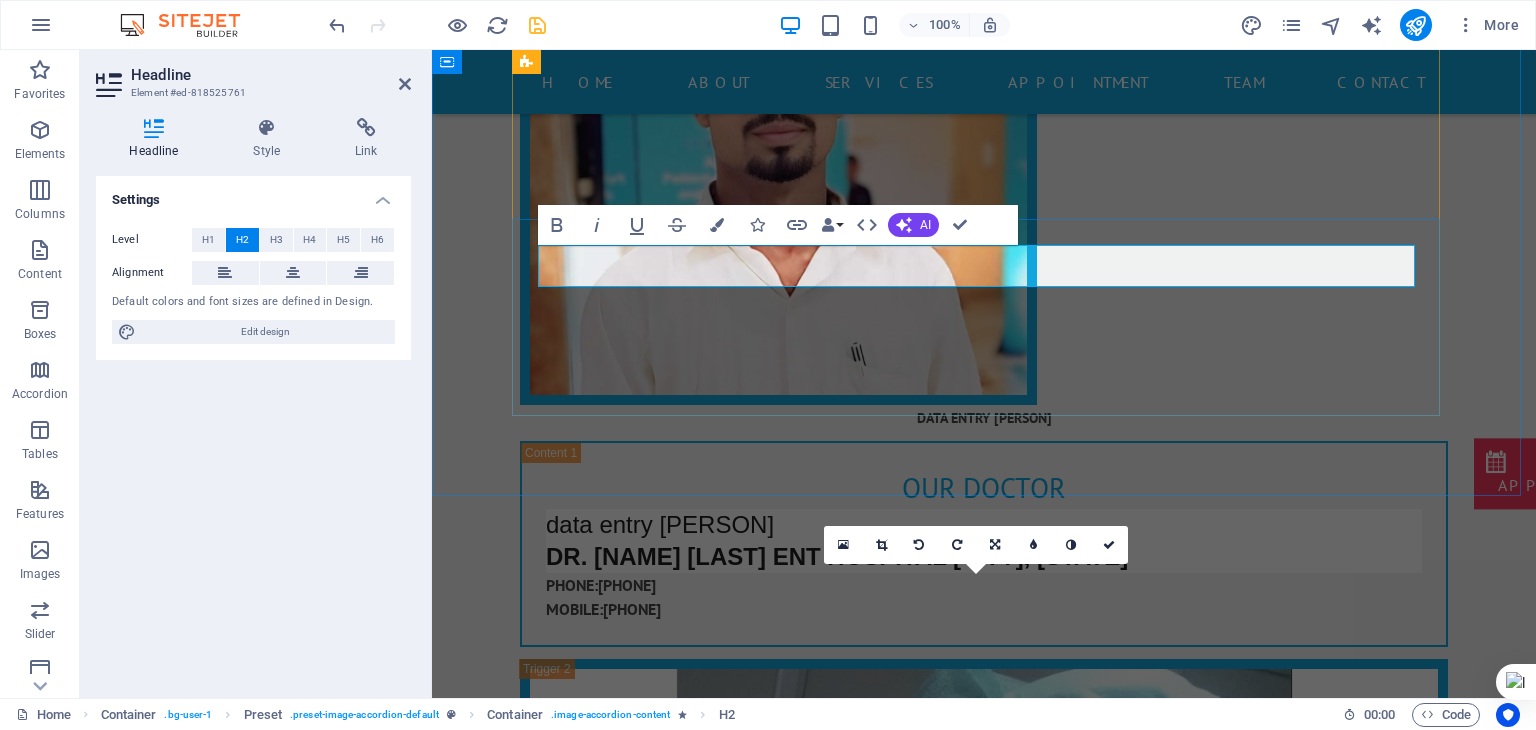 click on "OT ASSISTENT" at bounding box center (984, 3107) 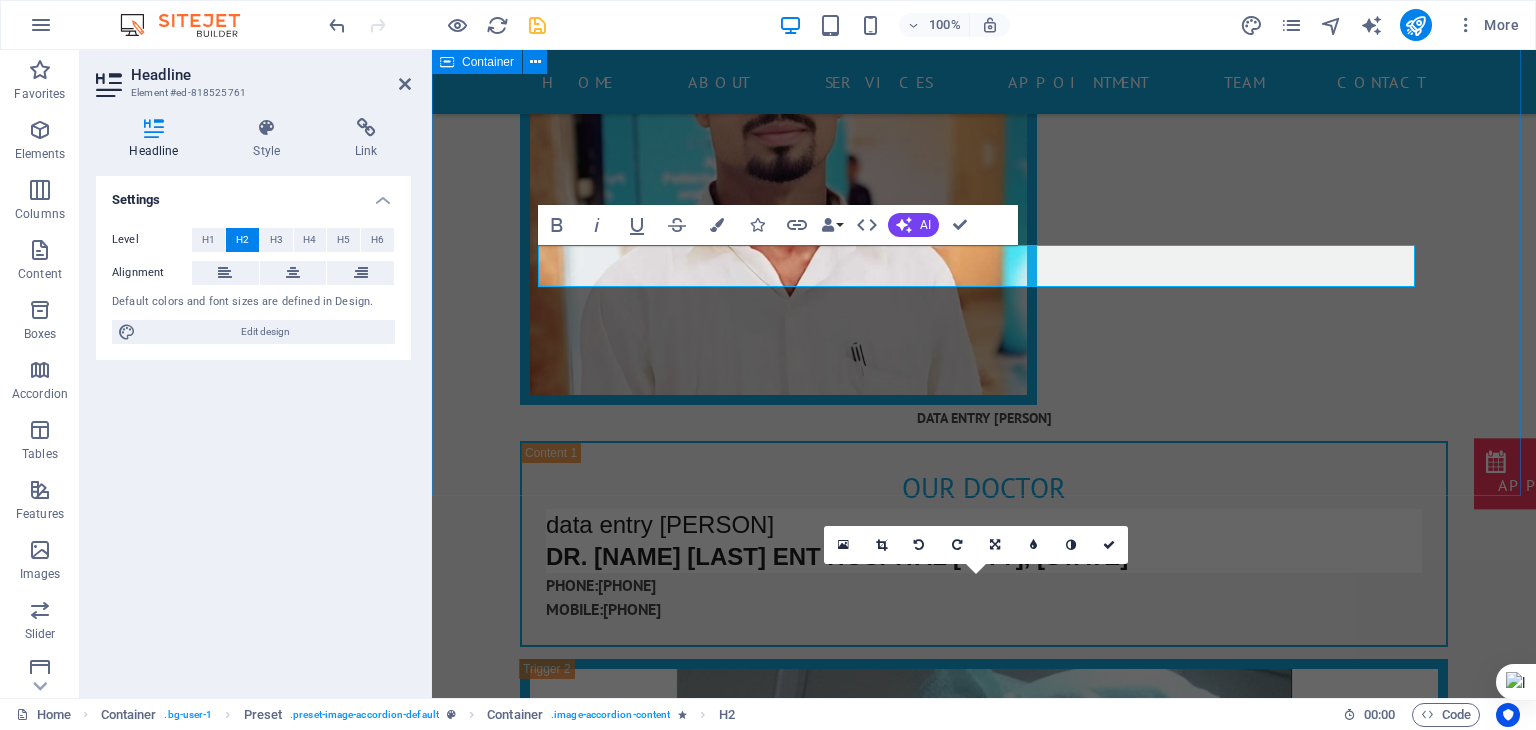 click on "data entry [NAME] our Doctor [NAME] data eentry. DR. [NAME] [LAST] ENT HOSPITAL [CITY], [STATE] PHONE: [PHONE] MOBILE: [PHONE] OT ASSISTENT Lorem ipsum dolor sit amet, consetetur sadipscing elitr, sed diam nonumy eirmod tempor invidunt ut labore et dolore magna aliquyam erat, sed diam voluptua. At vero eos et accusam et justo duo dolores et ea rebum. Stet clita kasd gubergren, no sea takimata sanctus est Lorem ipsum dolor sit amet. Lorem ipsum dolor sit amet, consetetur sadipscing elitr, sed diam nonumy eirmod tempor invidunt ut labore et dolore magna aliquyam erat, sed diam voluptua. At vero eos et accusam et justo duo dolores et ea rebum. Stet clita kasd gubergren, no sea takimata sanctus est Lorem ipsum dolor sit amet. PHONE: [PHONE] MOBILE: [PHONE] OT ASSISTENT OT ASSISTANT OT ASSISTANT PHONE: [PHONE] MOBILE: [PHONE]" at bounding box center (984, 1573) 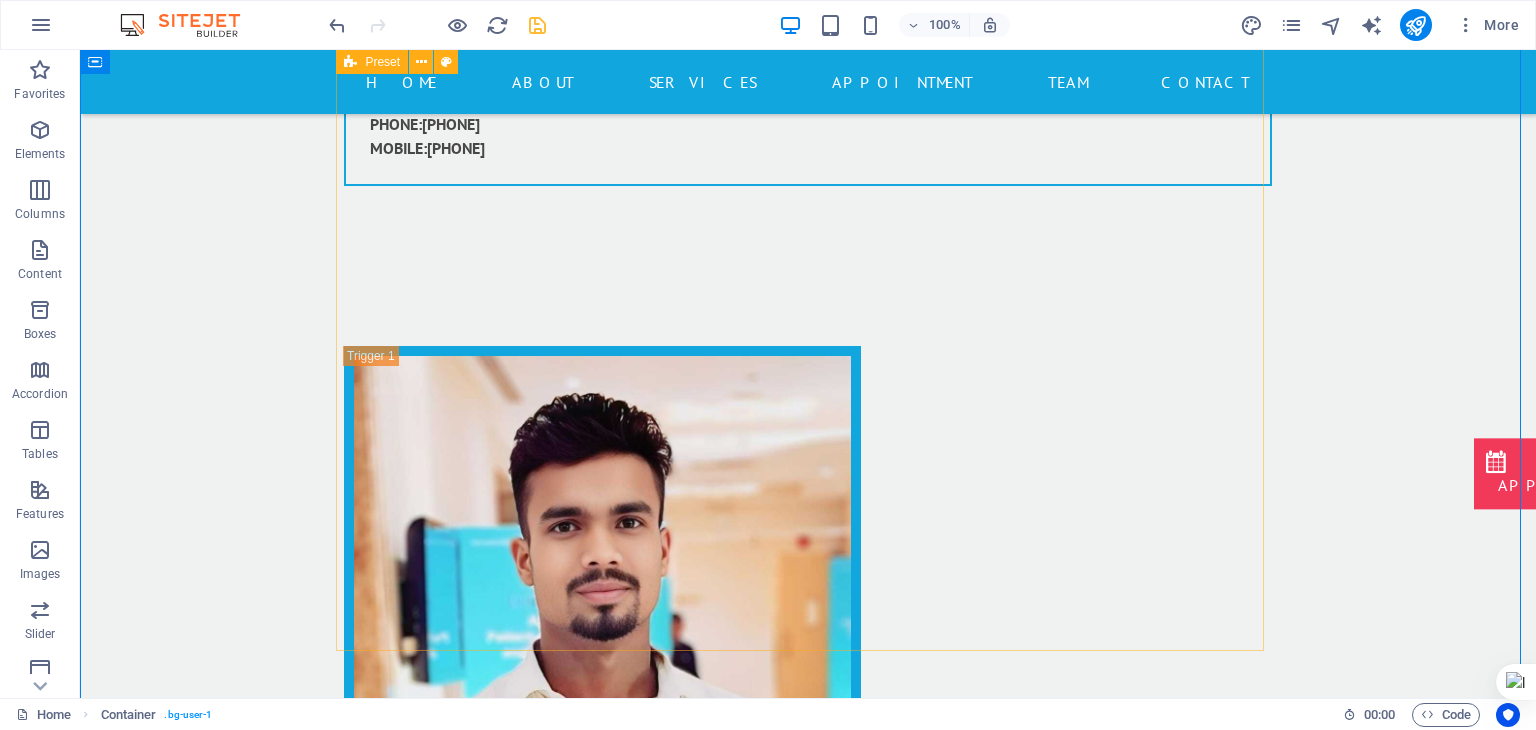 scroll, scrollTop: 18696, scrollLeft: 0, axis: vertical 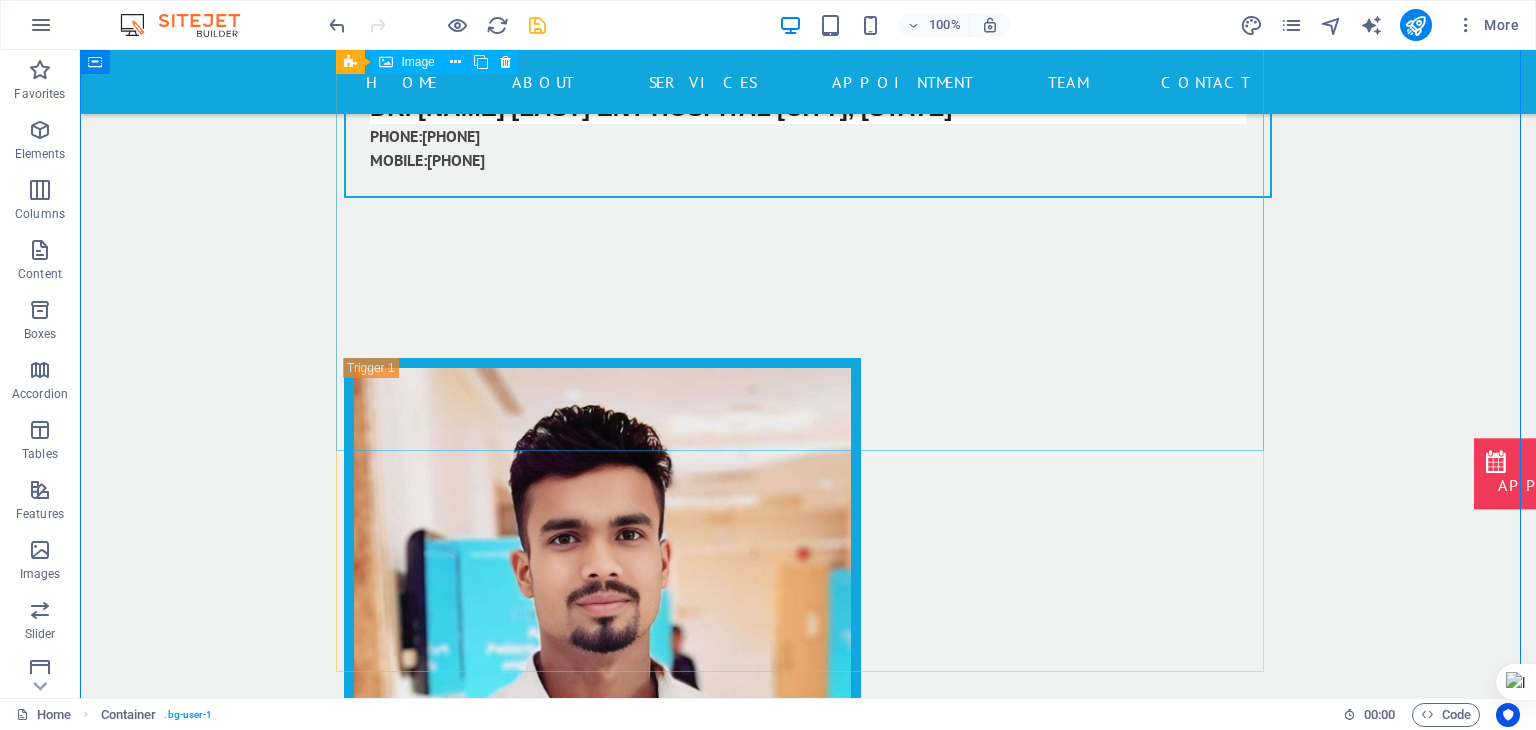 click on "OT ASSISTENT" at bounding box center [808, 3043] 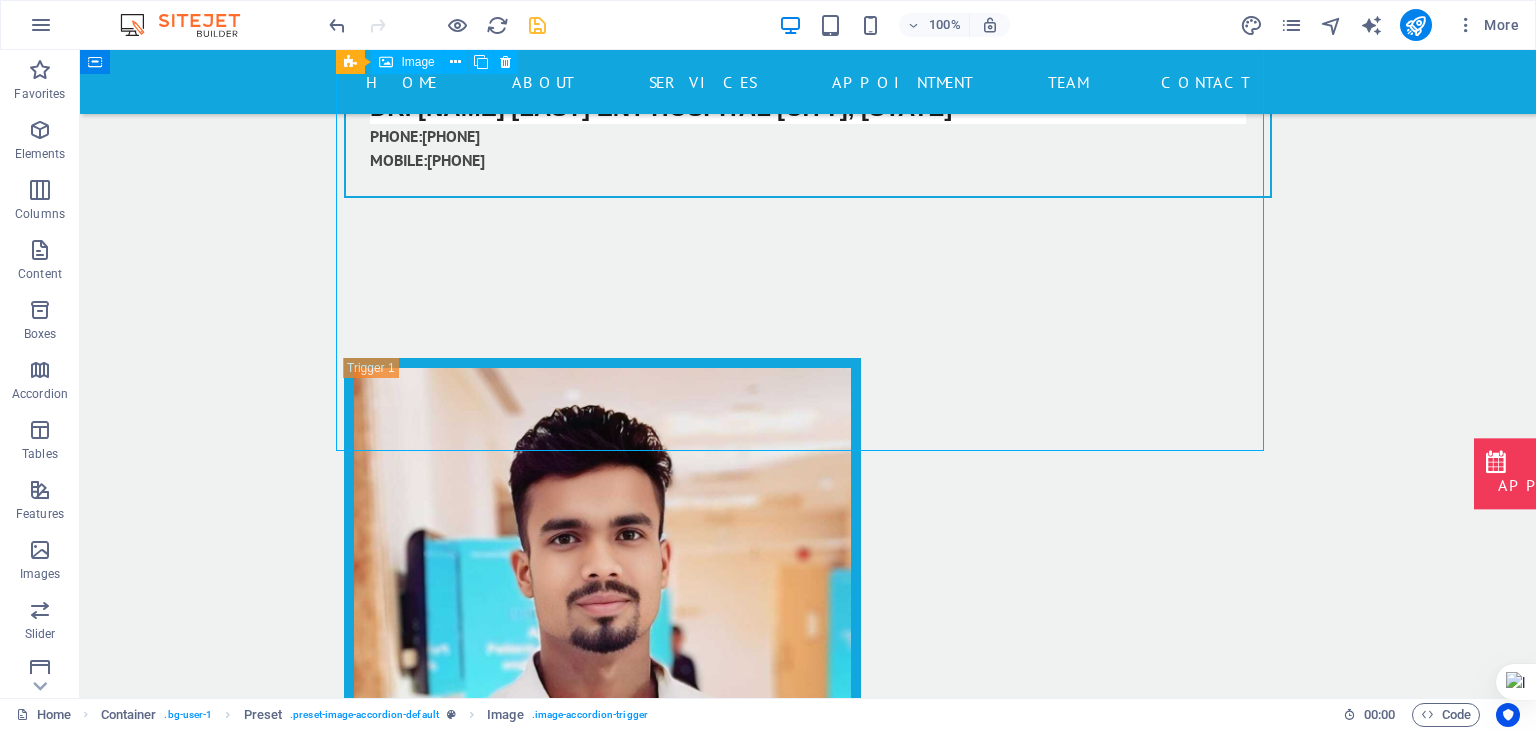 click on "OT ASSISTENT" at bounding box center (808, 3043) 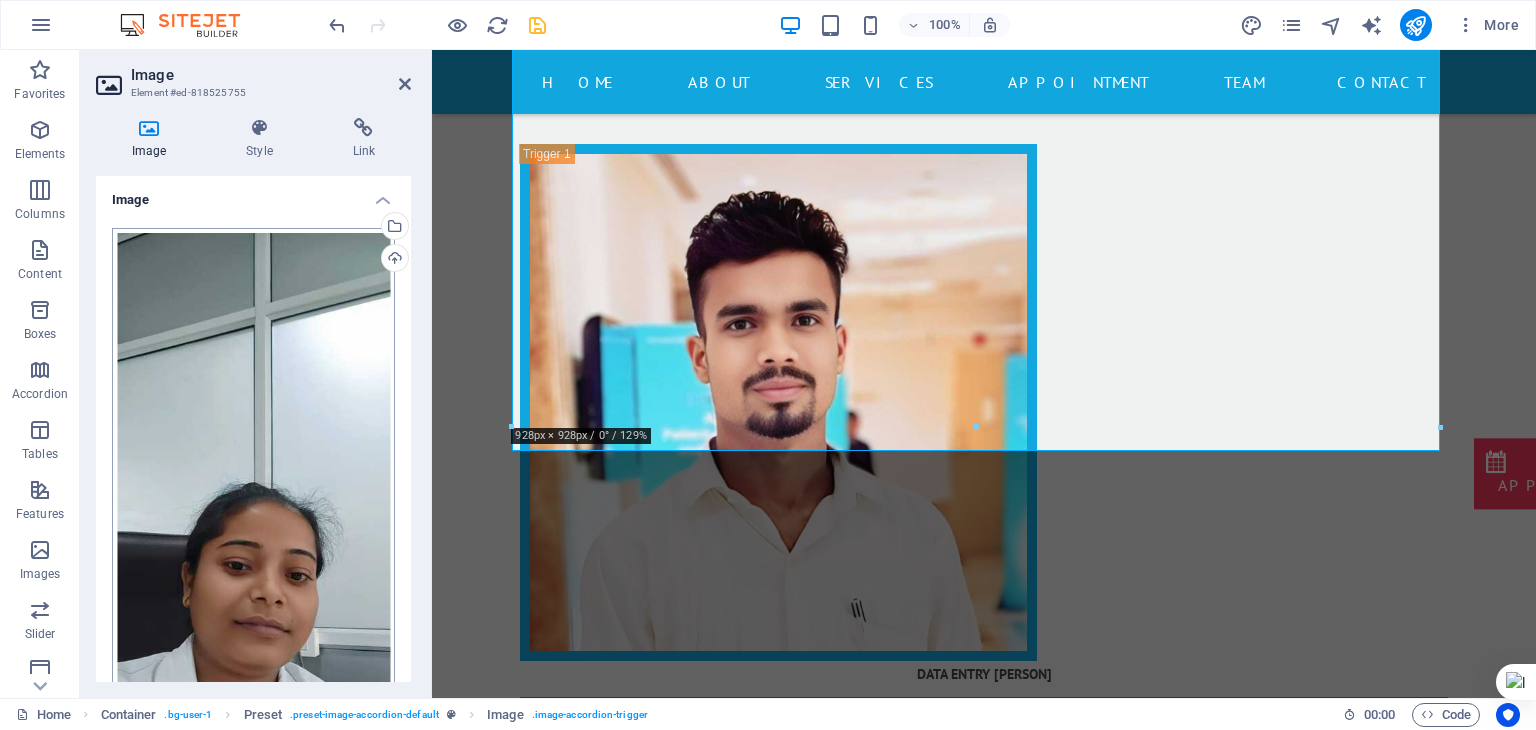 scroll, scrollTop: 600, scrollLeft: 0, axis: vertical 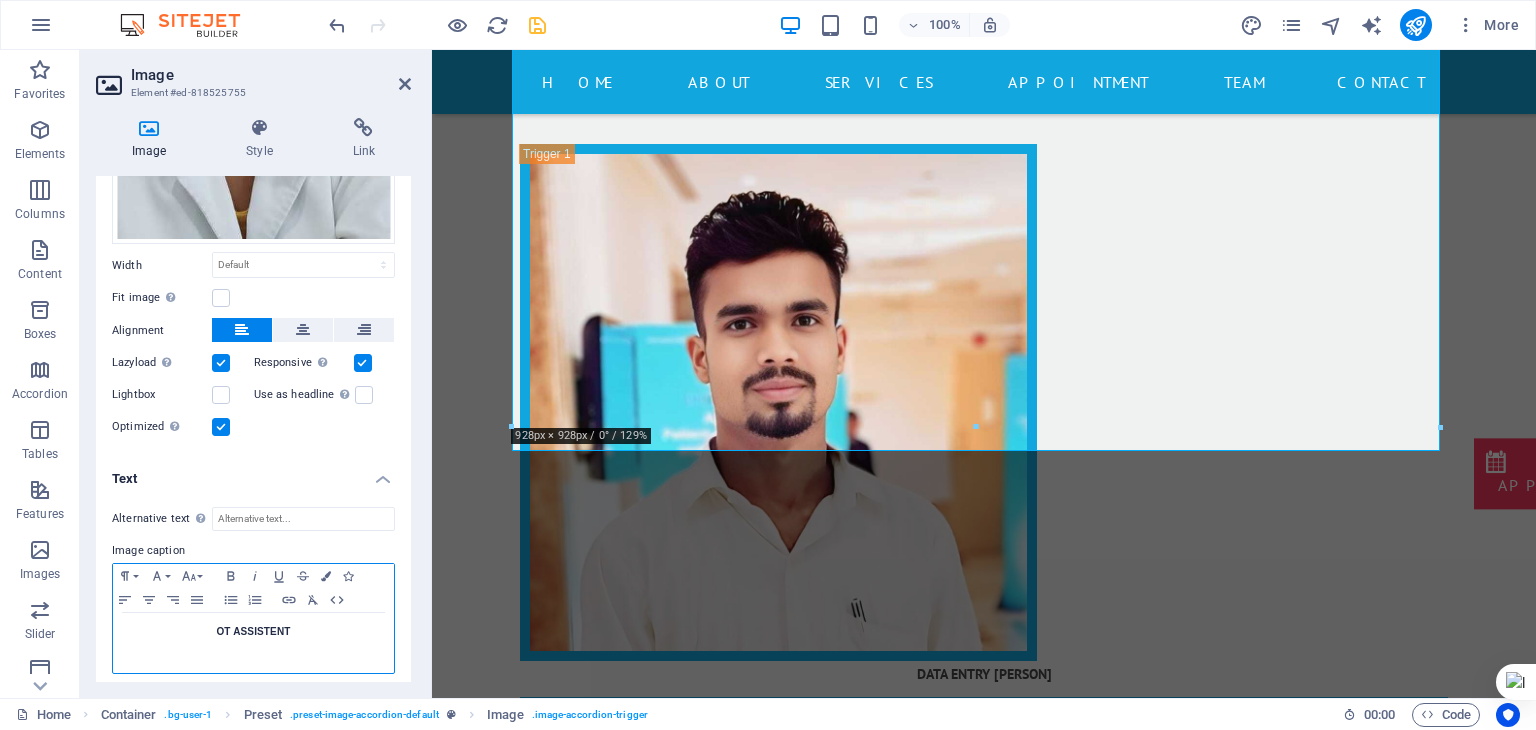 click on "OT ASSISTENT" at bounding box center (253, 631) 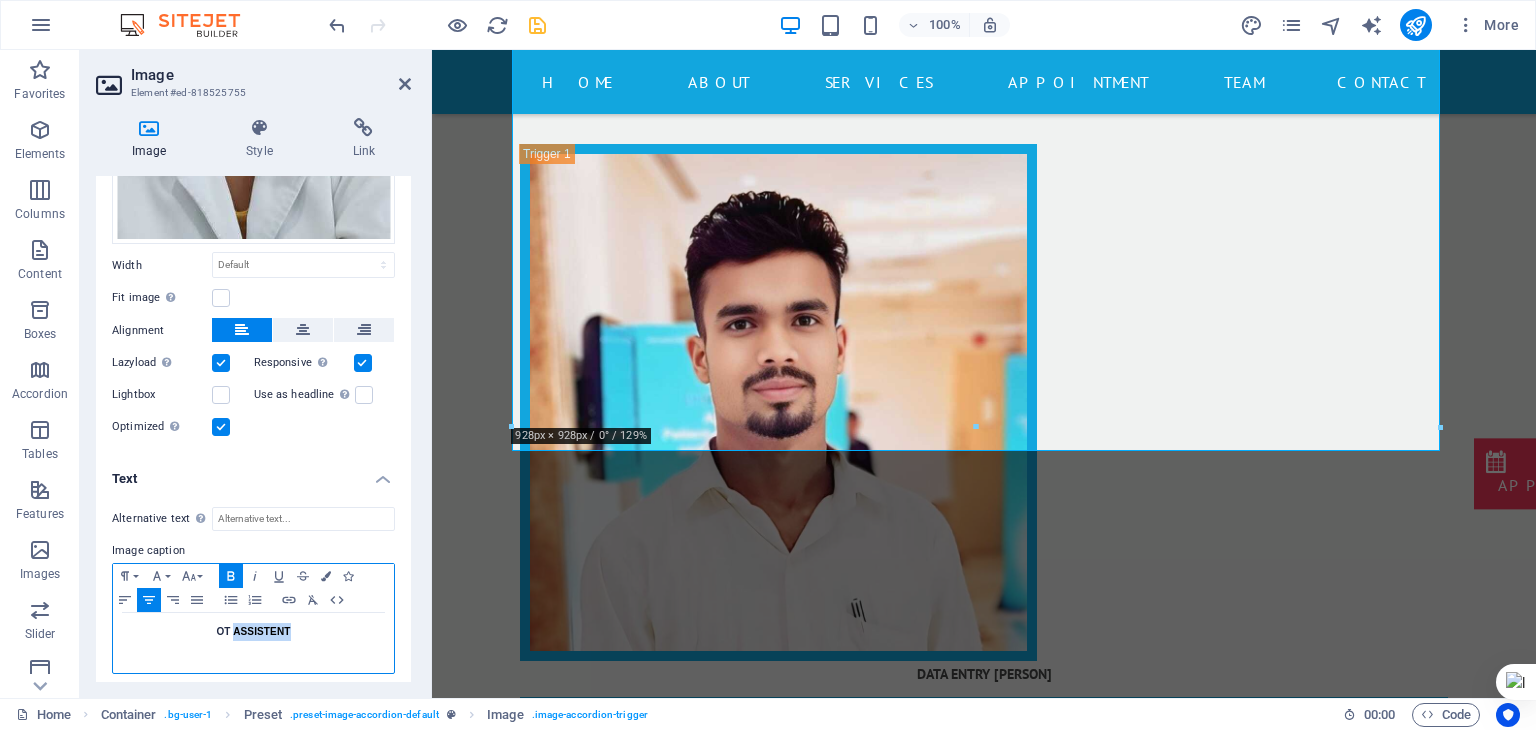 click on "OT ASSISTENT" at bounding box center [253, 631] 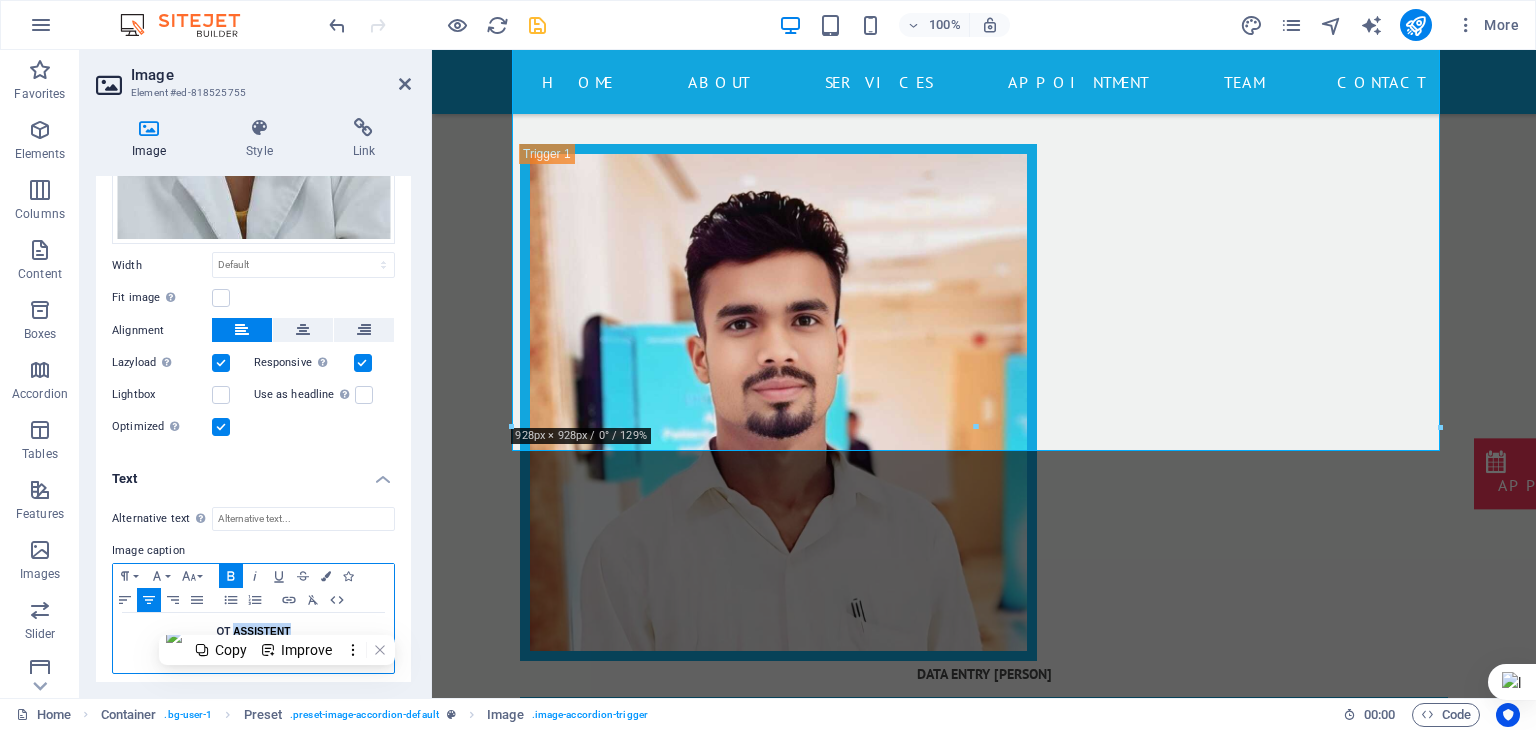 click on "OT ASSISTENT" at bounding box center [253, 631] 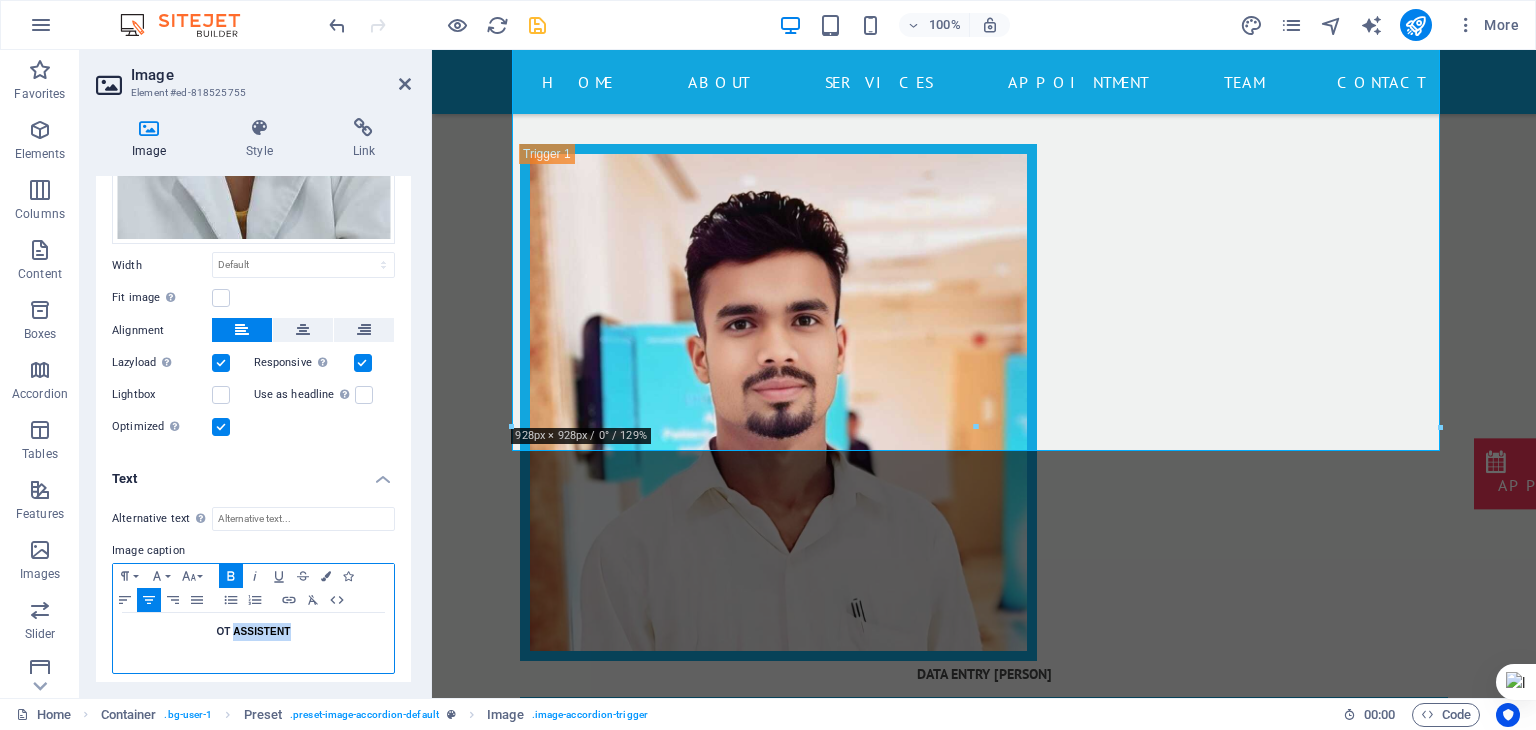 click on "OT ASSISTENT" at bounding box center (253, 631) 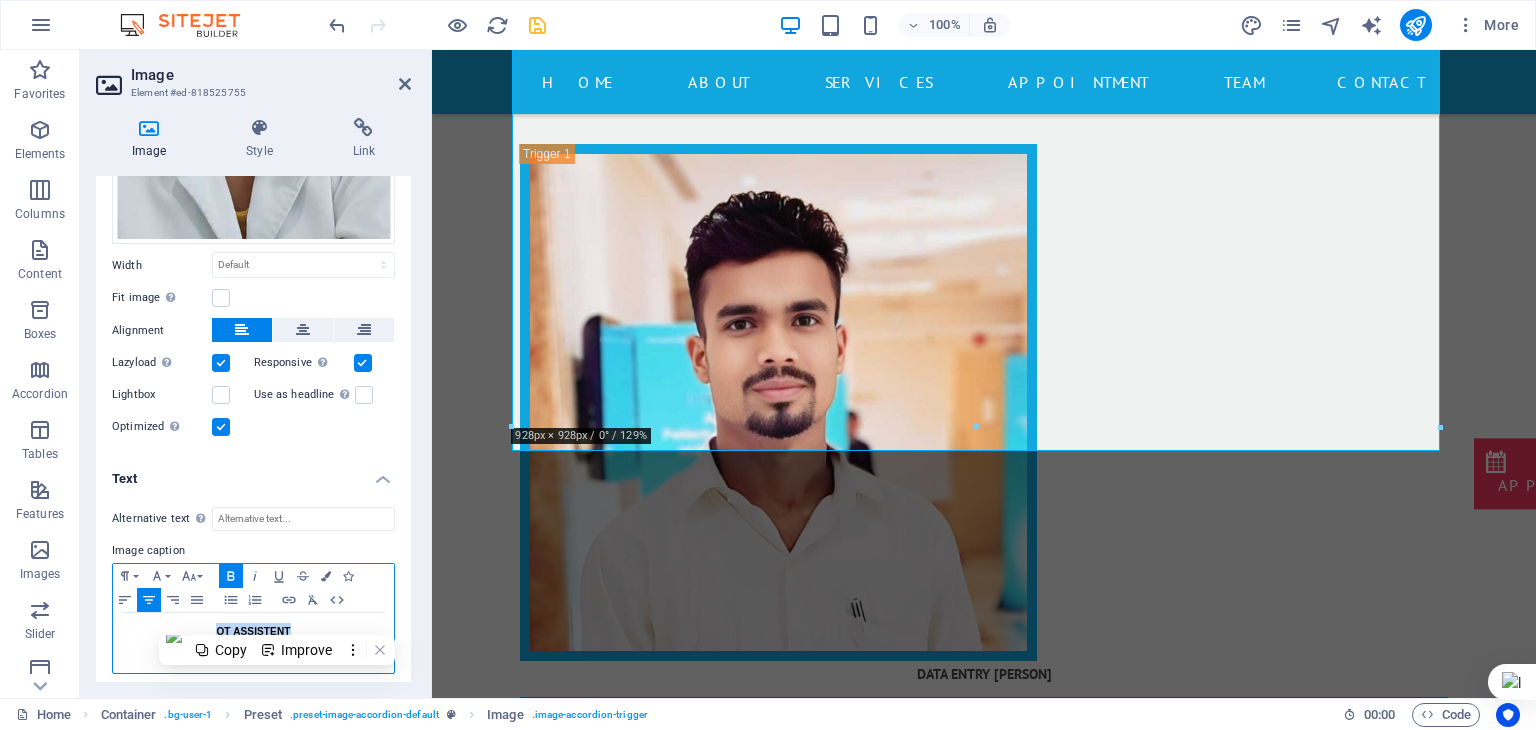 click on "OT ASSISTENT" at bounding box center [253, 631] 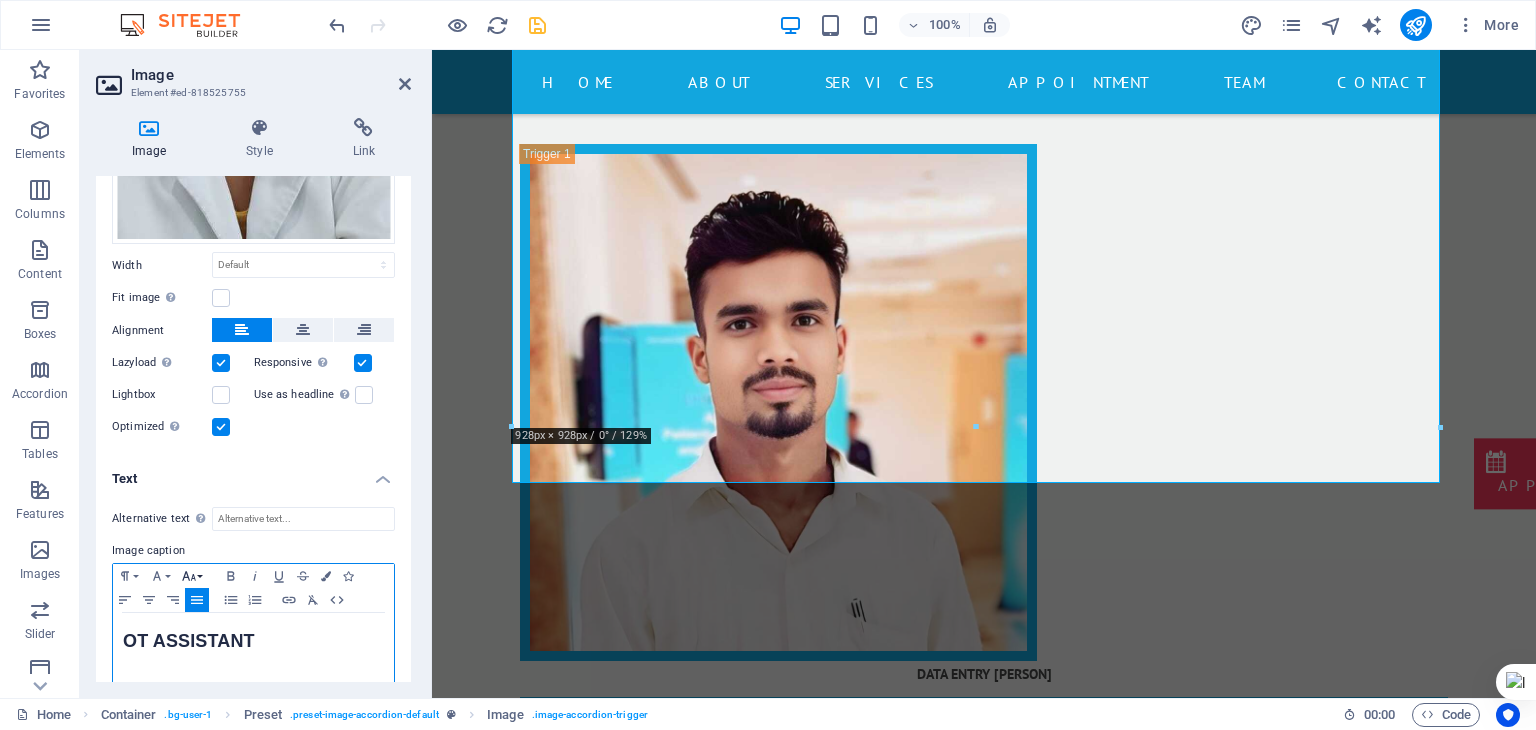 click 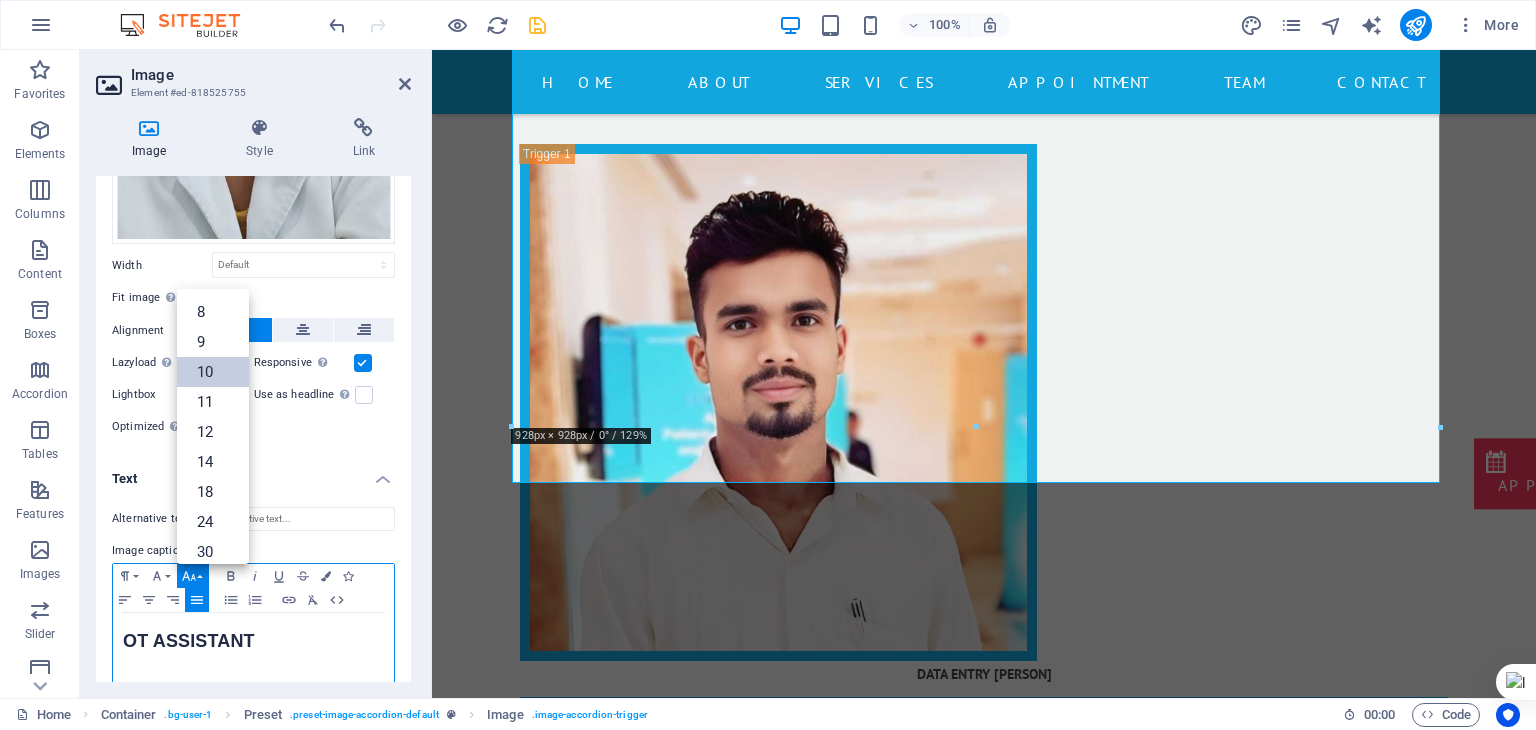 scroll, scrollTop: 83, scrollLeft: 0, axis: vertical 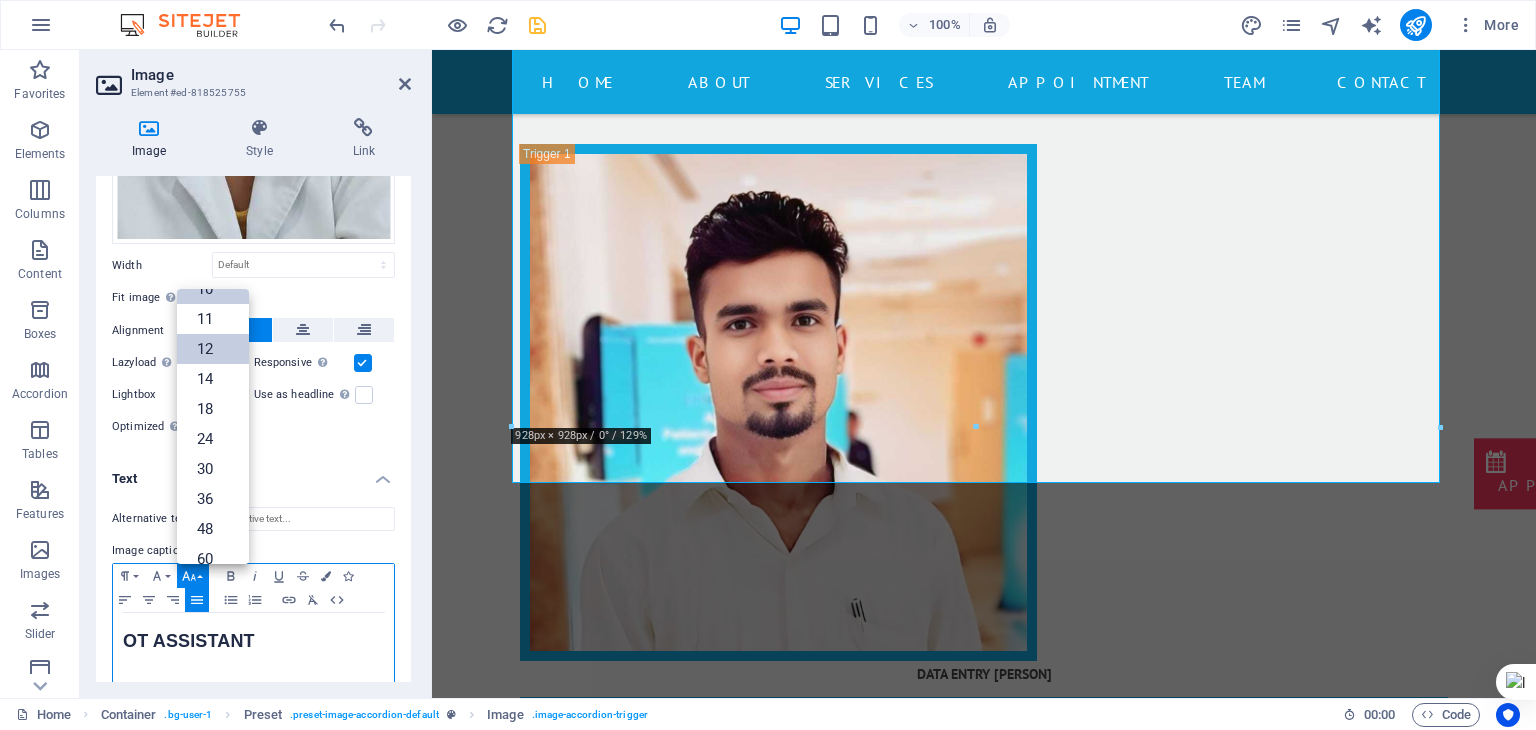 click on "12" at bounding box center [213, 349] 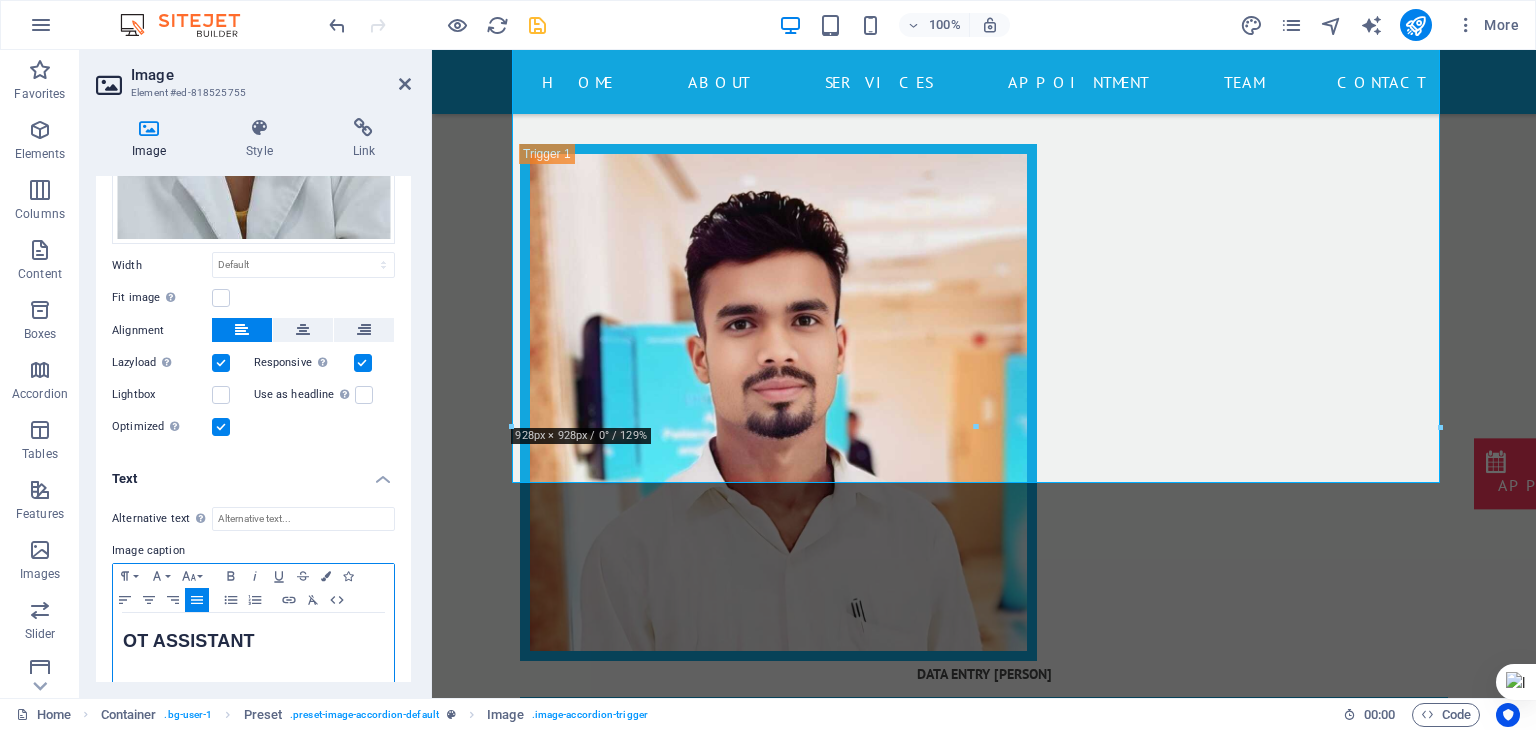 click on "OT ASSISTANT" at bounding box center [253, 639] 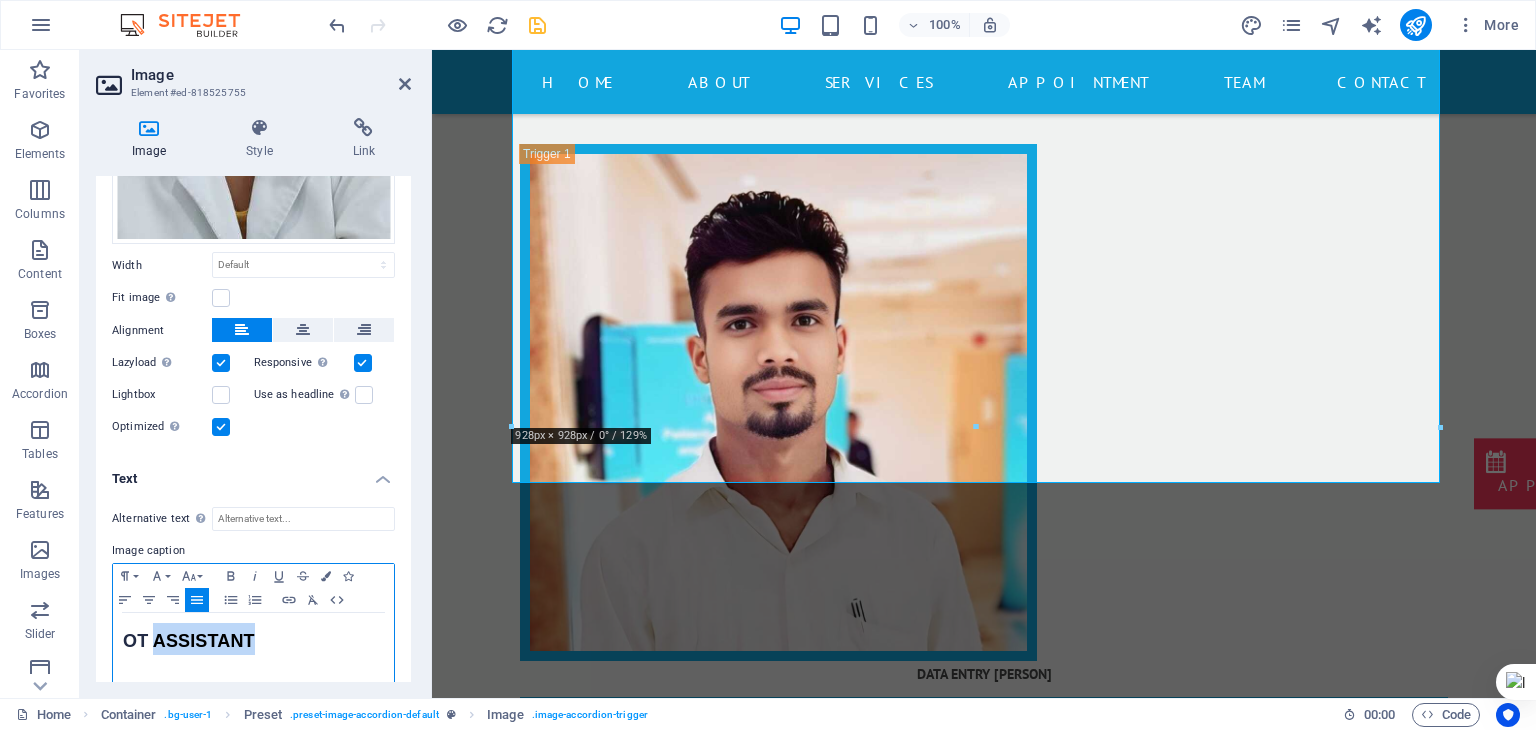 click on "OT ASSISTANT" at bounding box center [253, 639] 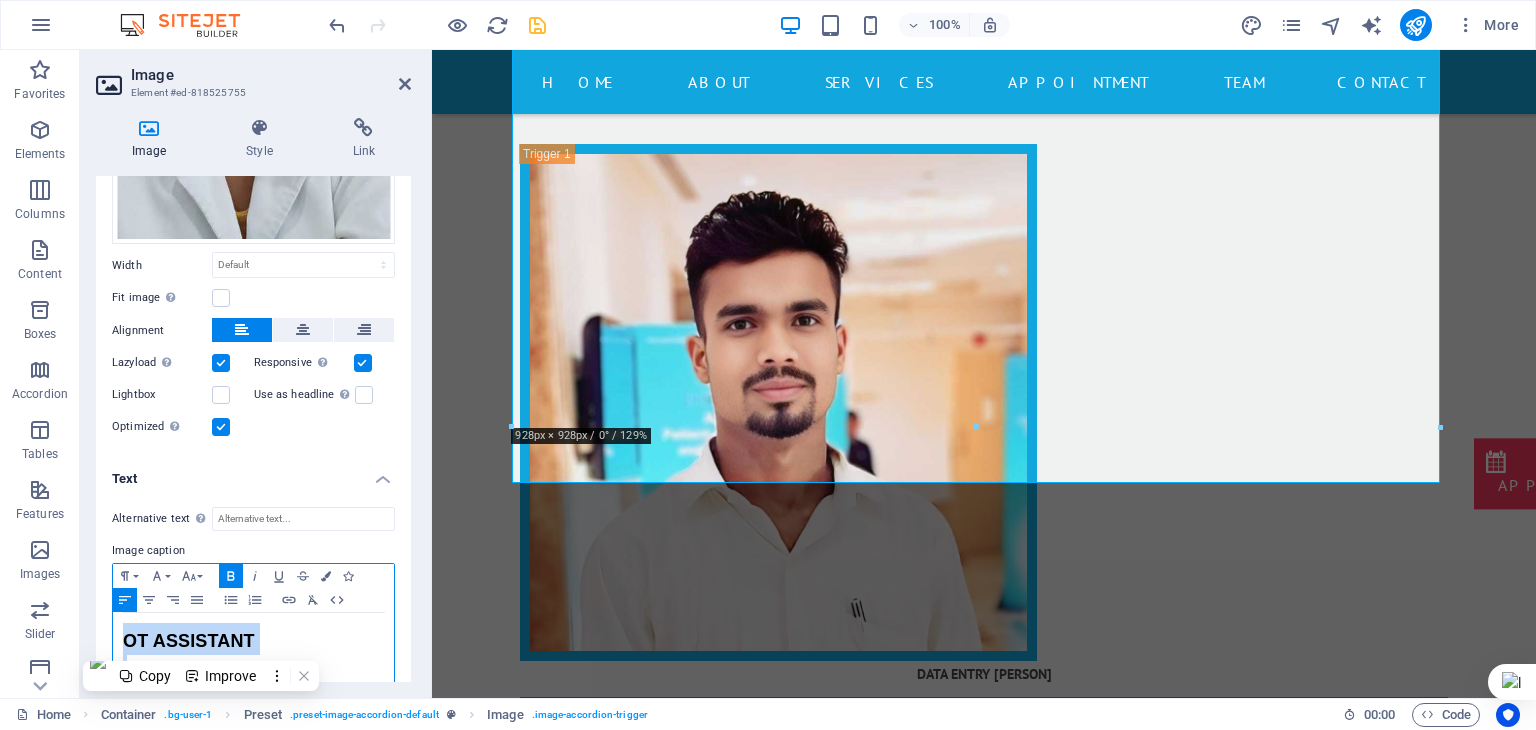 click on "OT ASSISTANT" at bounding box center (253, 639) 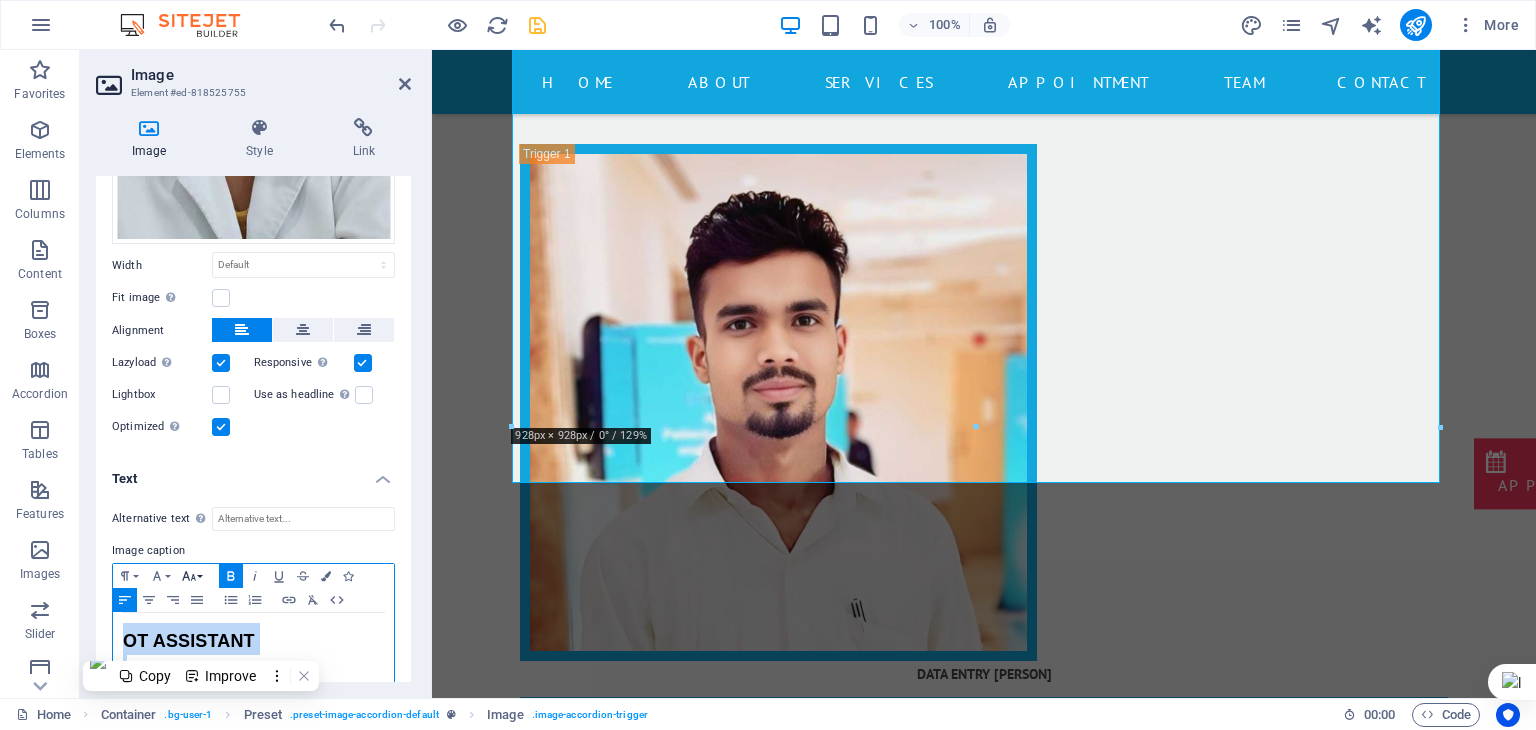 click 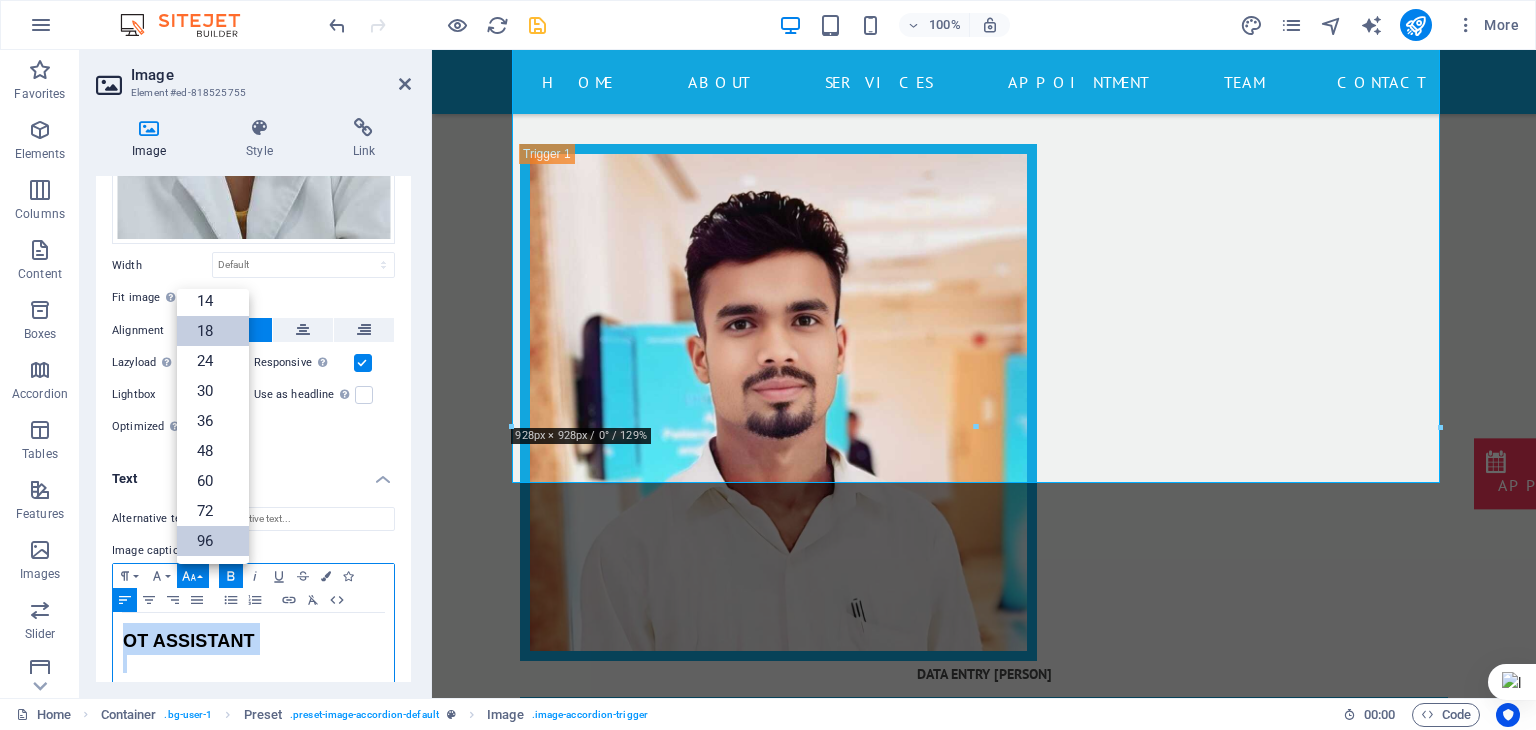 scroll, scrollTop: 160, scrollLeft: 0, axis: vertical 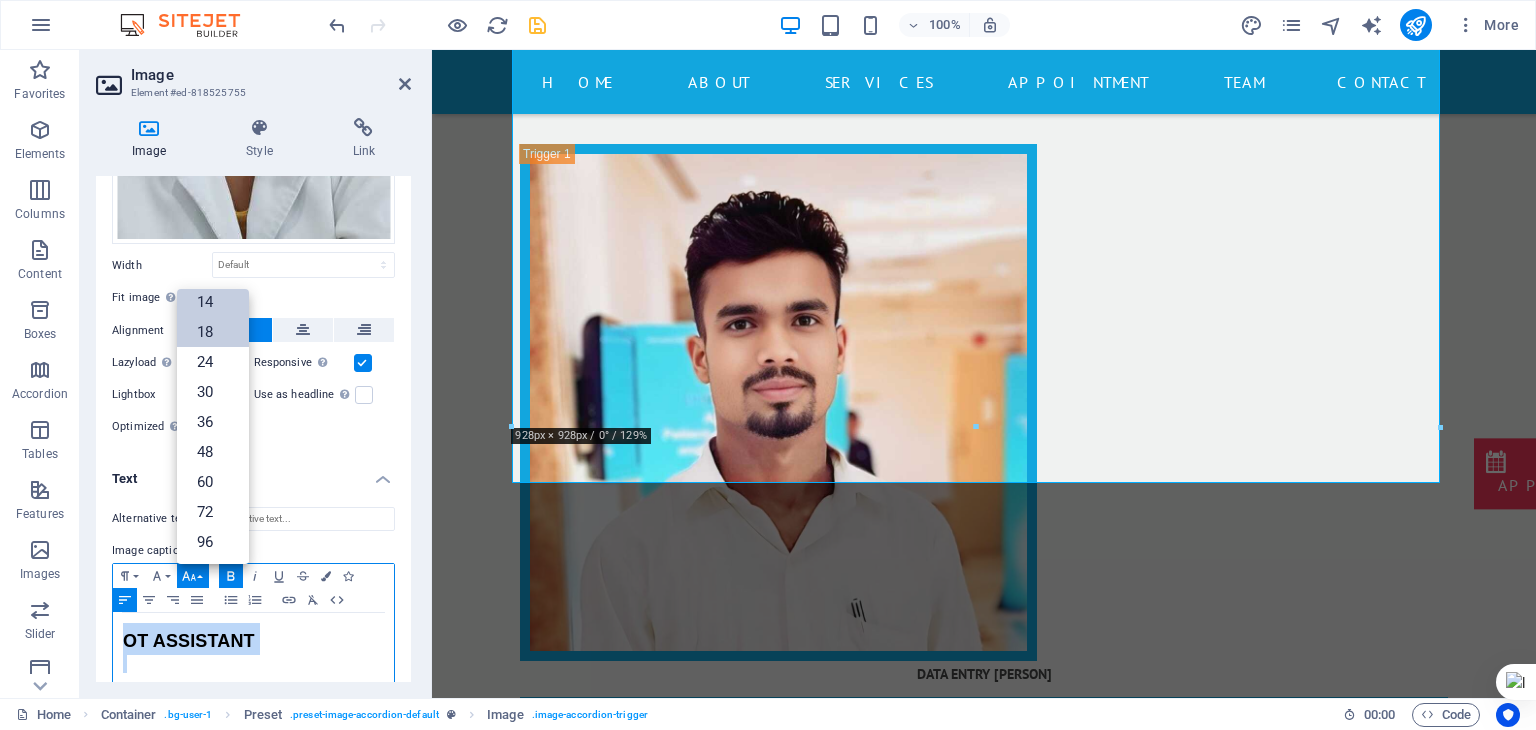 click on "14" at bounding box center (213, 302) 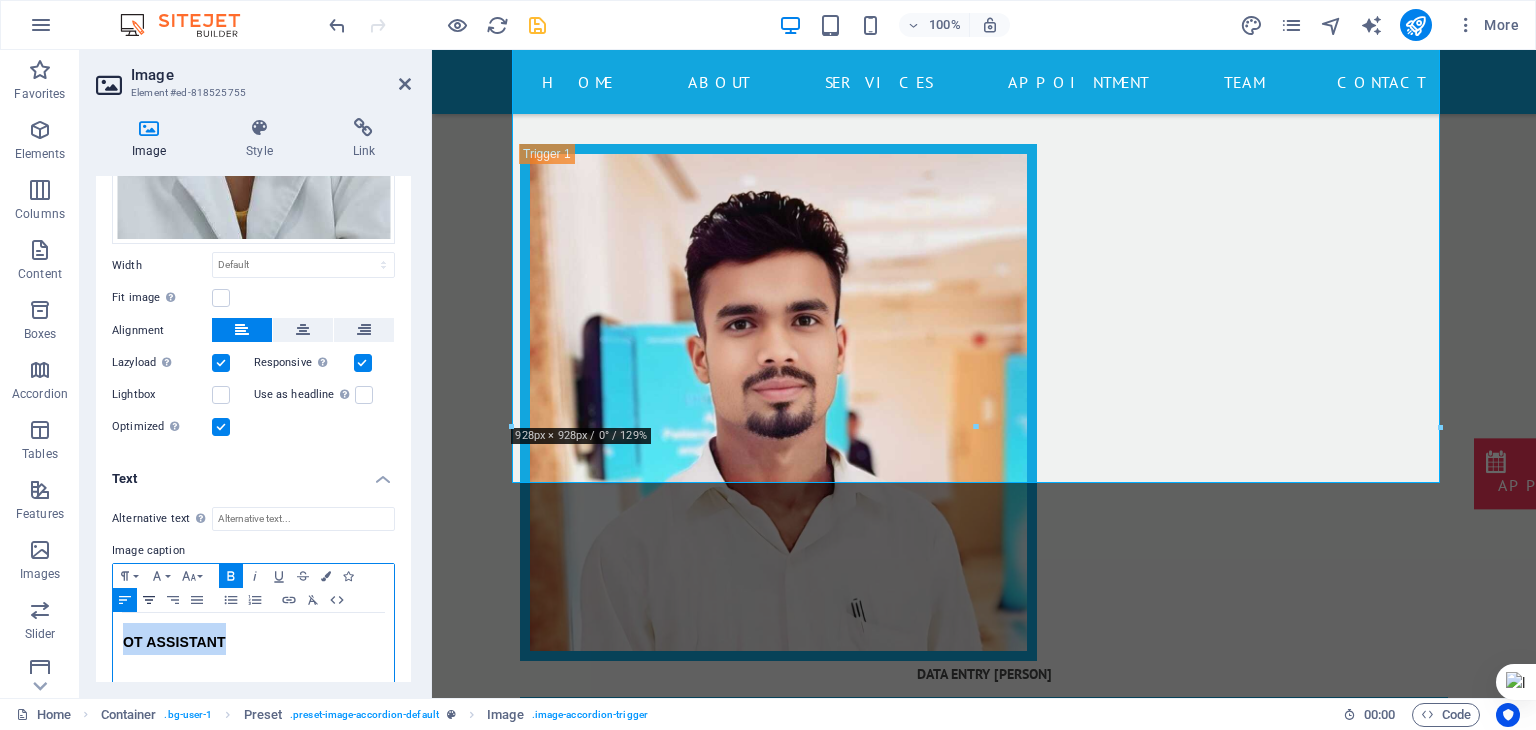 click 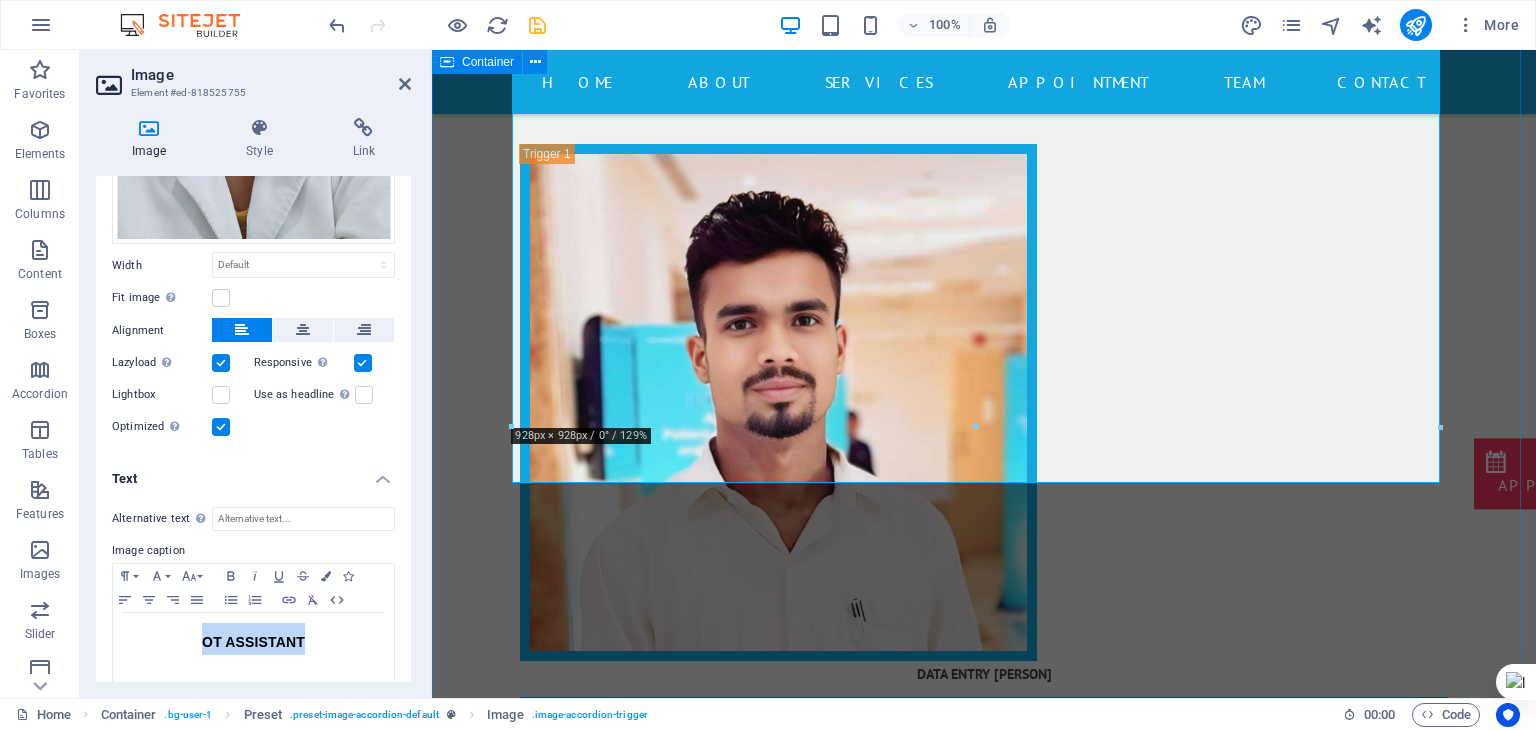 click on "data entry [PERSON] our Doctor [PERSON] data eentry.   DR. [FIRST] [LAST] ENT HOSPITAL [CITY], [STATE] PHONE:  [PHONE] MOBILE:  [PHONE] OT ASSISTENT Lorem ipsum dolor sit amet, consetetur sadipscing elitr, sed diam nonumy eirmod tempor invidunt ut labore et dolore magna aliquyam erat, sed diam voluptua. At vero eos et accusam et justo duo dolores et ea rebum. Stet clita kasd gubergren, no sea takimata sanctus est Lorem ipsum dolor sit amet. Lorem ipsum dolor sit amet, consetetur sadipscing elitr, sed diam nonumy eirmod tempor invidunt ut labore et dolore magna aliquyam erat, sed diam voluptua. At vero eos et accusam et justo duo dolores et ea rebum. Stet clita kasd gubergren, no sea takimata sanctus est Lorem ipsum dolor sit amet. PHONE:  [PHONE] MOBILE:  [PHONE] OT ASSISTENT OT ASSISTENT OT ASSISTANT PHONE:  [PHONE] MOBILE:  [PHONE]" at bounding box center [984, 1845] 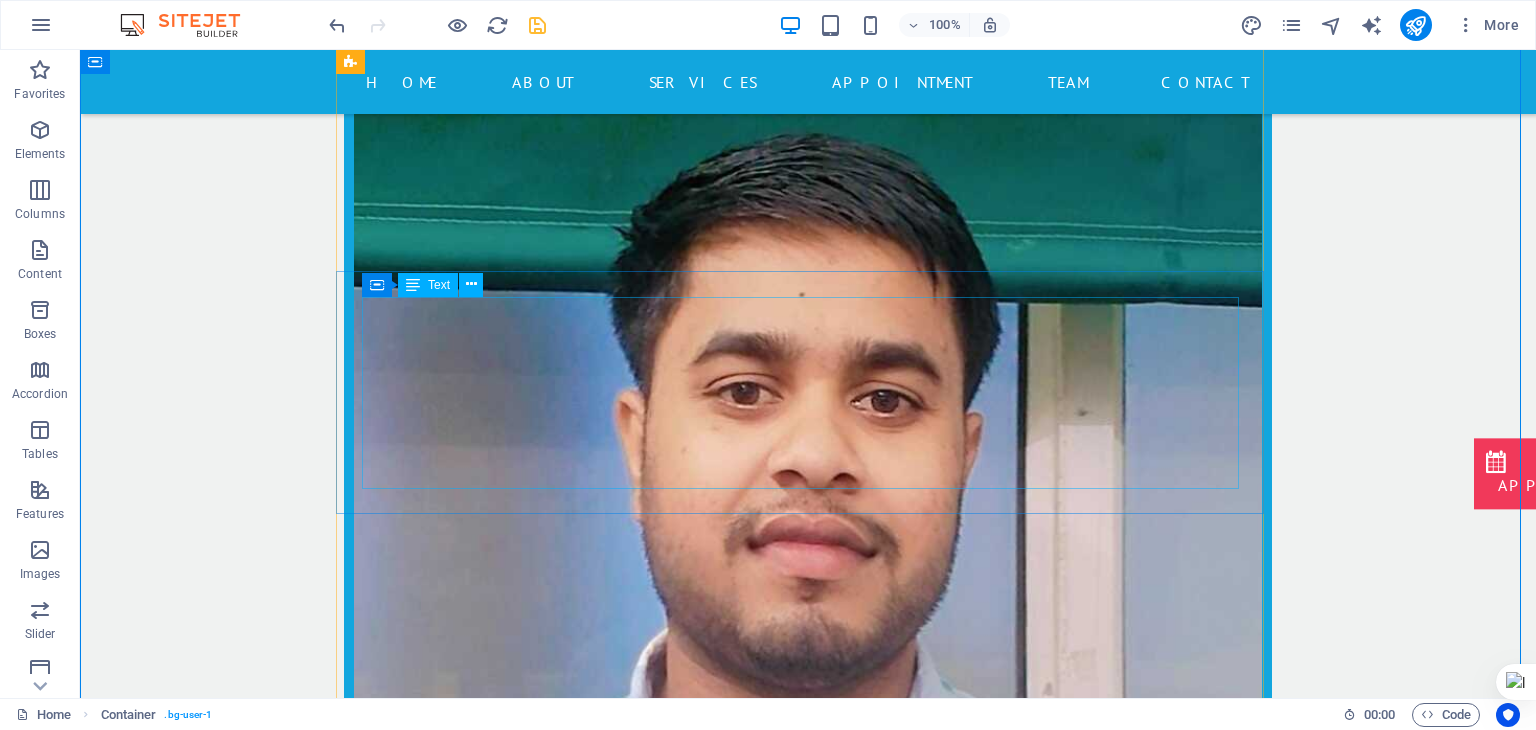 scroll, scrollTop: 17645, scrollLeft: 0, axis: vertical 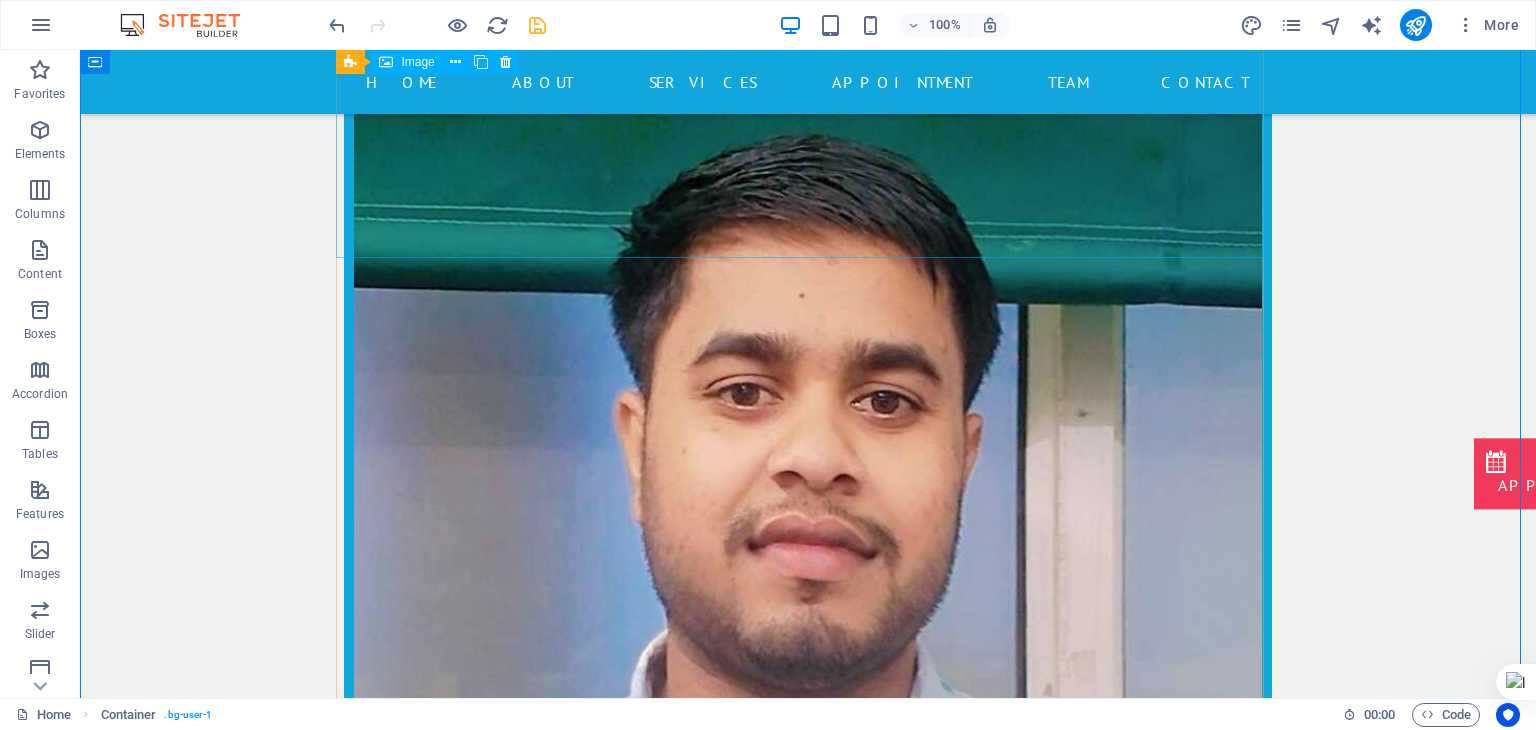 click on "OT ASSISTENT" at bounding box center (808, 2657) 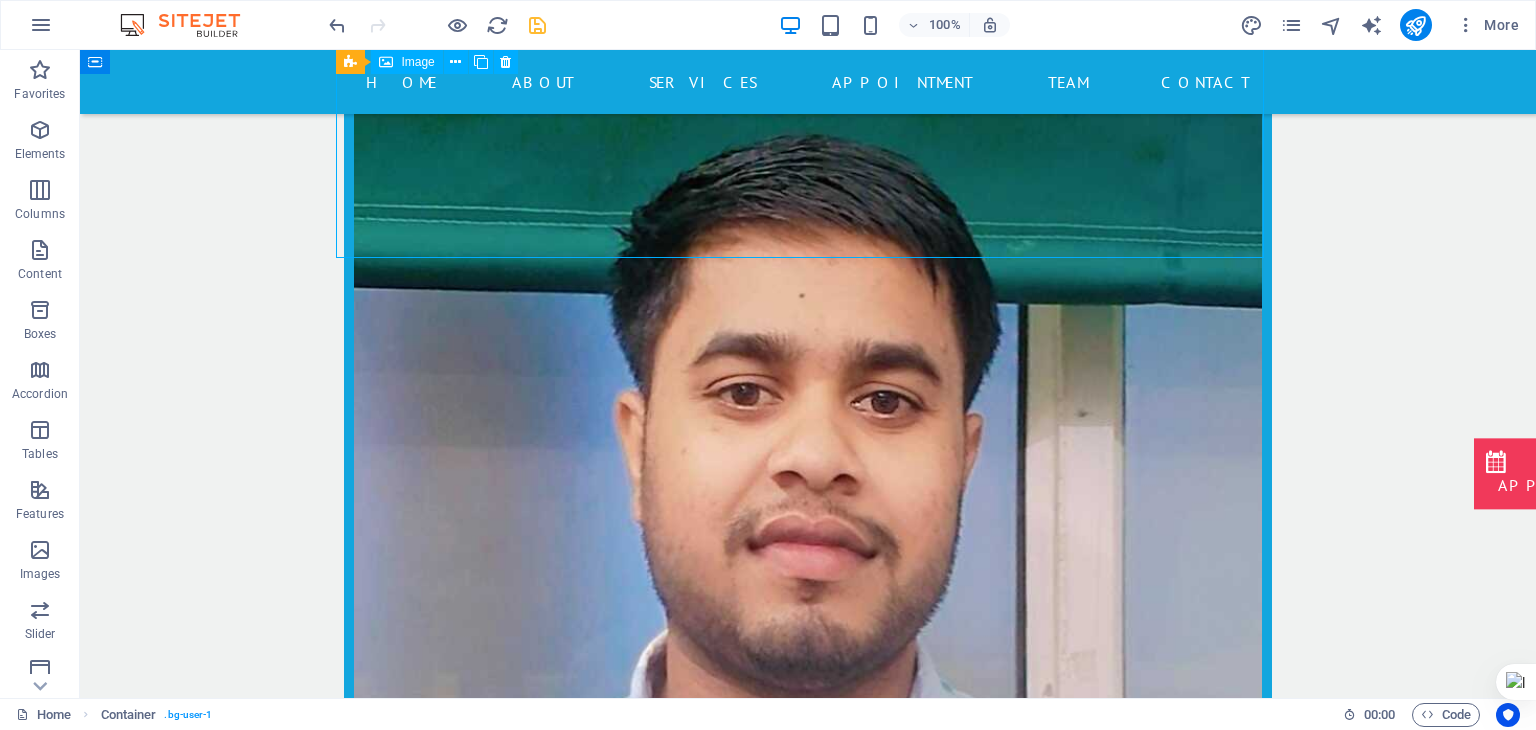 click on "OT ASSISTENT" at bounding box center [808, 2657] 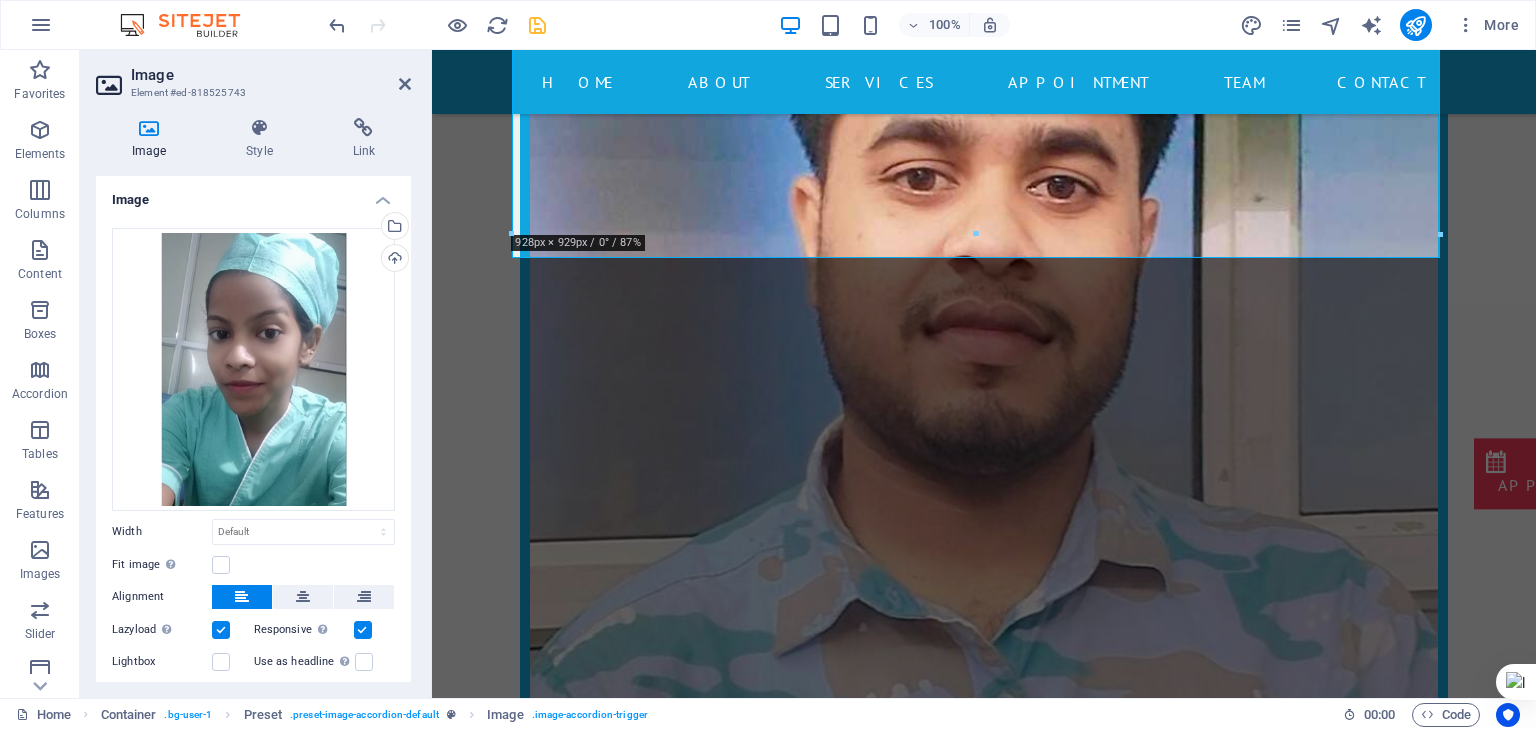 scroll, scrollTop: 271, scrollLeft: 0, axis: vertical 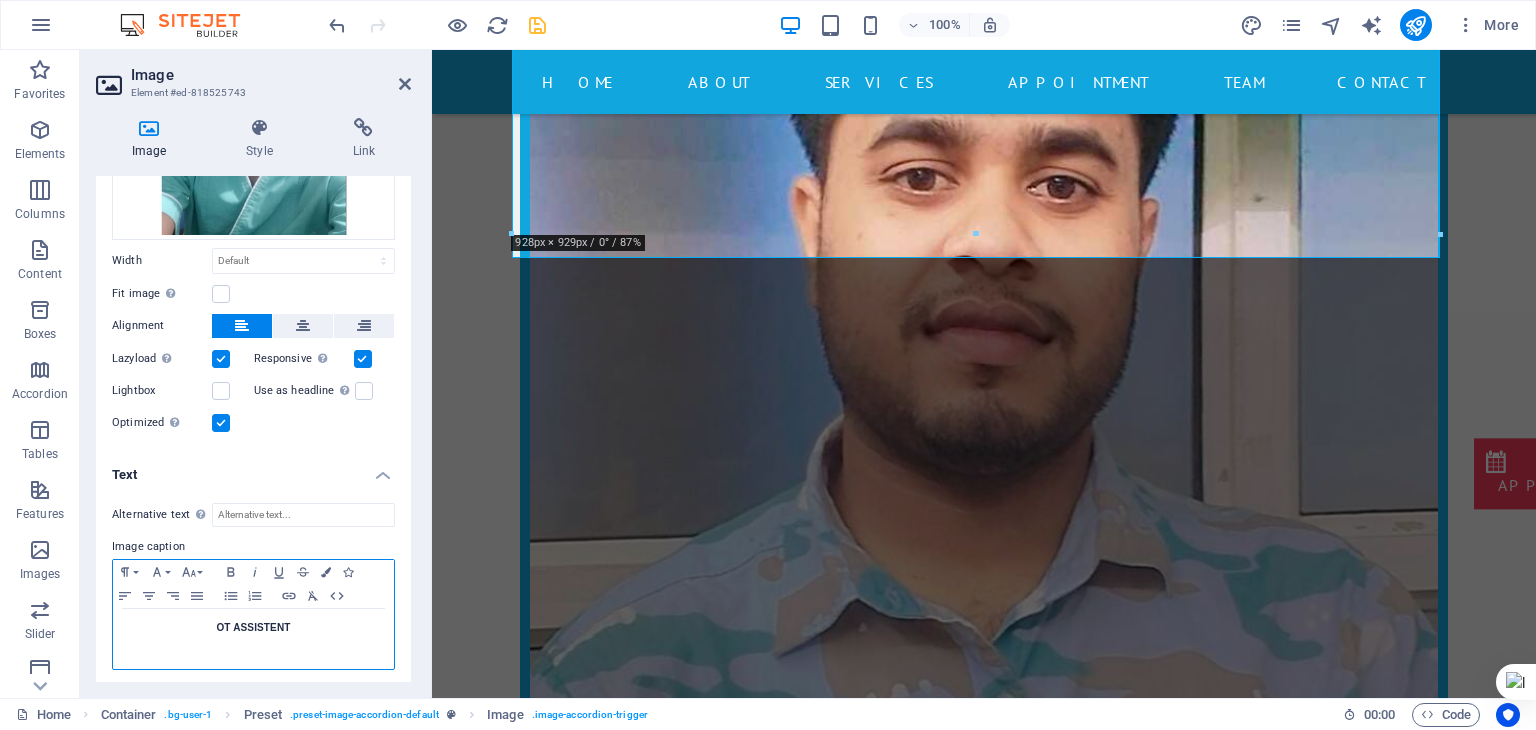 click on "OT ASSISTENT" at bounding box center [253, 628] 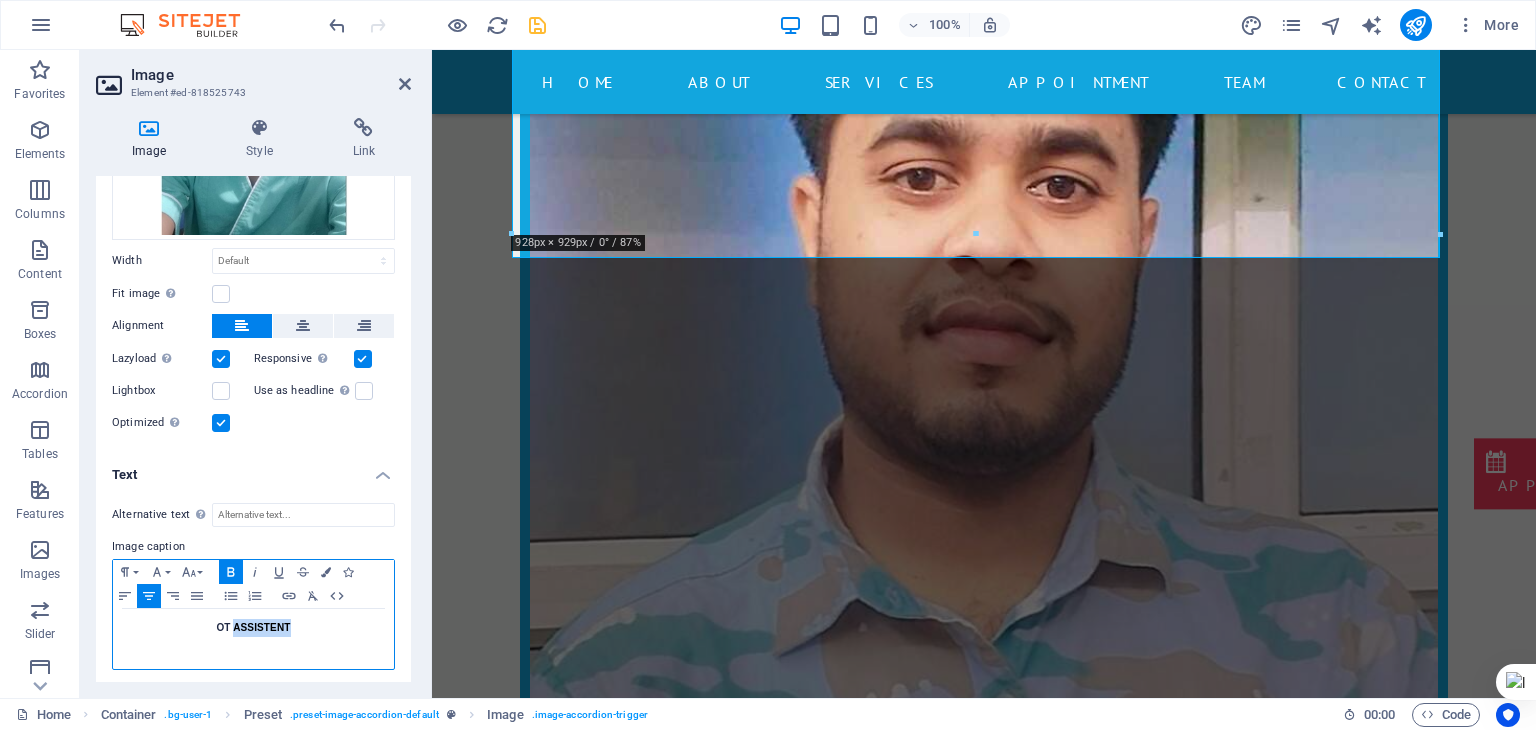 click on "OT ASSISTENT" at bounding box center [253, 628] 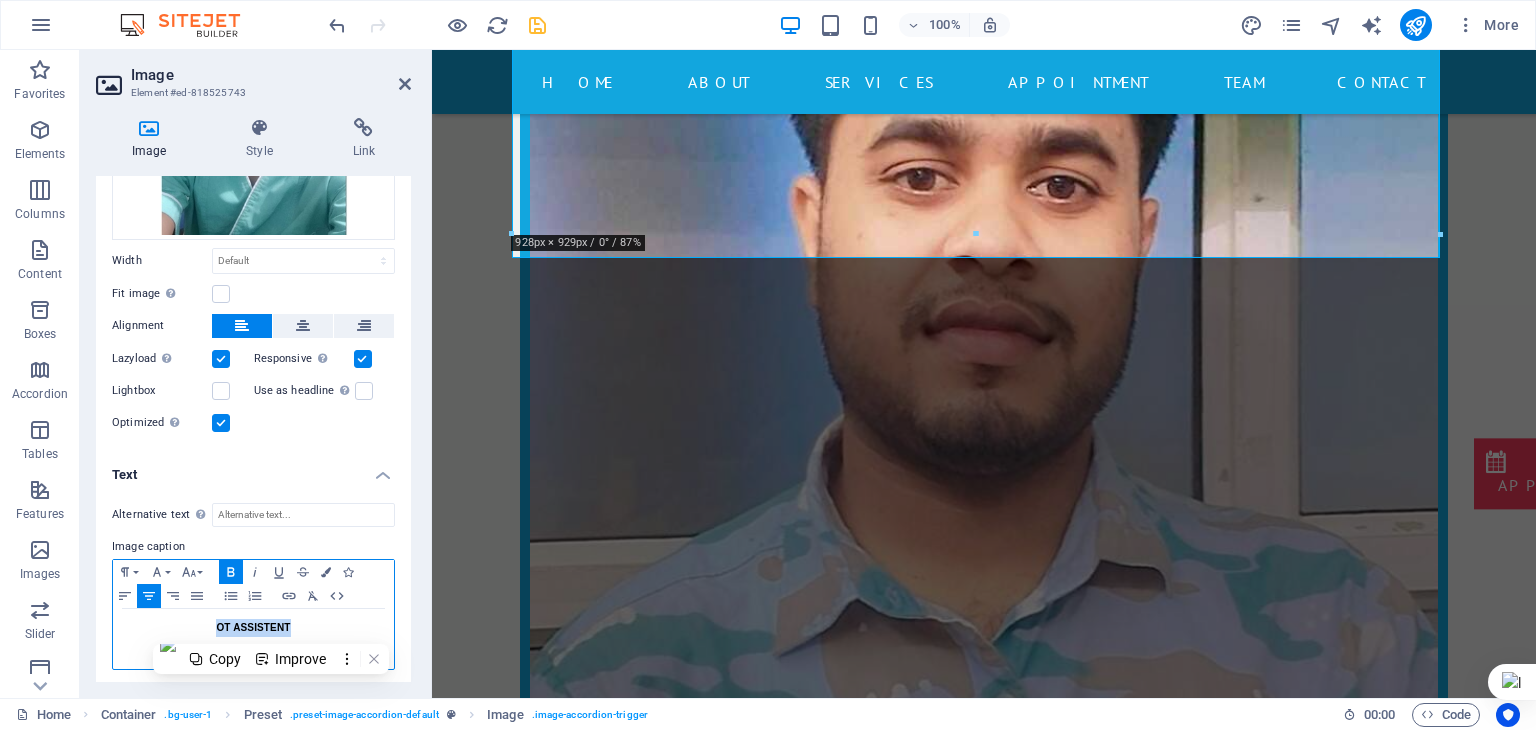 click on "OT ASSISTENT" at bounding box center [253, 628] 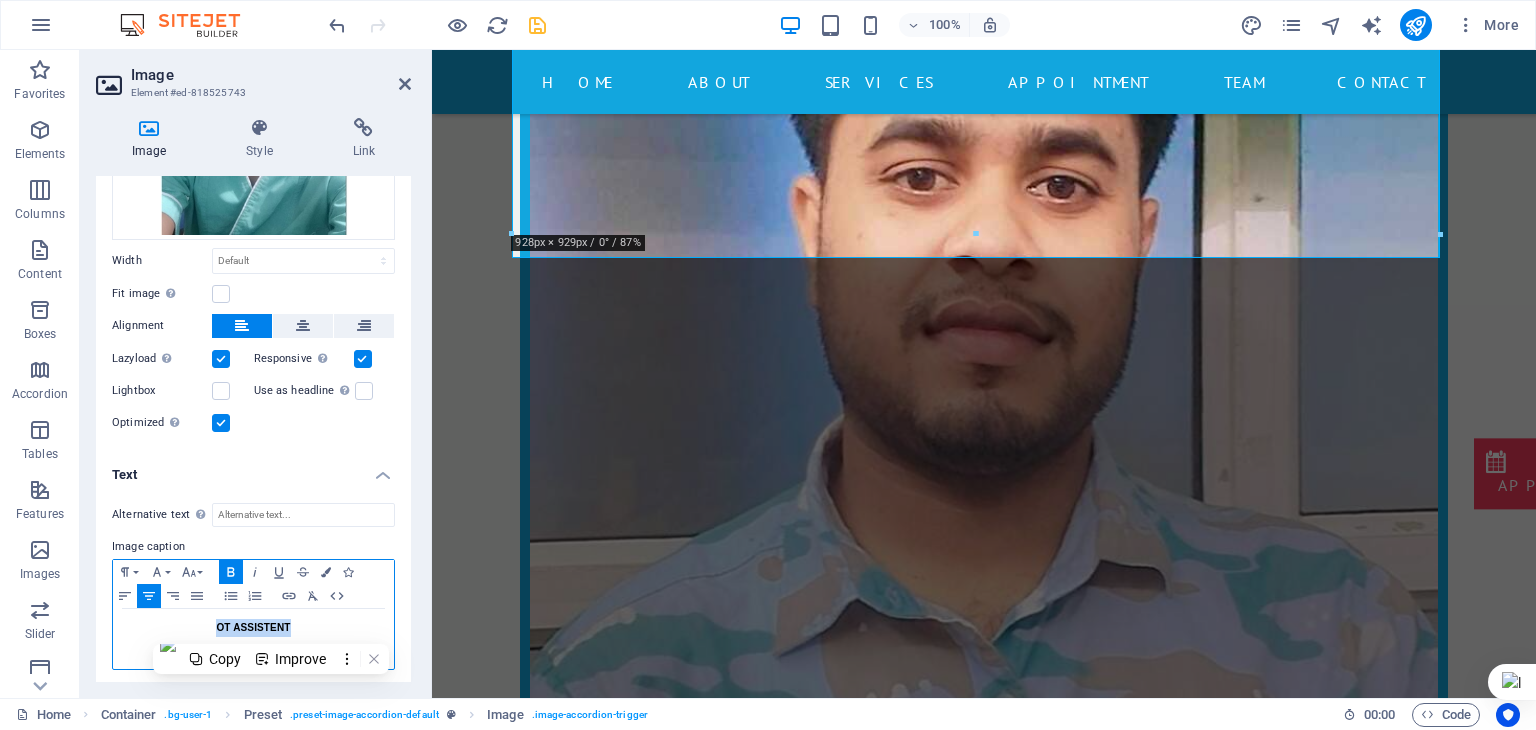 copy on "OT ASSISTENT" 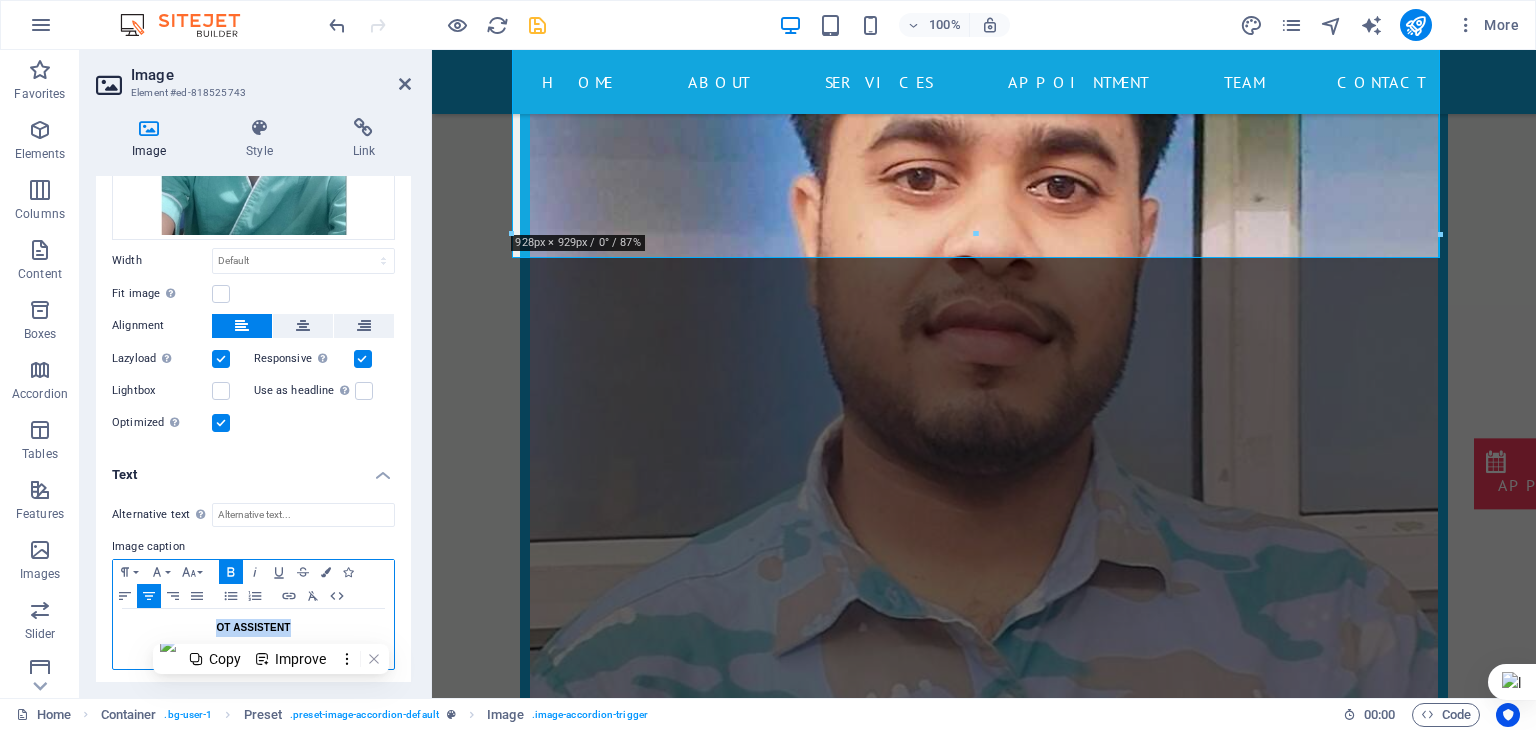 click on "OT ASSISTENT" at bounding box center (253, 628) 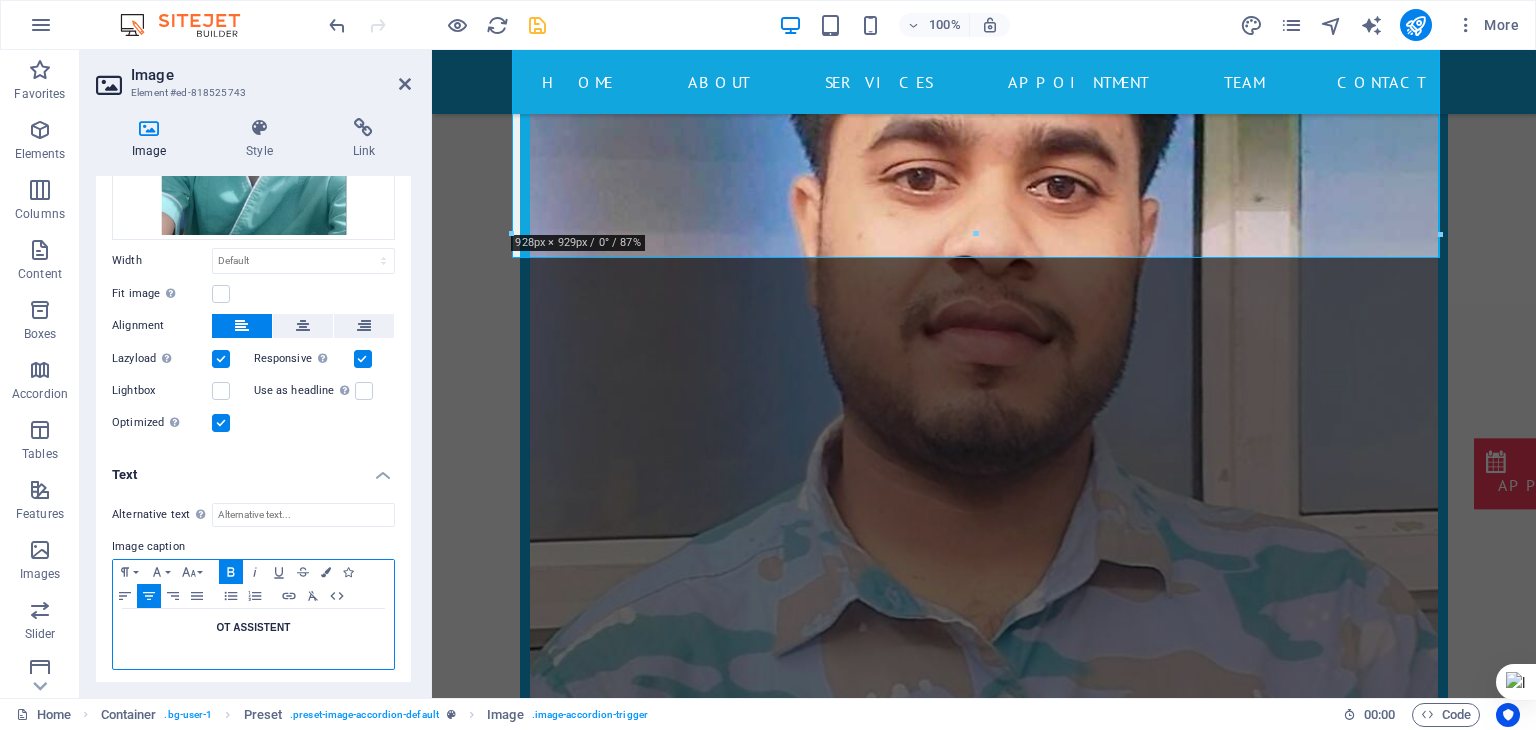 click on "OT ASSISTENT" at bounding box center [253, 627] 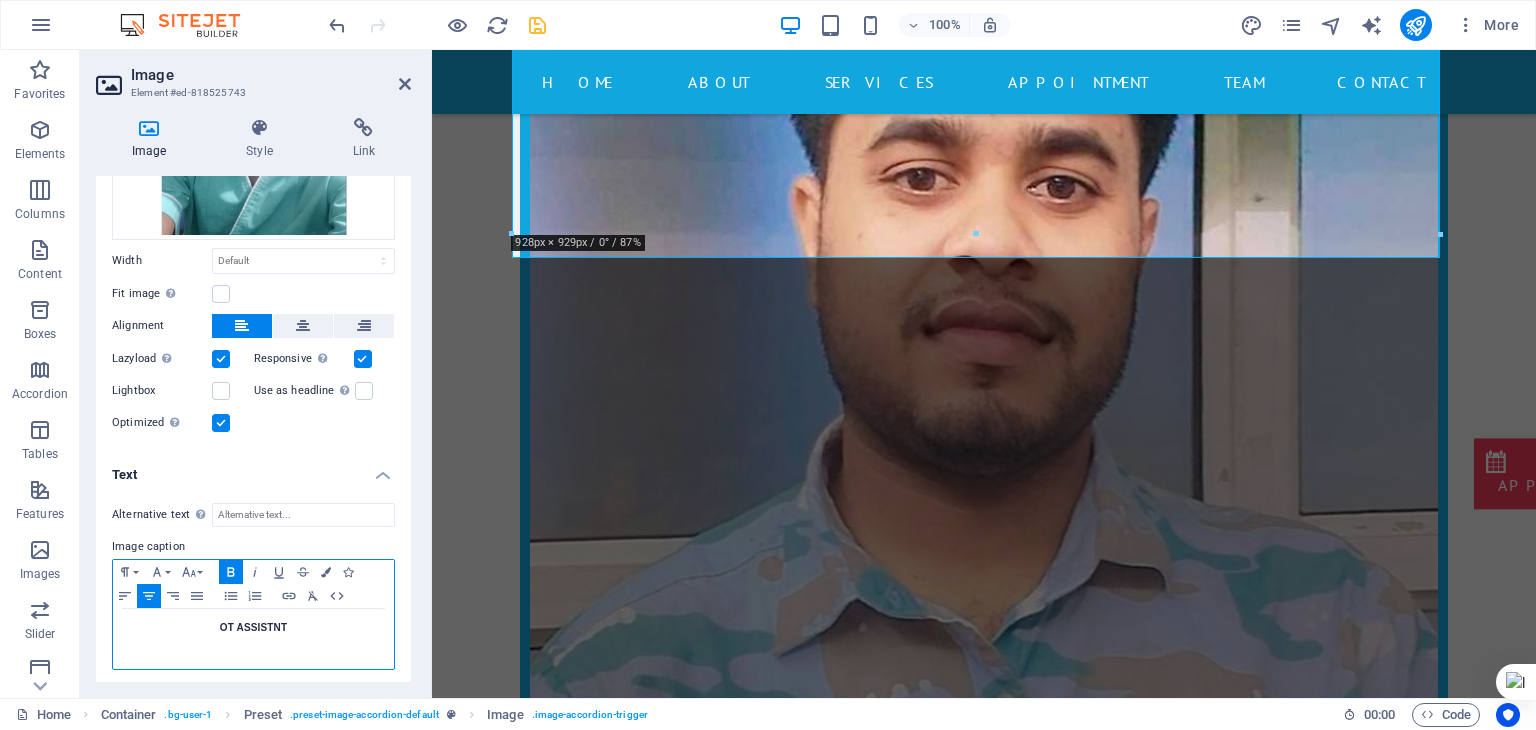 type 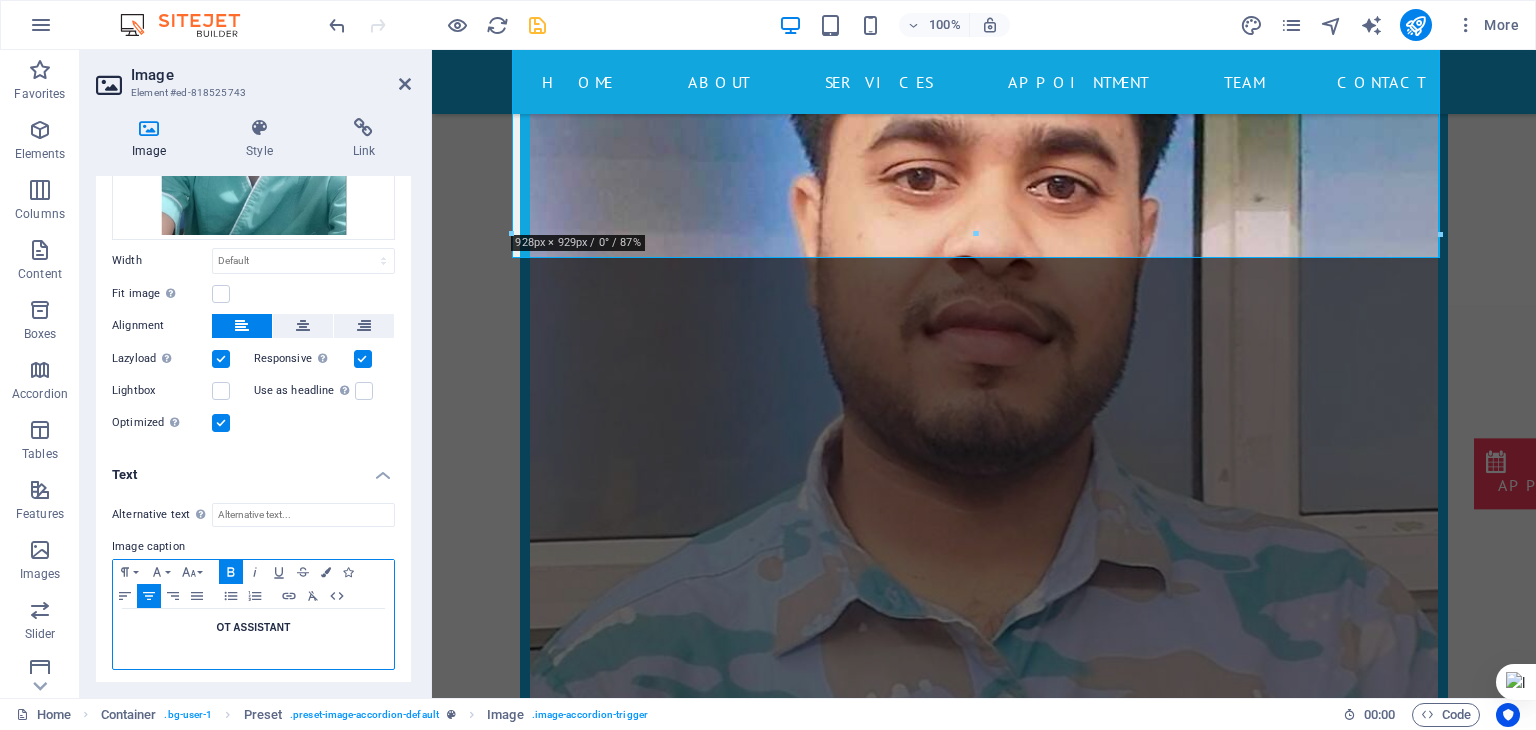 click on "OT ASSISTANT" at bounding box center [254, 627] 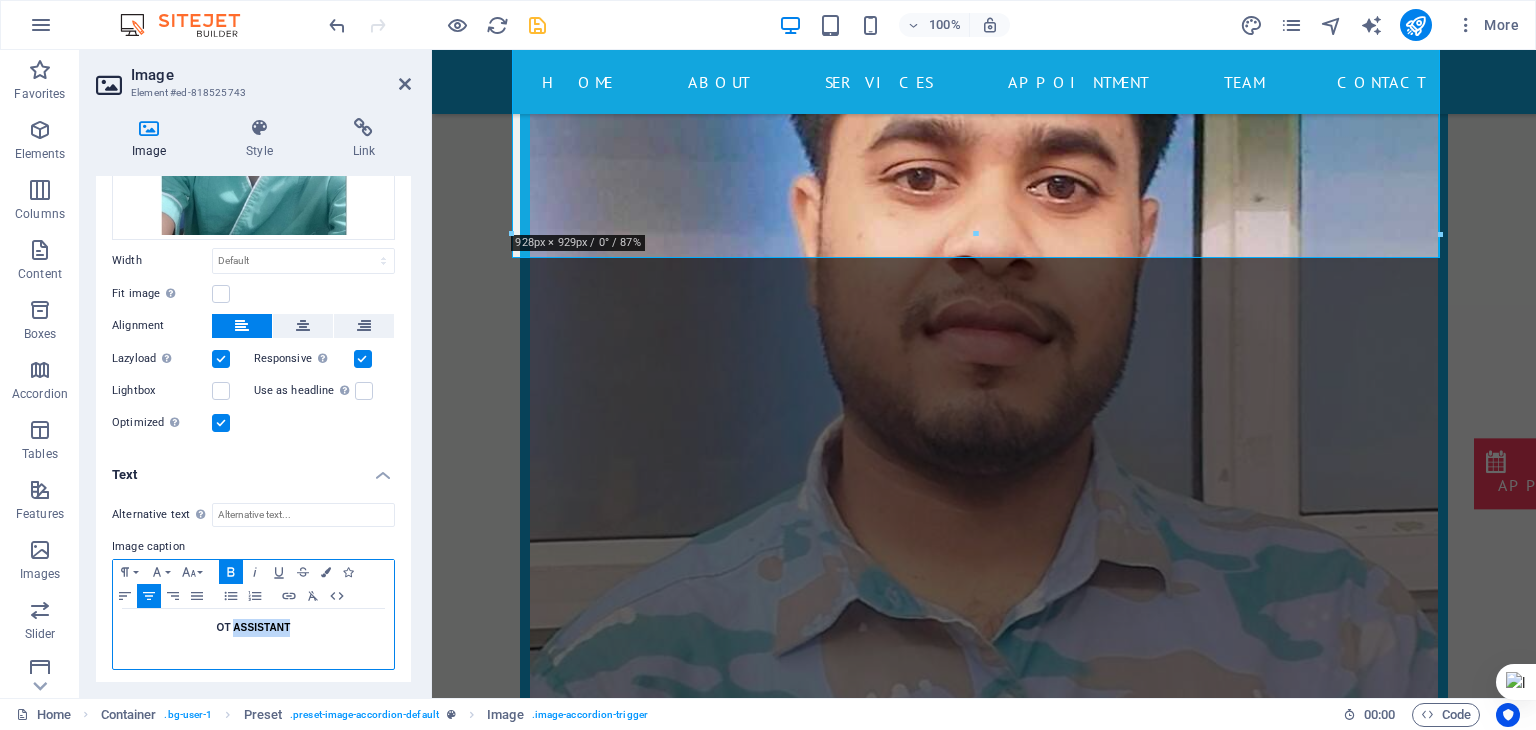 click on "OT ASSISTANT" at bounding box center (254, 627) 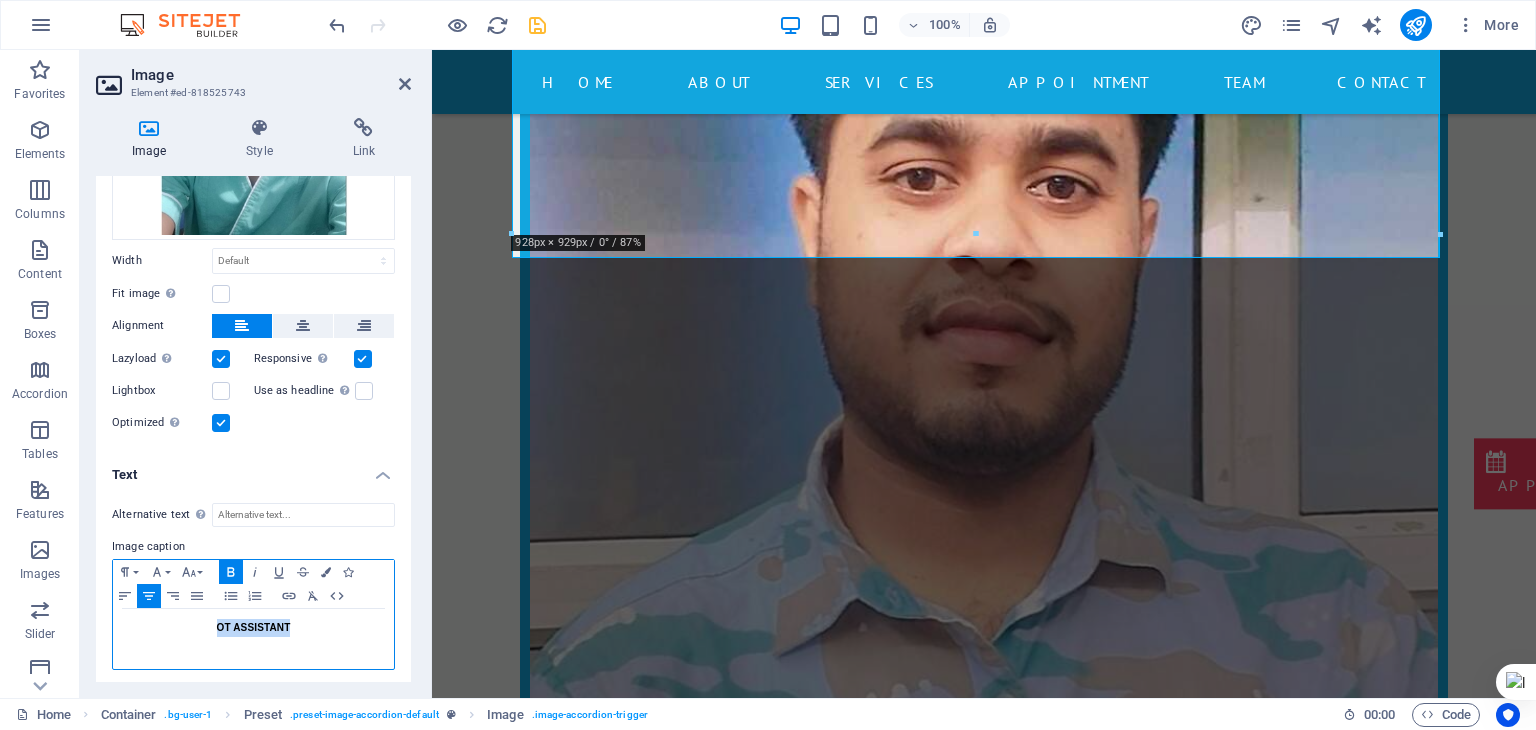 click on "OT ASSISTANT" at bounding box center [254, 627] 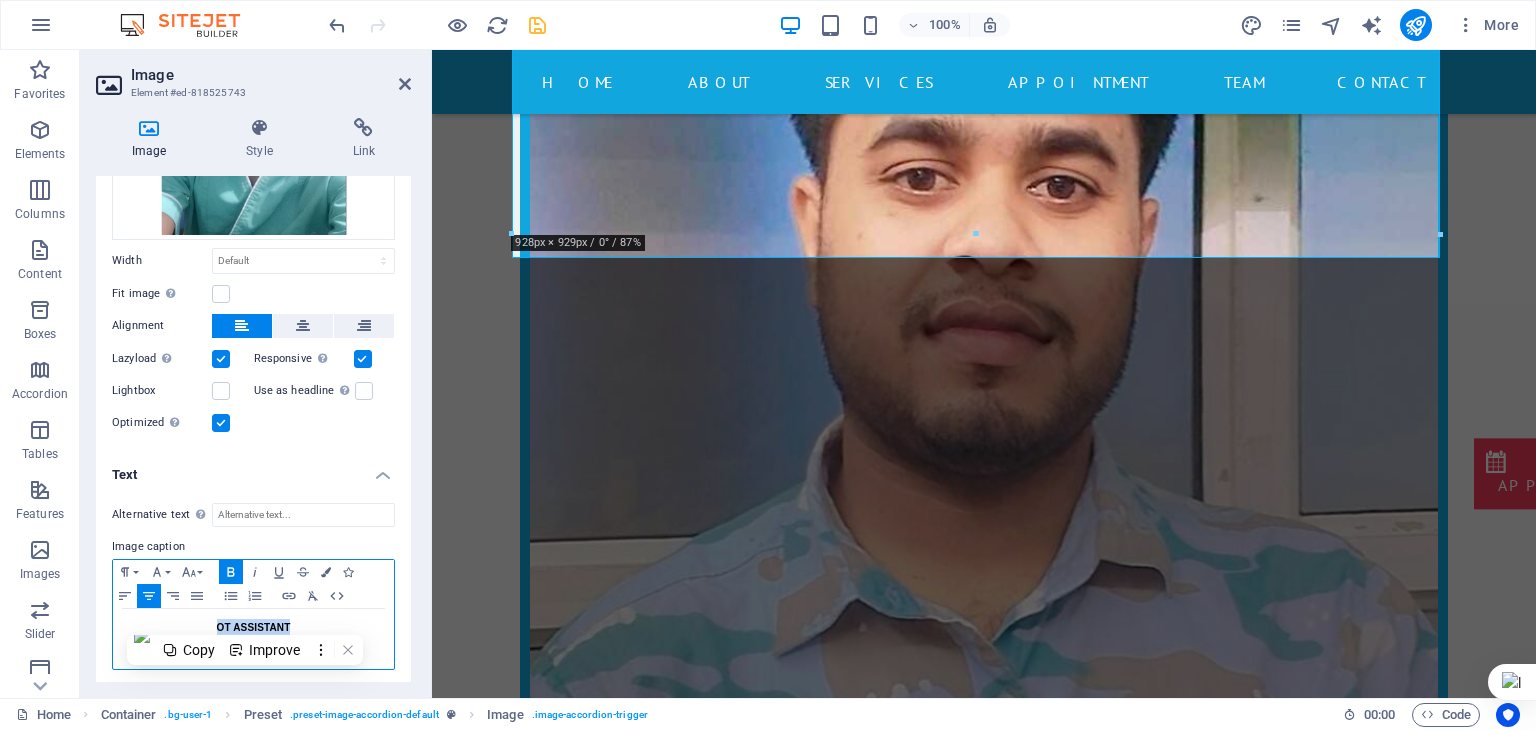 click on "OT ASSISTANT" at bounding box center (254, 627) 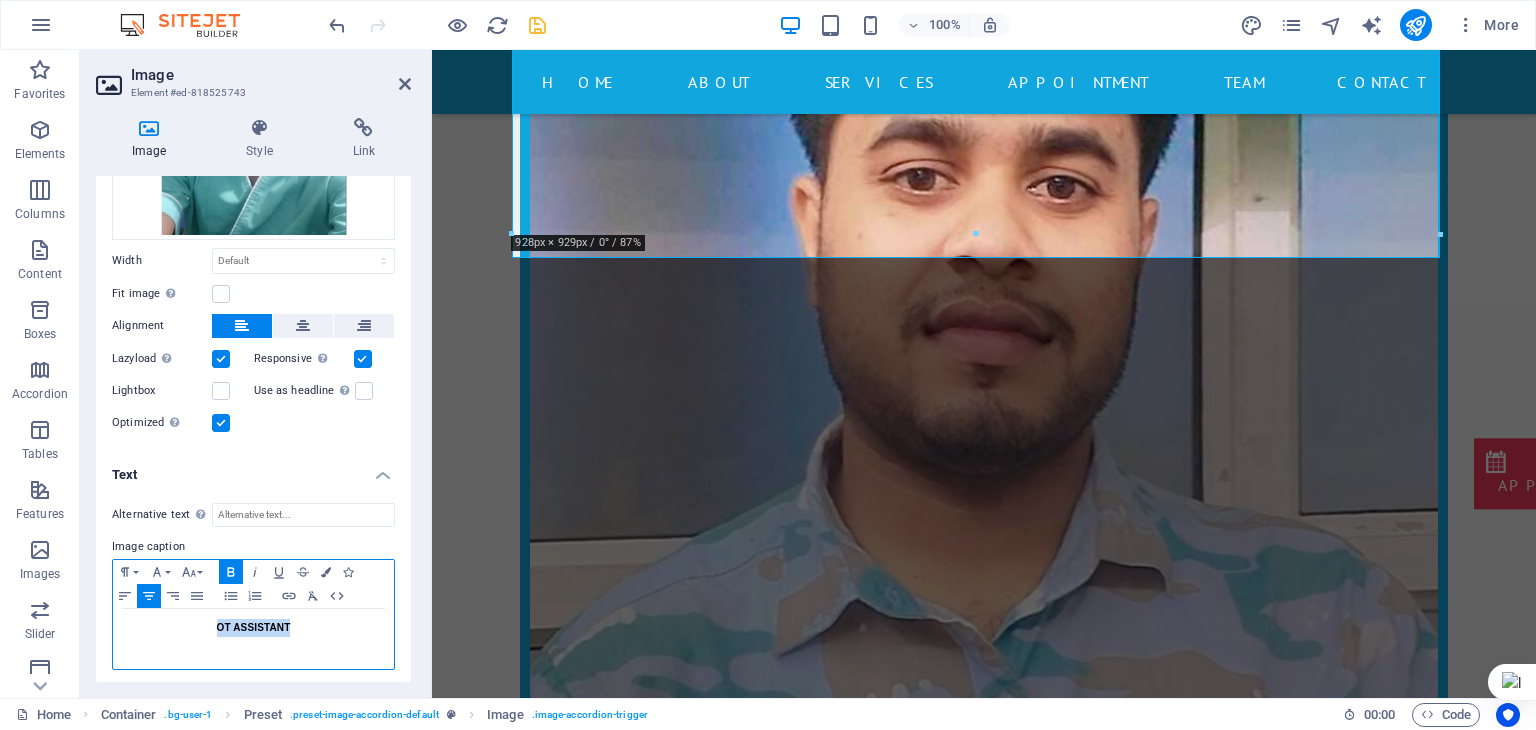 copy on "OT ASSISTANT" 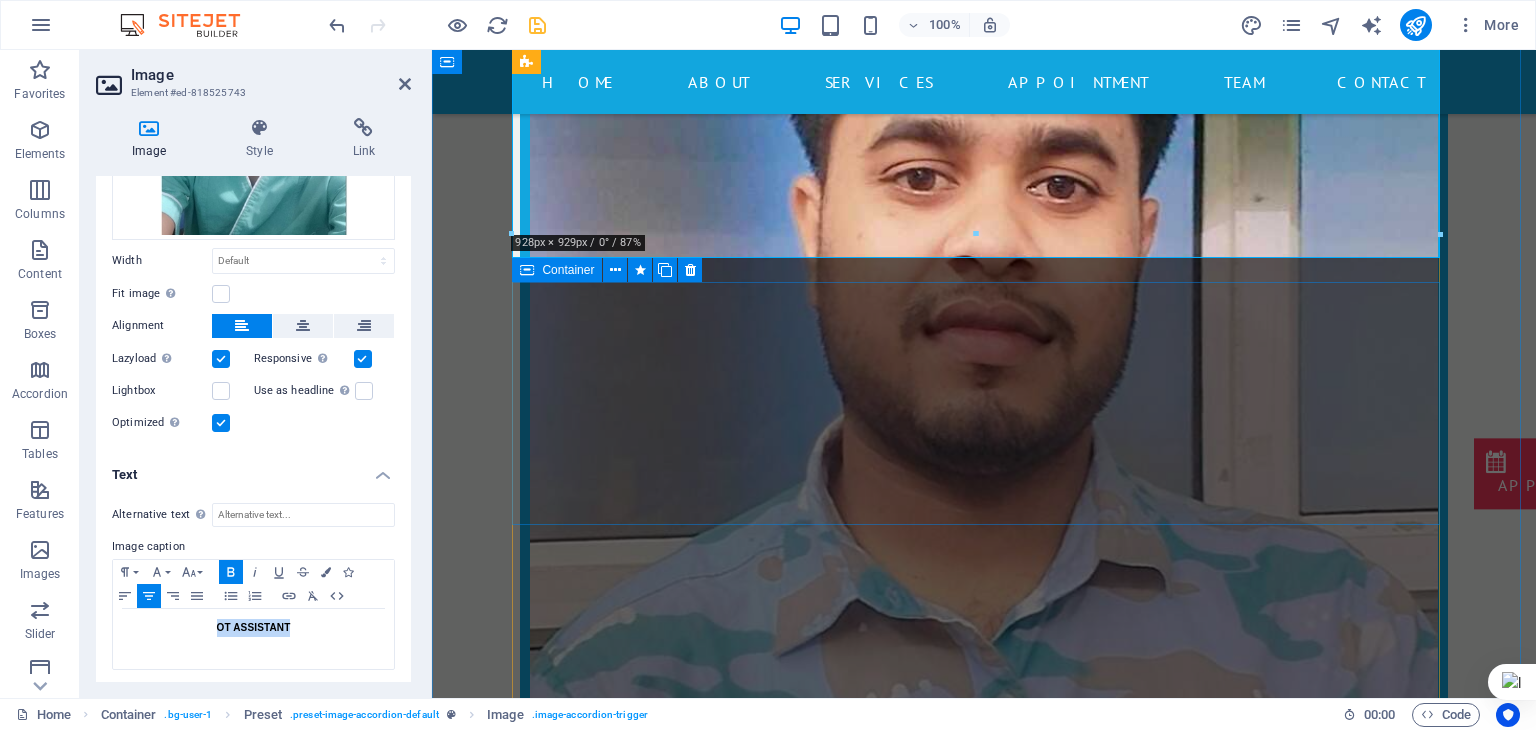 click on "Lorem ipsum dolor sit amet, consetetur sadipscing elitr, sed diam nonumy eirmod tempor invidunt ut labore et dolore magna aliquyam erat, sed diam voluptua. At vero eos et accusam et justo duo dolores et ea rebum. Stet clita kasd gubergren, no sea takimata sanctus est Lorem ipsum dolor sit amet. Lorem ipsum dolor sit amet, consetetur sadipscing elitr, sed diam nonumy eirmod tempor invidunt ut labore et dolore magna aliquyam erat, sed diam voluptua. At vero eos et accusam et justo duo dolores et ea rebum. Stet clita kasd gubergren, no sea takimata sanctus est Lorem ipsum dolor sit amet. PHONE:  [PHONE] MOBILE:  [PHONE]" at bounding box center (984, 3161) 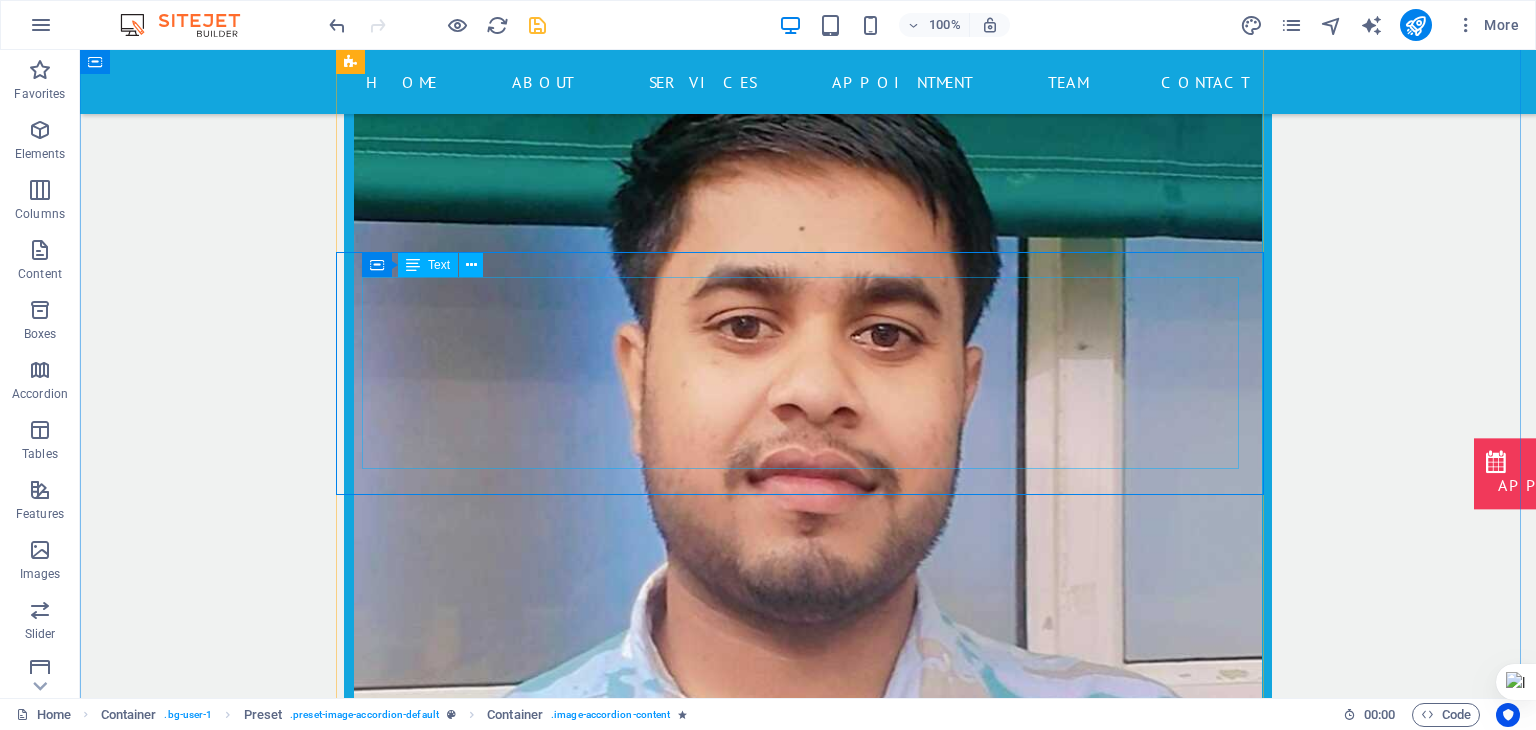scroll, scrollTop: 17721, scrollLeft: 0, axis: vertical 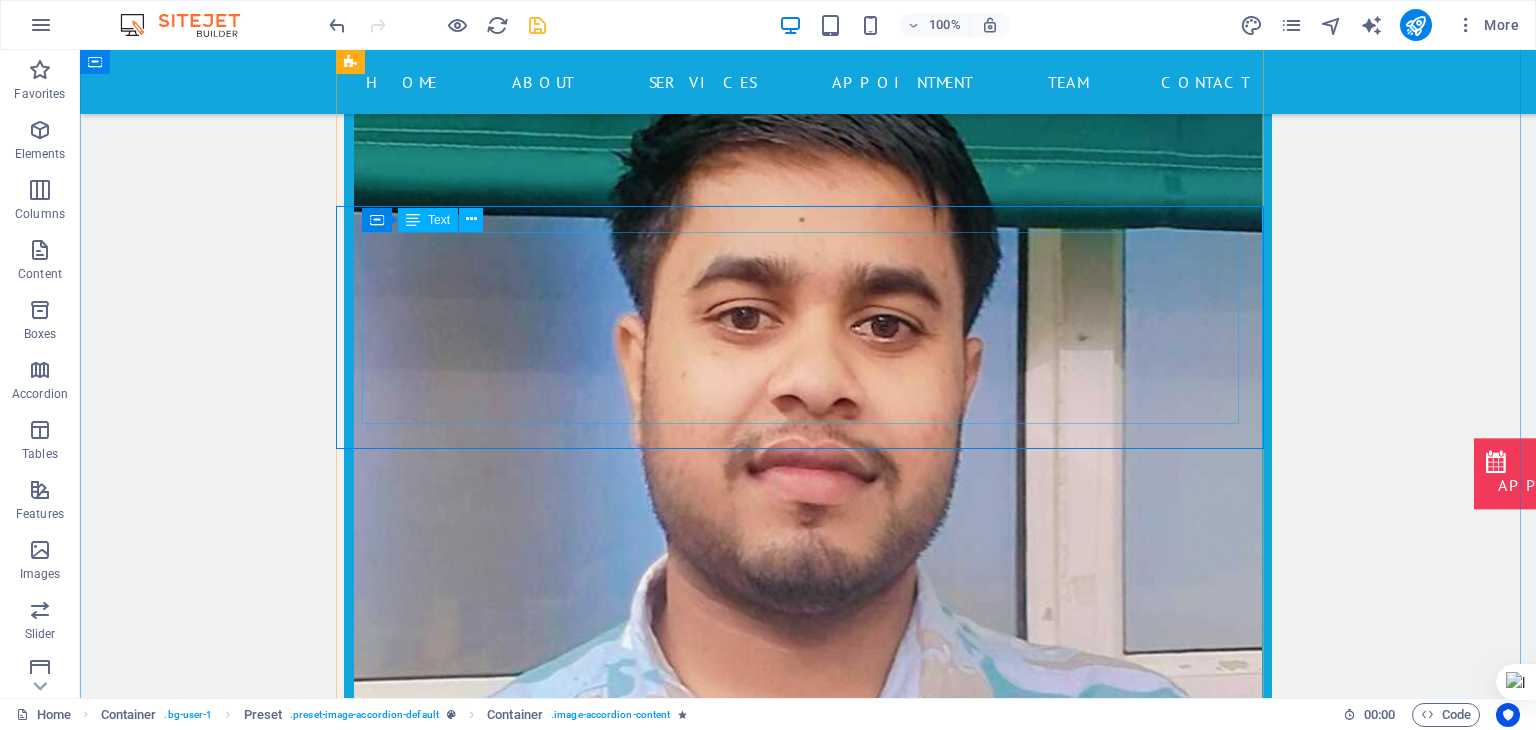 click on "Lorem ipsum dolor sit amet, consetetur sadipscing elitr, sed diam nonumy eirmod tempor invidunt ut labore et dolore magna aliquyam erat, sed diam voluptua. At vero eos et accusam et justo duo dolores et ea rebum. Stet clita kasd gubergren, no sea takimata sanctus est Lorem ipsum dolor sit amet. Lorem ipsum dolor sit amet, consetetur sadipscing elitr, sed diam nonumy eirmod tempor invidunt ut labore et dolore magna aliquyam erat, sed diam voluptua. At vero eos et accusam et justo duo dolores et ea rebum. Stet clita kasd gubergren, no sea takimata sanctus est Lorem ipsum dolor sit amet. PHONE:  [PHONE] MOBILE:  [PHONE]" at bounding box center (808, 3300) 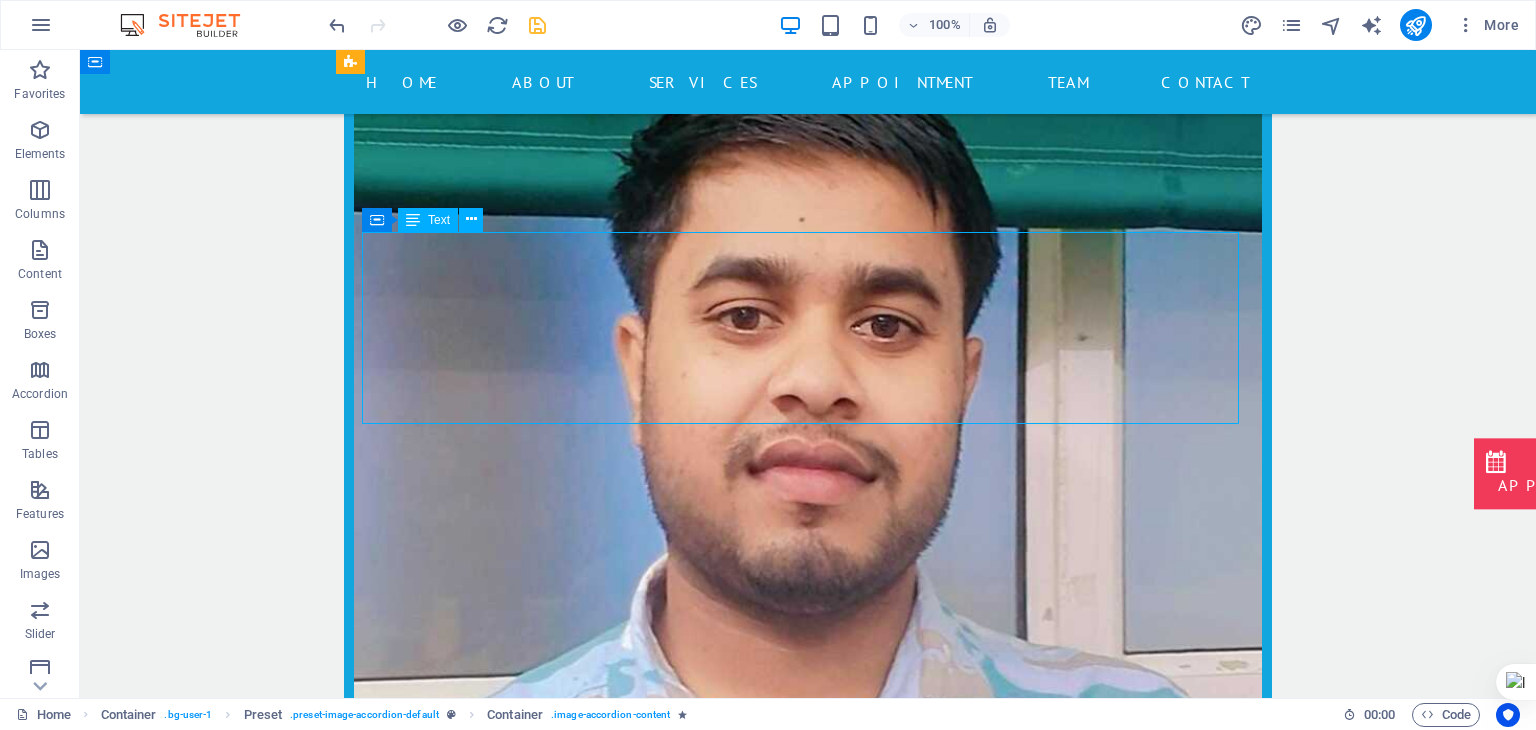 click on "Lorem ipsum dolor sit amet, consetetur sadipscing elitr, sed diam nonumy eirmod tempor invidunt ut labore et dolore magna aliquyam erat, sed diam voluptua. At vero eos et accusam et justo duo dolores et ea rebum. Stet clita kasd gubergren, no sea takimata sanctus est Lorem ipsum dolor sit amet. Lorem ipsum dolor sit amet, consetetur sadipscing elitr, sed diam nonumy eirmod tempor invidunt ut labore et dolore magna aliquyam erat, sed diam voluptua. At vero eos et accusam et justo duo dolores et ea rebum. Stet clita kasd gubergren, no sea takimata sanctus est Lorem ipsum dolor sit amet. PHONE:  [PHONE] MOBILE:  [PHONE]" at bounding box center [808, 3300] 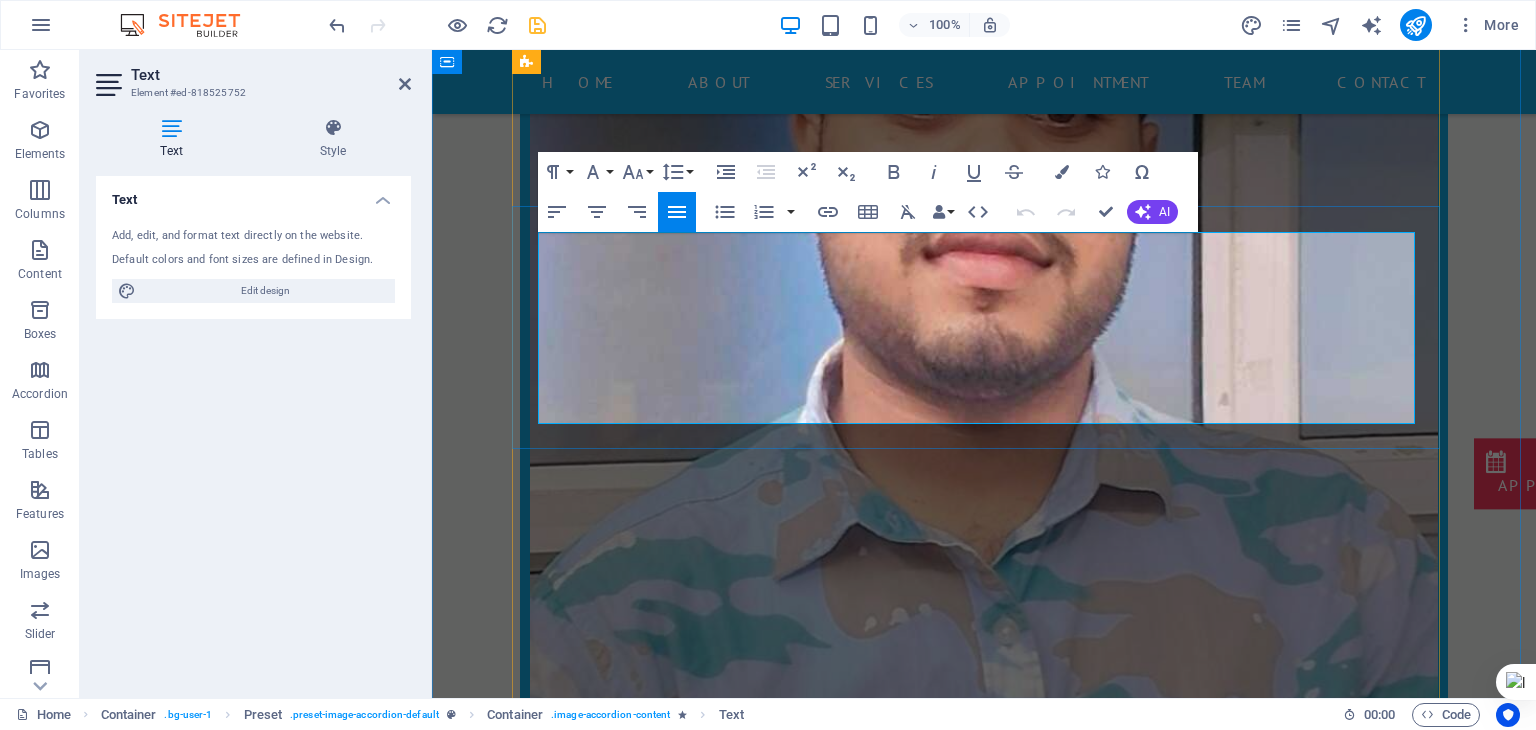 click on "Lorem ipsum dolor sit amet, consetetur sadipscing elitr, sed diam nonumy eirmod tempor invidunt ut labore et dolore magna aliquyam erat, sed diam voluptua. At vero eos et accusam et justo duo dolores et ea rebum. Stet clita kasd gubergren, no sea takimata sanctus est Lorem ipsum dolor sit amet. Lorem ipsum dolor sit amet, consetetur sadipscing elitr, sed diam nonumy eirmod tempor invidunt ut labore et dolore magna aliquyam erat, sed diam voluptua. At vero eos et accusam et justo duo dolores et ea rebum. Stet clita kasd gubergren, no sea takimata sanctus est Lorem ipsum dolor sit amet." at bounding box center [984, 3049] 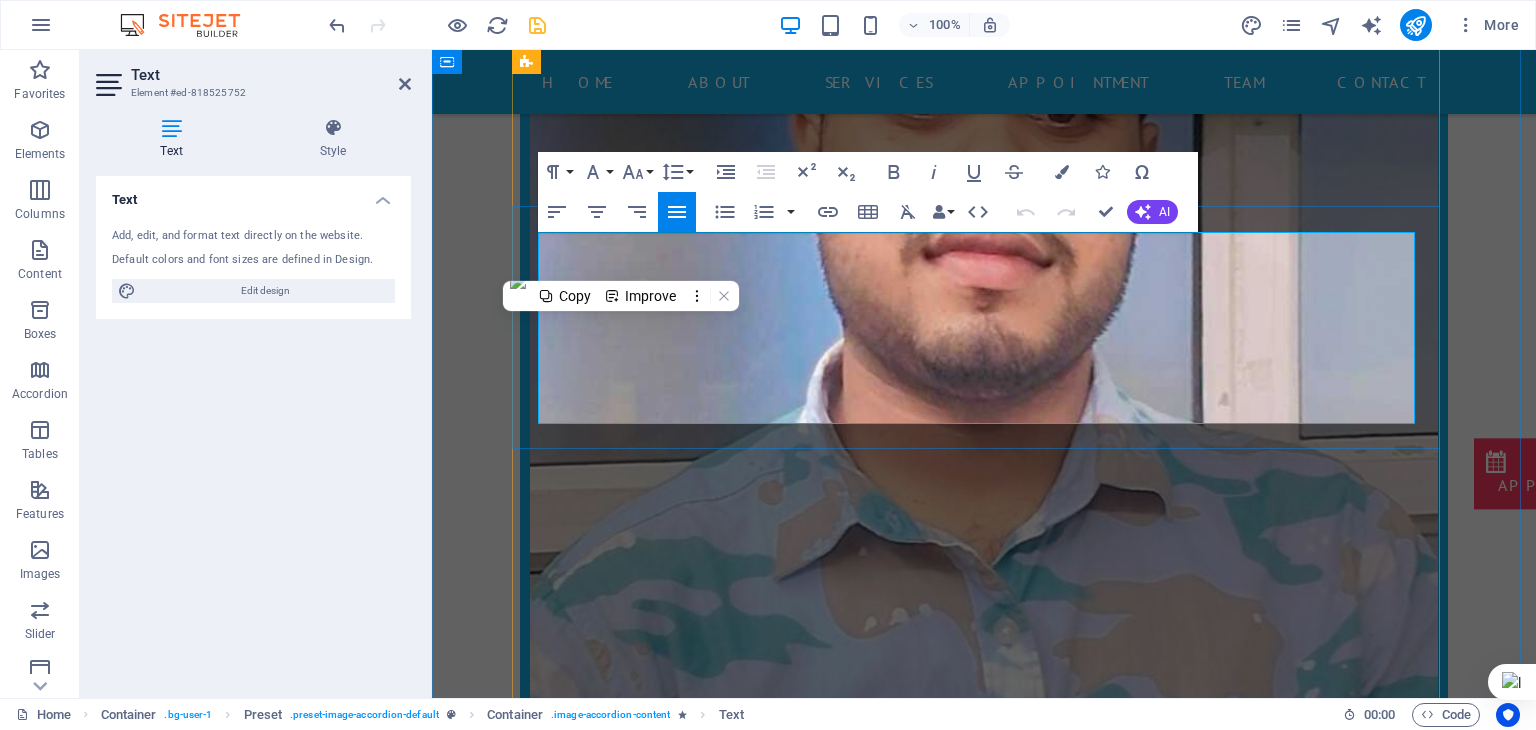 click on "Lorem ipsum dolor sit amet, consetetur sadipscing elitr, sed diam nonumy eirmod tempor invidunt ut labore et dolore magna aliquyam erat, sed diam voluptua. At vero eos et accusam et justo duo dolores et ea rebum. Stet clita kasd gubergren, no sea takimata sanctus est Lorem ipsum dolor sit amet. Lorem ipsum dolor sit amet, consetetur sadipscing elitr, sed diam nonumy eirmod tempor invidunt ut labore et dolore magna aliquyam erat, sed diam voluptua. At vero eos et accusam et justo duo dolores et ea rebum. Stet clita kasd gubergren, no sea takimata sanctus est Lorem ipsum dolor sit amet." at bounding box center [984, 3049] 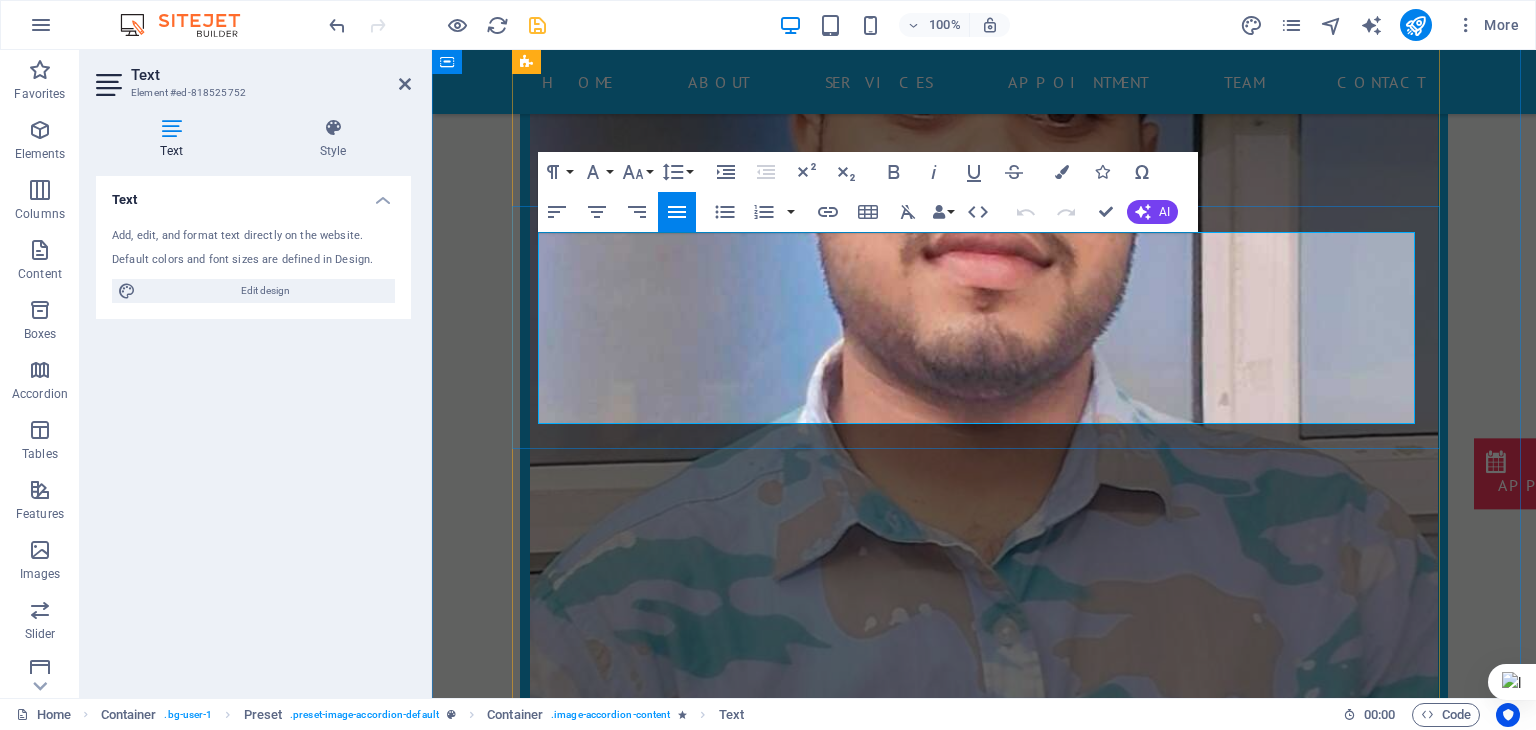 click on "Lorem ipsum dolor sit amet, consetetur sadipscing elitr, sed diam nonumy eirmod tempor invidunt ut labore et dolore magna aliquyam erat, sed diam voluptua. At vero eos et accusam et justo duo dolores et ea rebum. Stet clita kasd gubergren, no sea takimata sanctus est Lorem ipsum dolor sit amet. Lorem ipsum dolor sit amet, consetetur sadipscing elitr, sed diam nonumy eirmod tempor invidunt ut labore et dolore magna aliquyam erat, sed diam voluptua. At vero eos et accusam et justo duo dolores et ea rebum. Stet clita kasd gubergren, no sea takimata sanctus est Lorem ipsum dolor sit amet." at bounding box center (984, 3049) 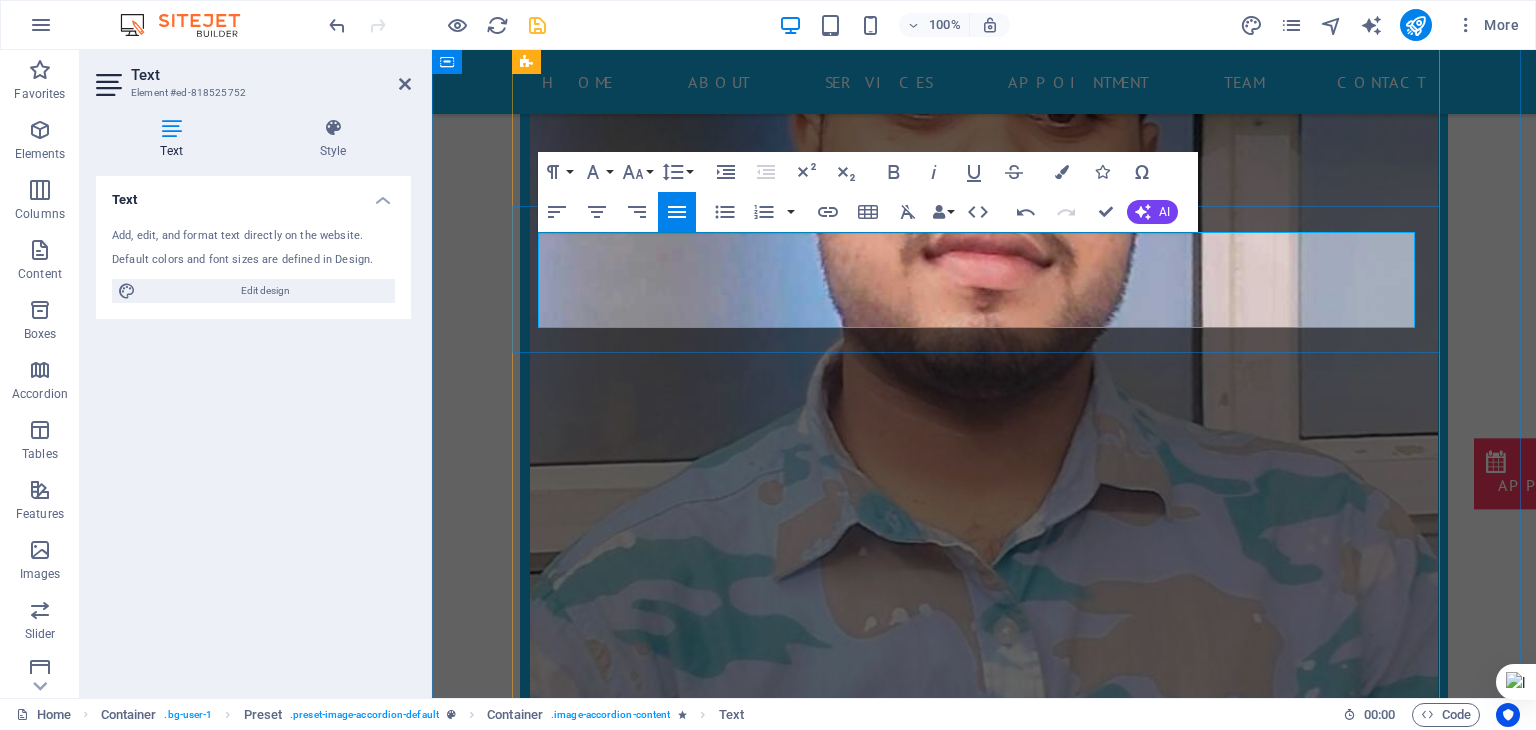 click at bounding box center (984, 2917) 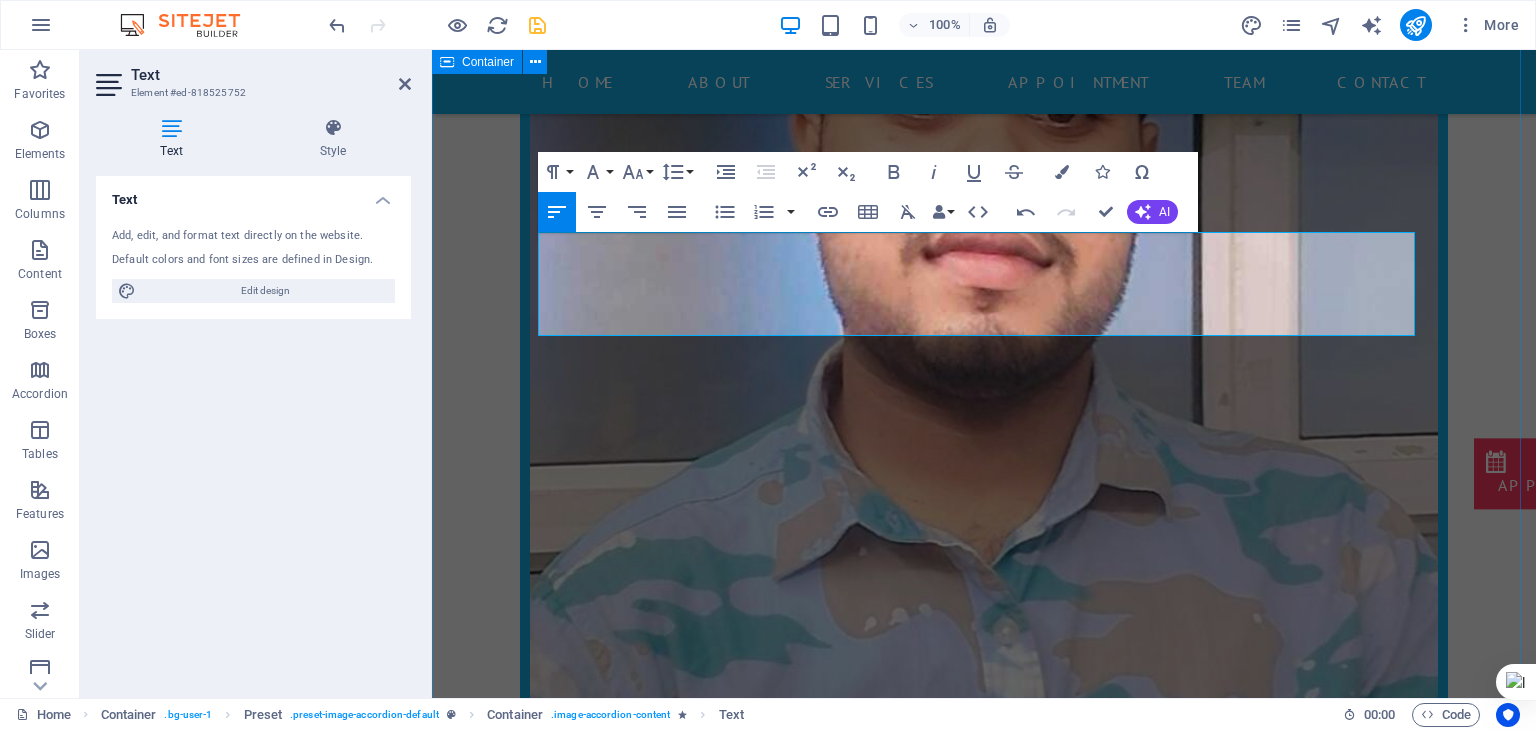 click on "data entry [PERSON] our Doctor [PERSON] data eentry.   DR. ABHISHEK KUMAR RAMADHIN ENT HOSPITAL [CITY], [STATE] PHONE:  [PHONE] MOBILE:  [PHONE] OT ASSISTANT OT ASSISTANT PHONE:  [PHONE] MOBILE:  [PHONE] OT ASSISTANT OT ASSISTANT OT ASSISTANT PHONE:  [PHONE] MOBILE:  [PHONE]" at bounding box center (984, 2668) 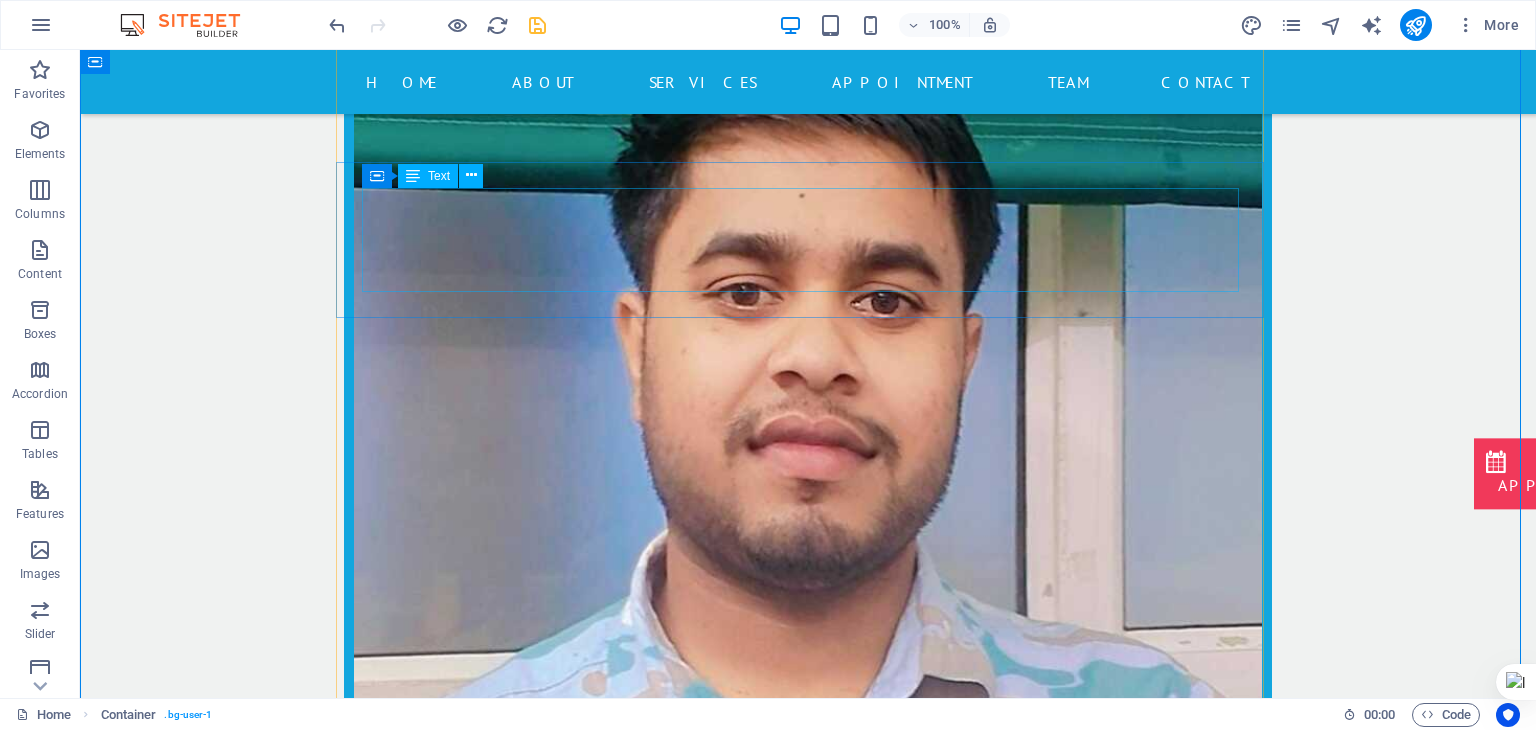 scroll, scrollTop: 17744, scrollLeft: 0, axis: vertical 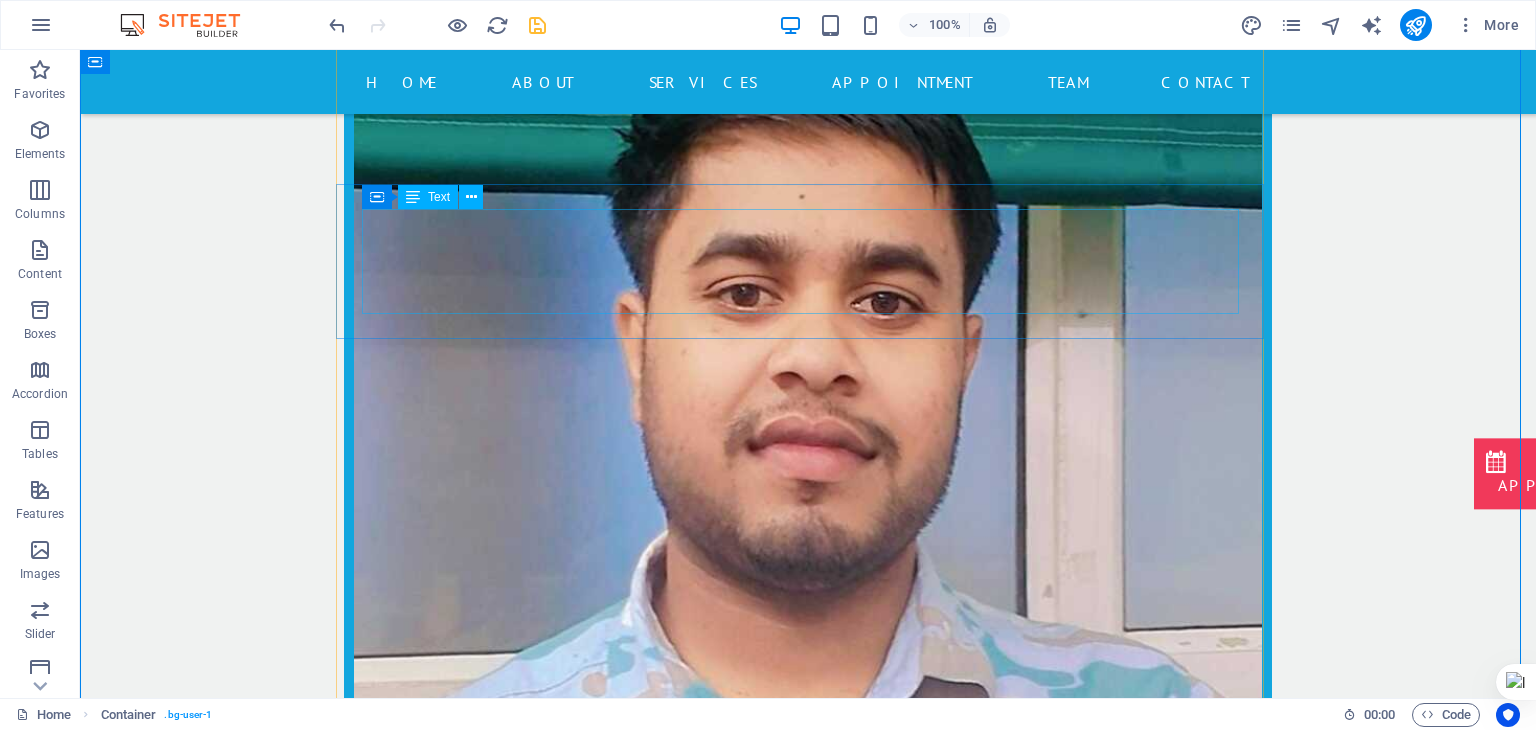 click on "OT ASSISTANT PHONE:  [PHONE] MOBILE:  [PHONE]" at bounding box center [808, 3125] 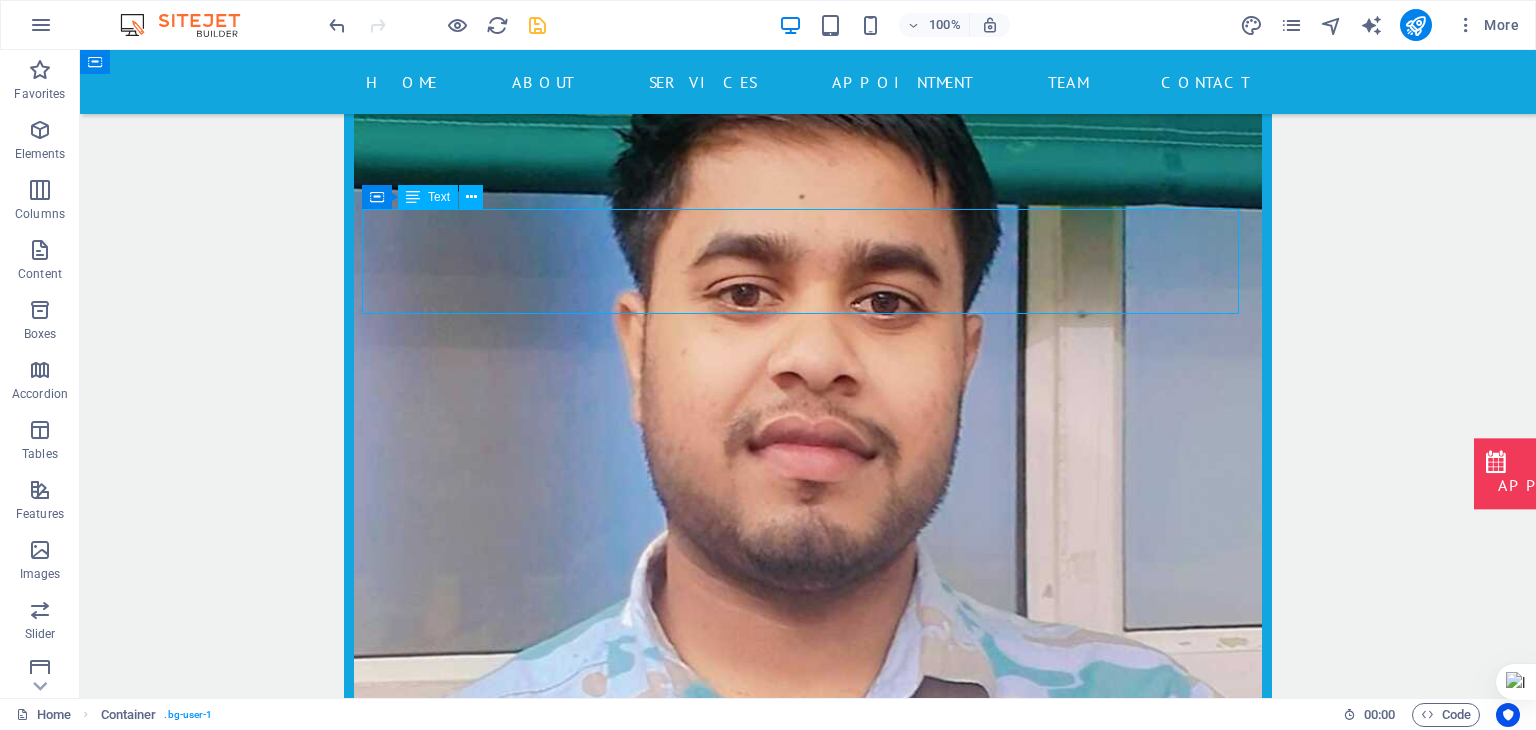 click on "OT ASSISTANT PHONE:  [PHONE] MOBILE:  [PHONE]" at bounding box center [808, 3125] 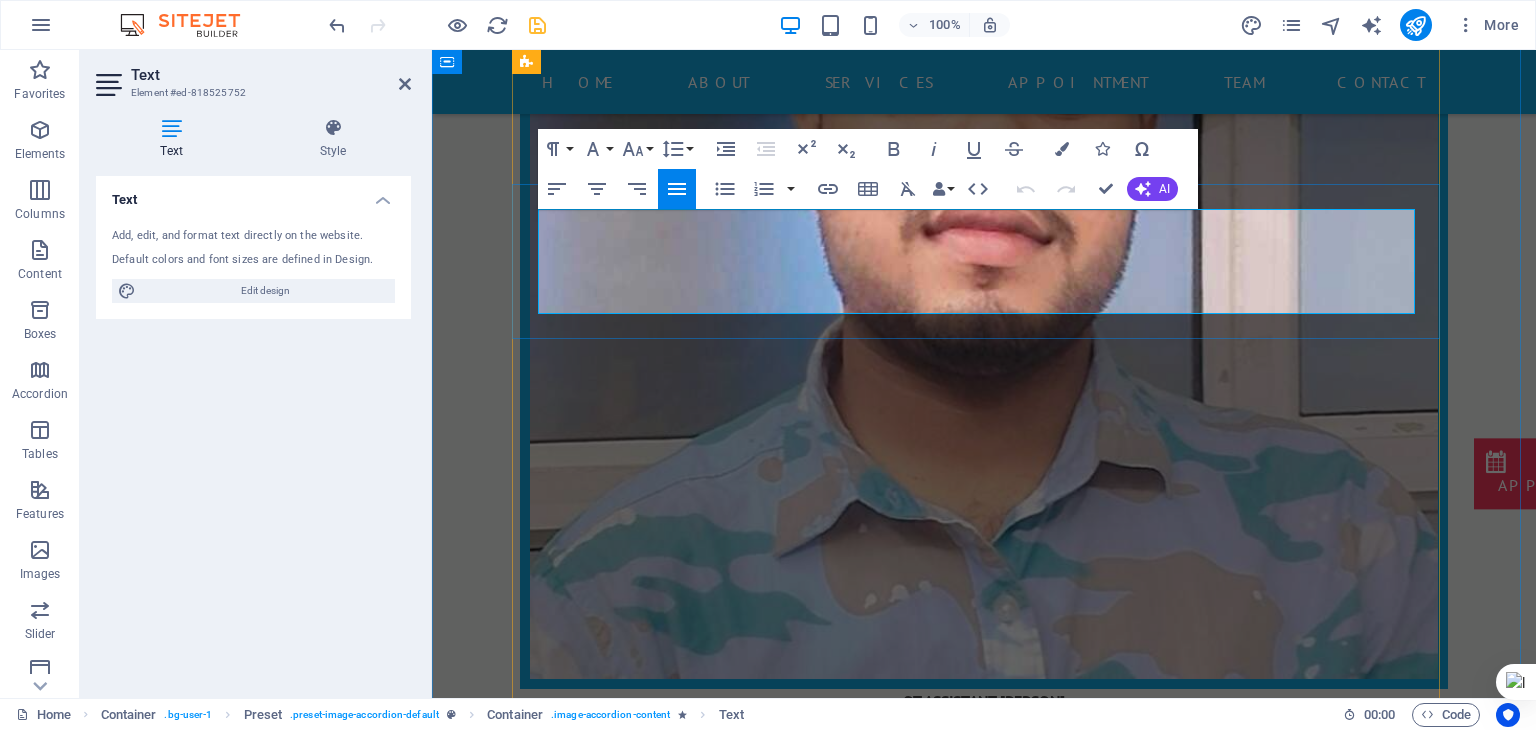 click on "OT ASSISTANT" at bounding box center (984, 2898) 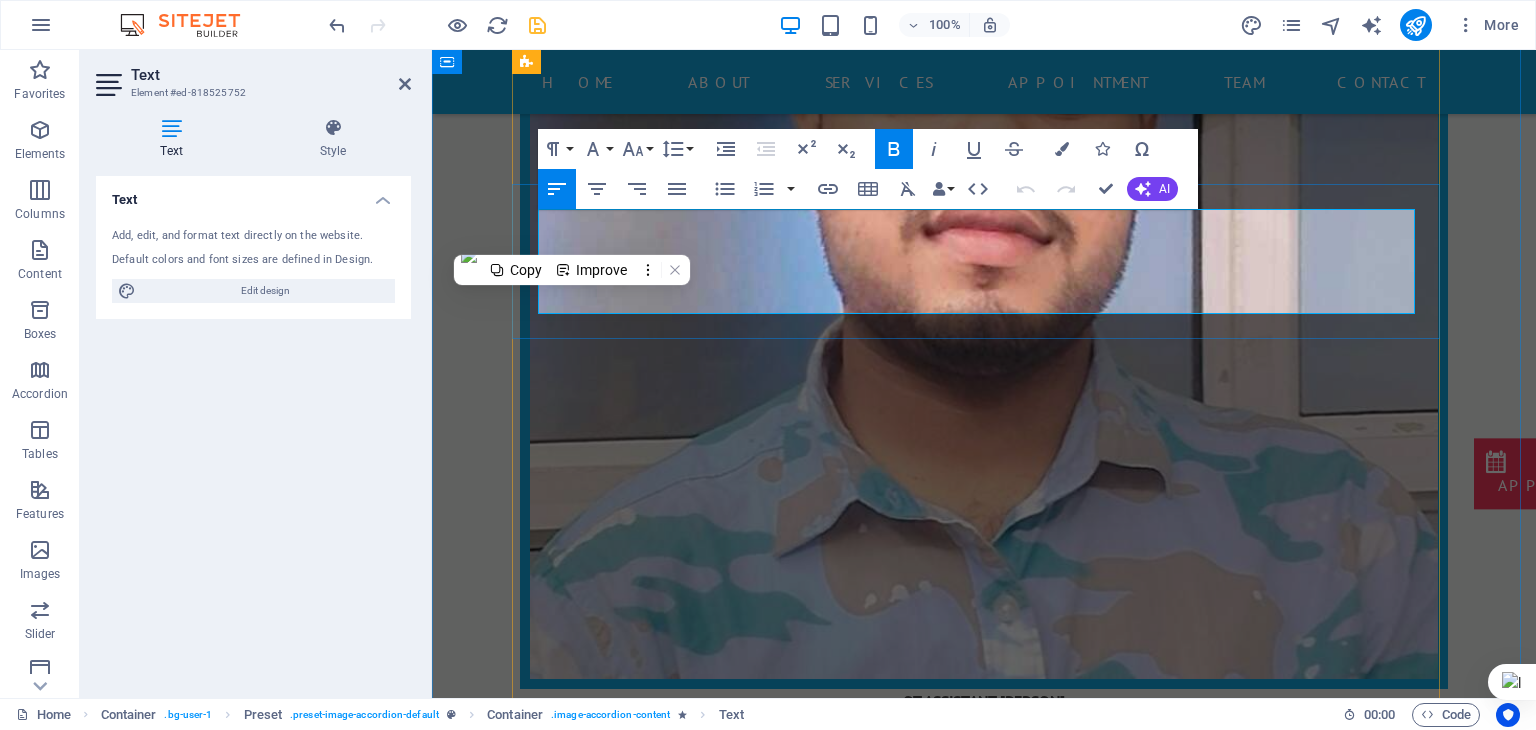 click on "OT ASSISTANT" at bounding box center (984, 2898) 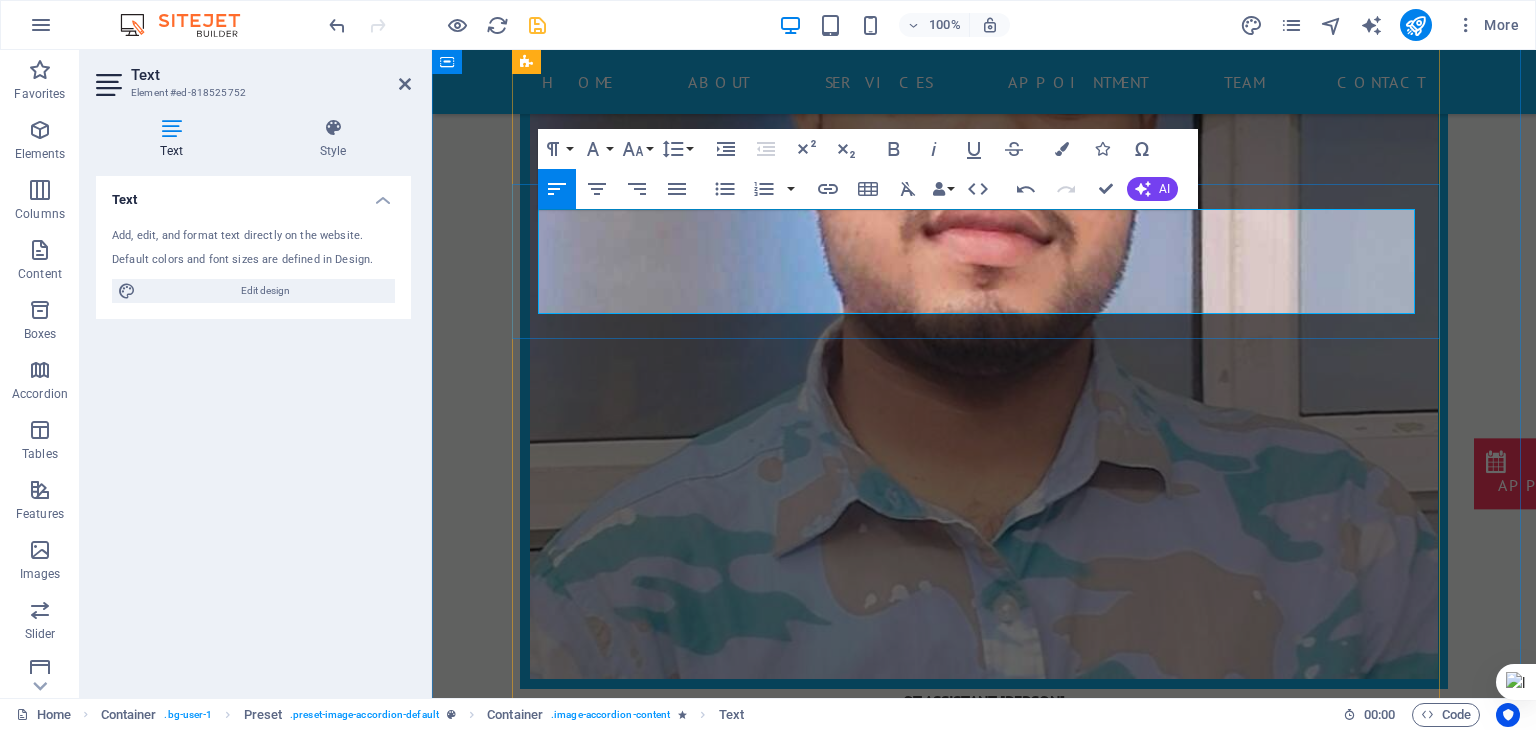 click at bounding box center [984, 2870] 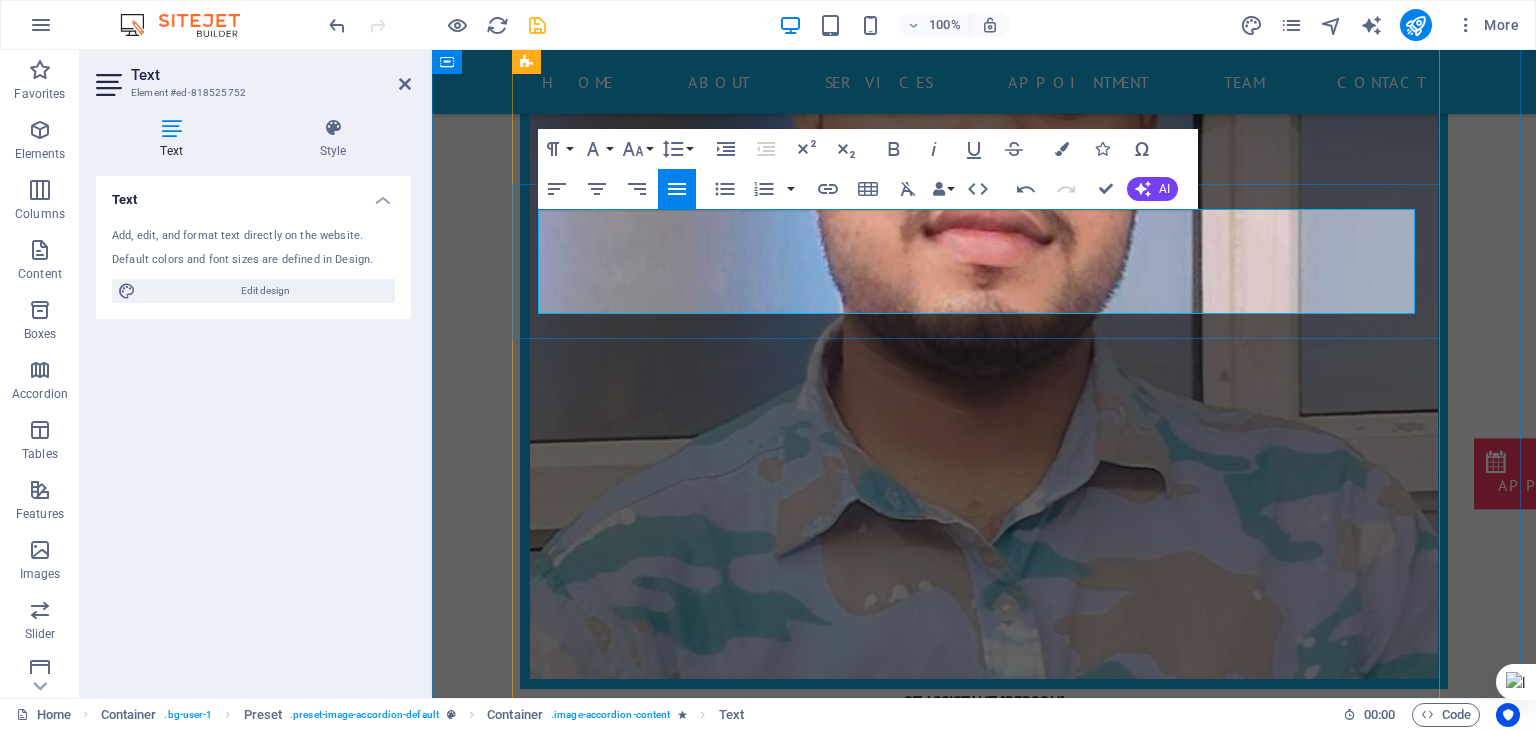 click at bounding box center (984, 2870) 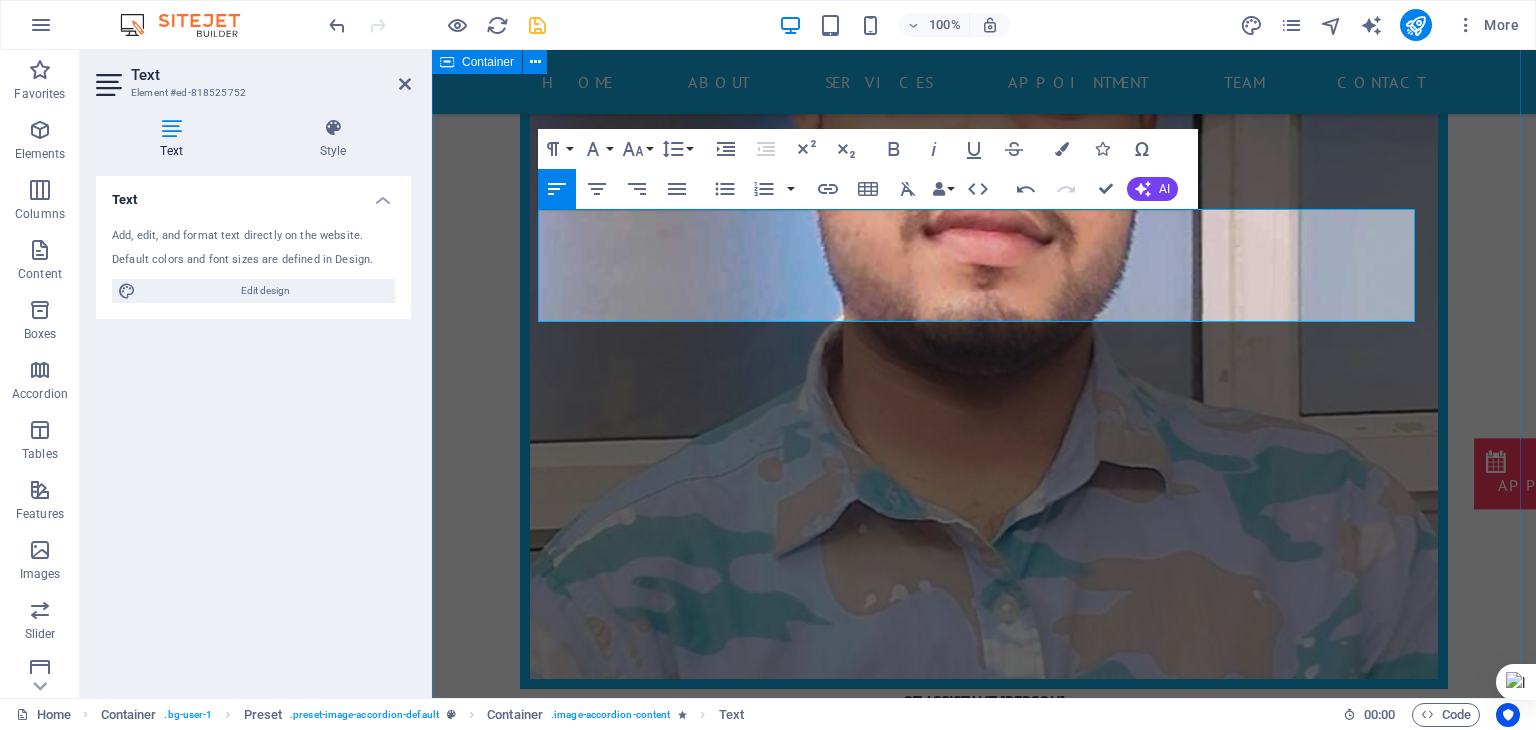 click on "data entry [PERSON] our Doctor [PERSON] data eentry.   DR. ABHISHEK KUMAR RAMADHIN ENT HOSPITAL [CITY], [STATE] PHONE:  [PHONE] MOBILE:  [PHONE] OT ASSISTANT OT ASSISTANT PHONE:  [PHONE] MOBILE:  [PHONE] OT ASSISTANT OT ASSISTANT OT ASSISTANT PHONE:  [PHONE] MOBILE:  [PHONE]" at bounding box center [984, 2649] 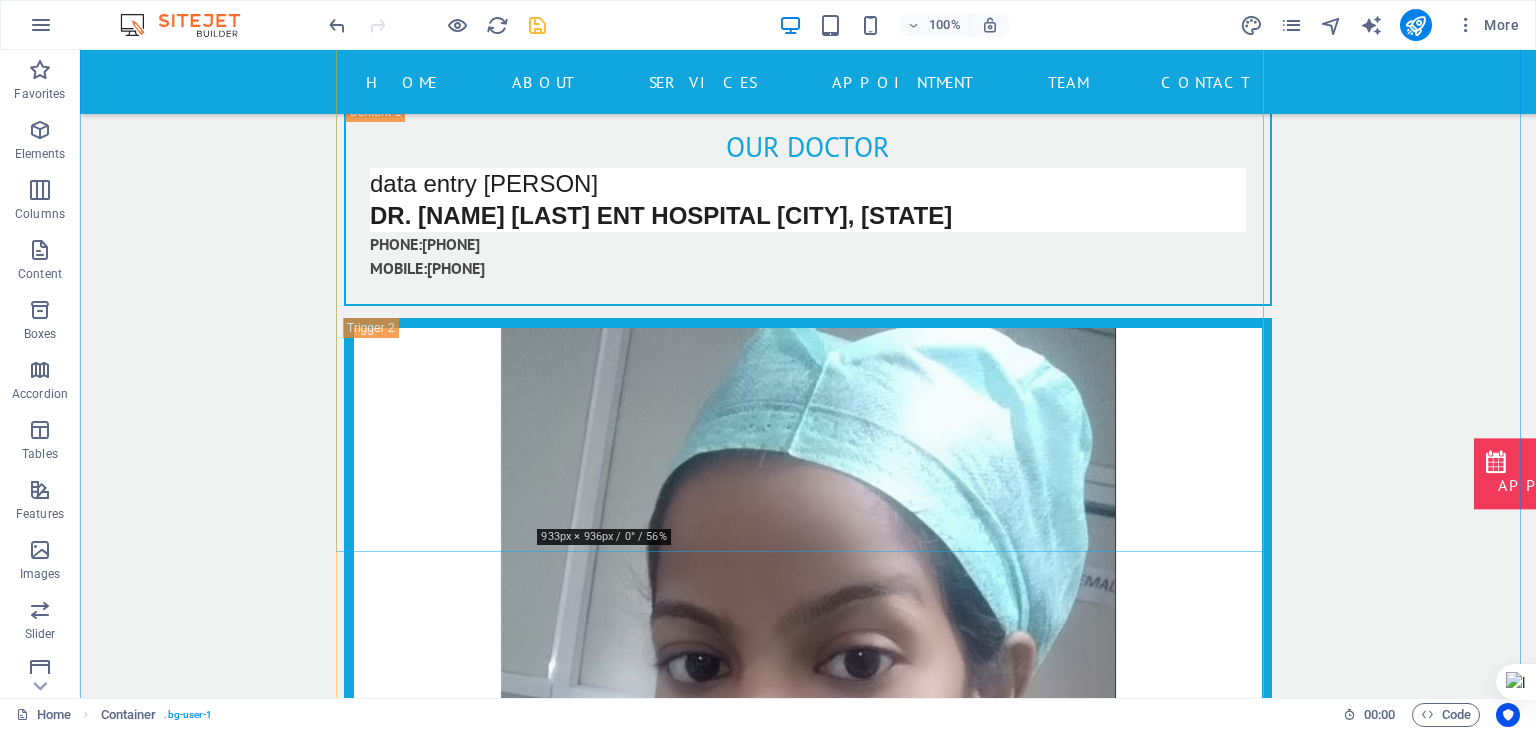 scroll, scrollTop: 19508, scrollLeft: 0, axis: vertical 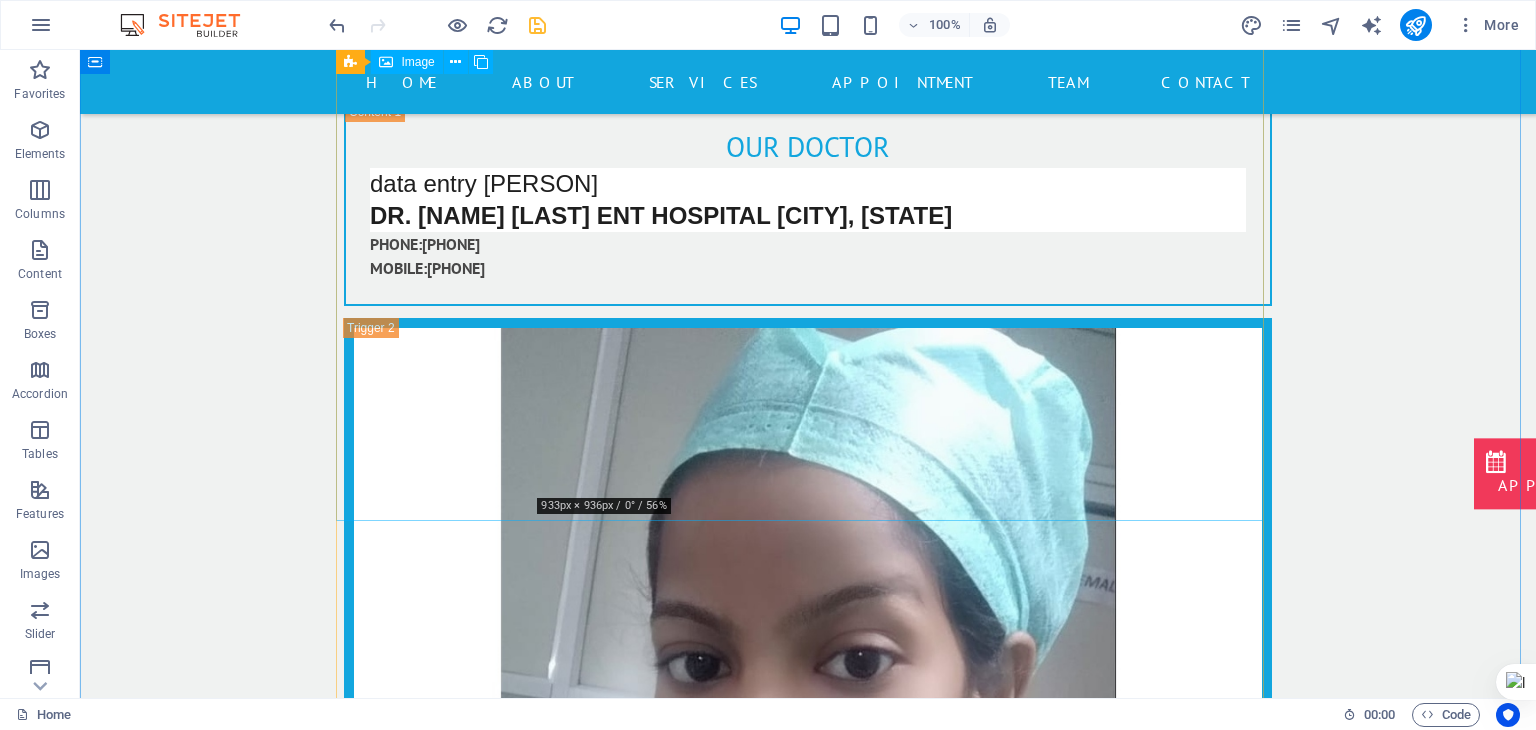 click on "OT ASSISTENT" at bounding box center [808, 3088] 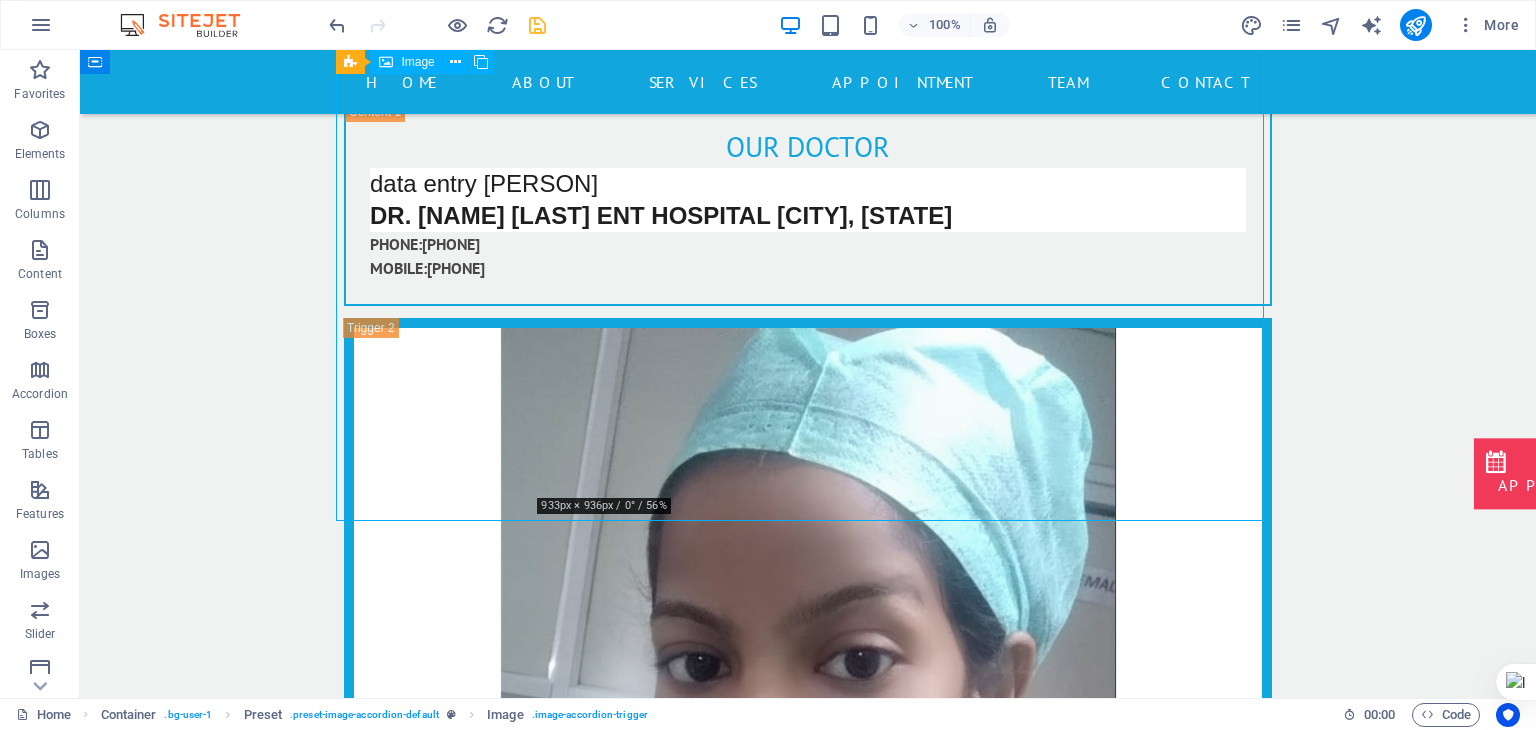 click on "OT ASSISTENT" at bounding box center (808, 3088) 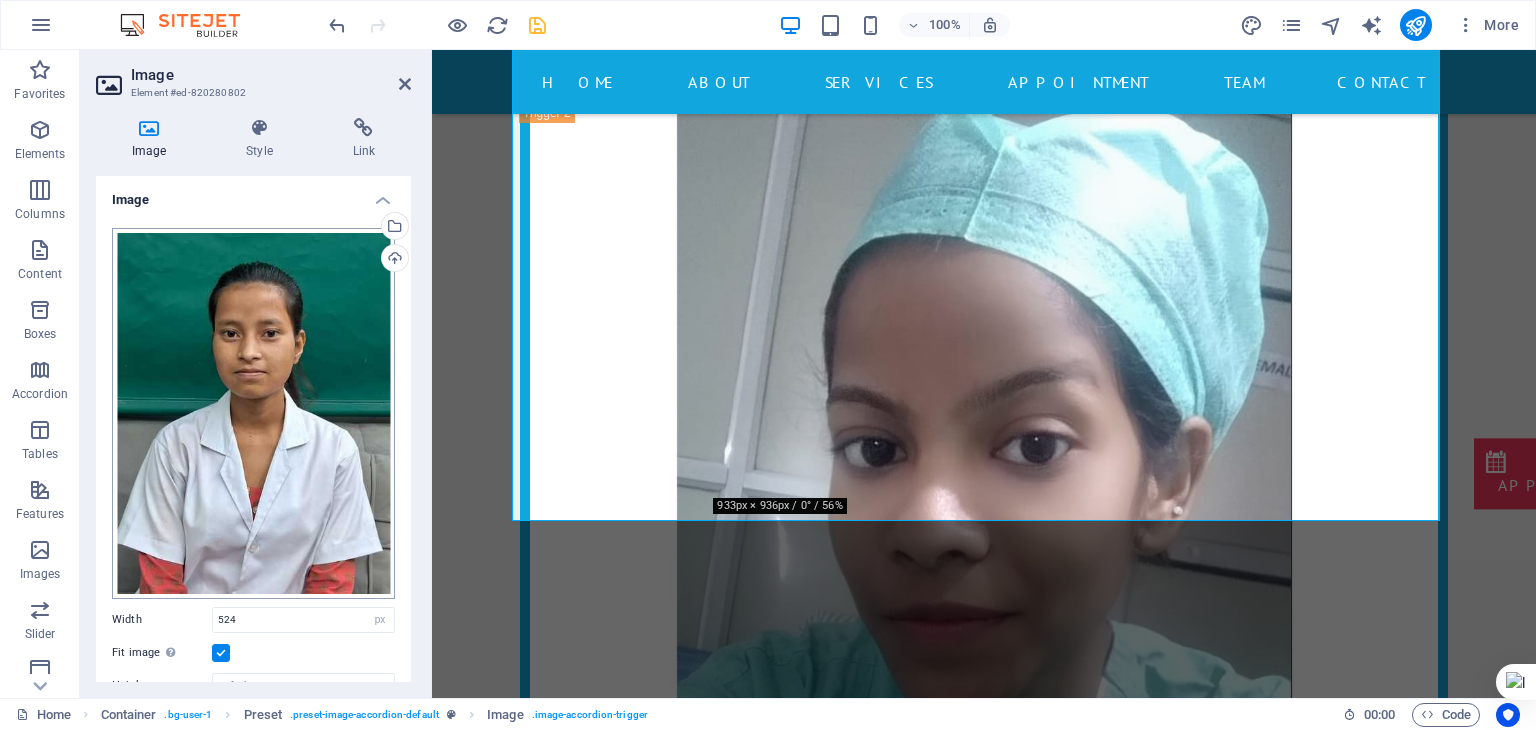 scroll, scrollTop: 492, scrollLeft: 0, axis: vertical 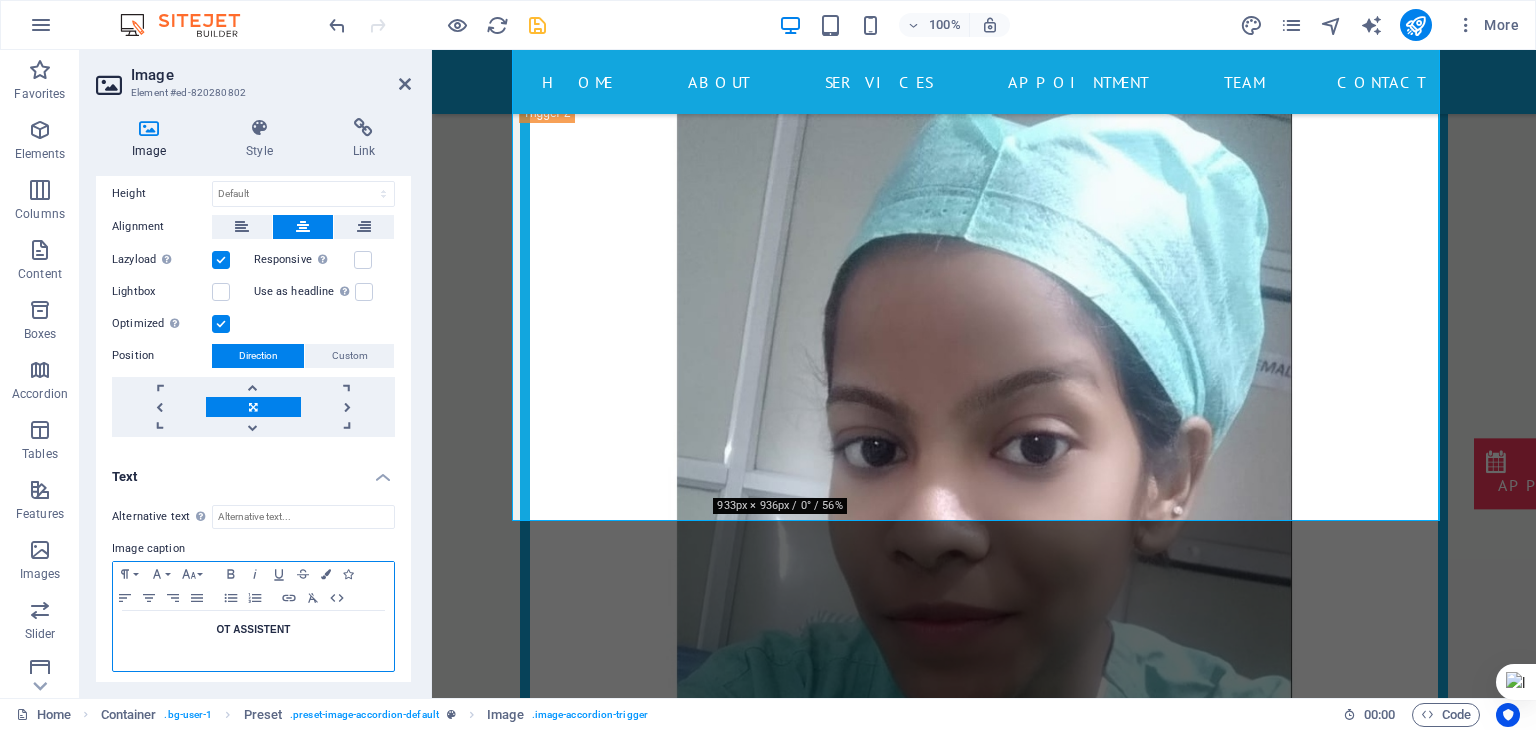 click on "OT ASSISTENT" at bounding box center (253, 641) 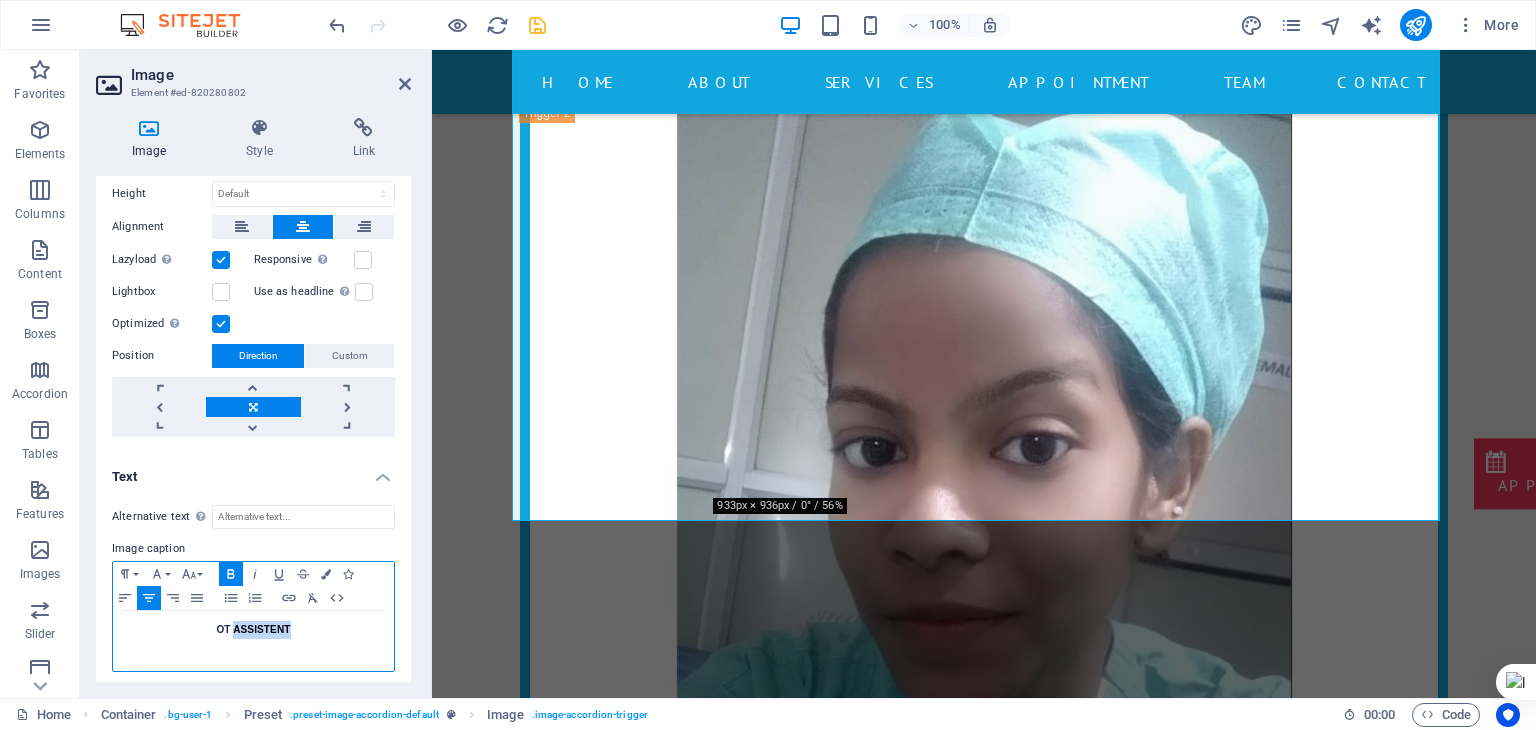 click on "OT ASSISTENT" at bounding box center (253, 641) 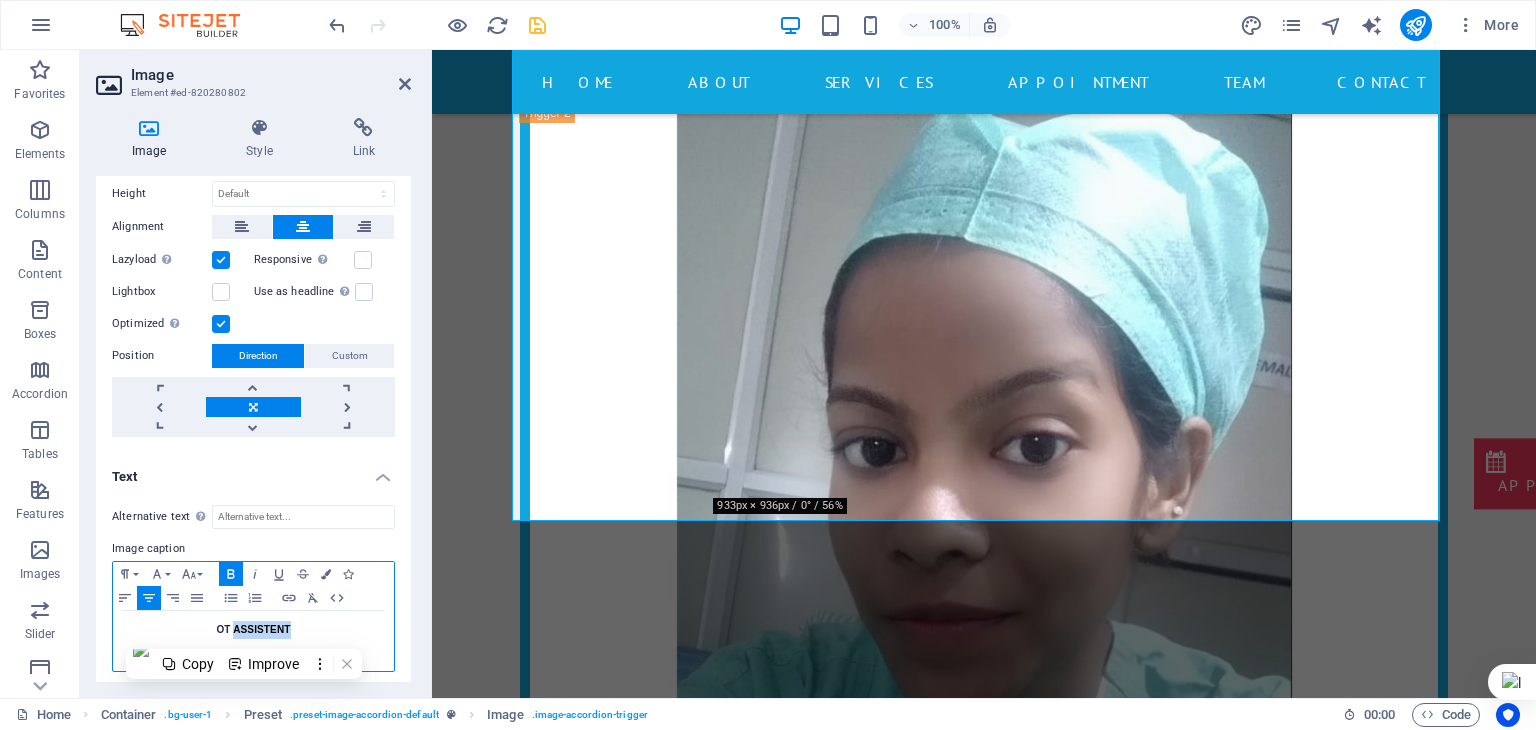 click on "OT ASSISTENT" at bounding box center [253, 641] 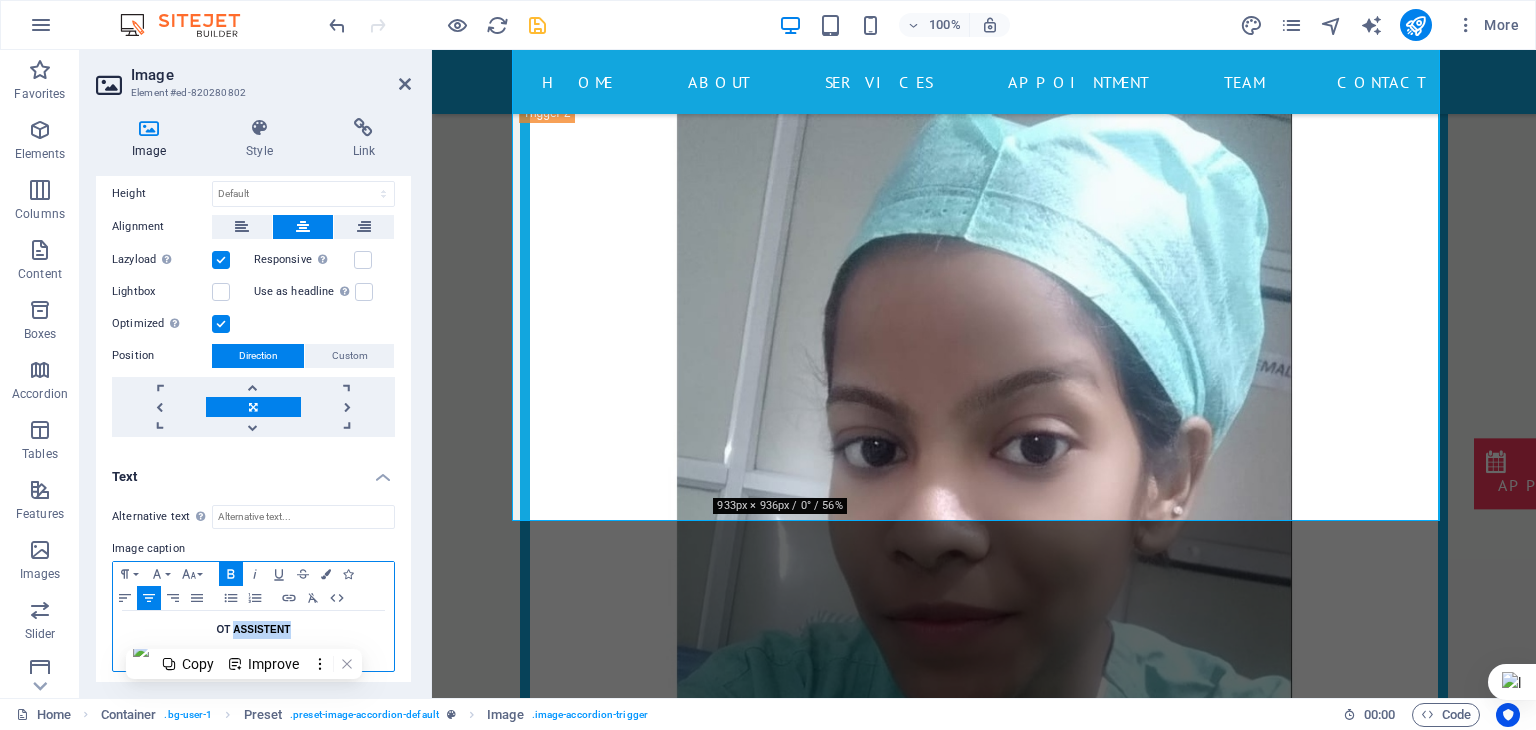 click on "OT ASSISTENT" at bounding box center [253, 641] 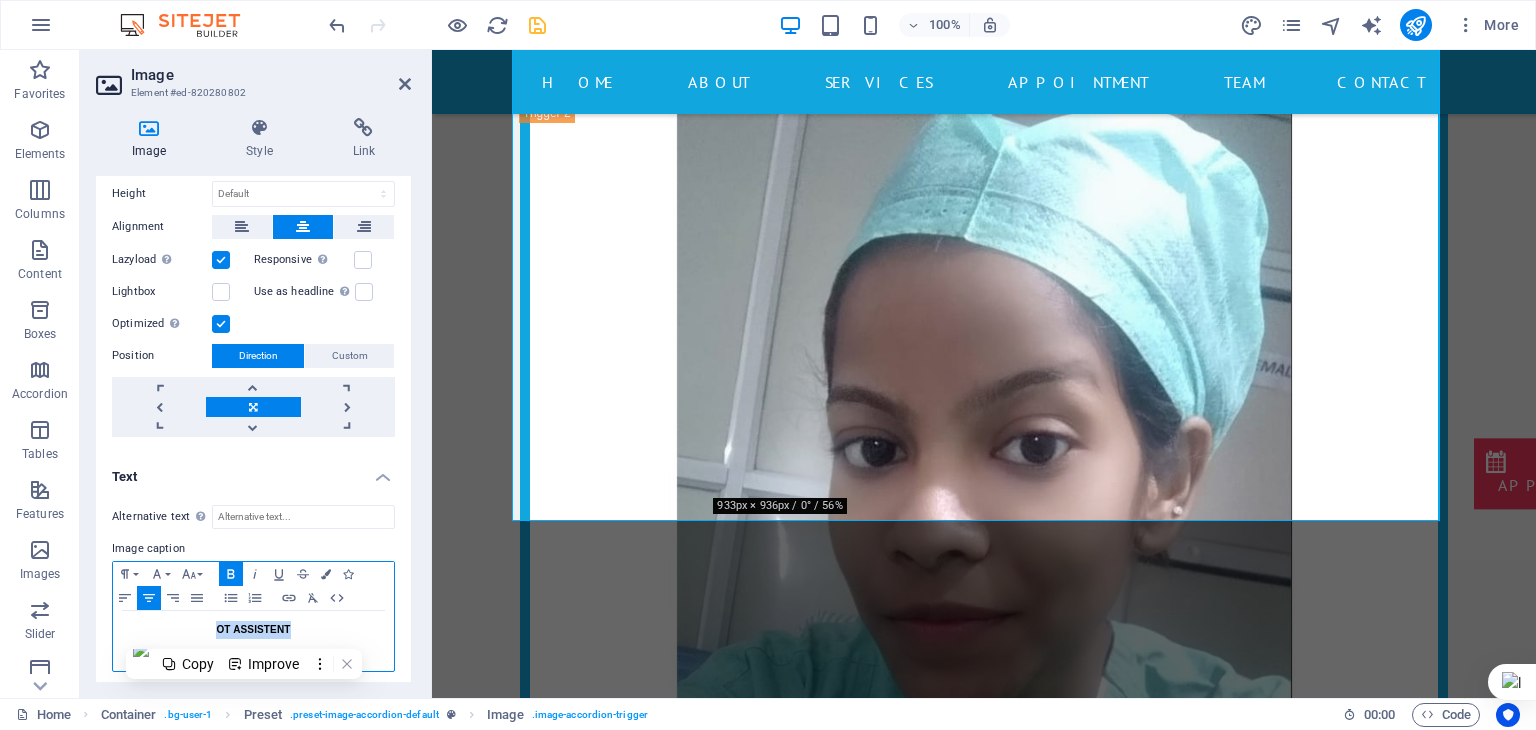 click on "OT ASSISTENT" at bounding box center [253, 641] 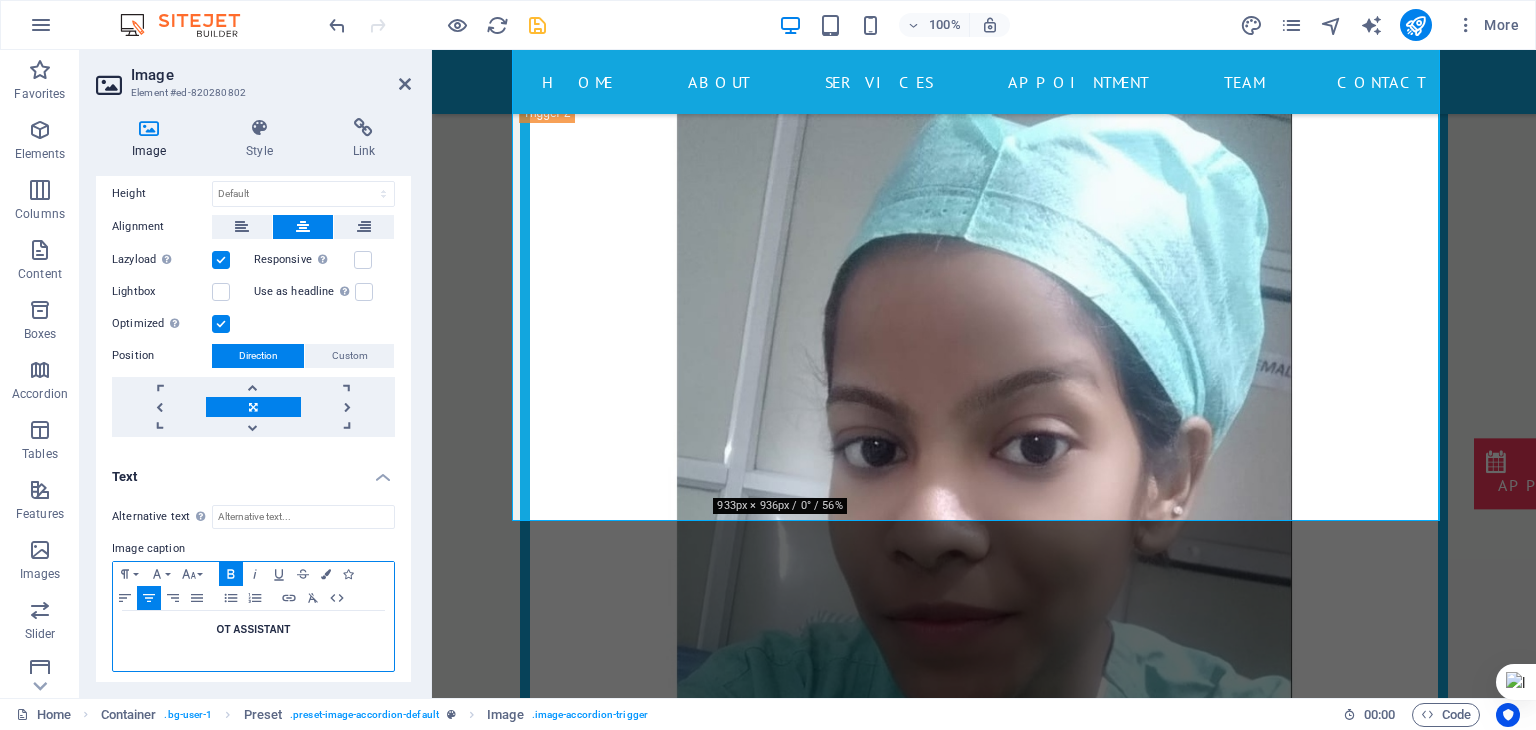 click on "OT ASSISTANT" at bounding box center (254, 629) 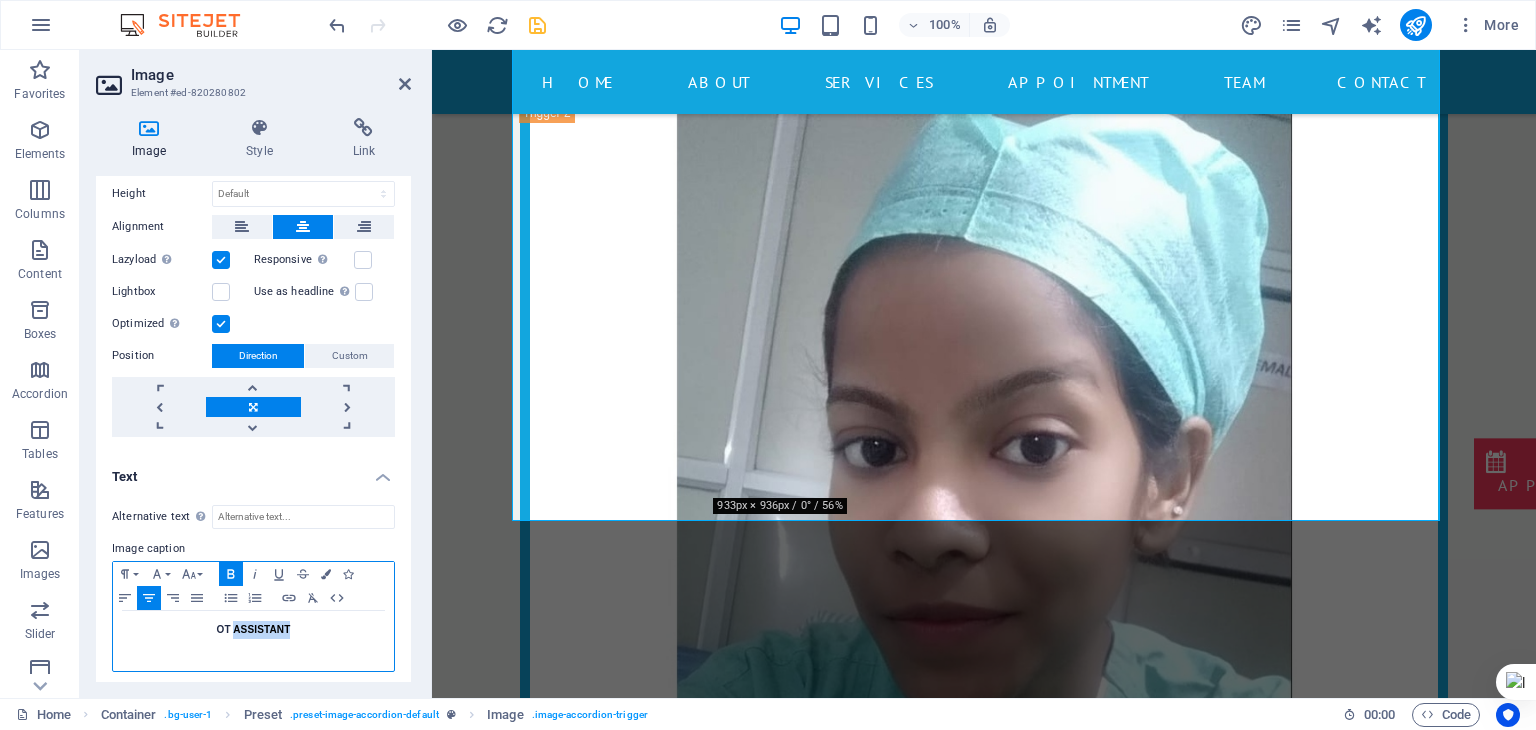 click on "OT ASSISTANT" at bounding box center (254, 629) 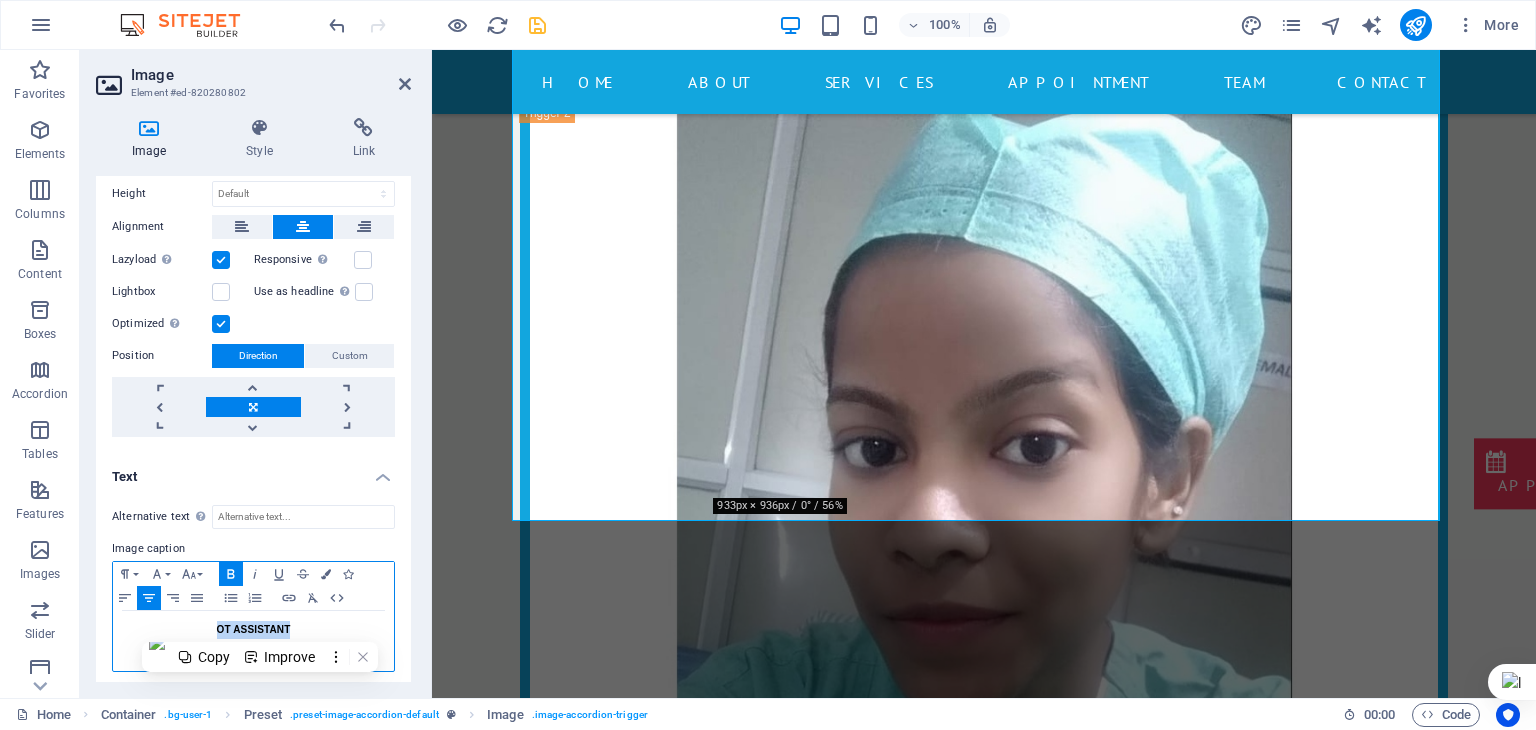 click on "OT ASSISTANT" at bounding box center (254, 629) 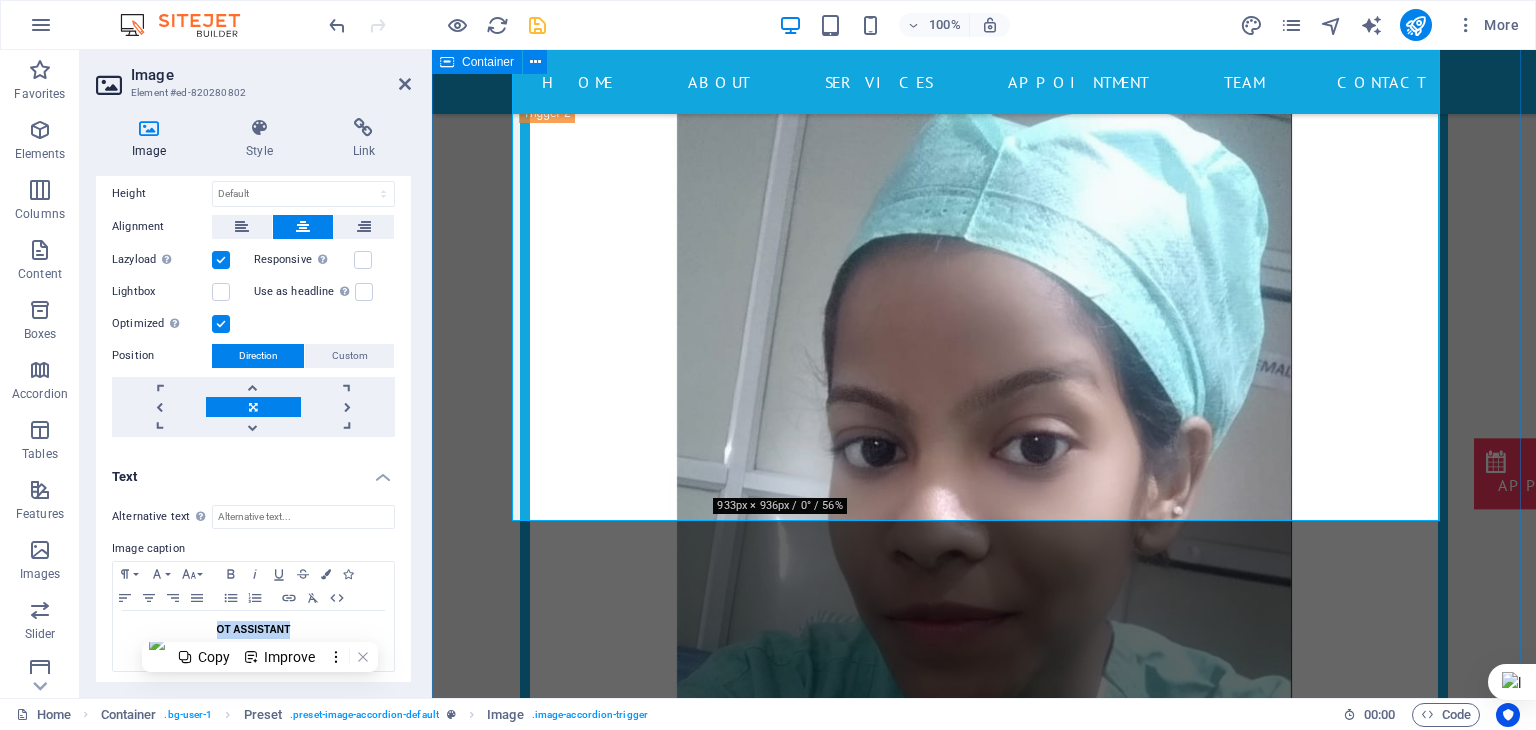 click on "OT ASSISTANT our Doctor OT ASSISTENT PHONE:  [PHONE] MOBILE:  [PHONE] OT ASSISTENT our surgeon OT ASSISTENT PHONE:  [PHONE] MOBILE:  [PHONE]" at bounding box center [984, 3568] 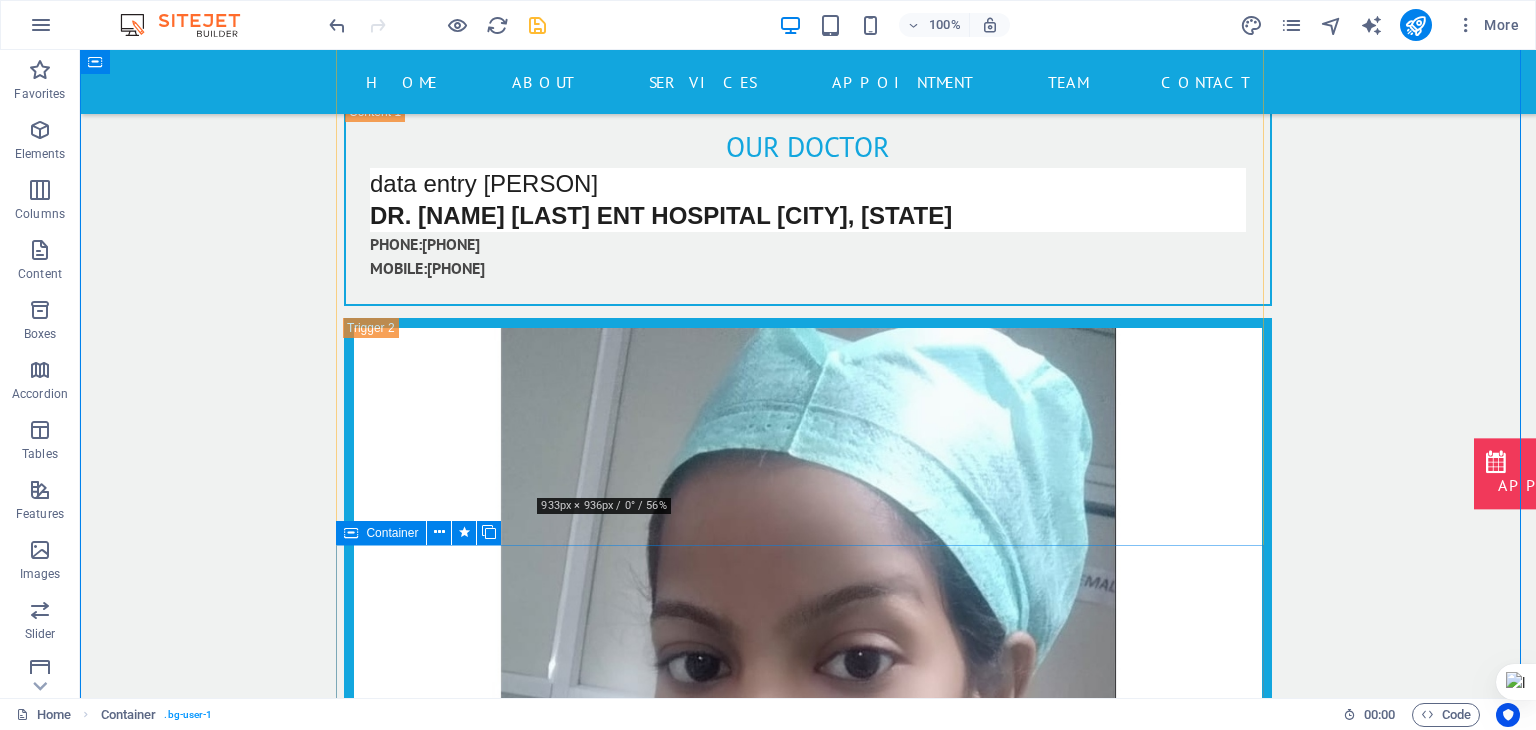 click on "our Doctor OT ASSISTENT PHONE:  [PHONE] MOBILE:  [PHONE]" at bounding box center (808, 3477) 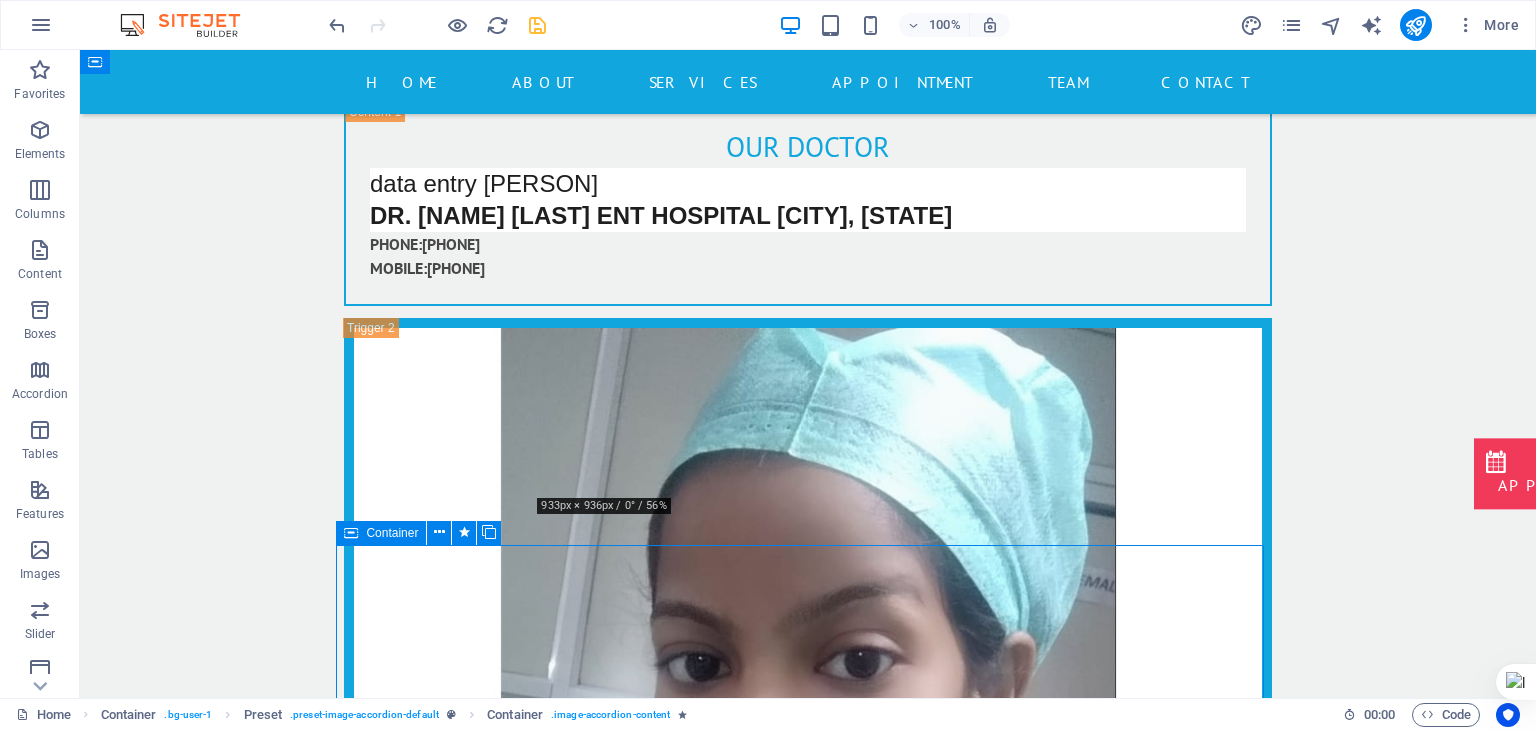 click on "our Doctor OT ASSISTENT PHONE:  [PHONE] MOBILE:  [PHONE]" at bounding box center (808, 3477) 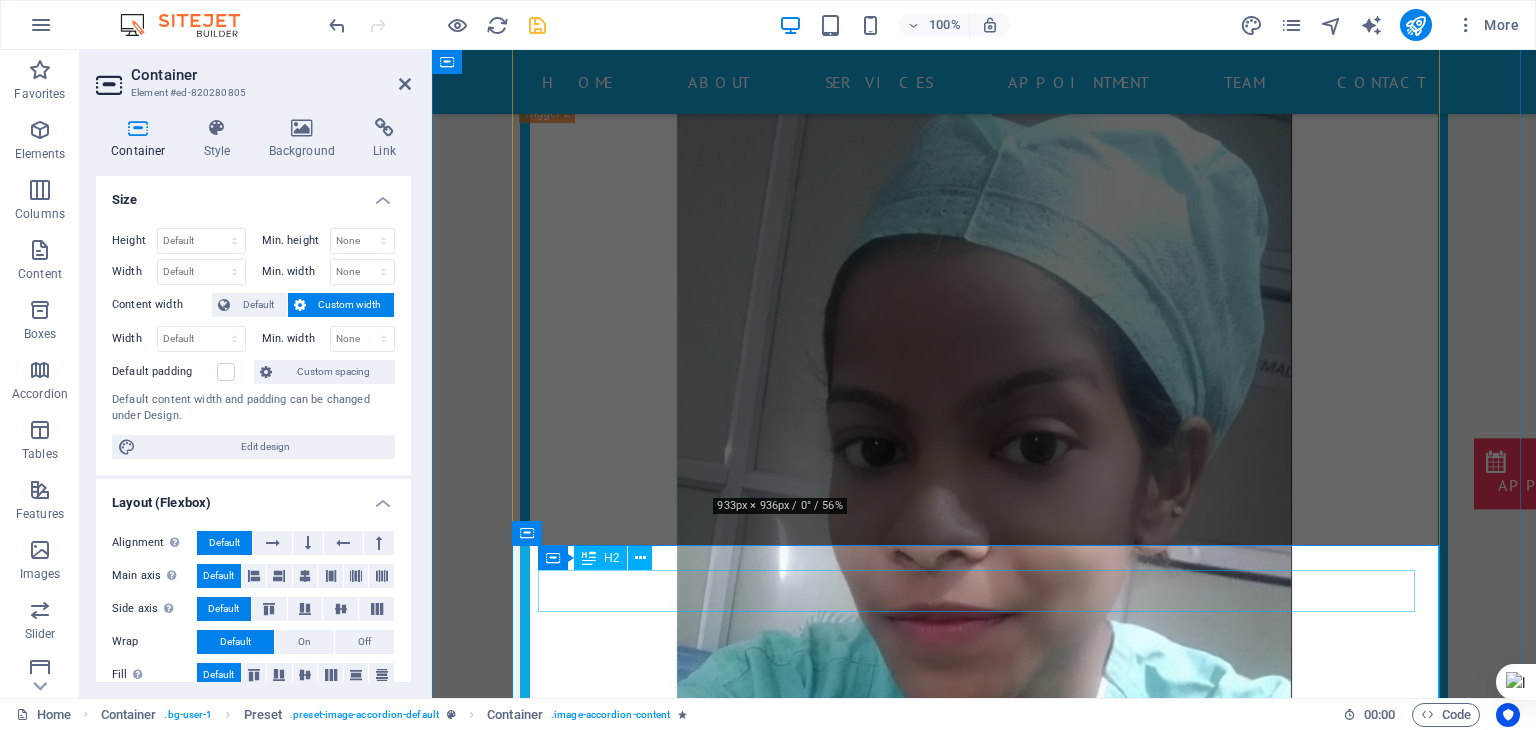 click on "our Doctor" at bounding box center (984, 3206) 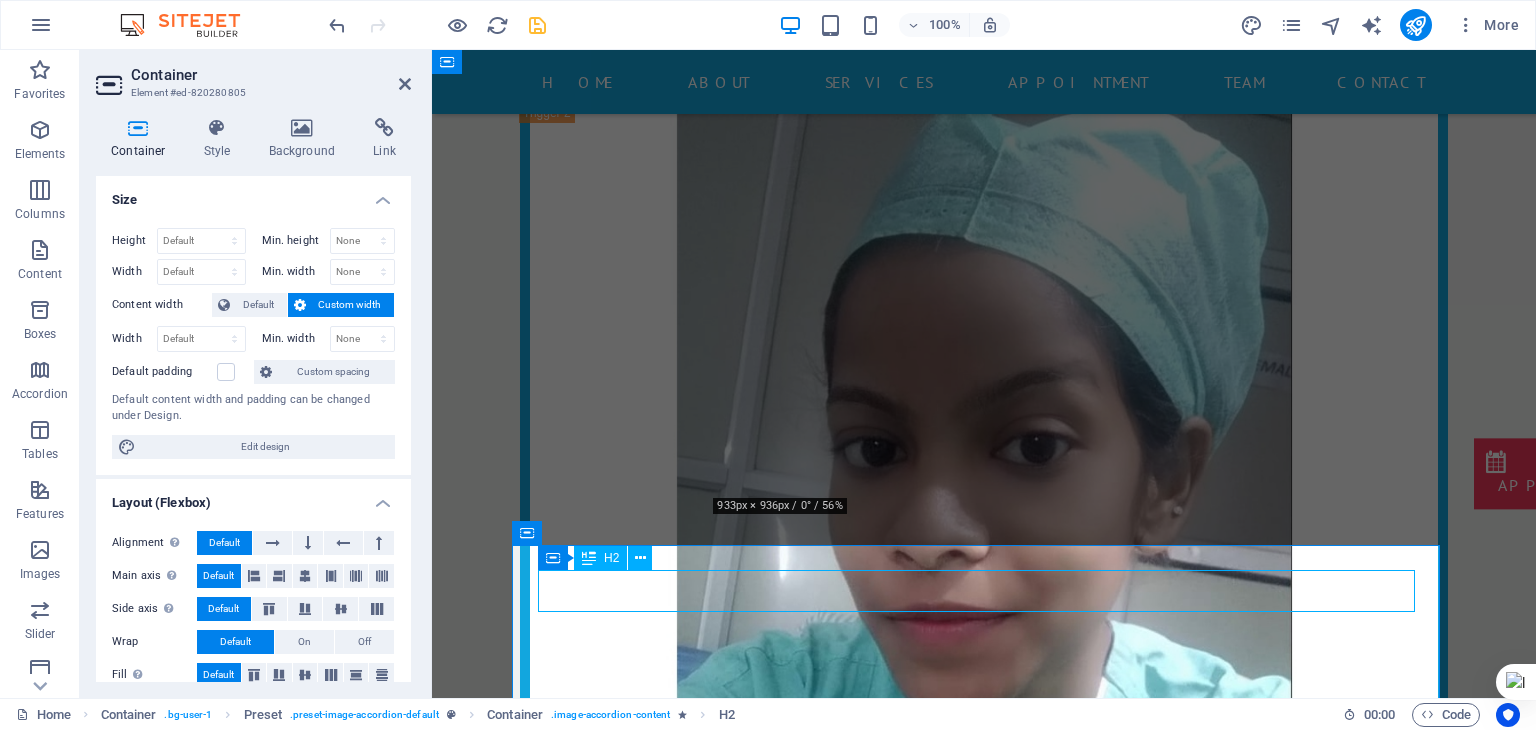 click on "our Doctor" at bounding box center (984, 3206) 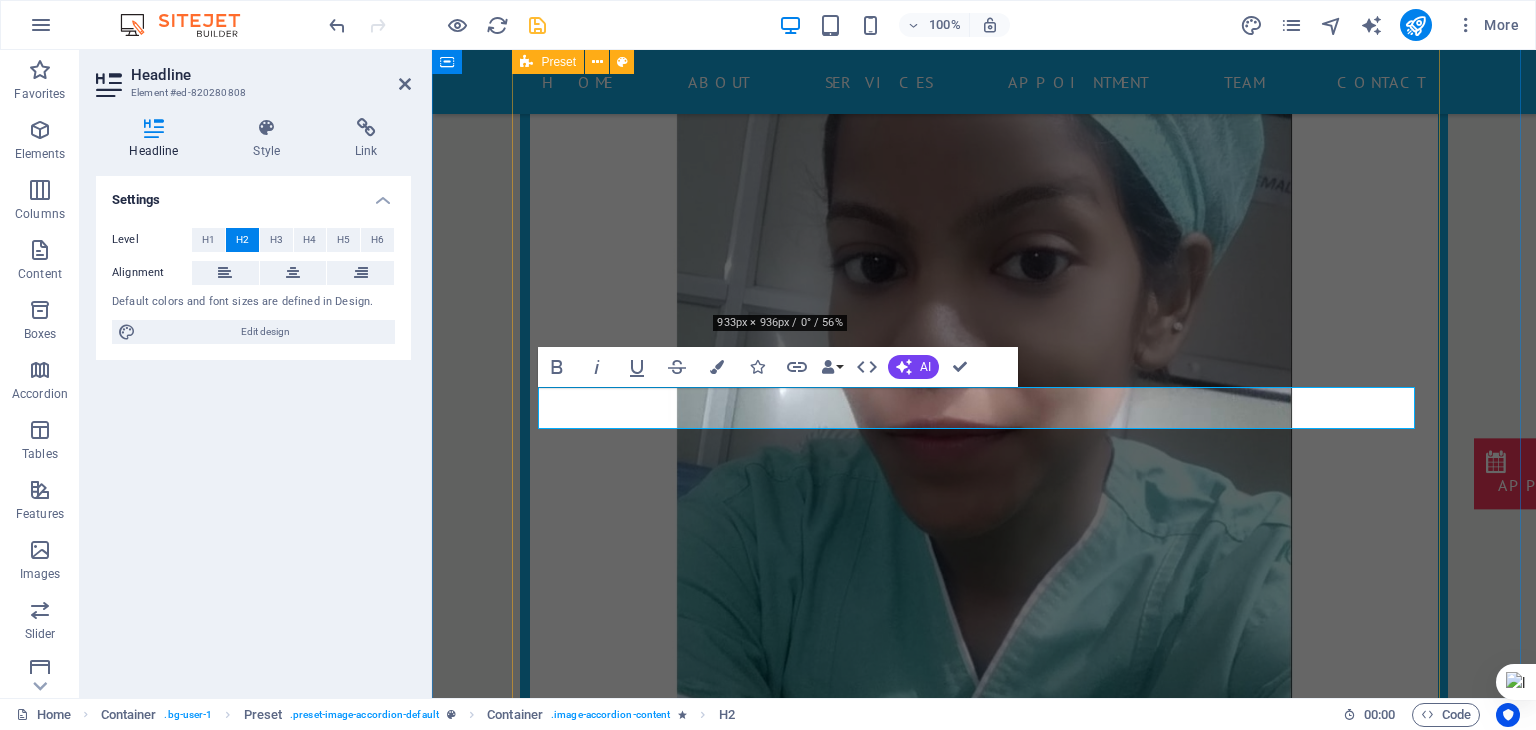 scroll, scrollTop: 19693, scrollLeft: 0, axis: vertical 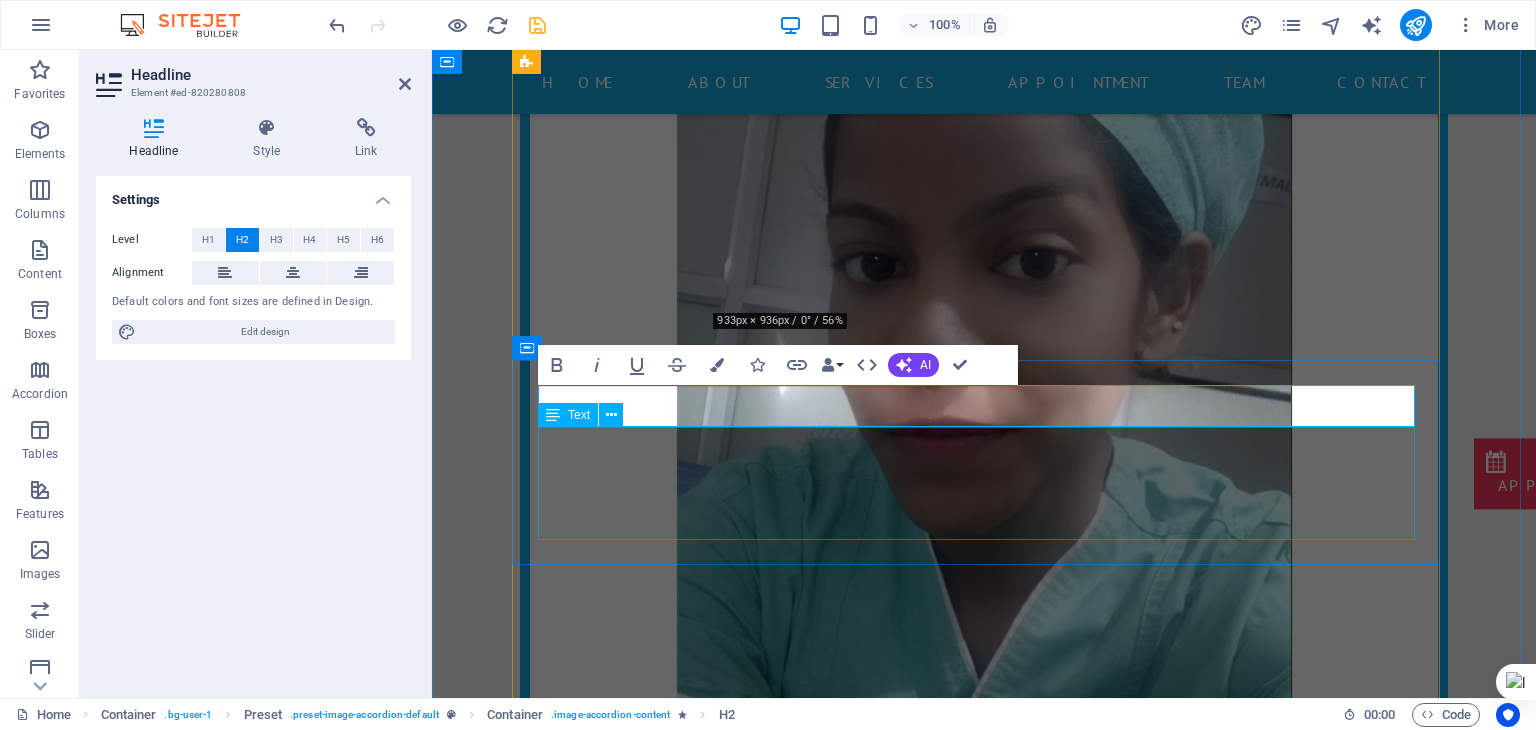 click on "OT ASSISTENT PHONE:  [PHONE] MOBILE:  [PHONE]" at bounding box center (984, 3098) 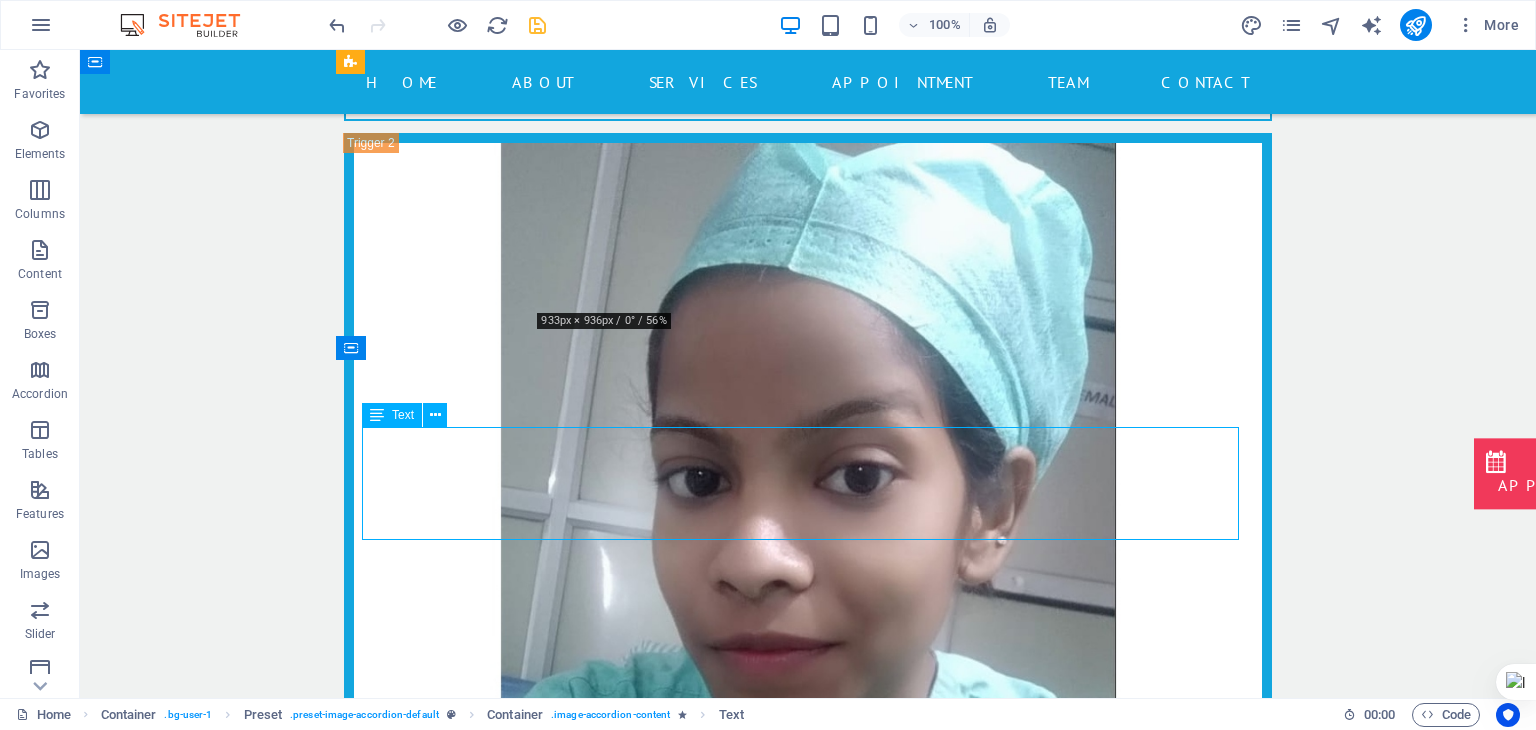 click on "OT ASSISTENT PHONE:  [PHONE] MOBILE:  [PHONE]" at bounding box center (808, 3313) 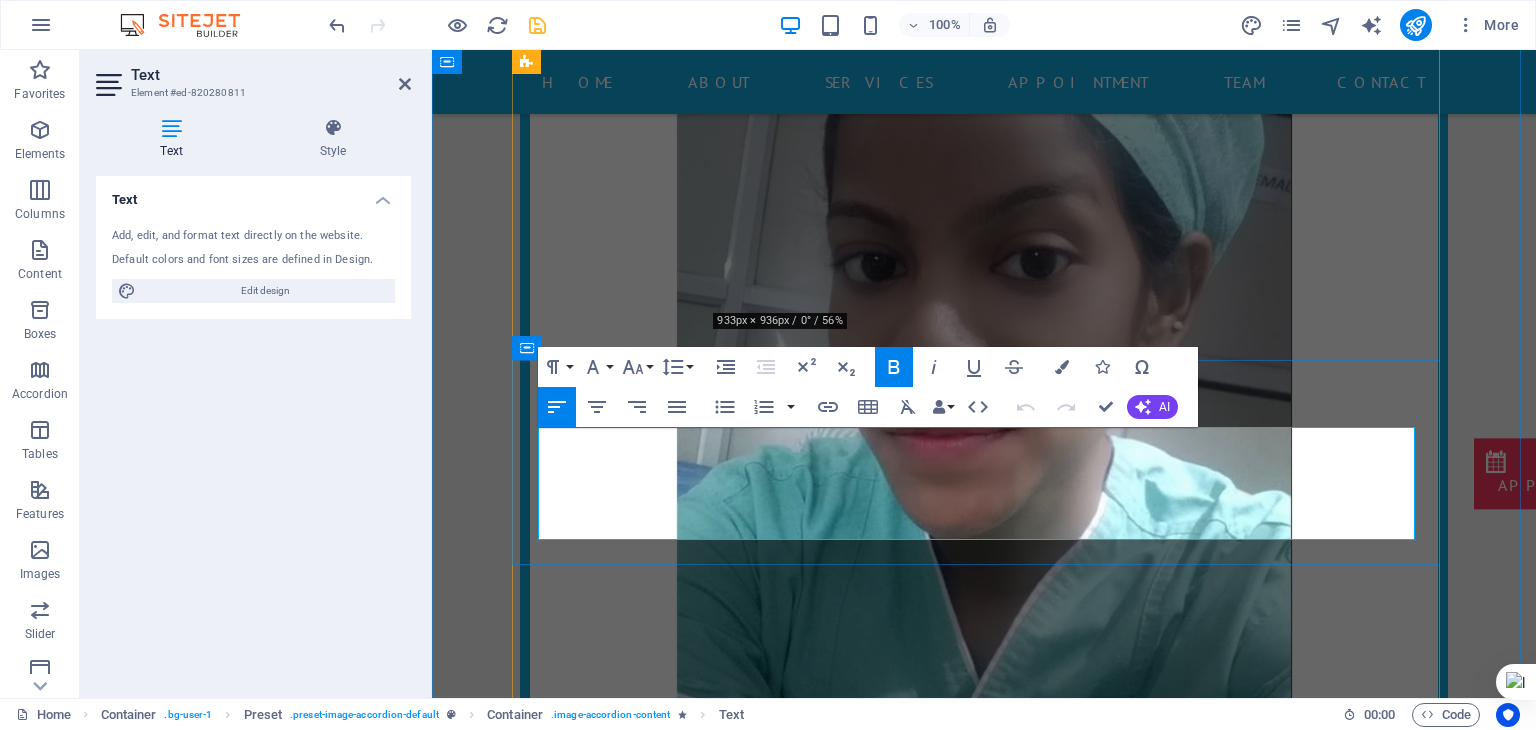 click on "OT ASSISTENT" at bounding box center [612, 3060] 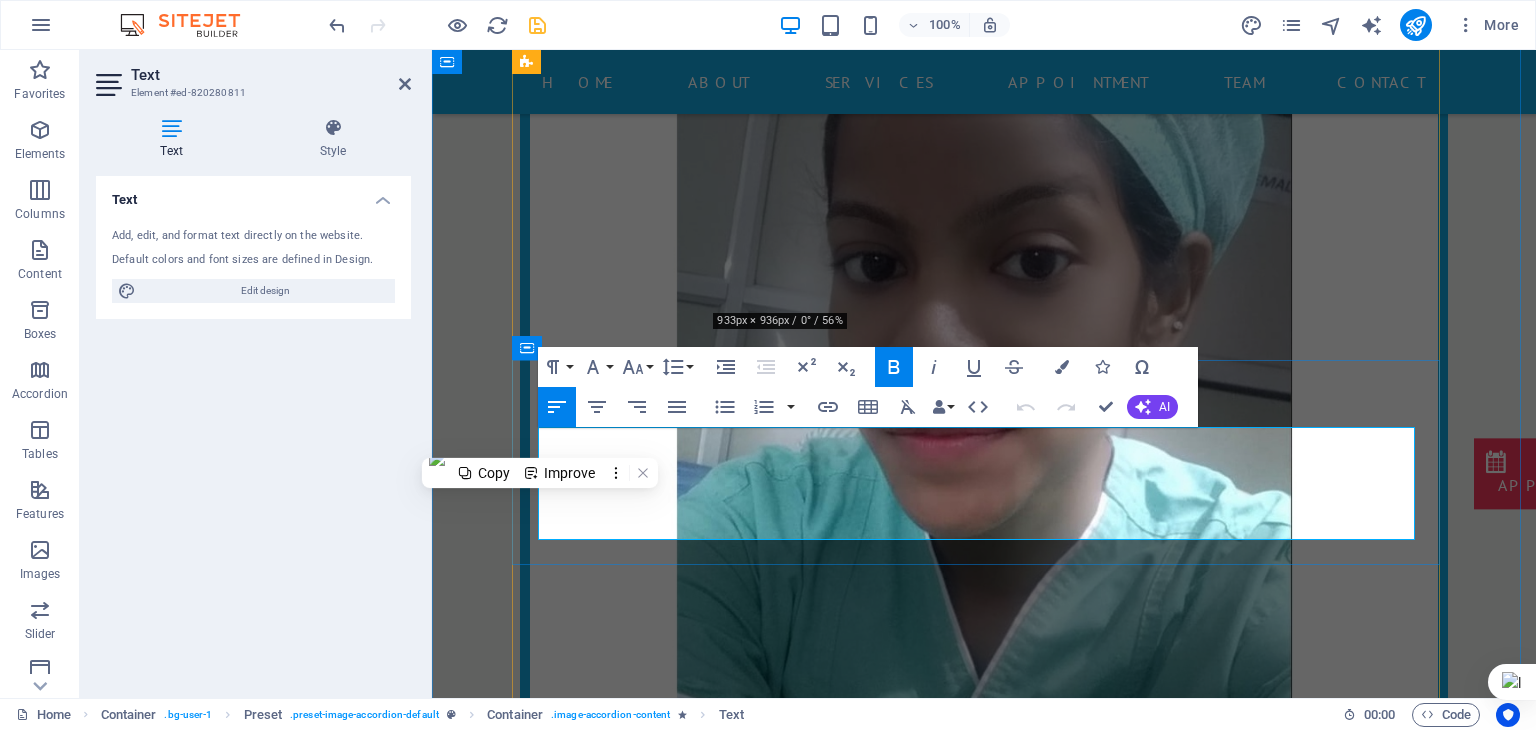 click on "OT ASSISTENT" at bounding box center (612, 3060) 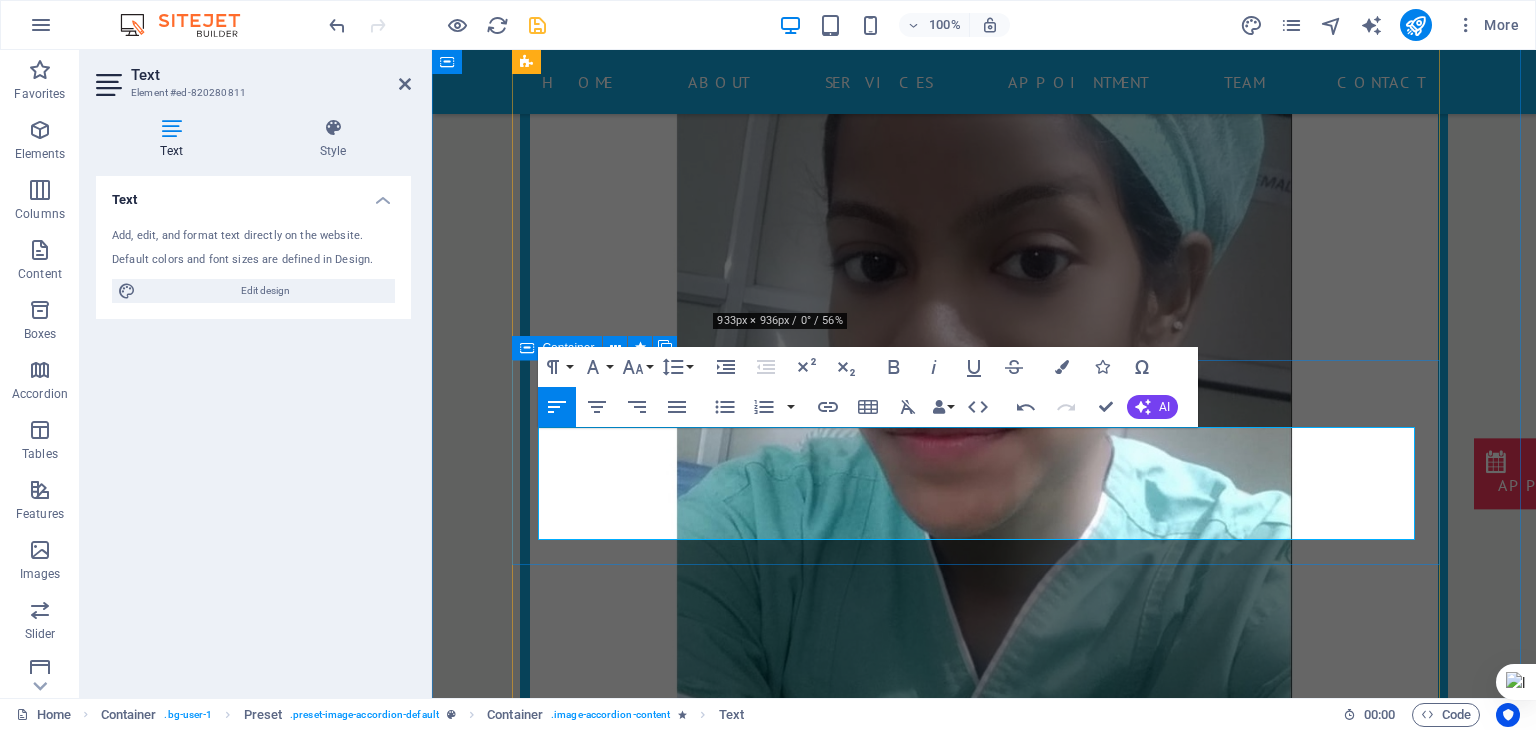 click on "OT ASSISTANT OT ASSISTANT PHONE:  [PHONE] MOBILE:  [PHONE]" at bounding box center (984, 3077) 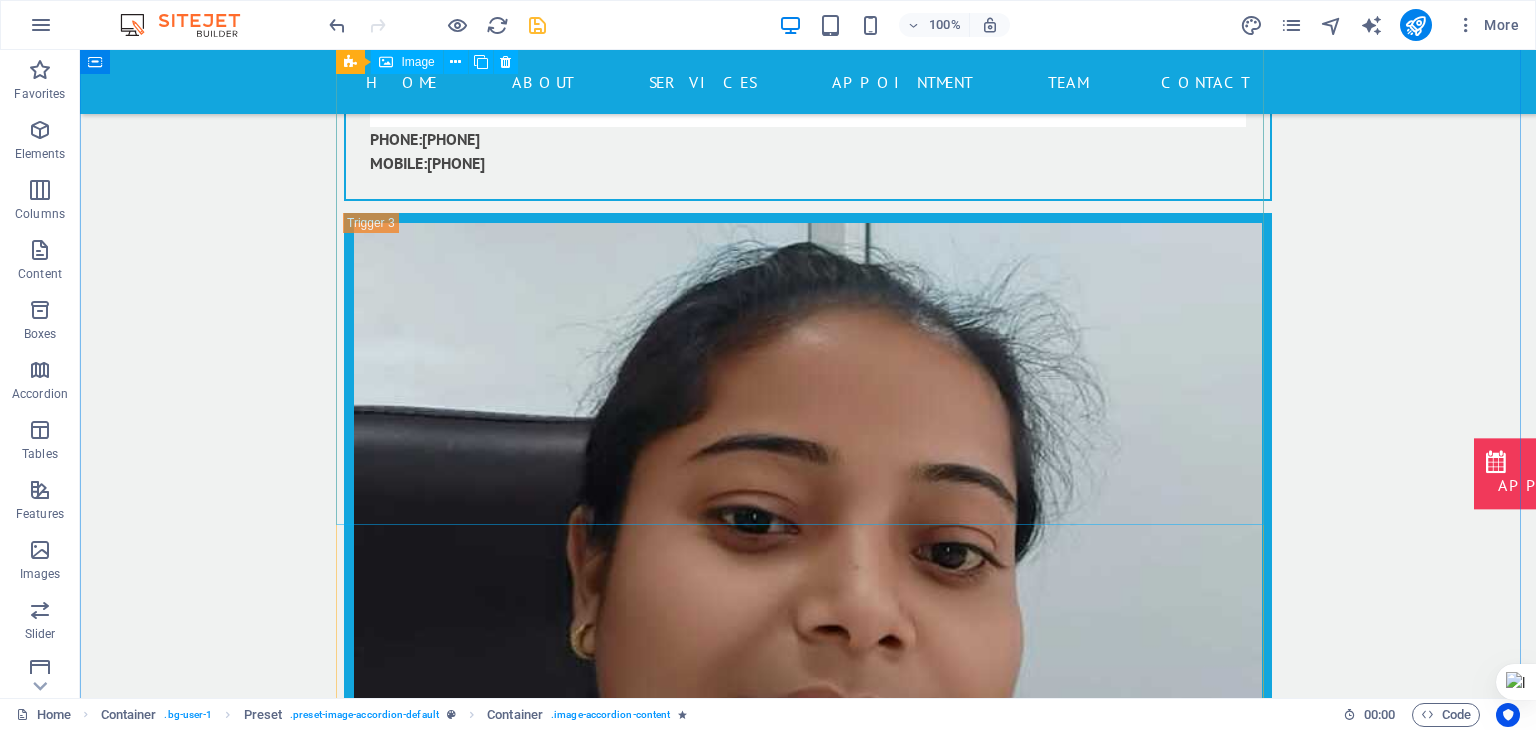 scroll, scrollTop: 20756, scrollLeft: 0, axis: vertical 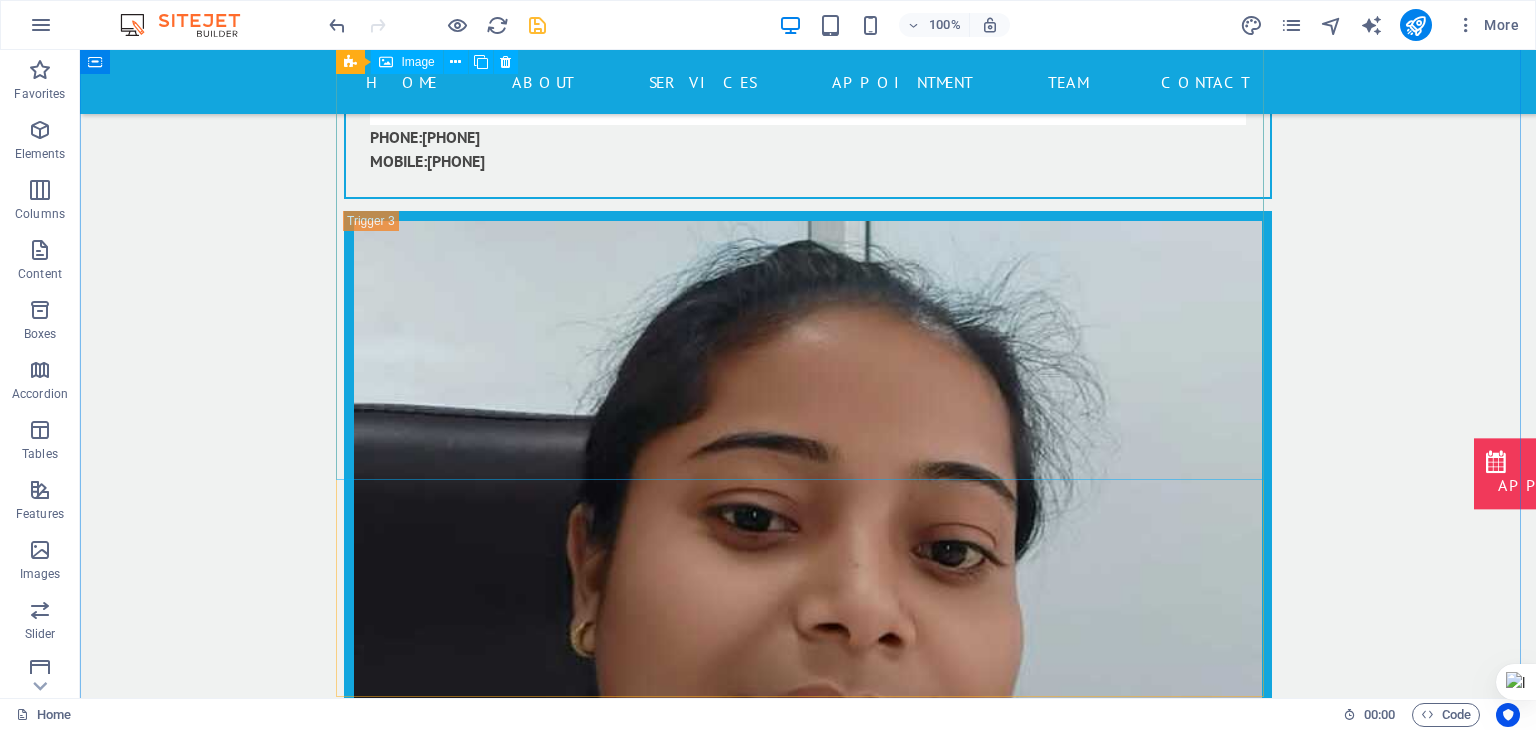click on "OT ASSISTENT" at bounding box center (808, 2821) 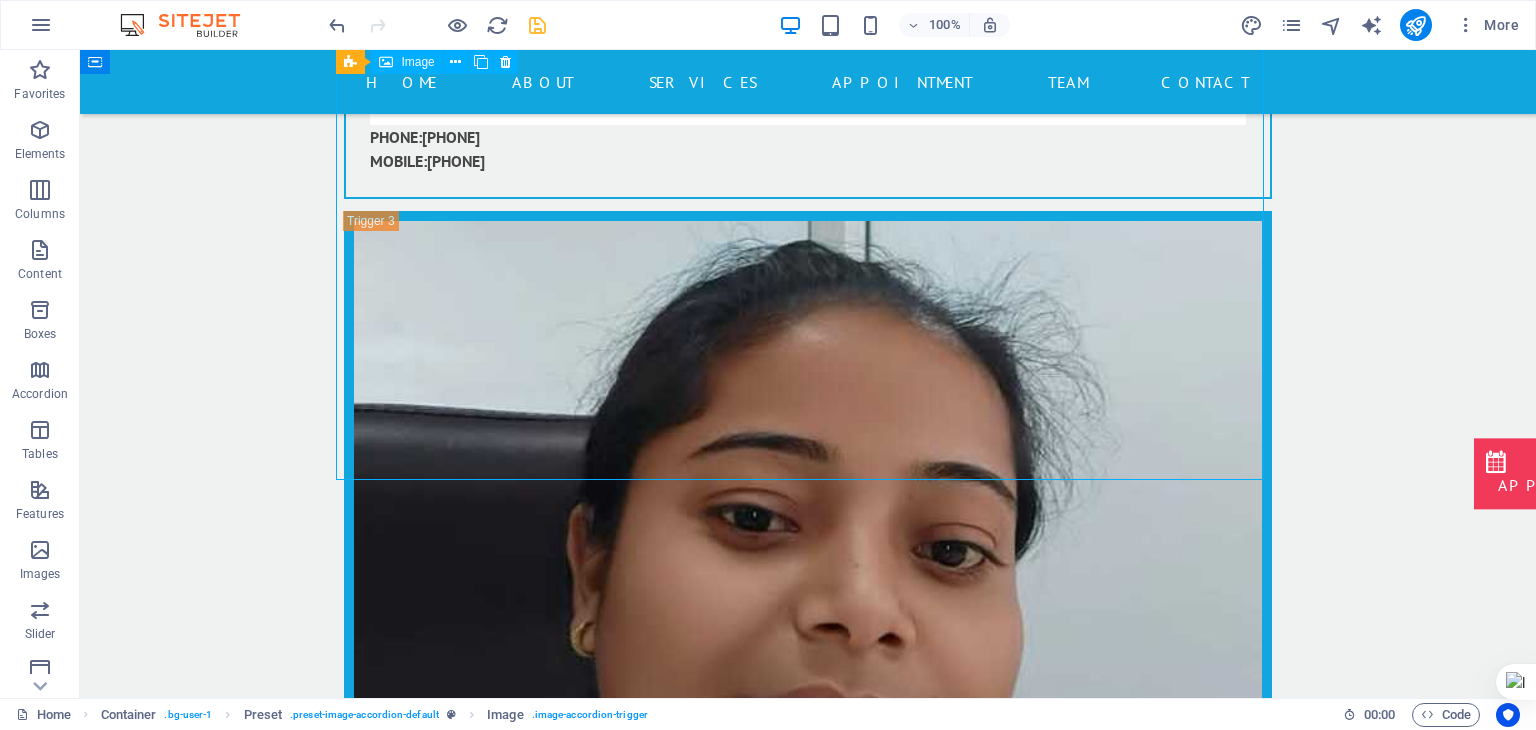 click on "OT ASSISTENT" at bounding box center [808, 2821] 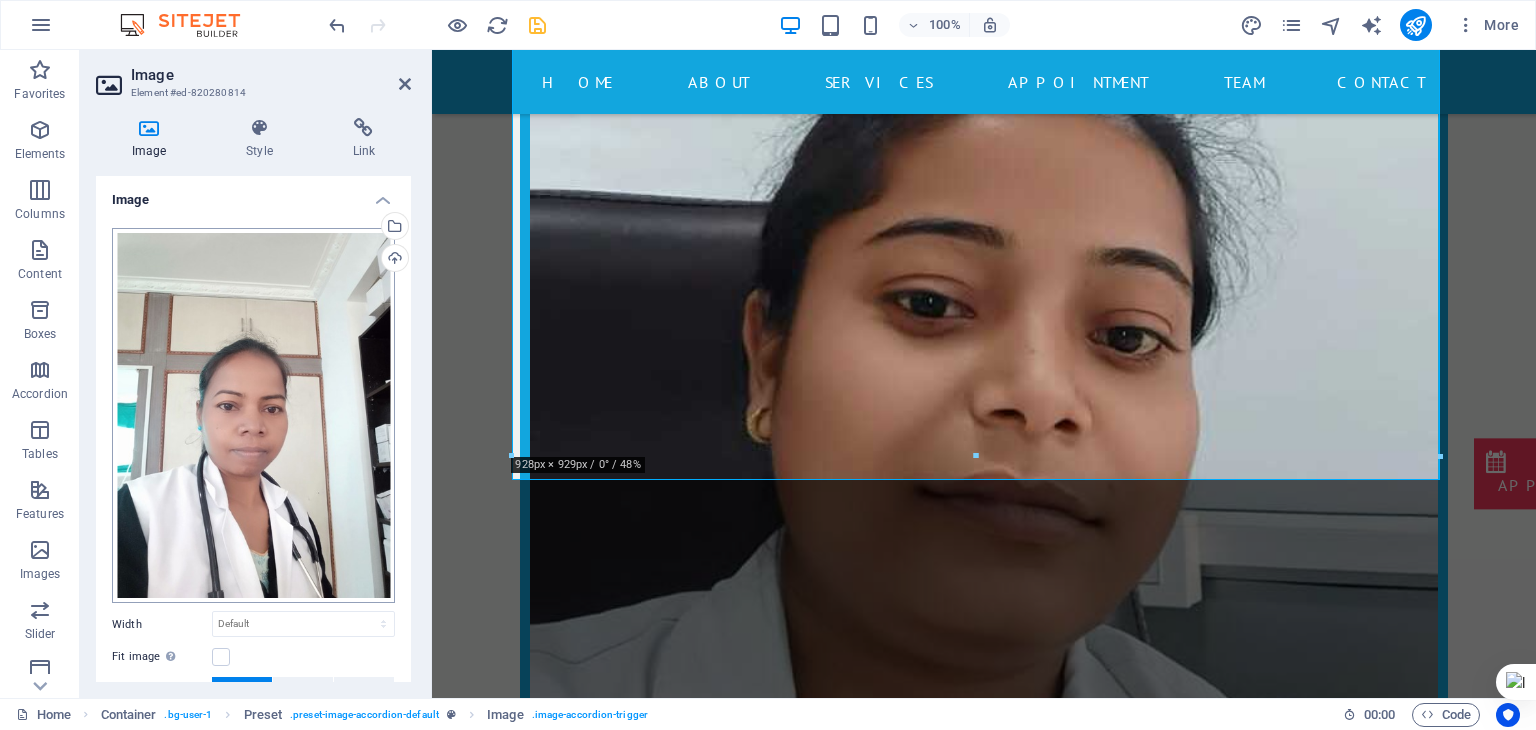 scroll, scrollTop: 362, scrollLeft: 0, axis: vertical 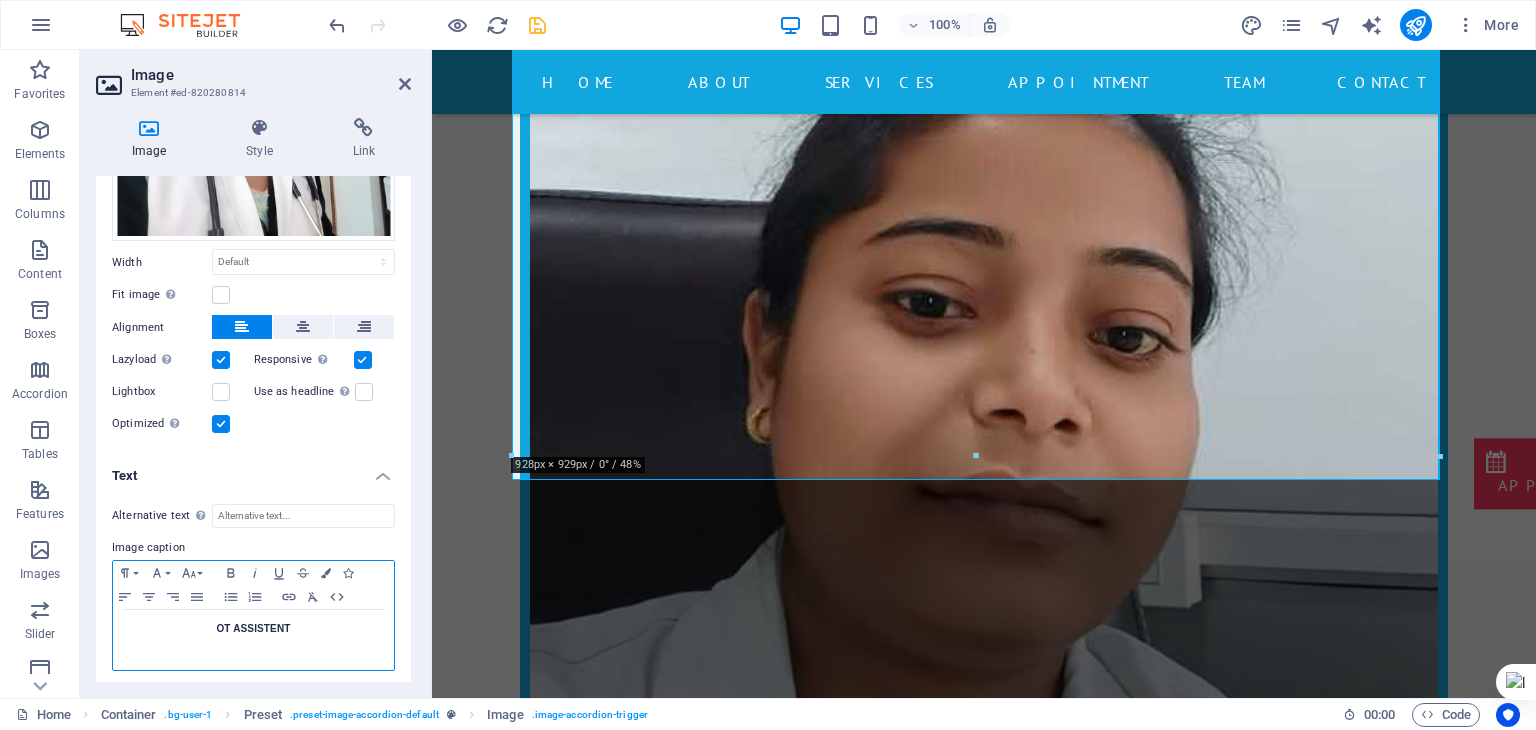 click on "OT ASSISTENT" at bounding box center (253, 640) 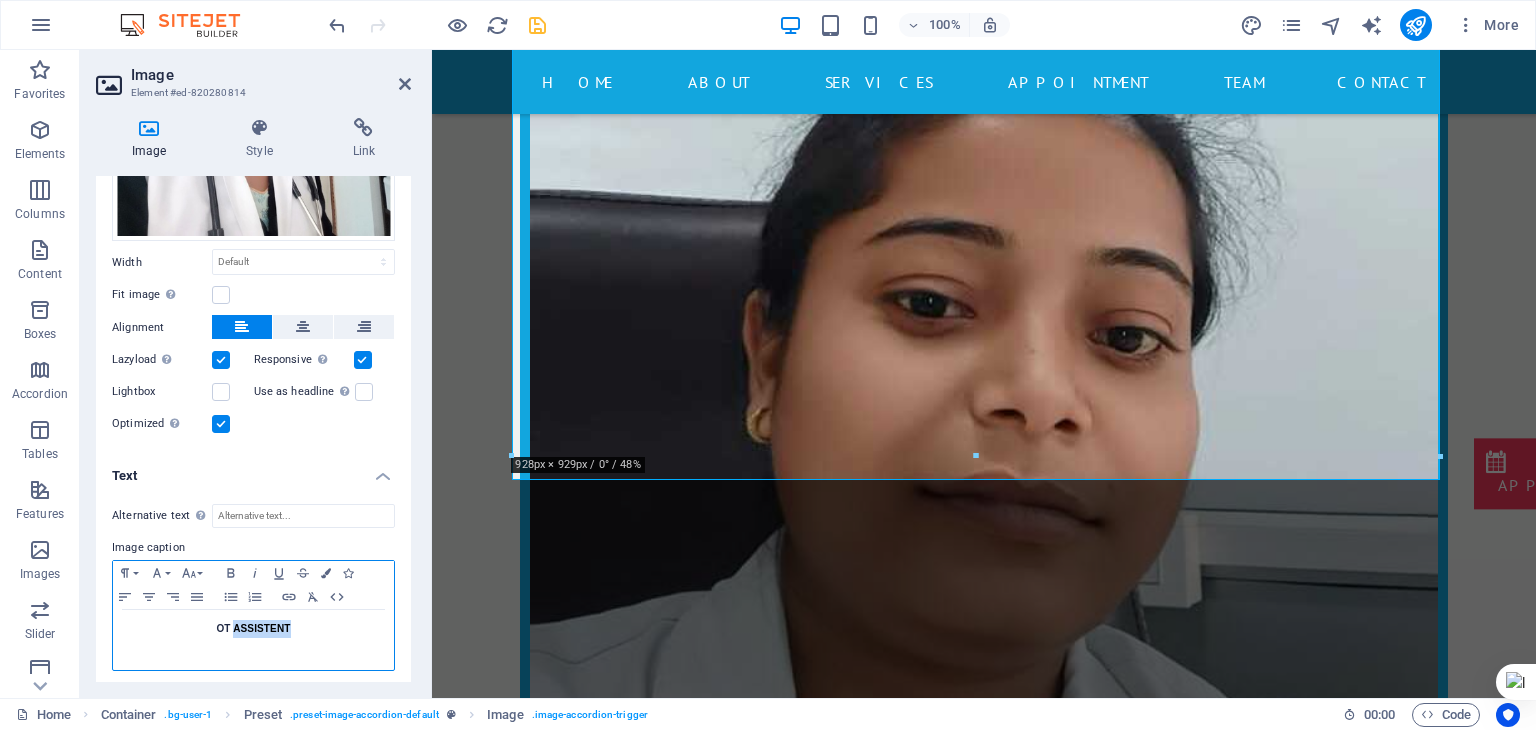 click on "OT ASSISTENT" at bounding box center [253, 640] 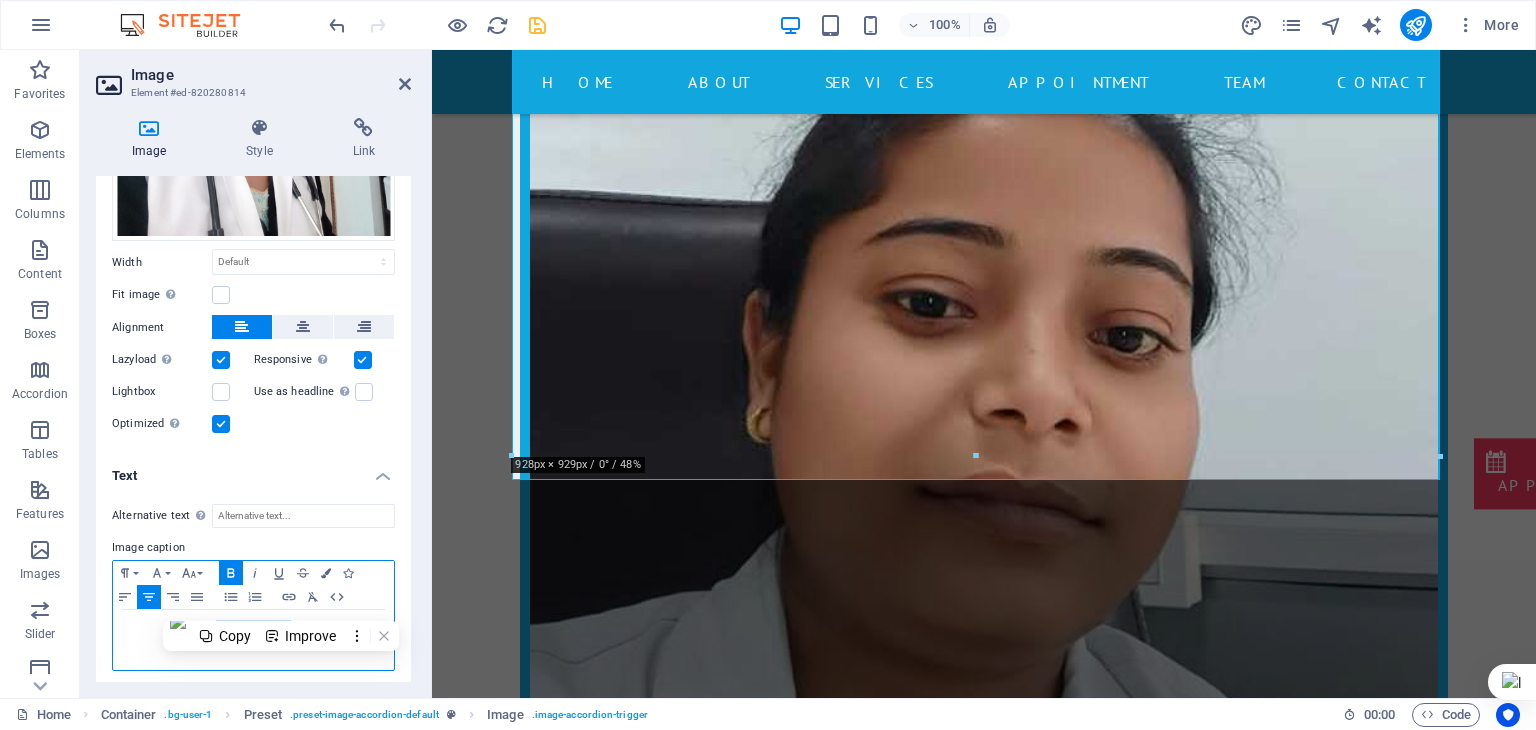 click on "OT ASSISTENT" at bounding box center (253, 640) 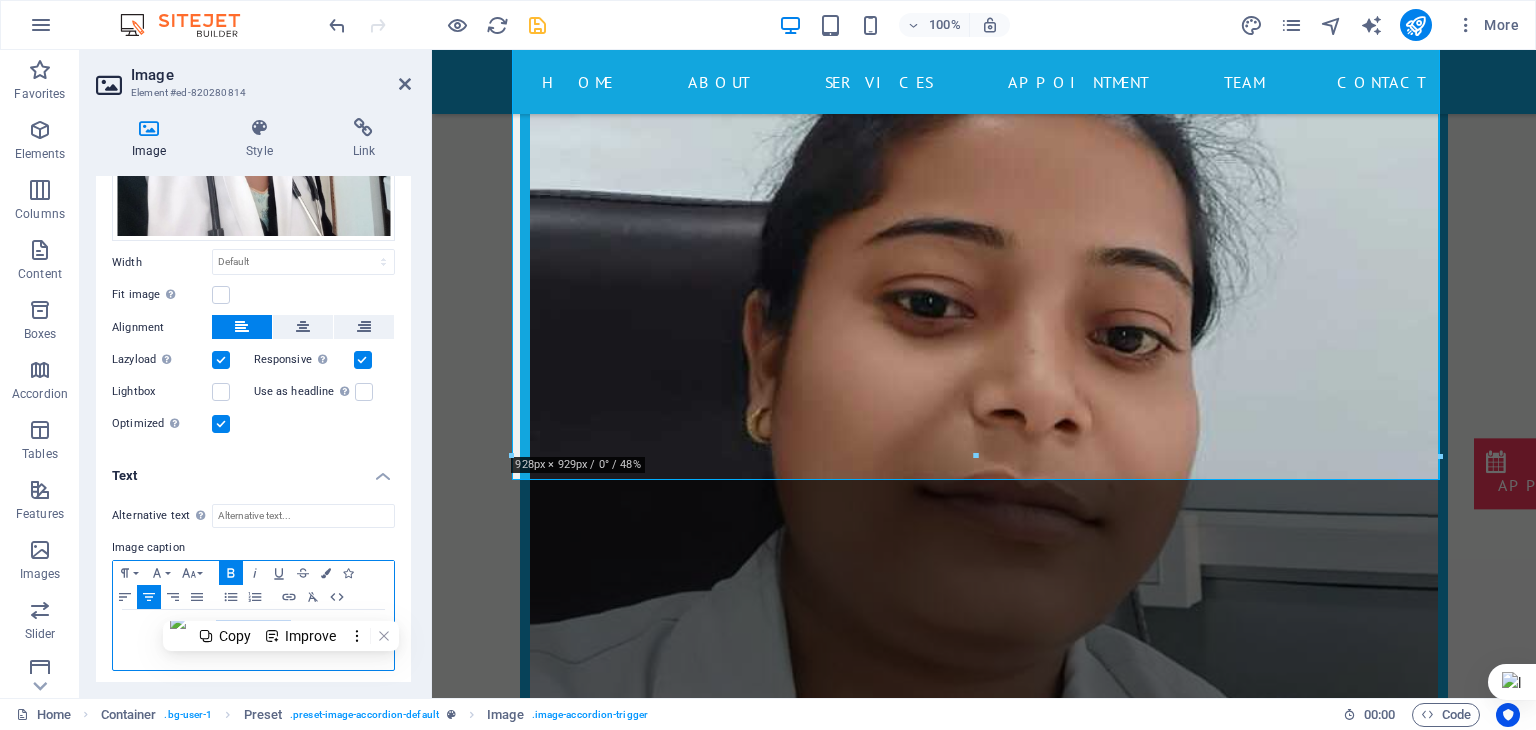 click on "OT ASSISTENT" at bounding box center [253, 640] 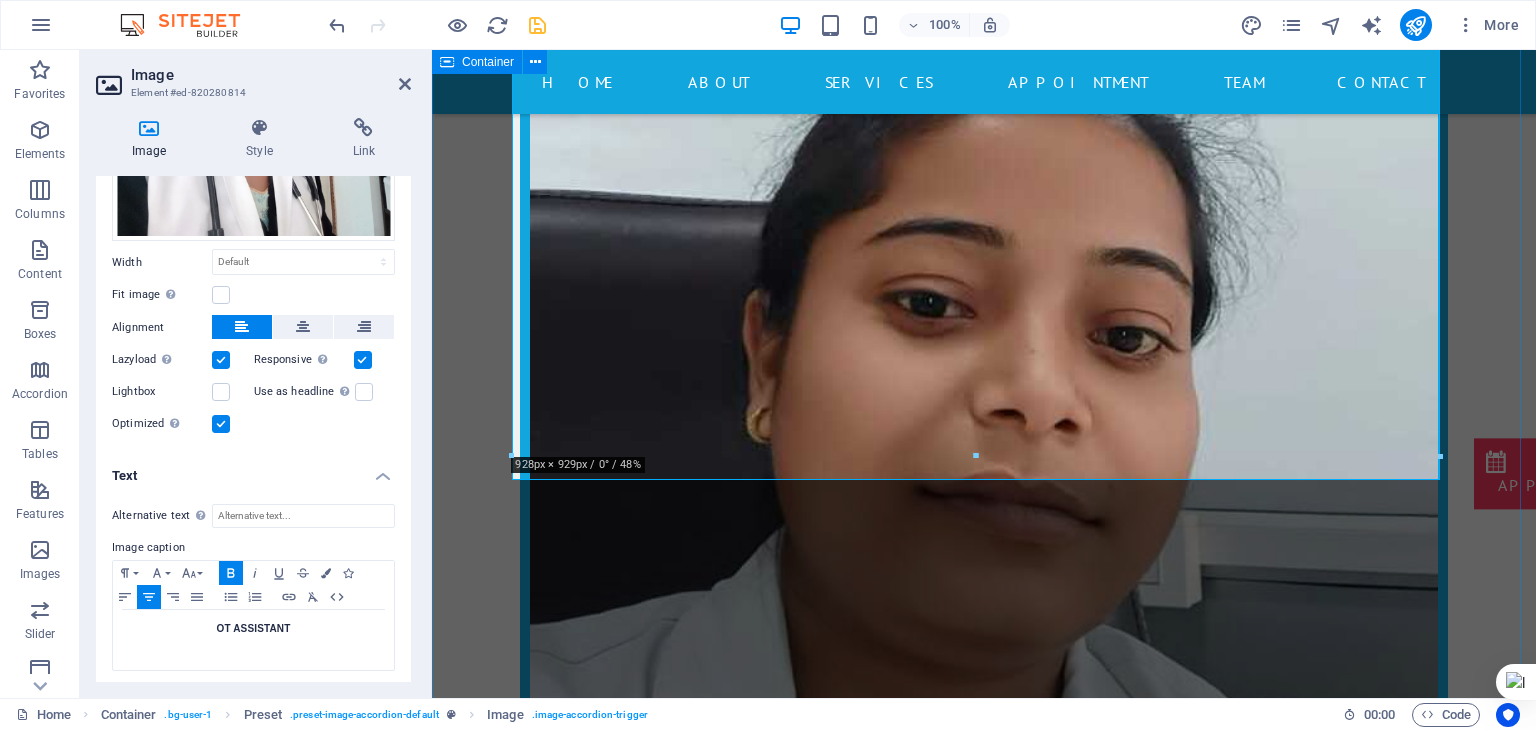 click on "OT ASSISTANT OT ASSISTANT OT ASSISTANT PHONE:  [PHONE] MOBILE:  [PHONE] OT ASSISTANT our surgeon OT ASSISTENT PHONE:  [PHONE] MOBILE:  [PHONE]" at bounding box center (984, 2320) 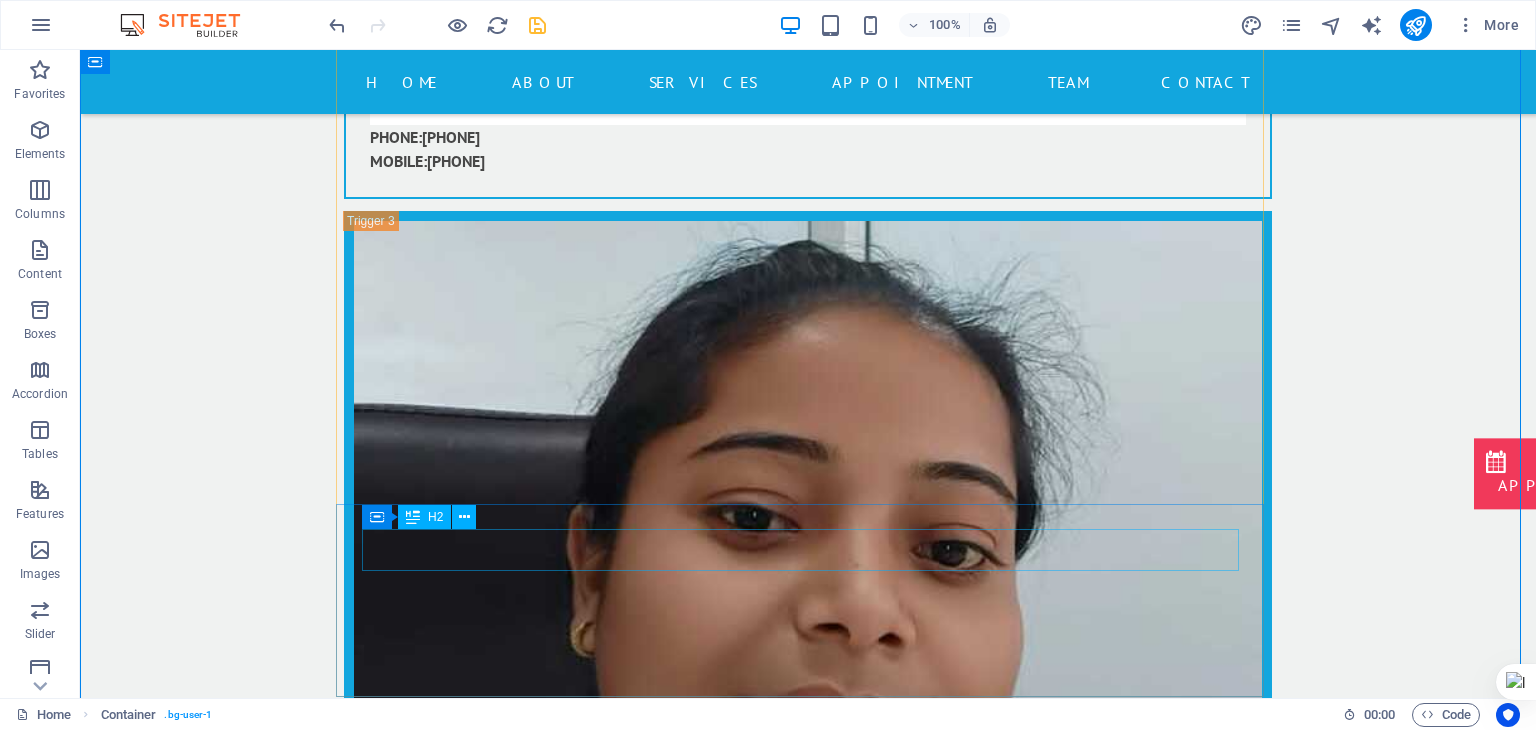 click on "our surgeon" at bounding box center [808, 3356] 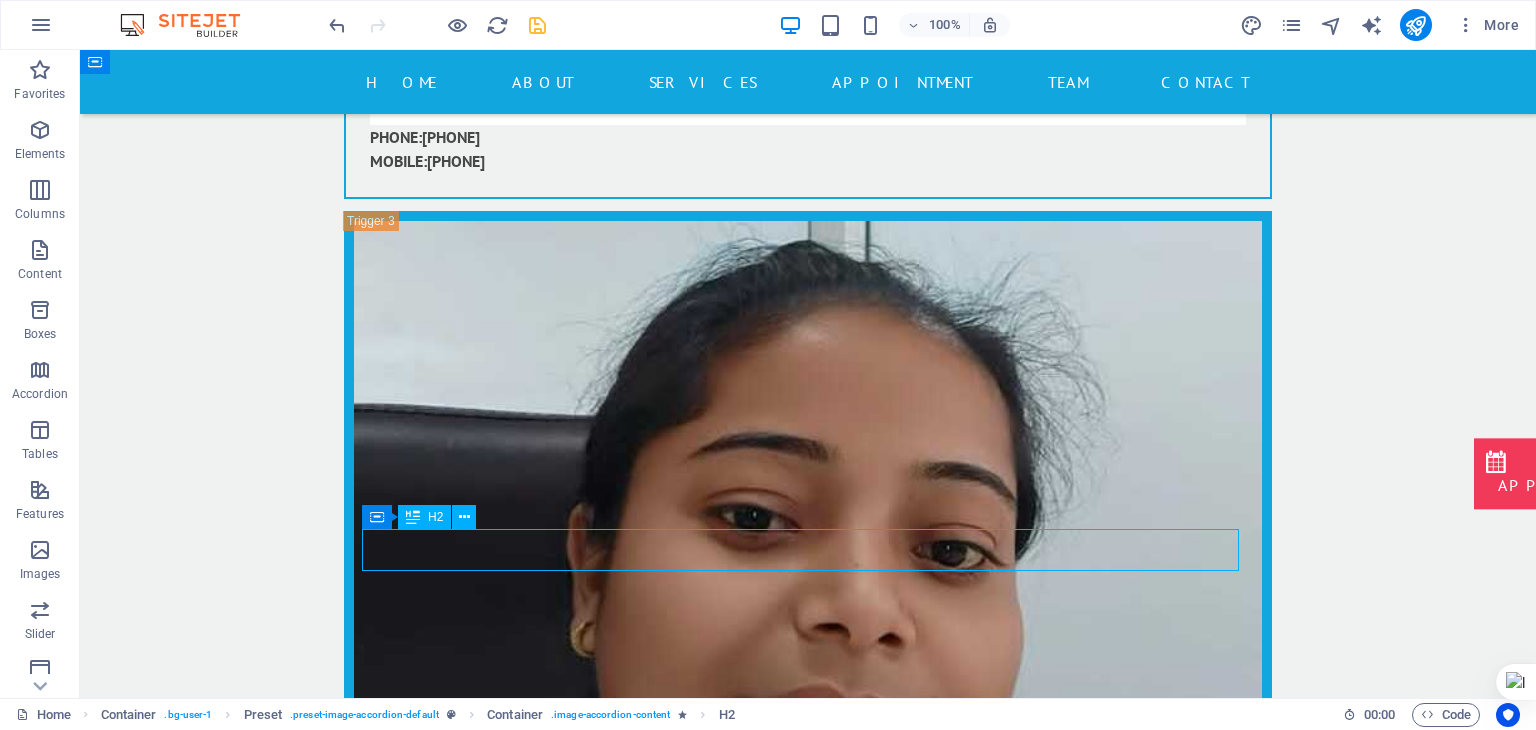 click on "our surgeon" at bounding box center (808, 3356) 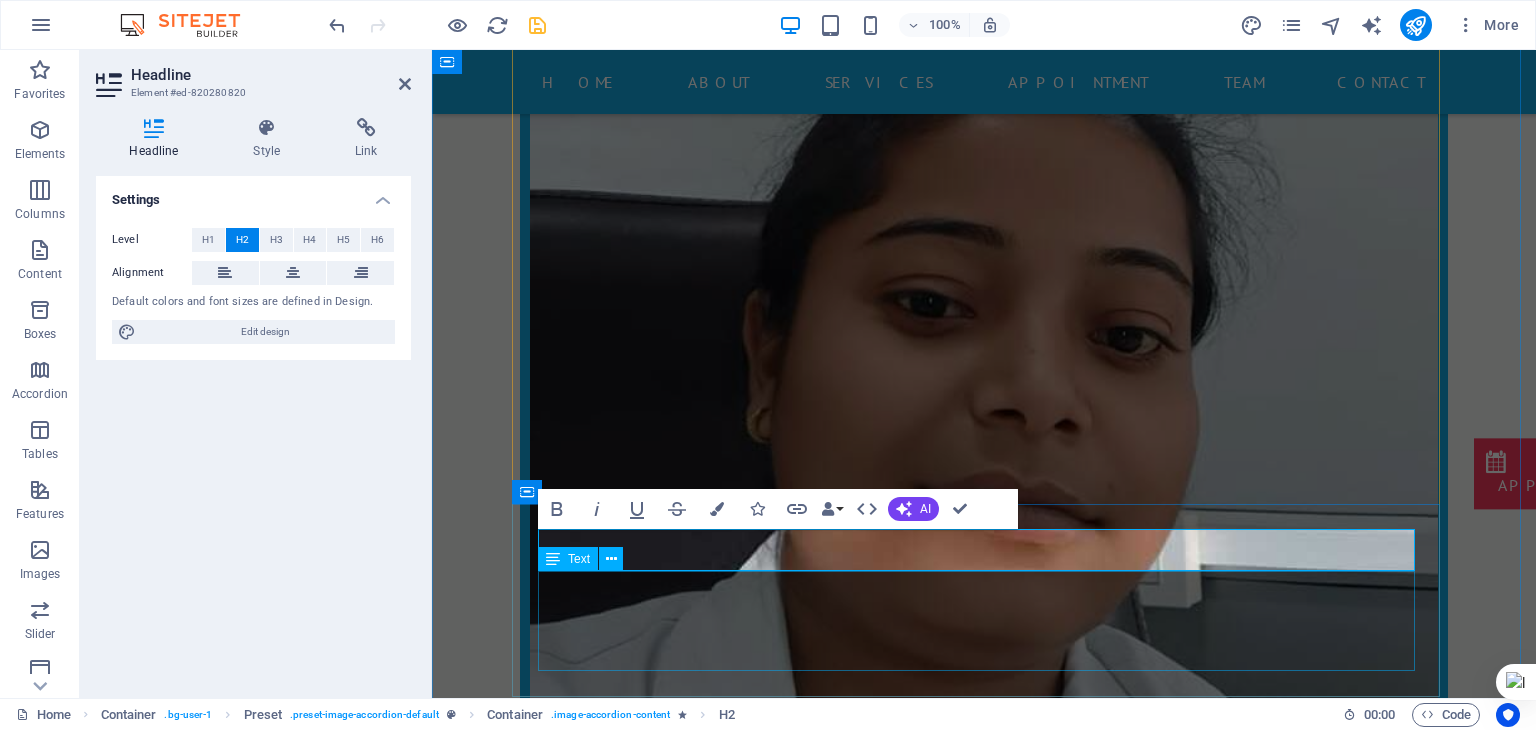 click on "OT ASSISTENT PHONE:  [PHONE] MOBILE:  [PHONE]" at bounding box center (984, 3213) 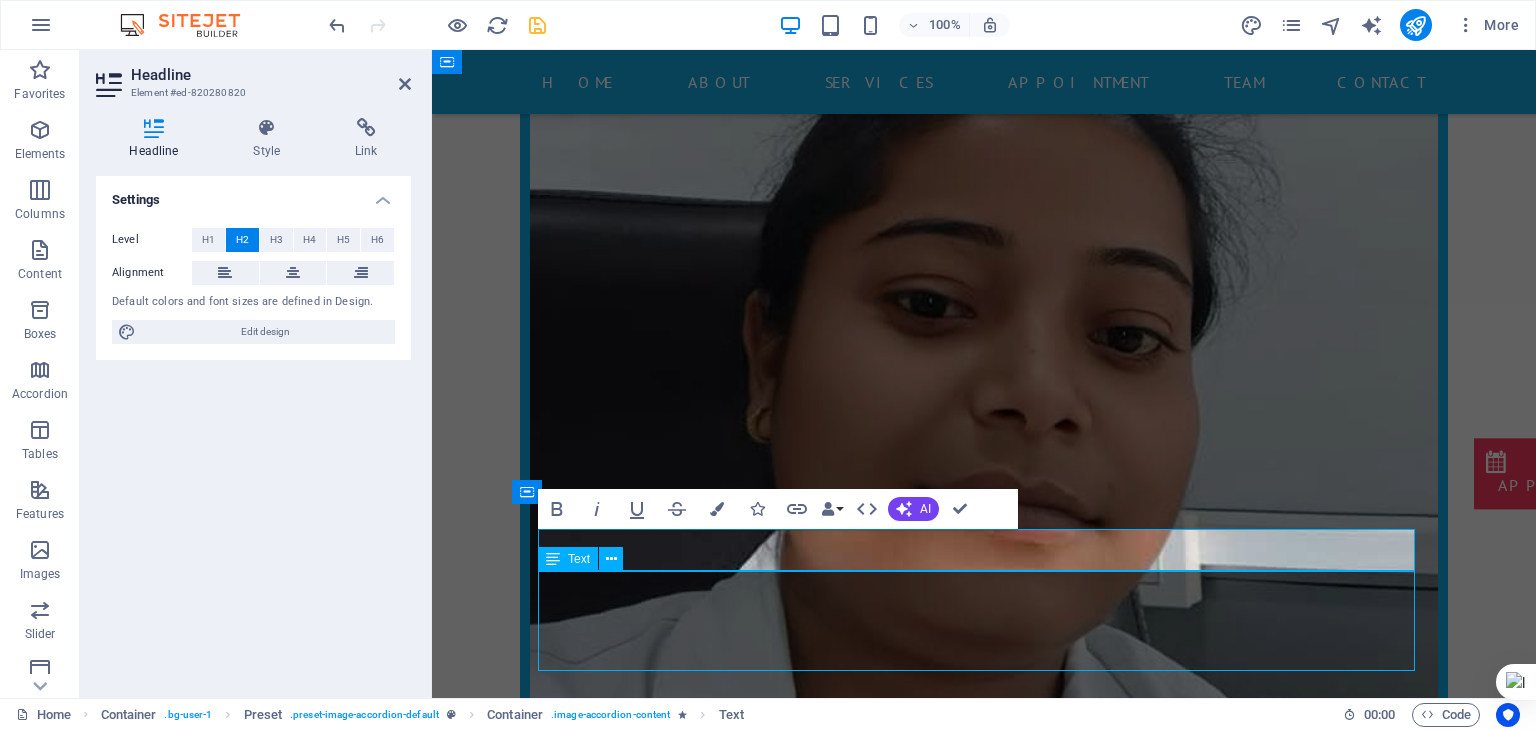 click on "OT ASSISTENT PHONE:  [PHONE] MOBILE:  [PHONE]" at bounding box center (984, 3213) 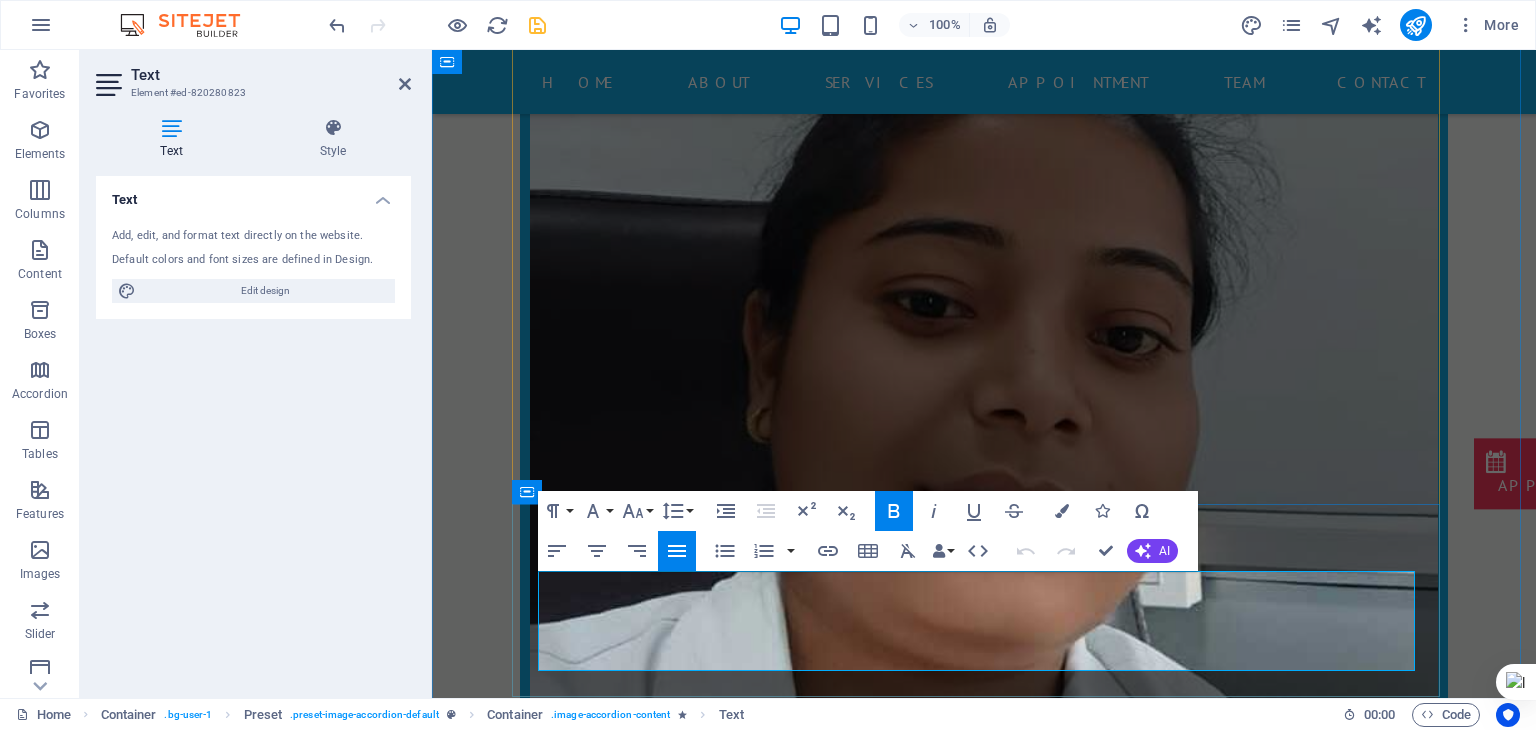 click on "OT ASSISTENT" at bounding box center (984, 3177) 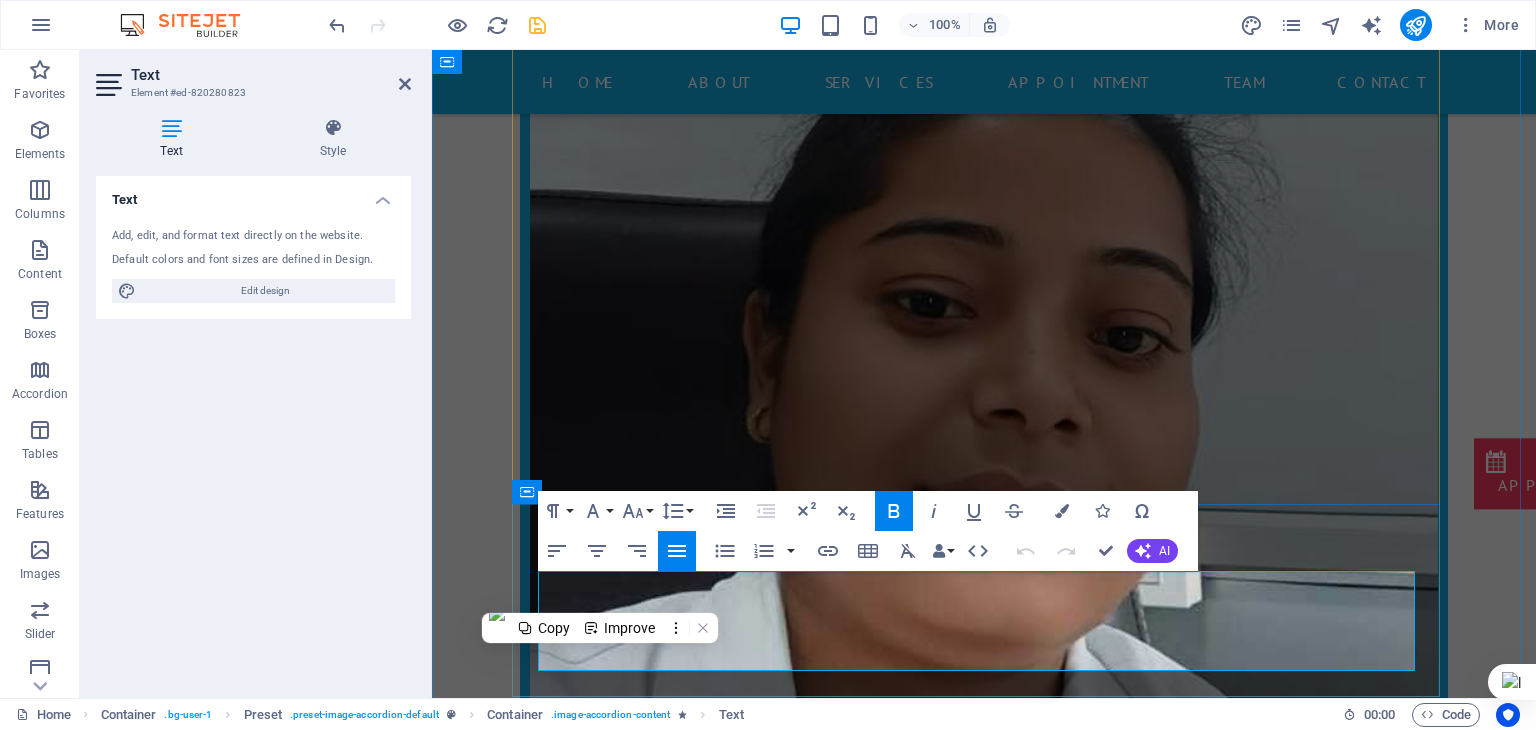 click on "OT ASSISTENT" at bounding box center [984, 3177] 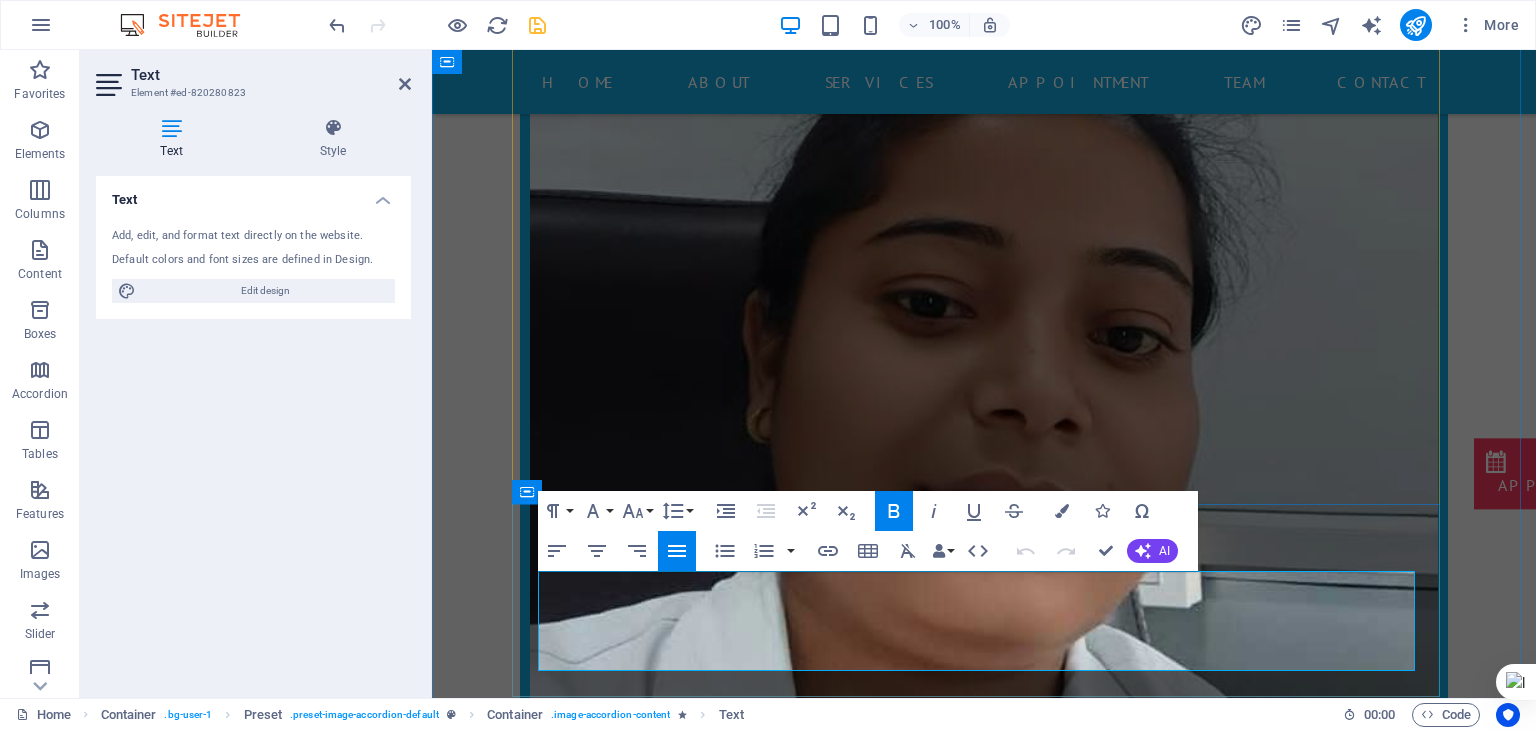 click on "OT ASSISTENT" at bounding box center (984, 3177) 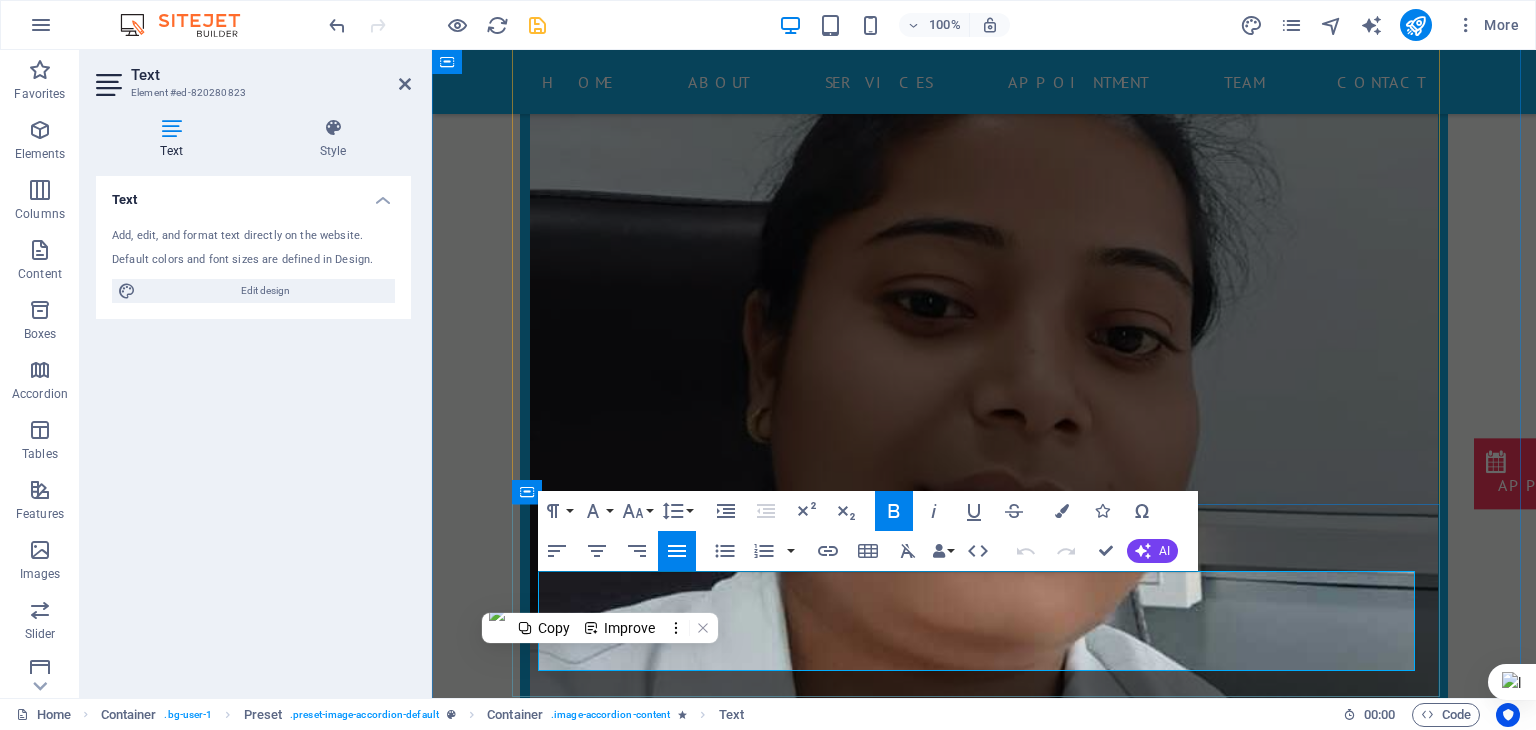 click on "OT ASSISTENT" at bounding box center [984, 3177] 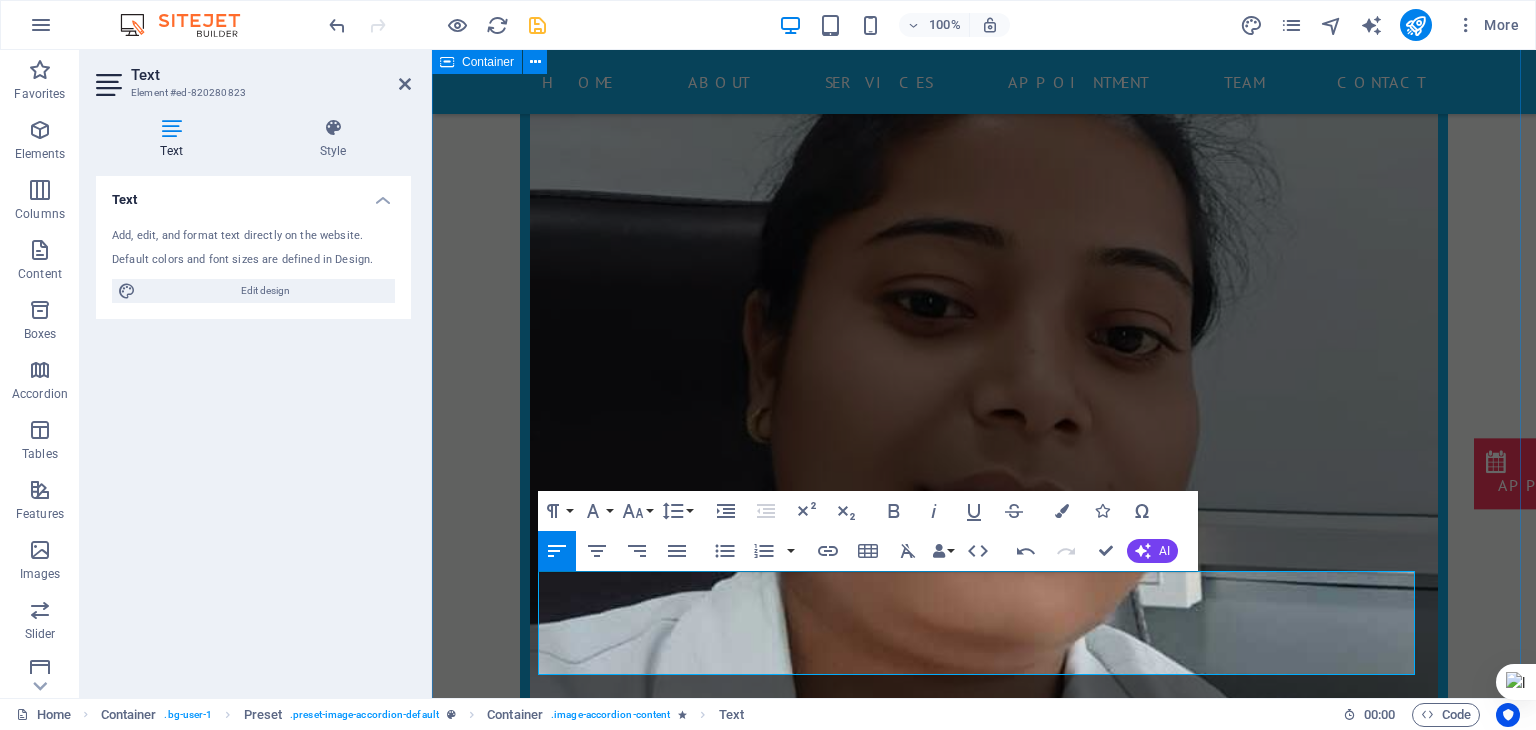 click on "OT ASSISTANT OT ASSISTANT OT ASSISTANT PHONE:  [PHONE] MOBILE:  [PHONE] OT ASSISTANT OT ASSISTANT OT ASSISTANT PHONE:  [PHONE] MOBILE:  [PHONE]" at bounding box center [984, 2322] 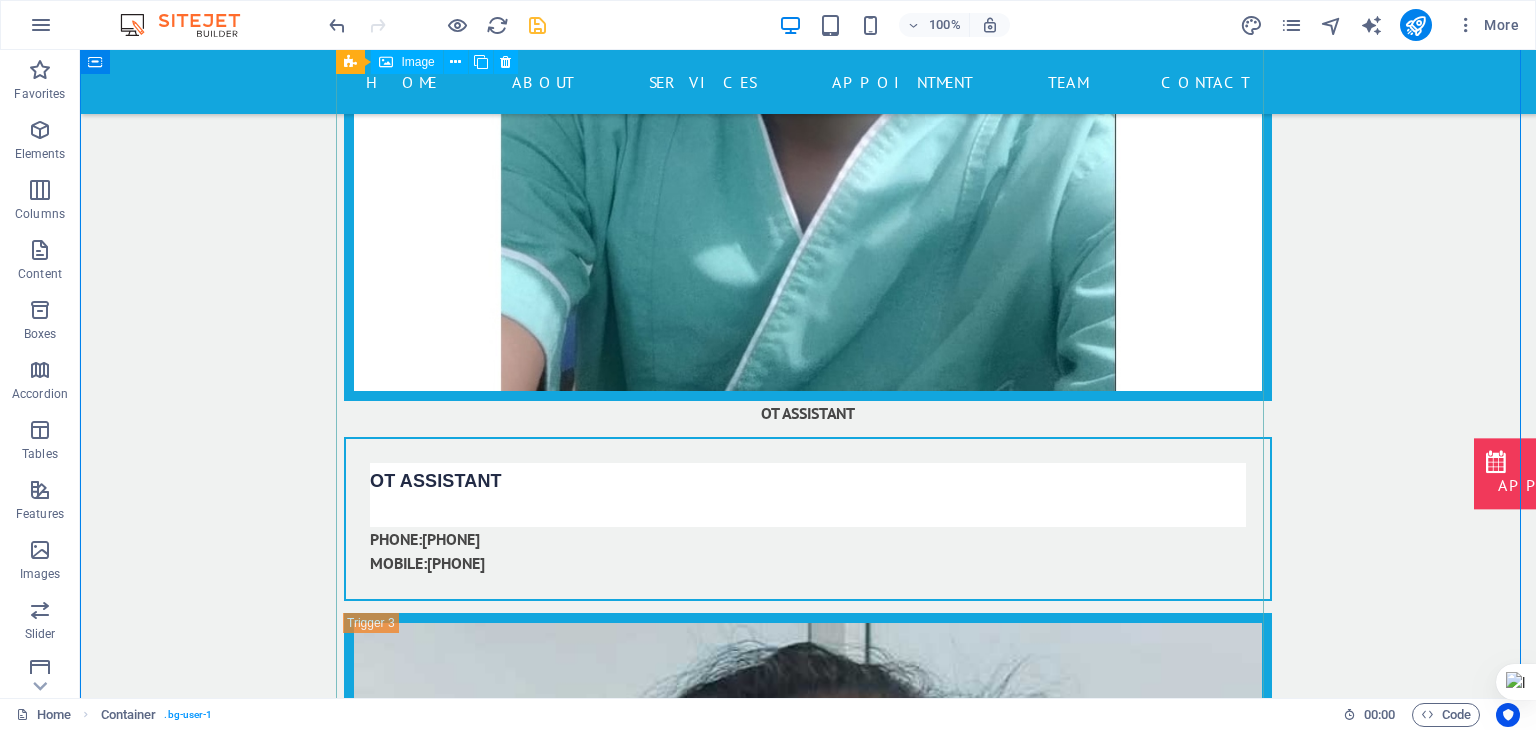 scroll, scrollTop: 20345, scrollLeft: 0, axis: vertical 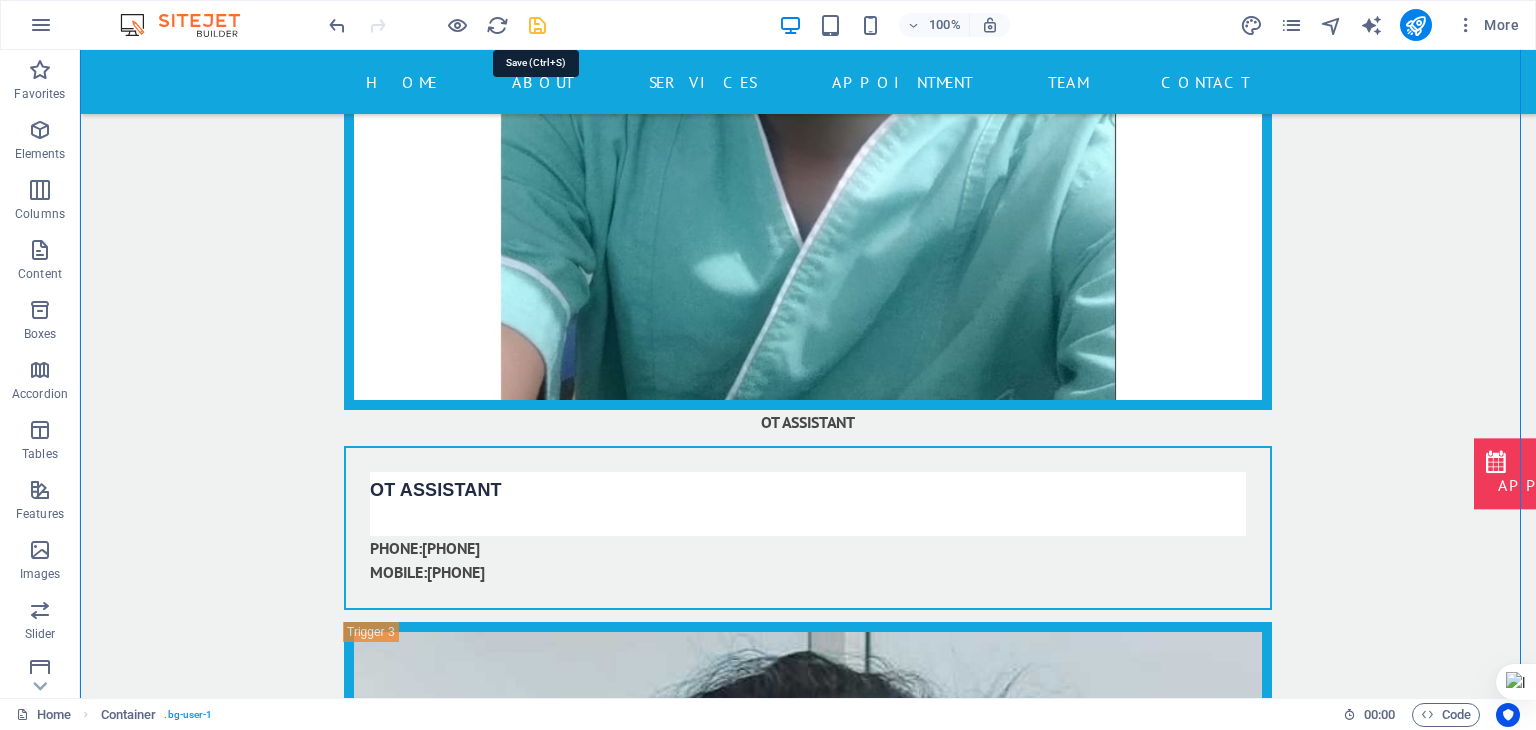 click at bounding box center [537, 25] 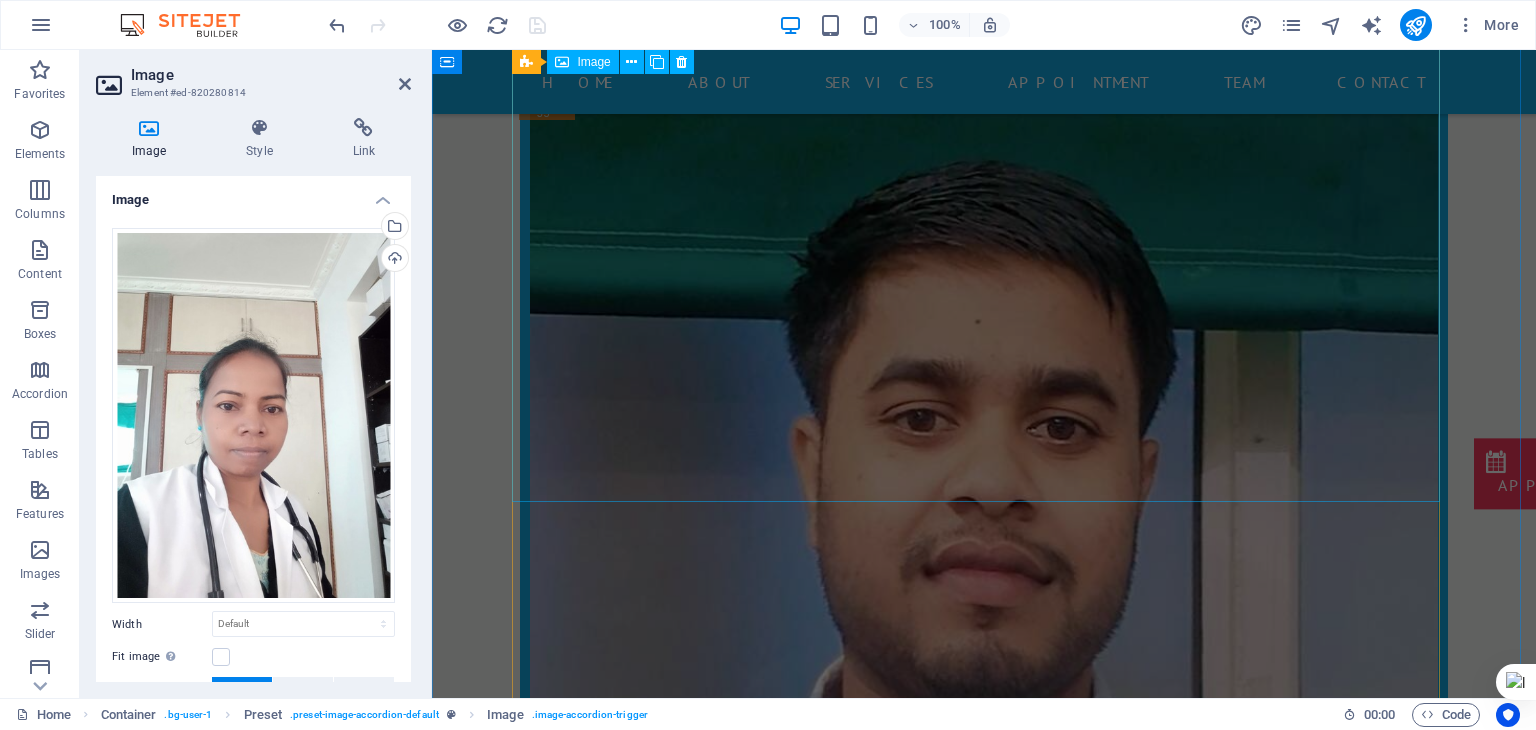 scroll, scrollTop: 17404, scrollLeft: 0, axis: vertical 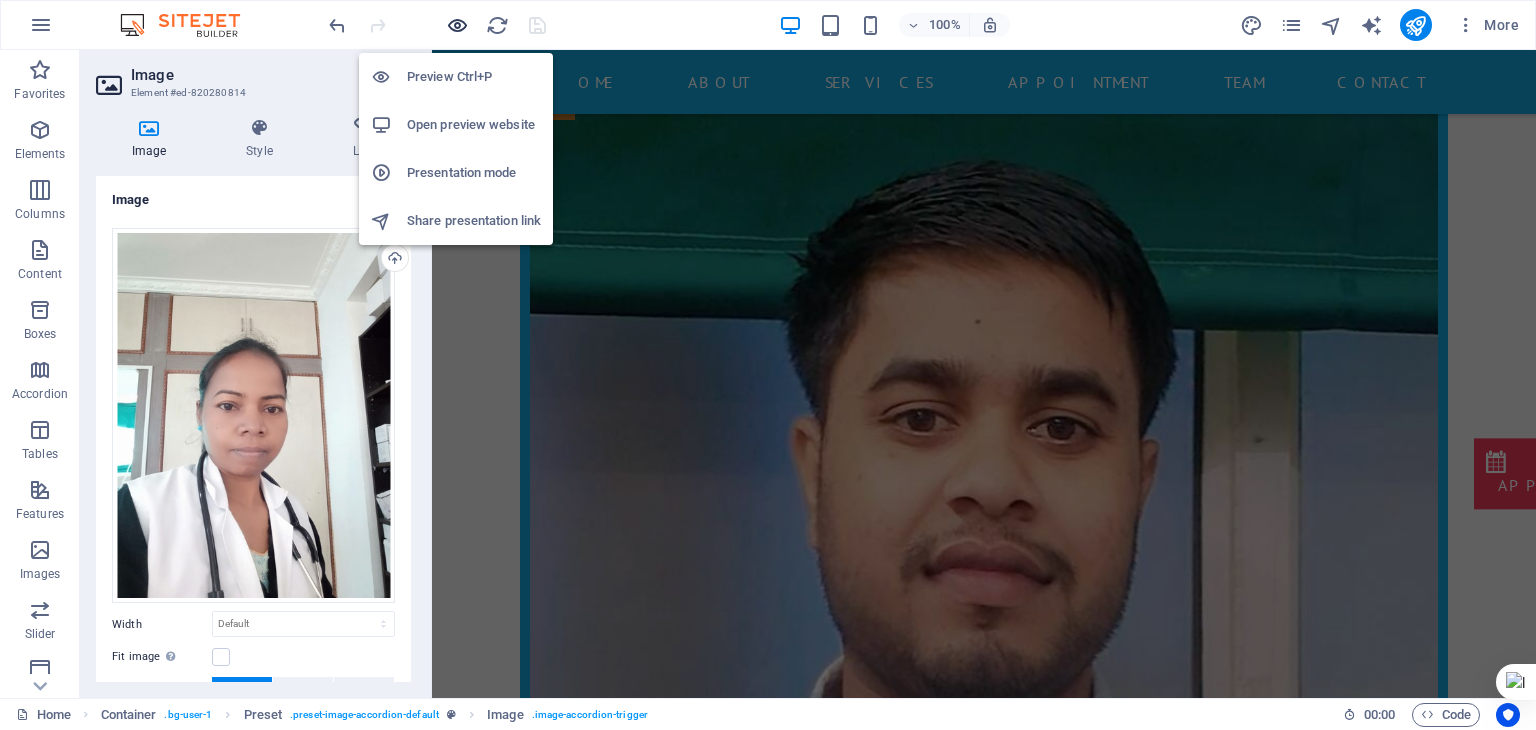 click at bounding box center (457, 25) 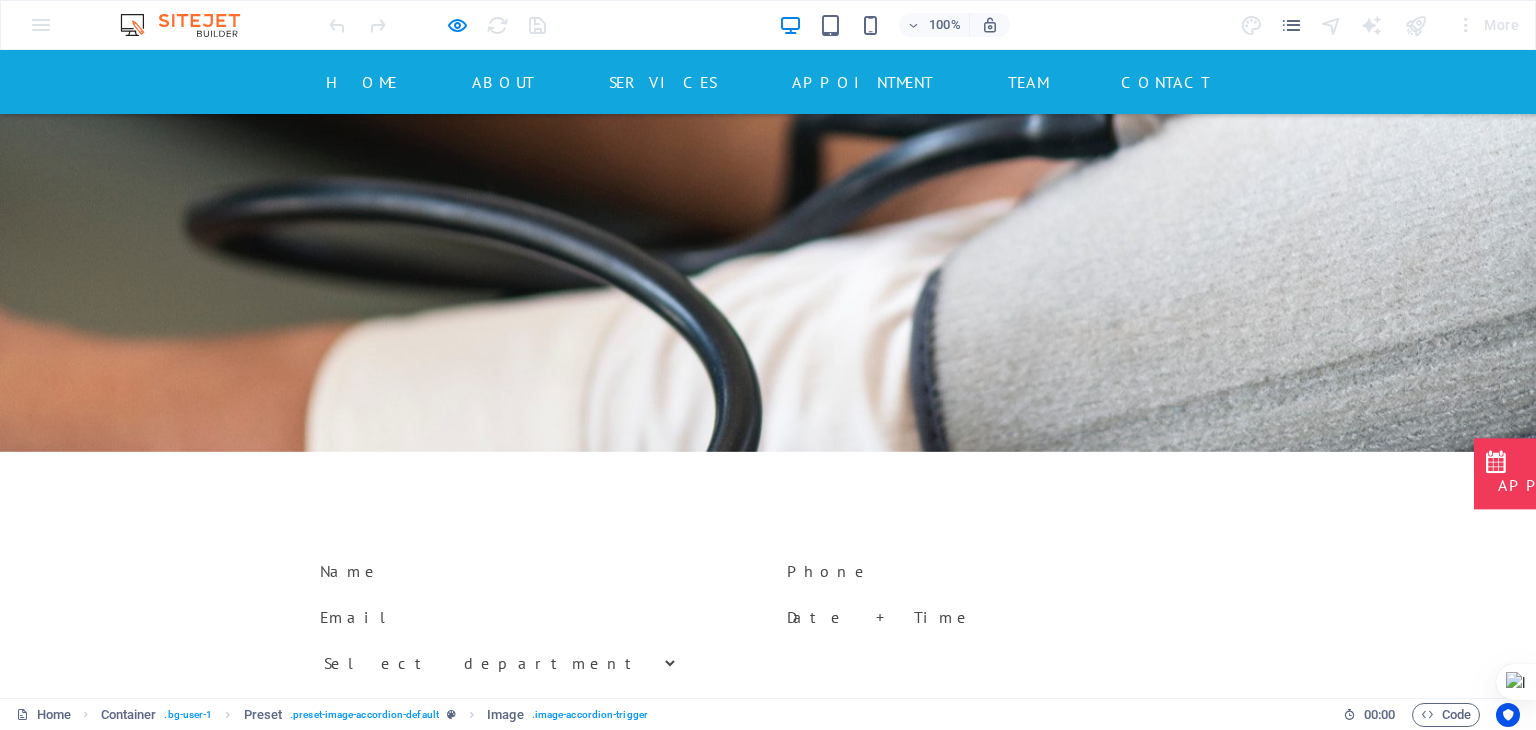 scroll, scrollTop: 4576, scrollLeft: 0, axis: vertical 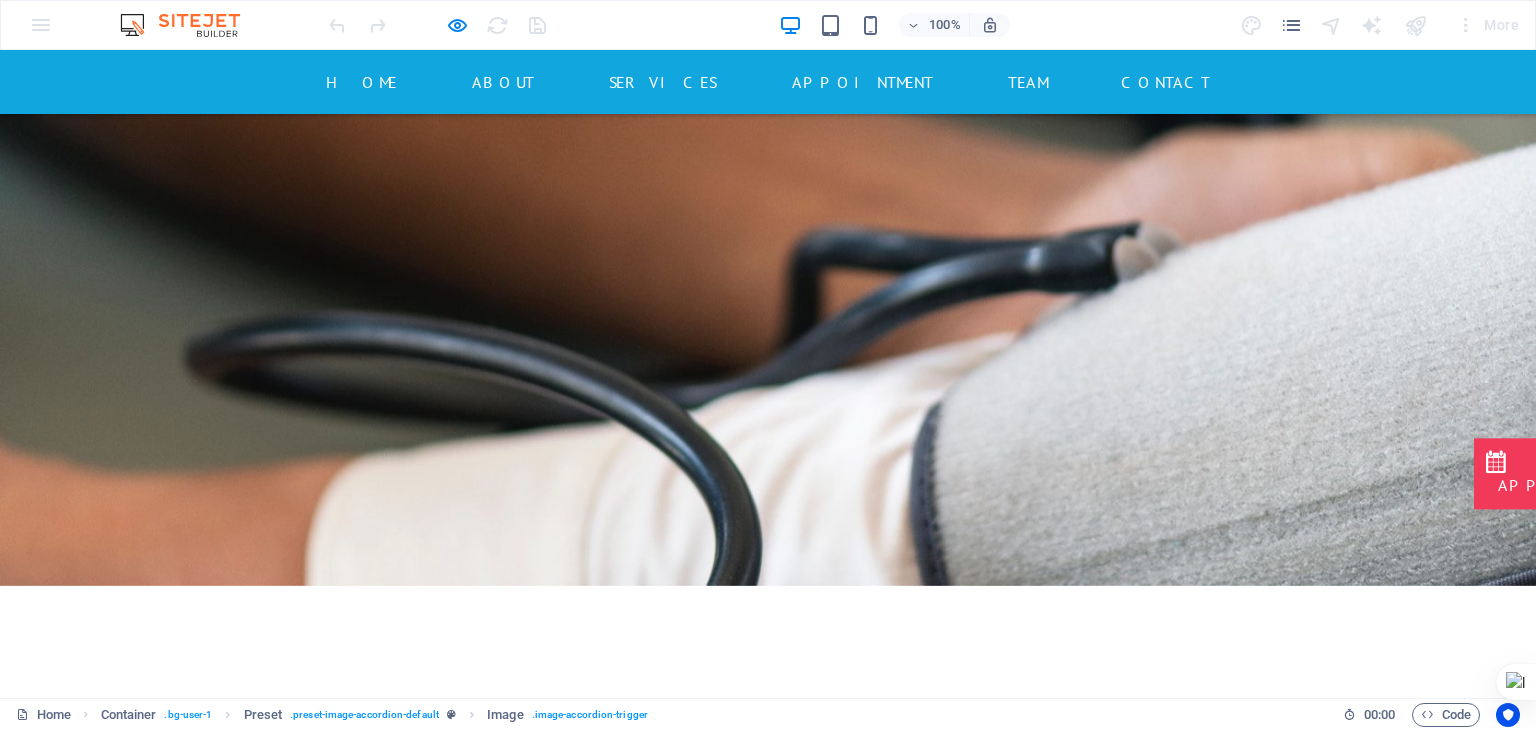 click at bounding box center [768, 12877] 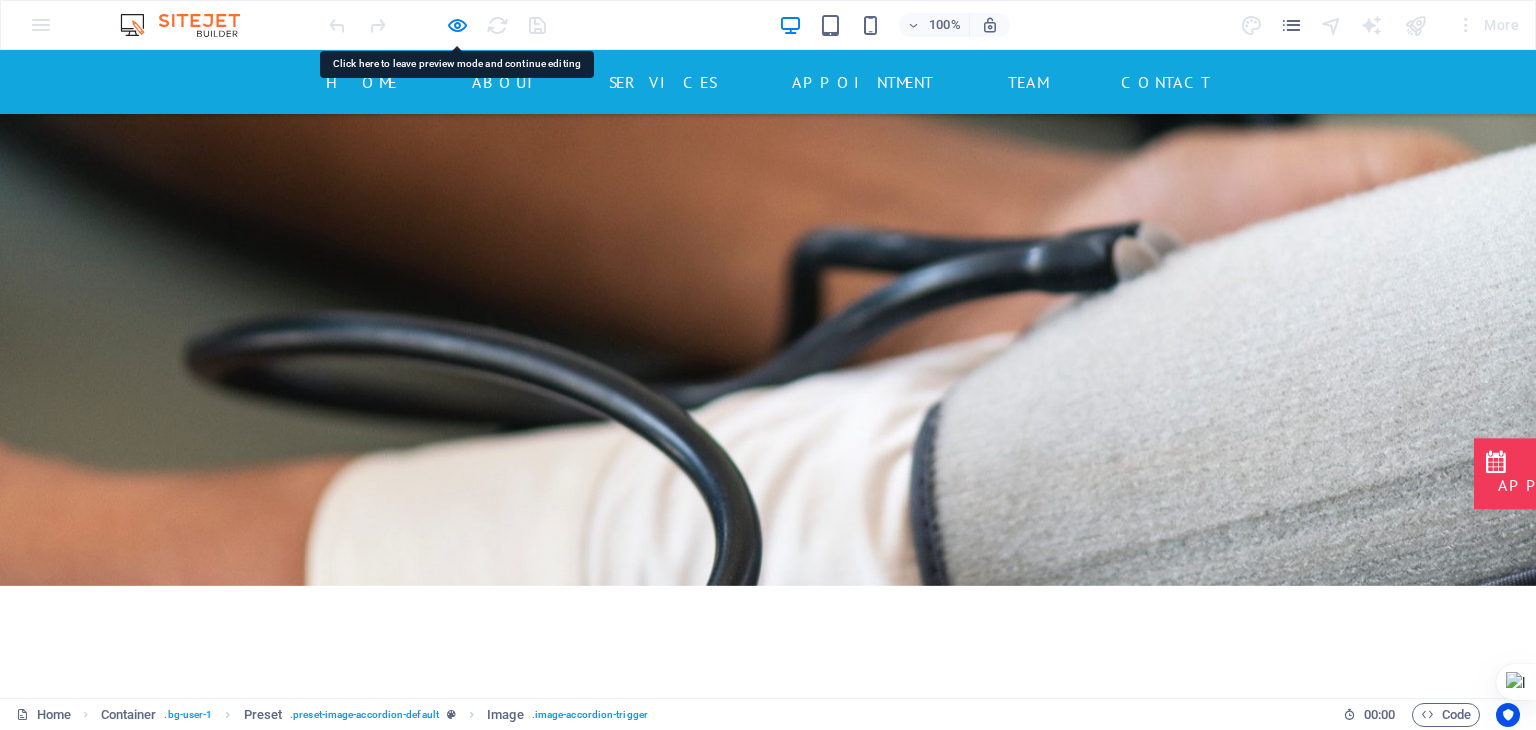 click at bounding box center [768, 12877] 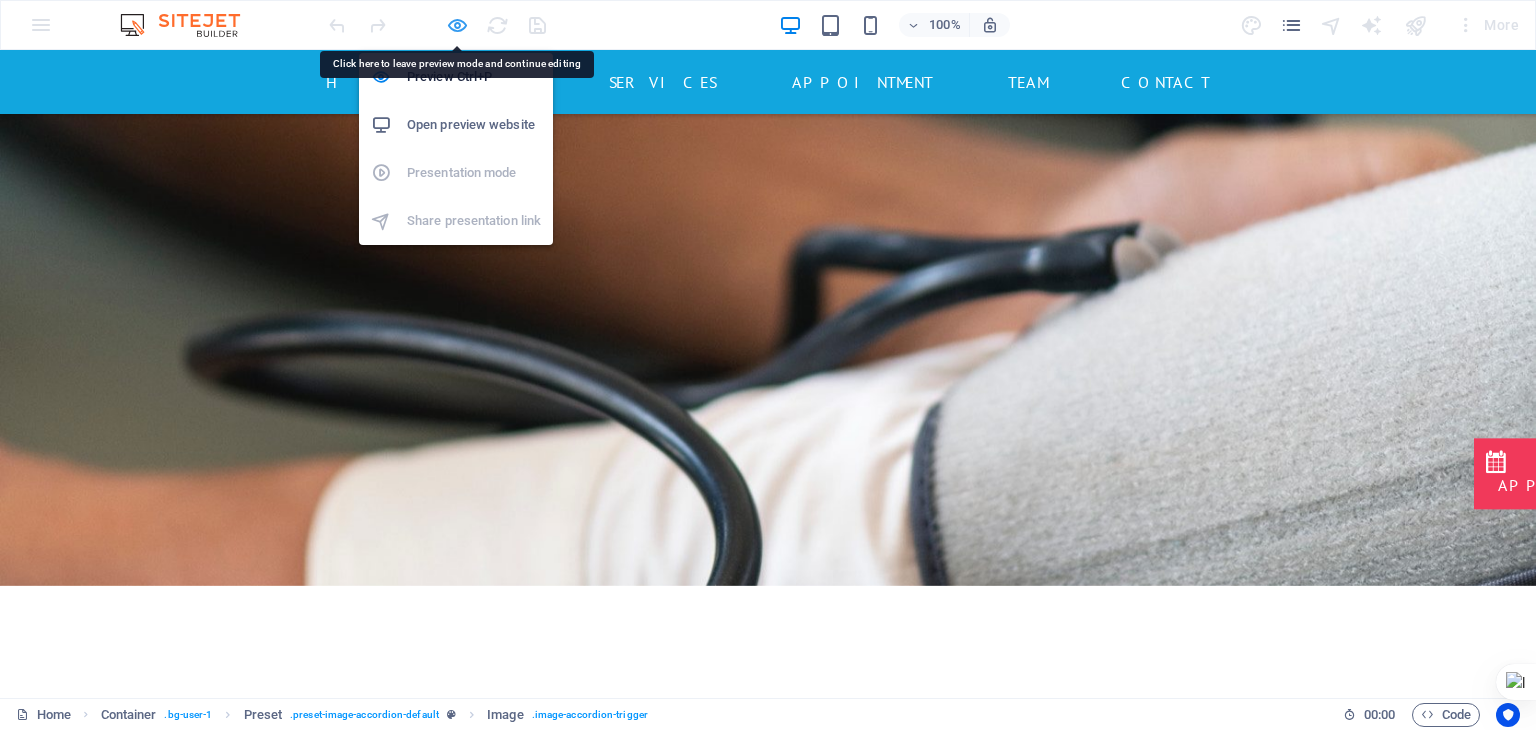 click at bounding box center (457, 25) 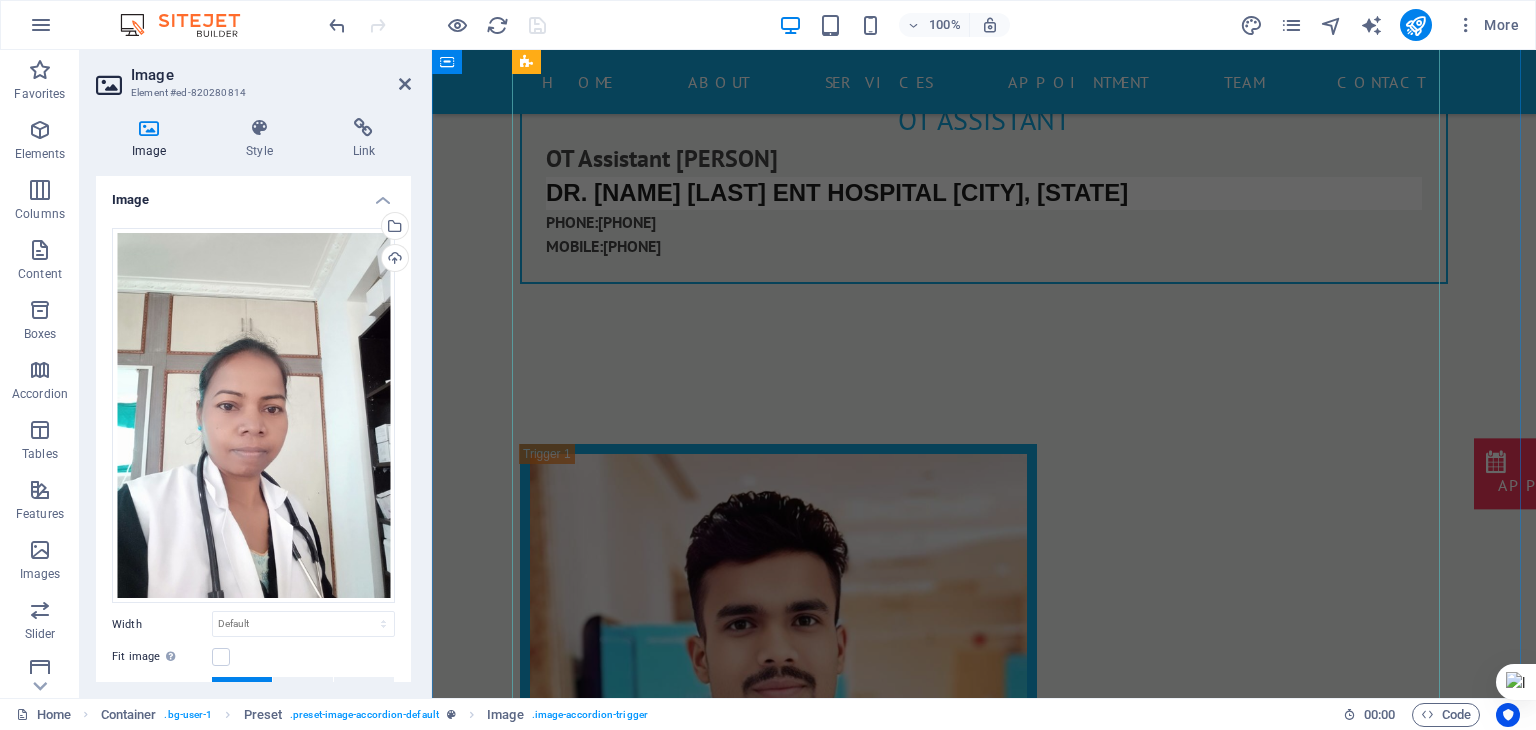 scroll, scrollTop: 18441, scrollLeft: 0, axis: vertical 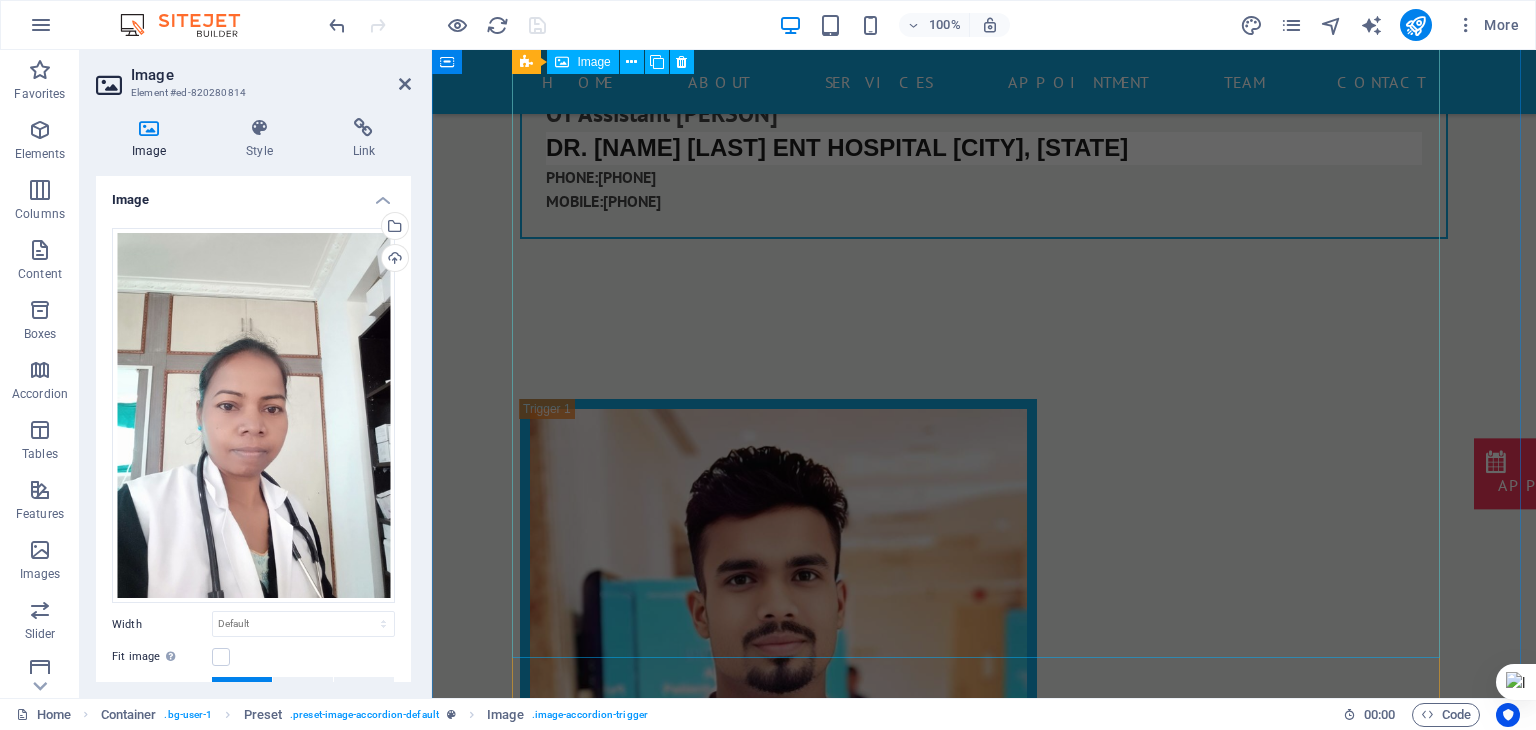 click on "OT ASSISTANT" at bounding box center (984, 2804) 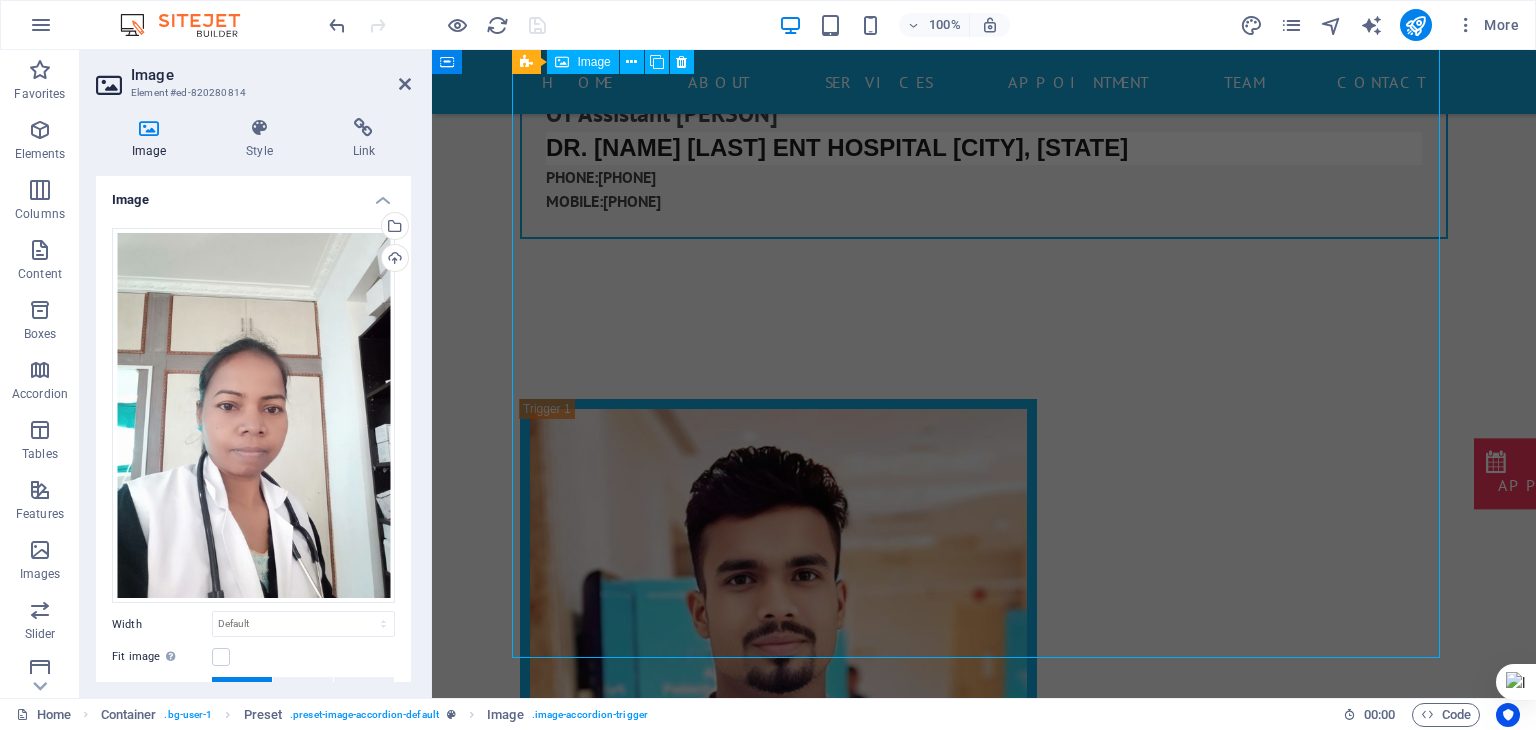 click on "OT ASSISTANT" at bounding box center [984, 2804] 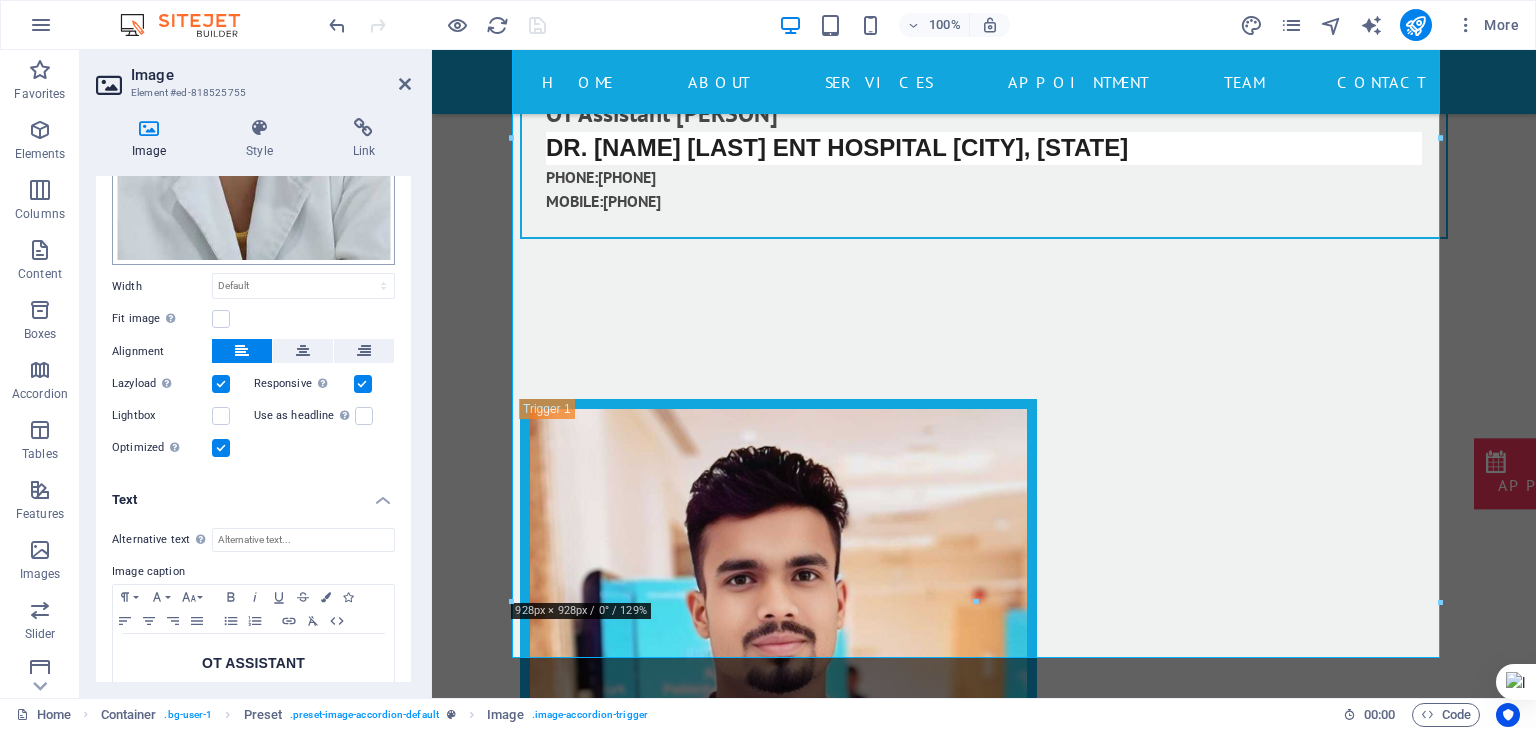 scroll, scrollTop: 584, scrollLeft: 0, axis: vertical 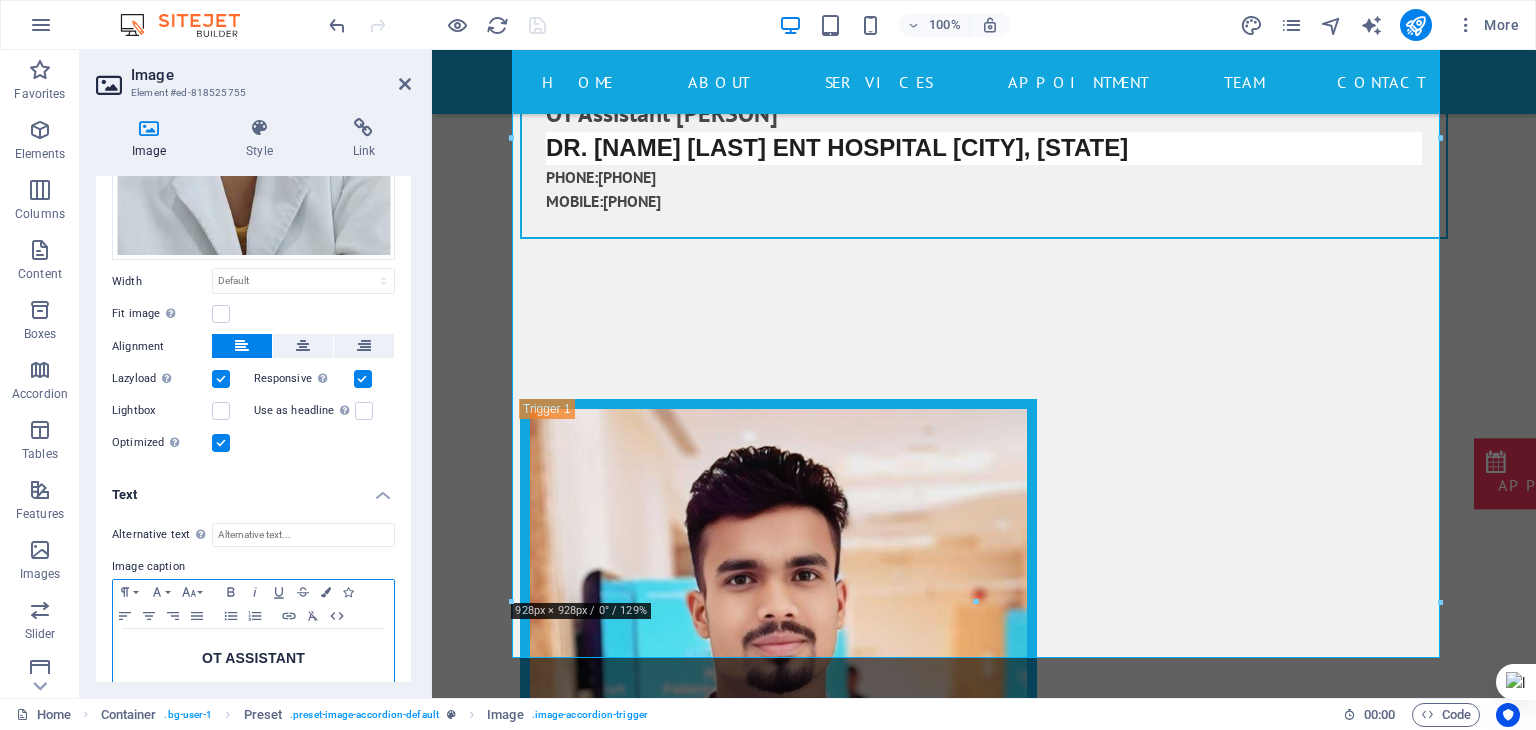 click on "OT ASSISTANT" at bounding box center [253, 658] 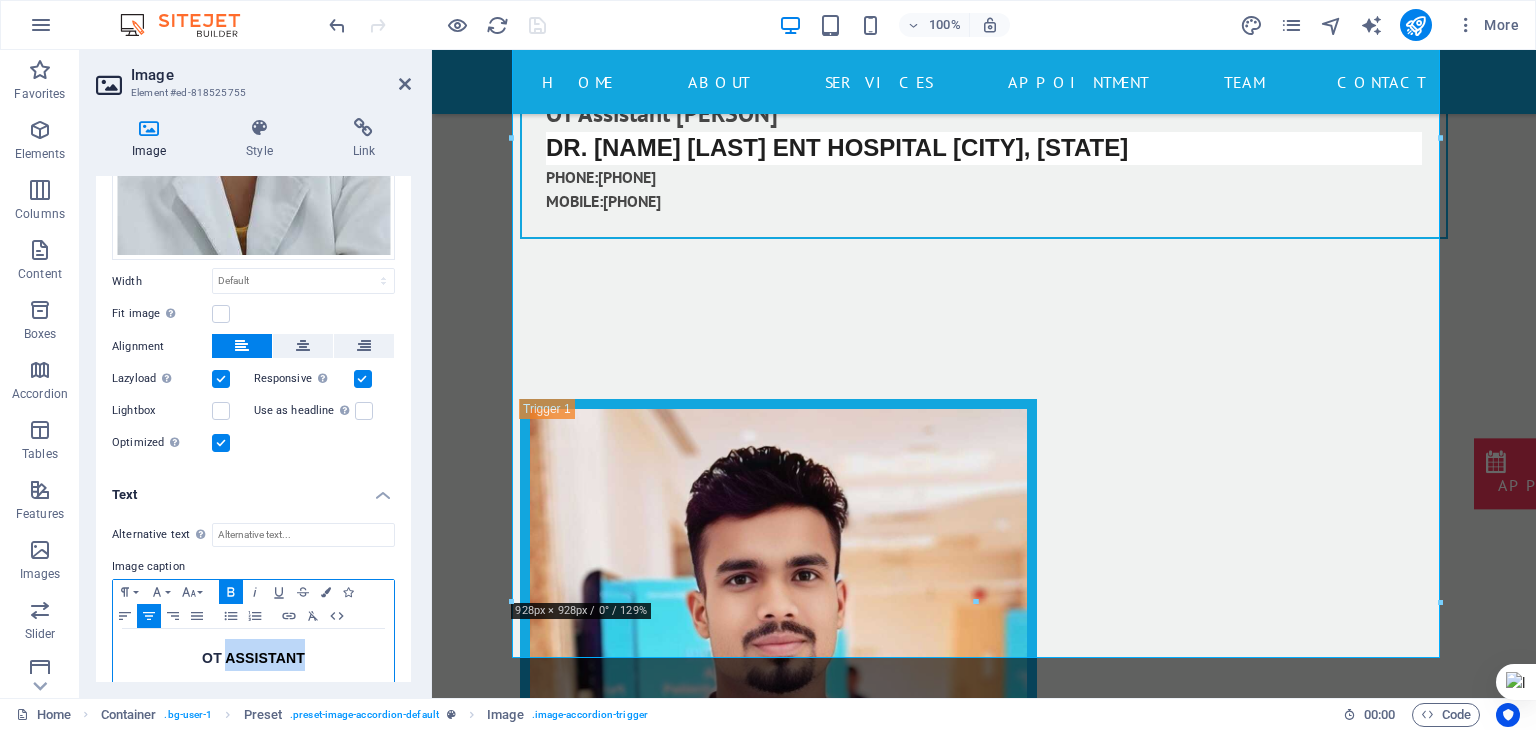 click on "OT ASSISTANT" at bounding box center [253, 658] 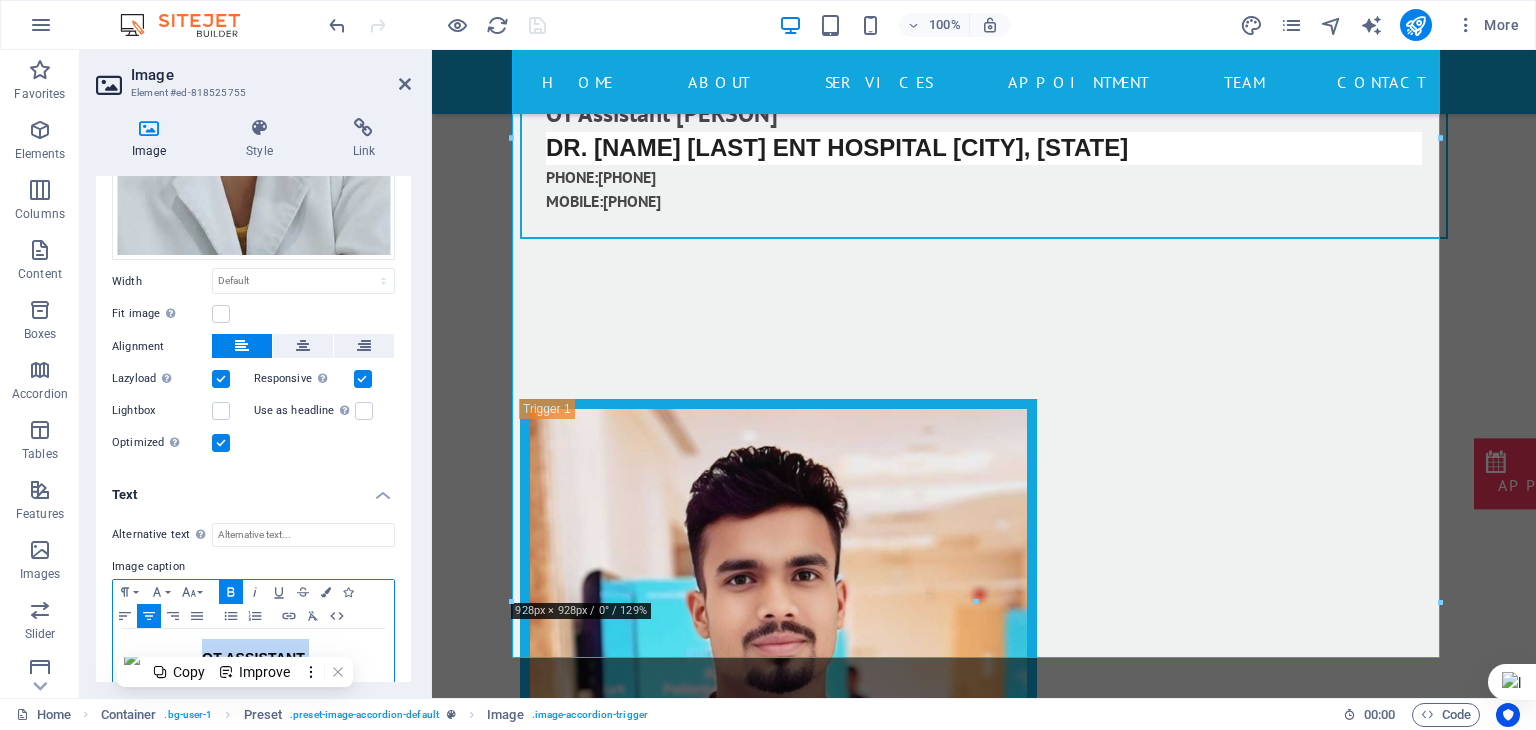 click on "OT ASSISTANT" at bounding box center (253, 658) 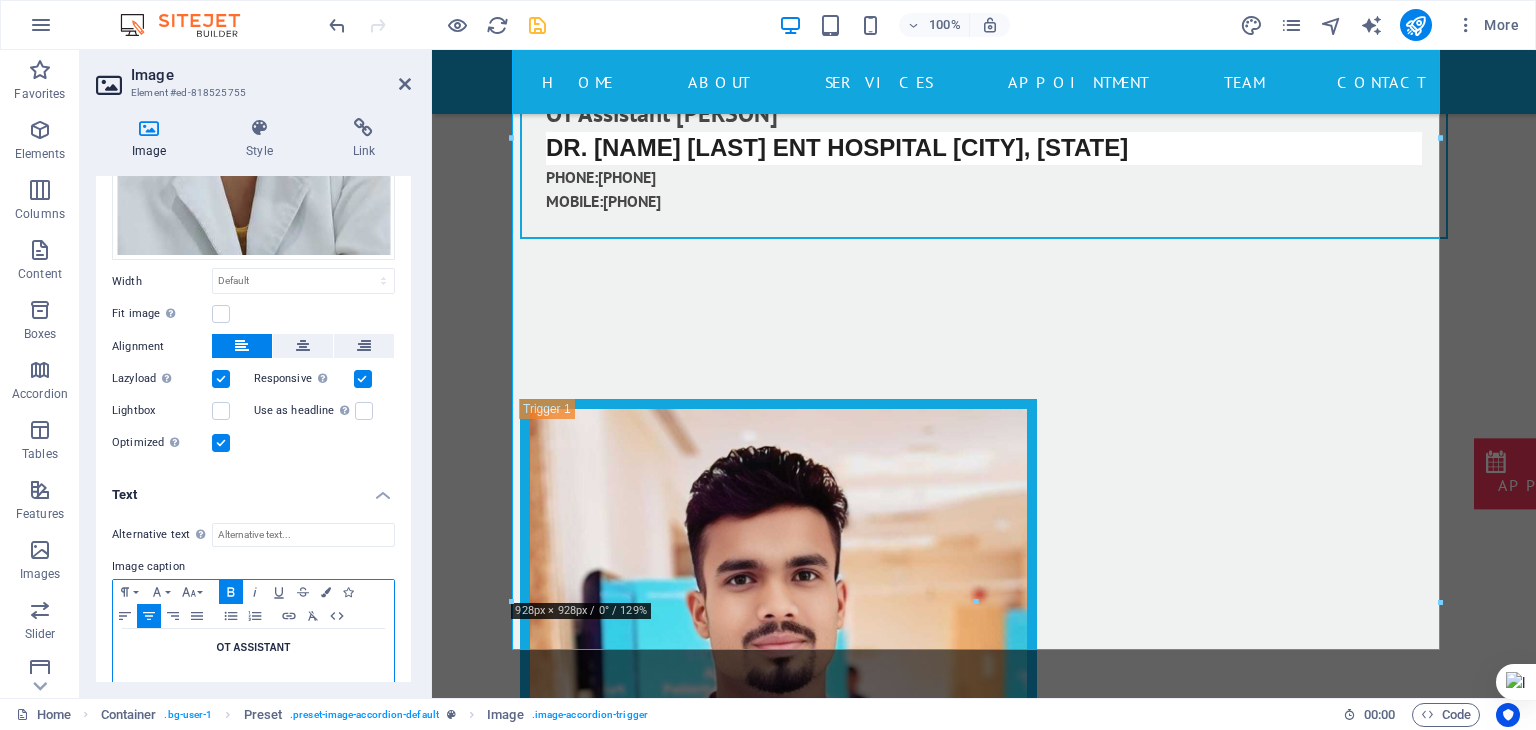click on "​" at bounding box center [253, 675] 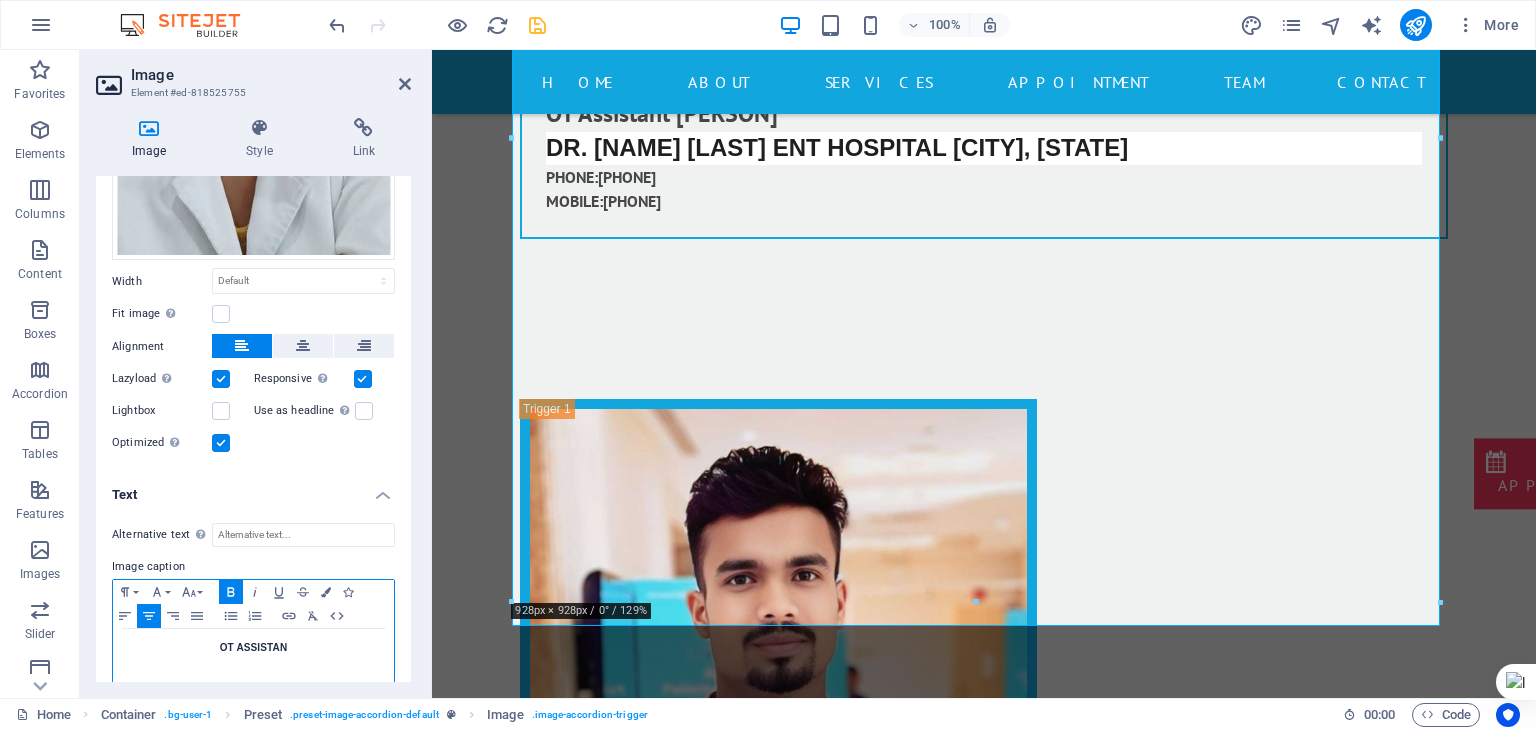 type 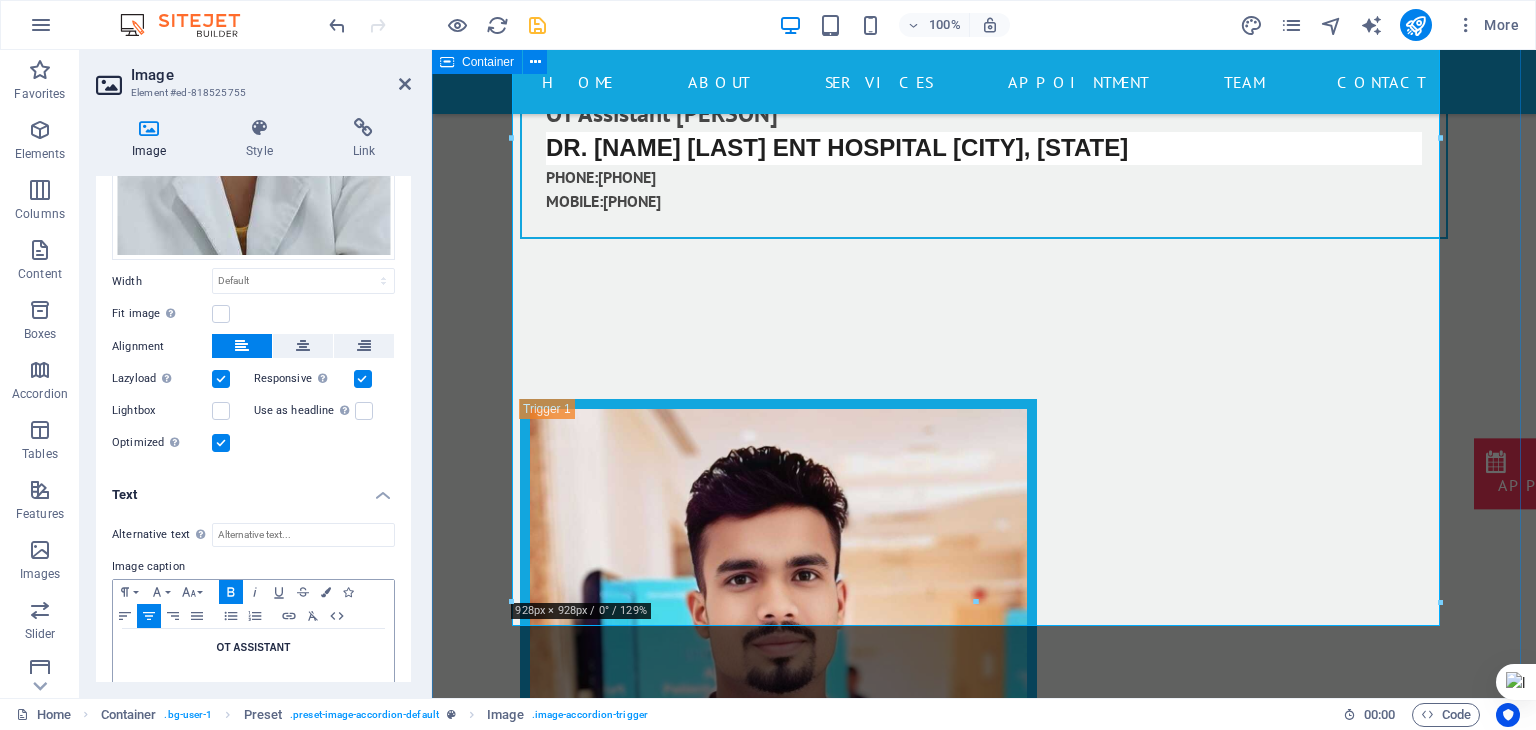 click on "data entry [PERSON] our Doctor [PERSON] data eentry.   DR. ABHISHEK KUMAR RAMADHIN ENT HOSPITAL [CITY], [STATE] PHONE:  [PHONE] MOBILE:  [PHONE] OT ASSISTANT OT ASSISTANT PHONE:  [PHONE] MOBILE:  [PHONE] OT ASSISTANT OT ASSISTANT OT ASSISTANT PHONE:  [PHONE] MOBILE:  [PHONE]" at bounding box center (984, 1936) 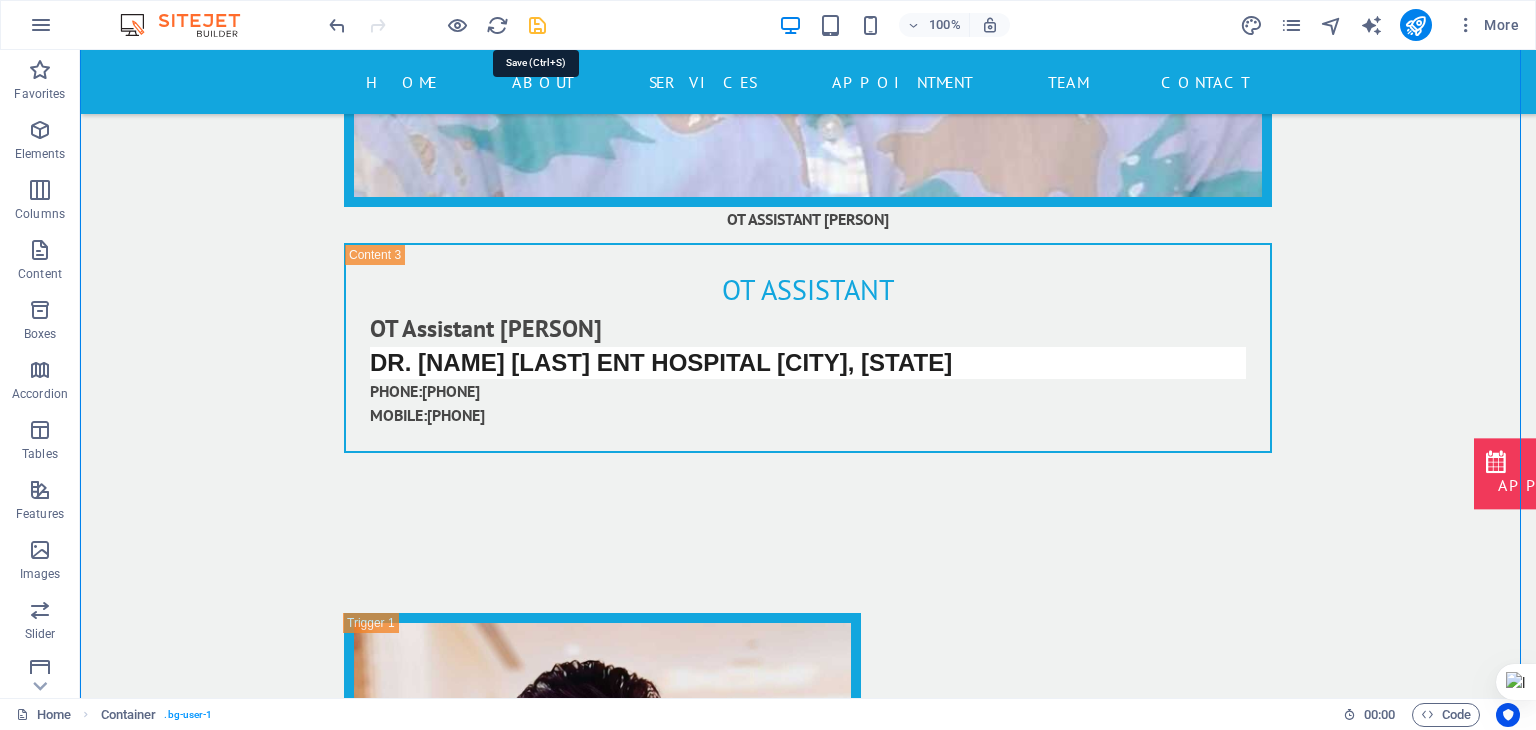 click at bounding box center [537, 25] 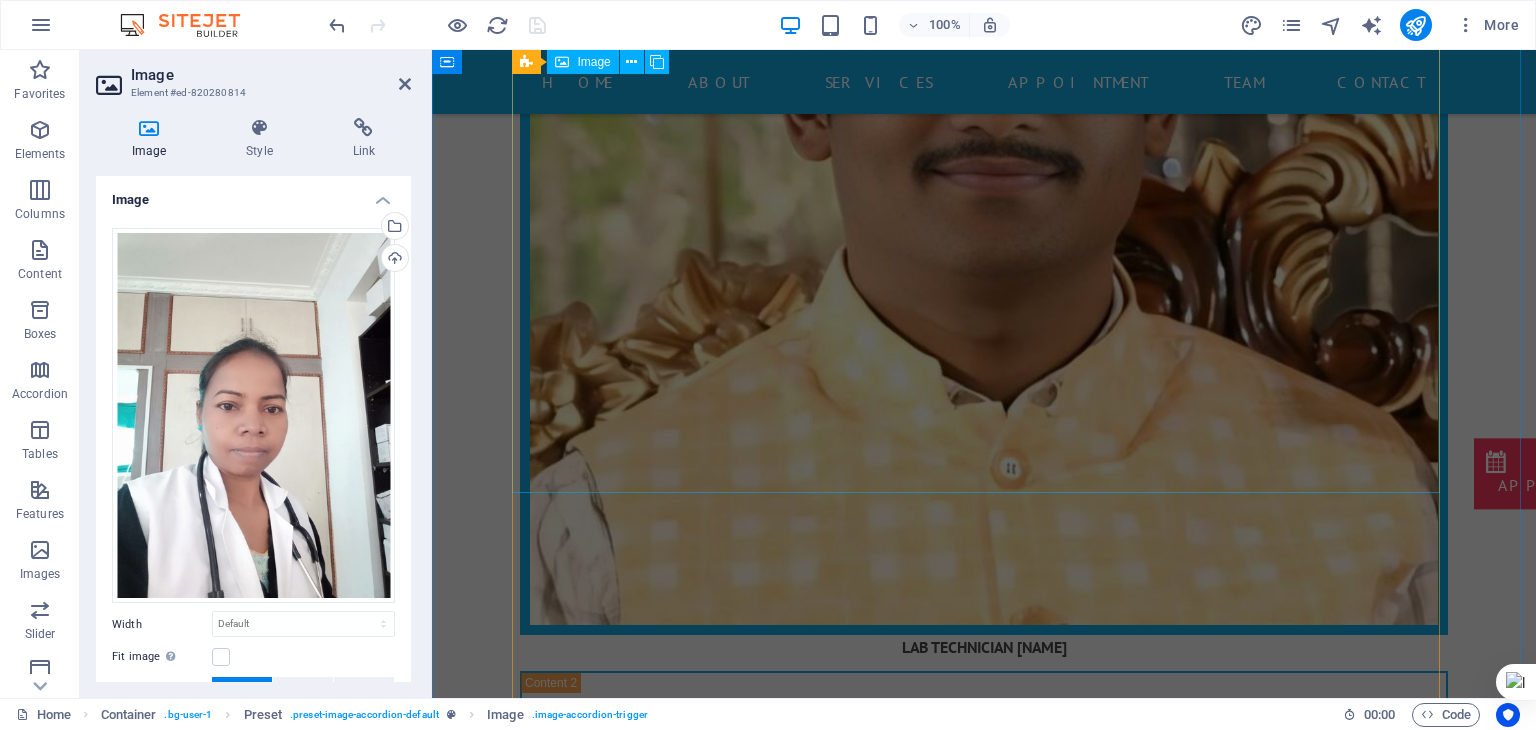 scroll, scrollTop: 12828, scrollLeft: 0, axis: vertical 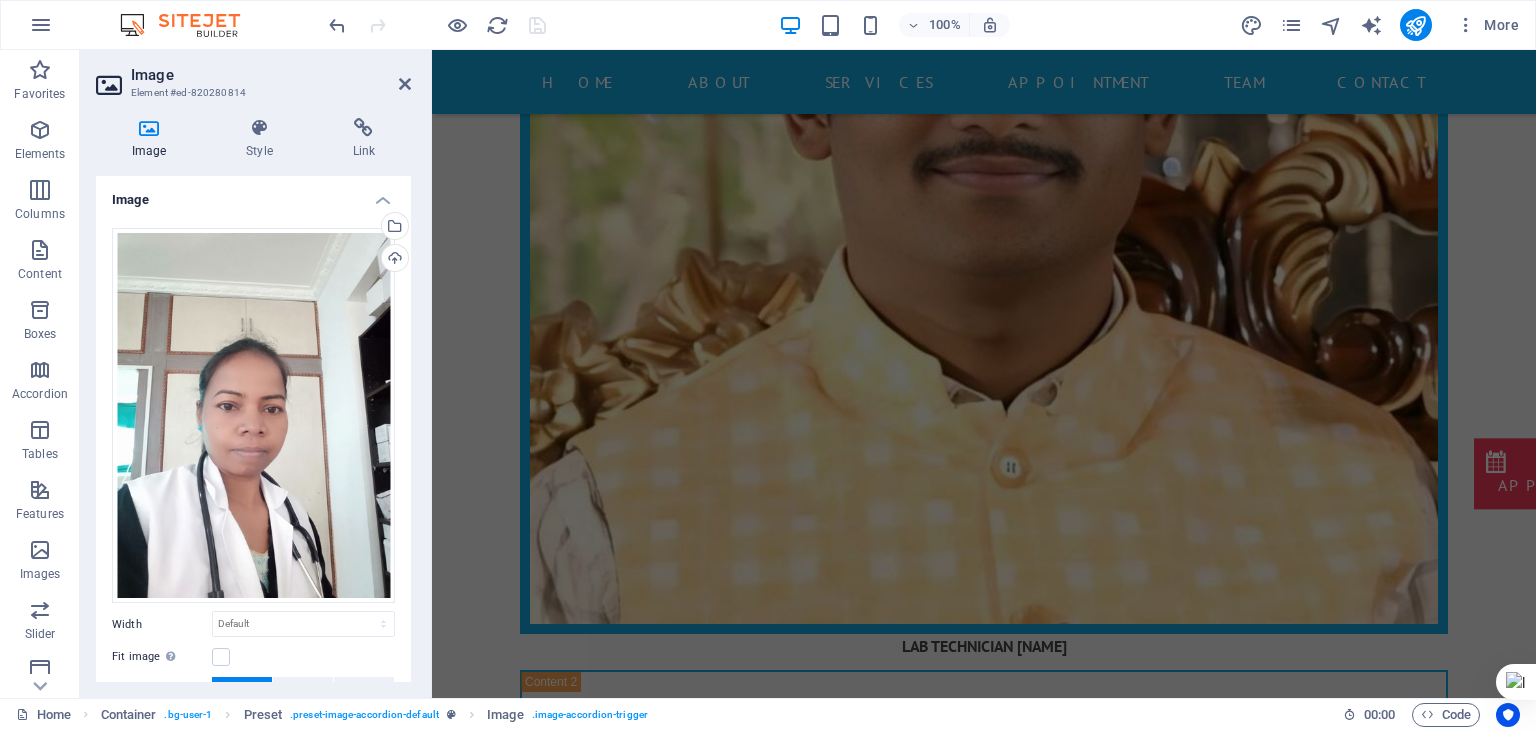 click at bounding box center [437, 25] 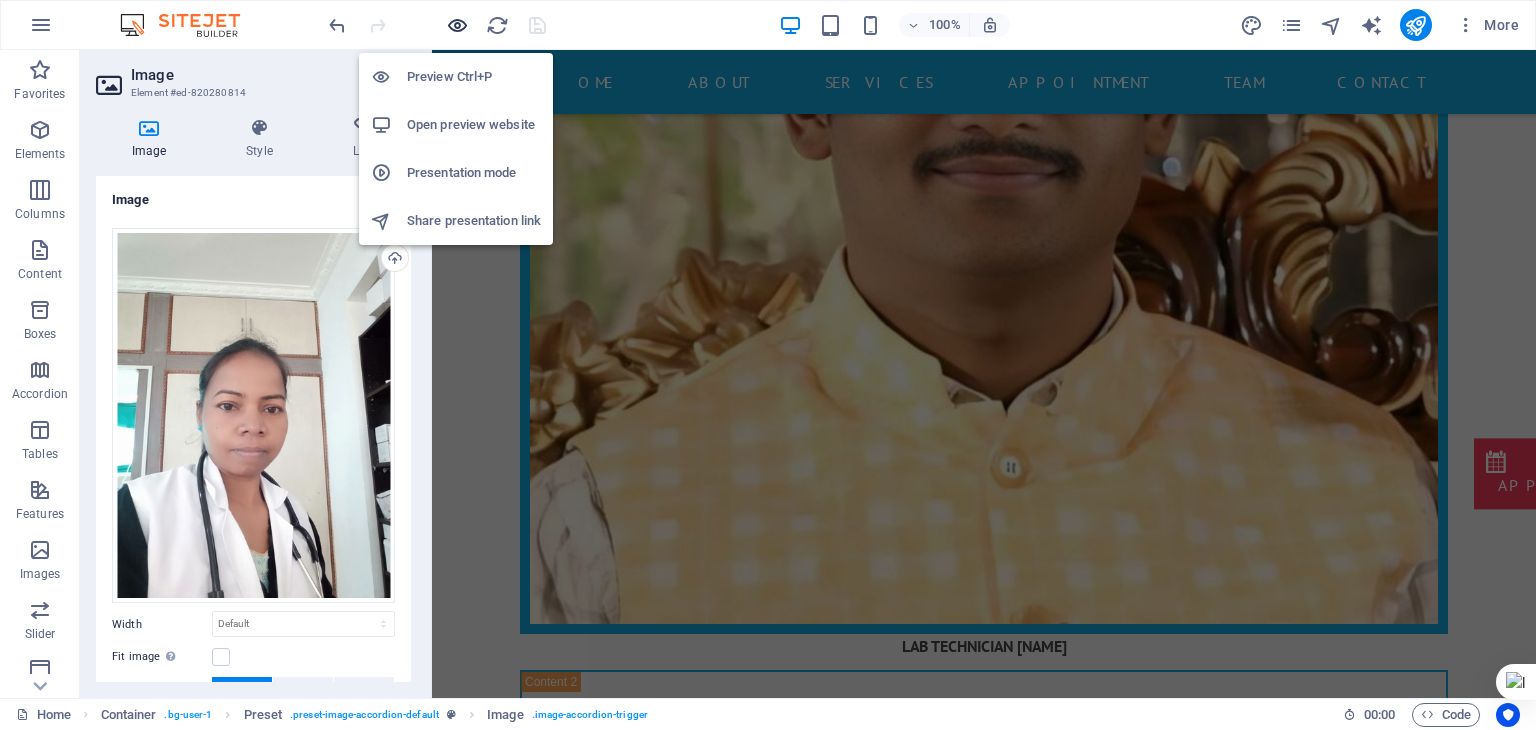 click at bounding box center [457, 25] 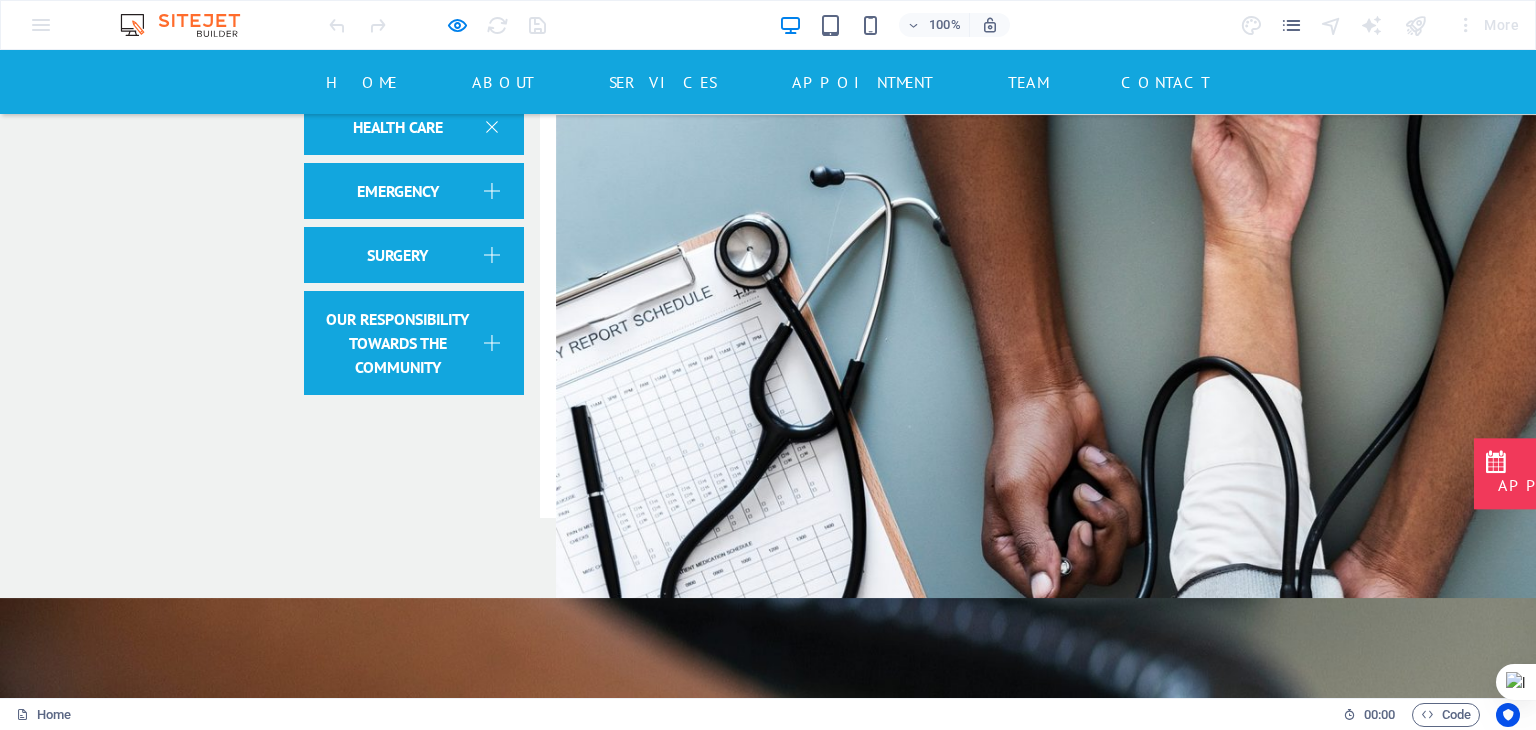 scroll, scrollTop: 3930, scrollLeft: 0, axis: vertical 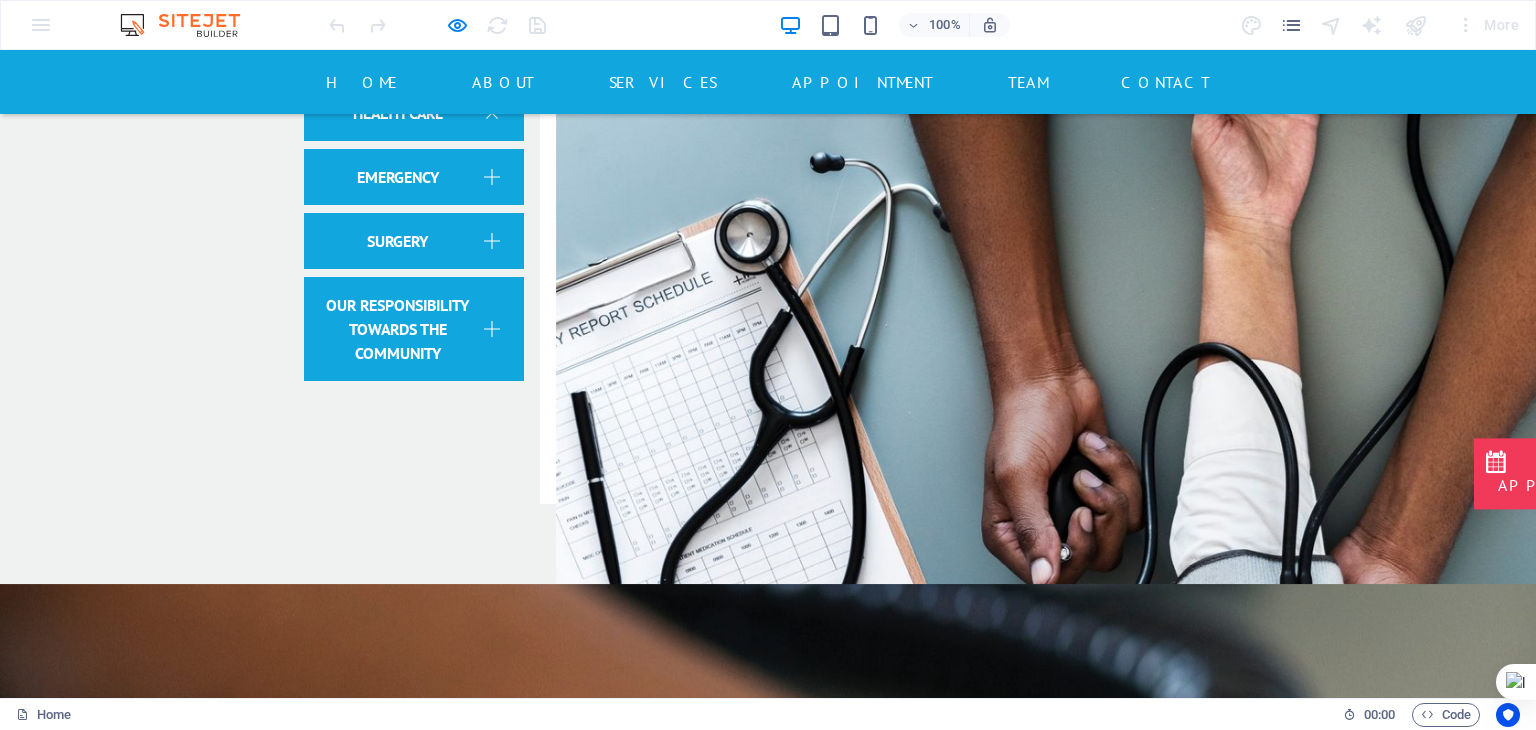 click at bounding box center [755, 8941] 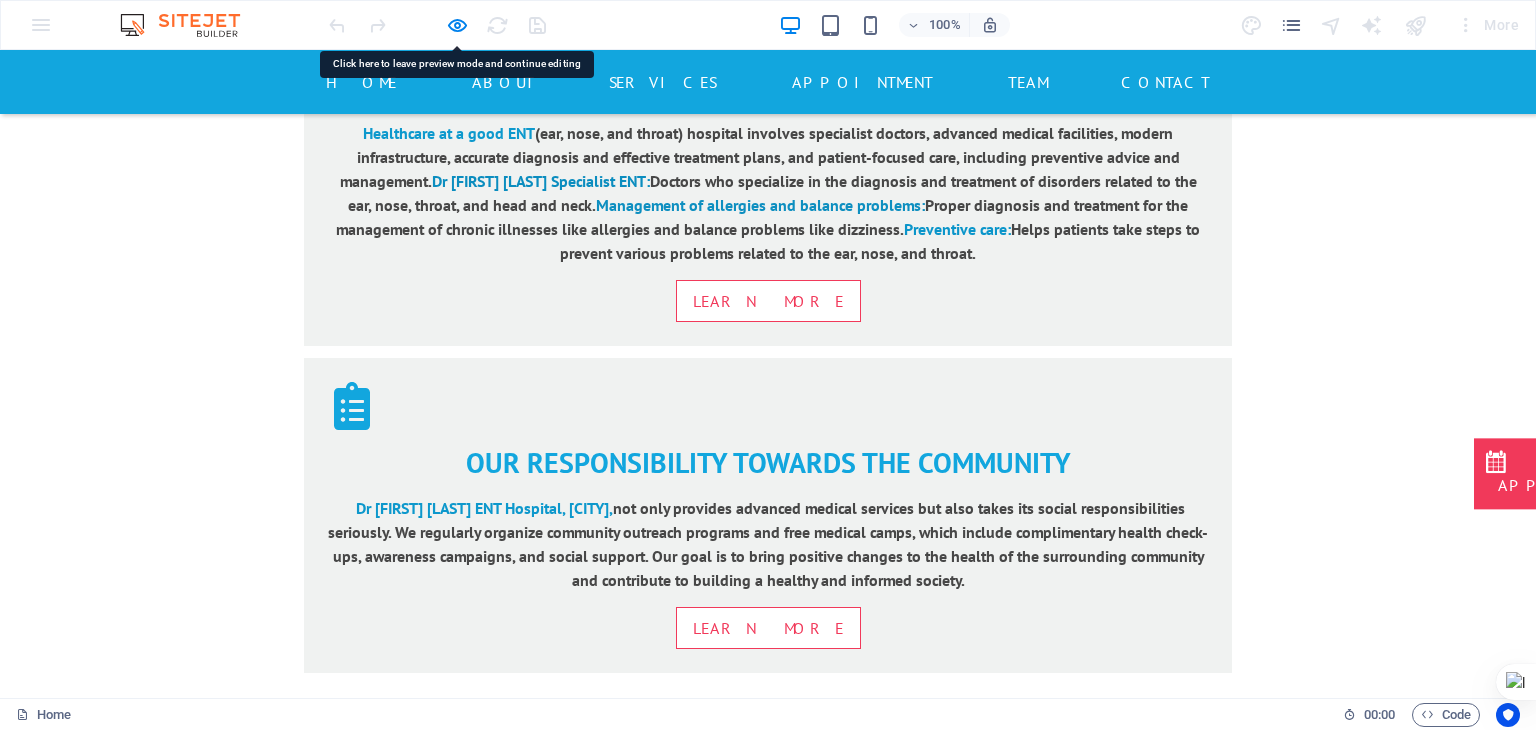 scroll, scrollTop: 3128, scrollLeft: 0, axis: vertical 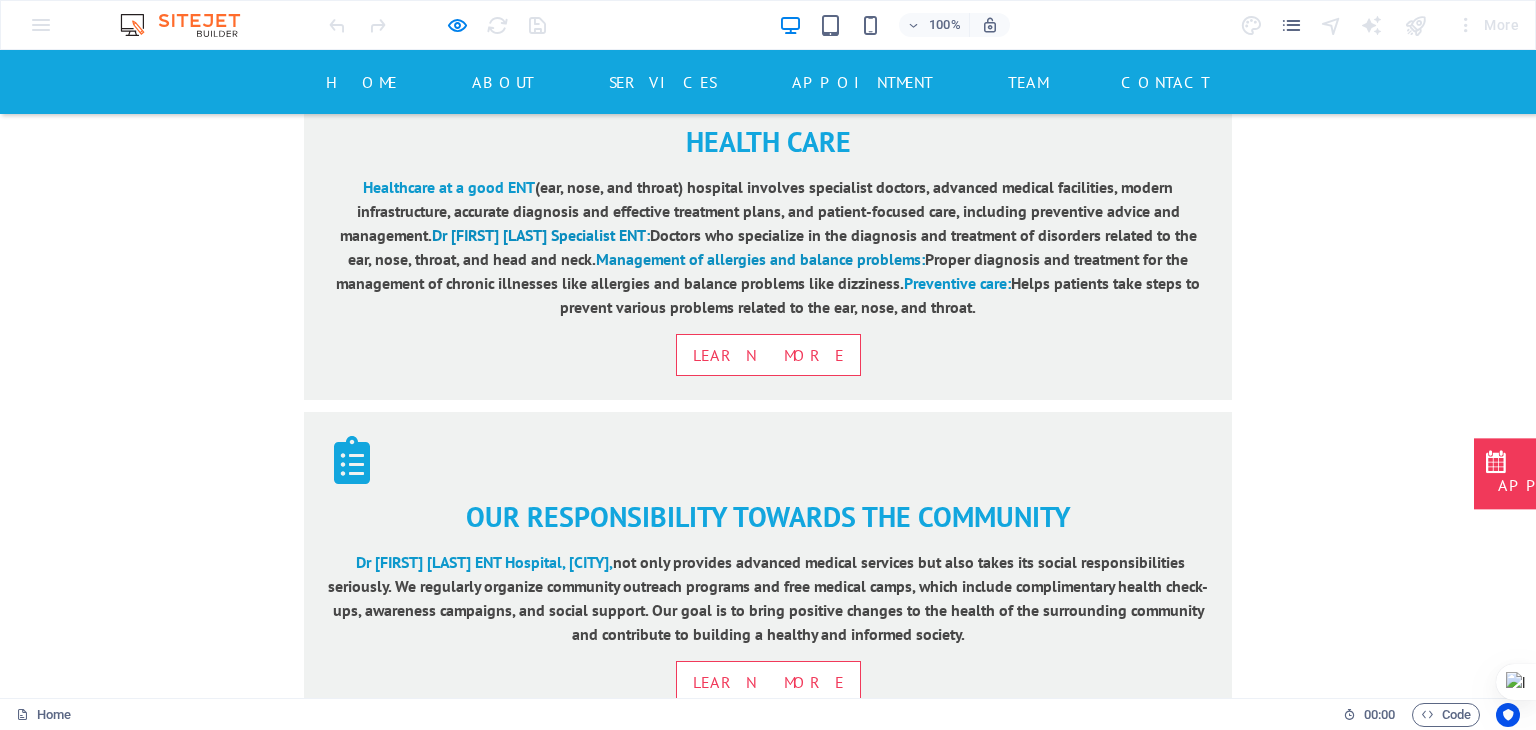 click on "Doctor [NAME] [LAST]." at bounding box center (768, 3677) 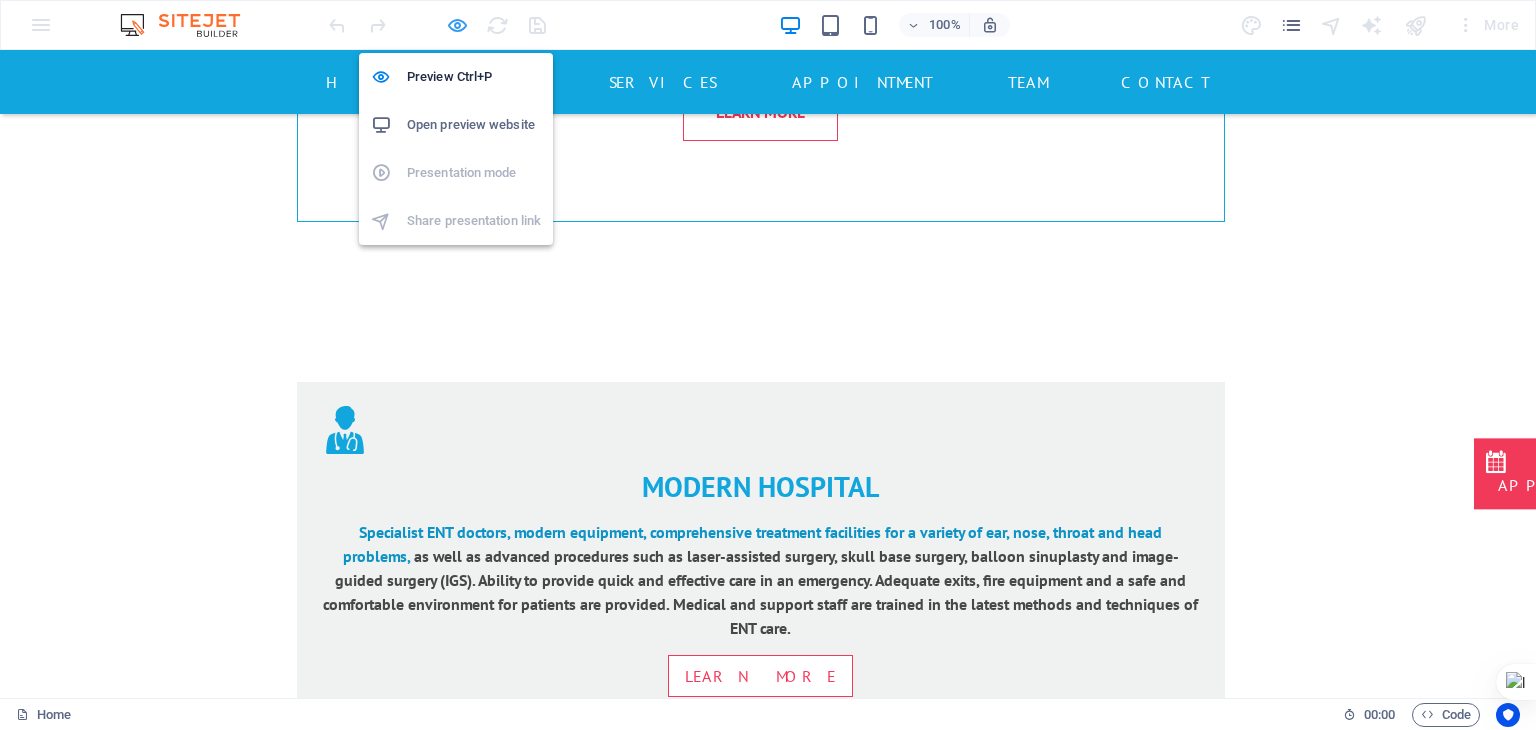 click at bounding box center (457, 25) 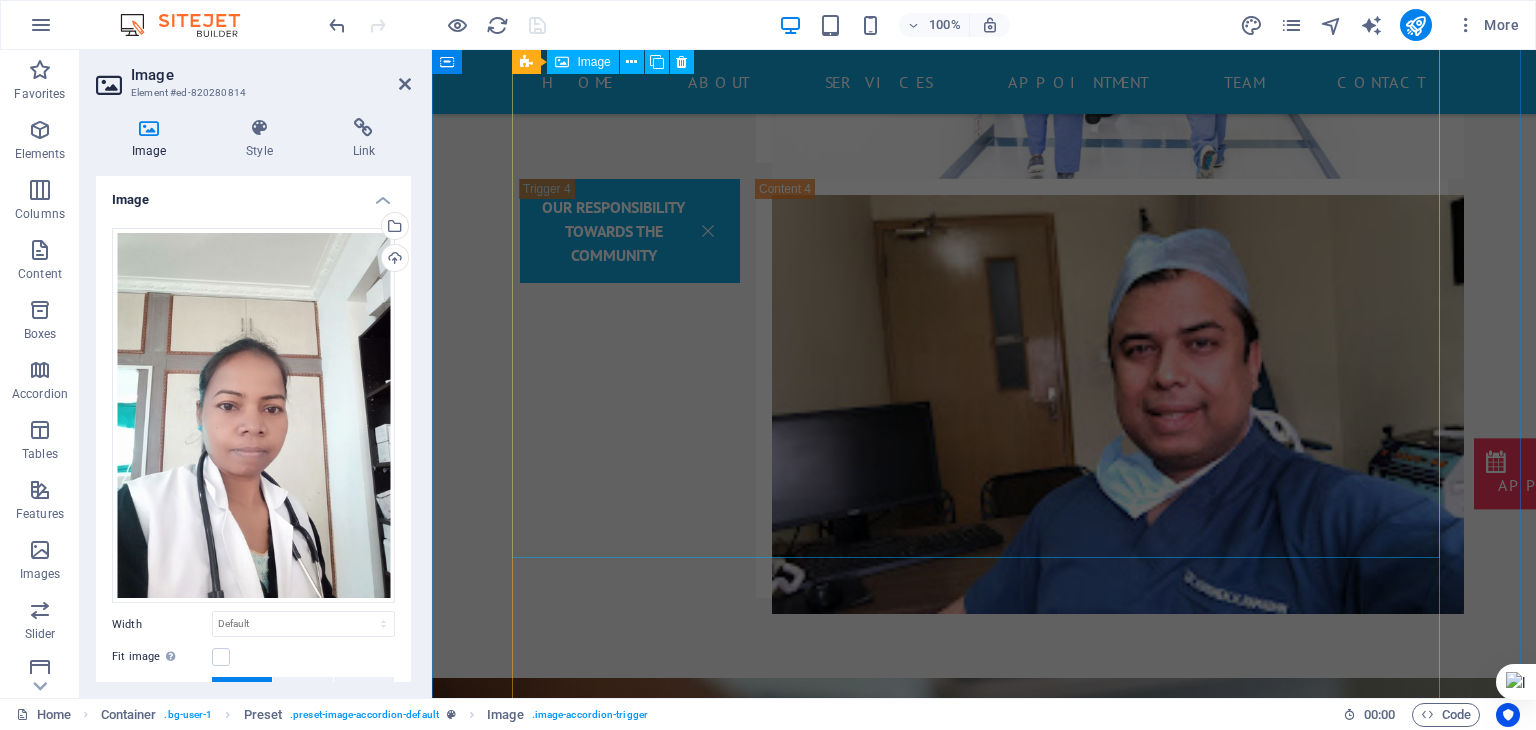 scroll, scrollTop: 4988, scrollLeft: 0, axis: vertical 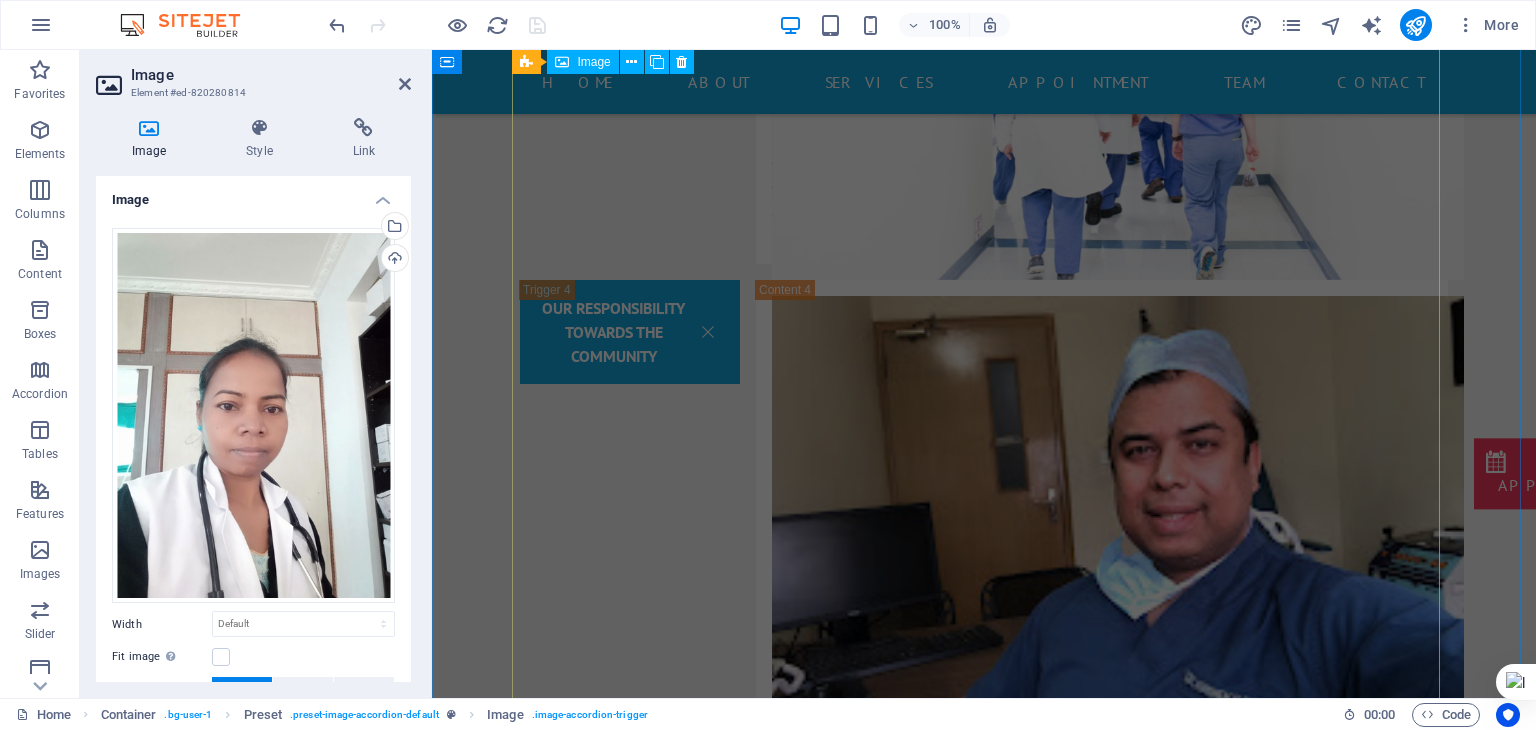 click on "Doctor [NAME] [LAST] Doctor [NAME] [LAST]" at bounding box center [984, 3071] 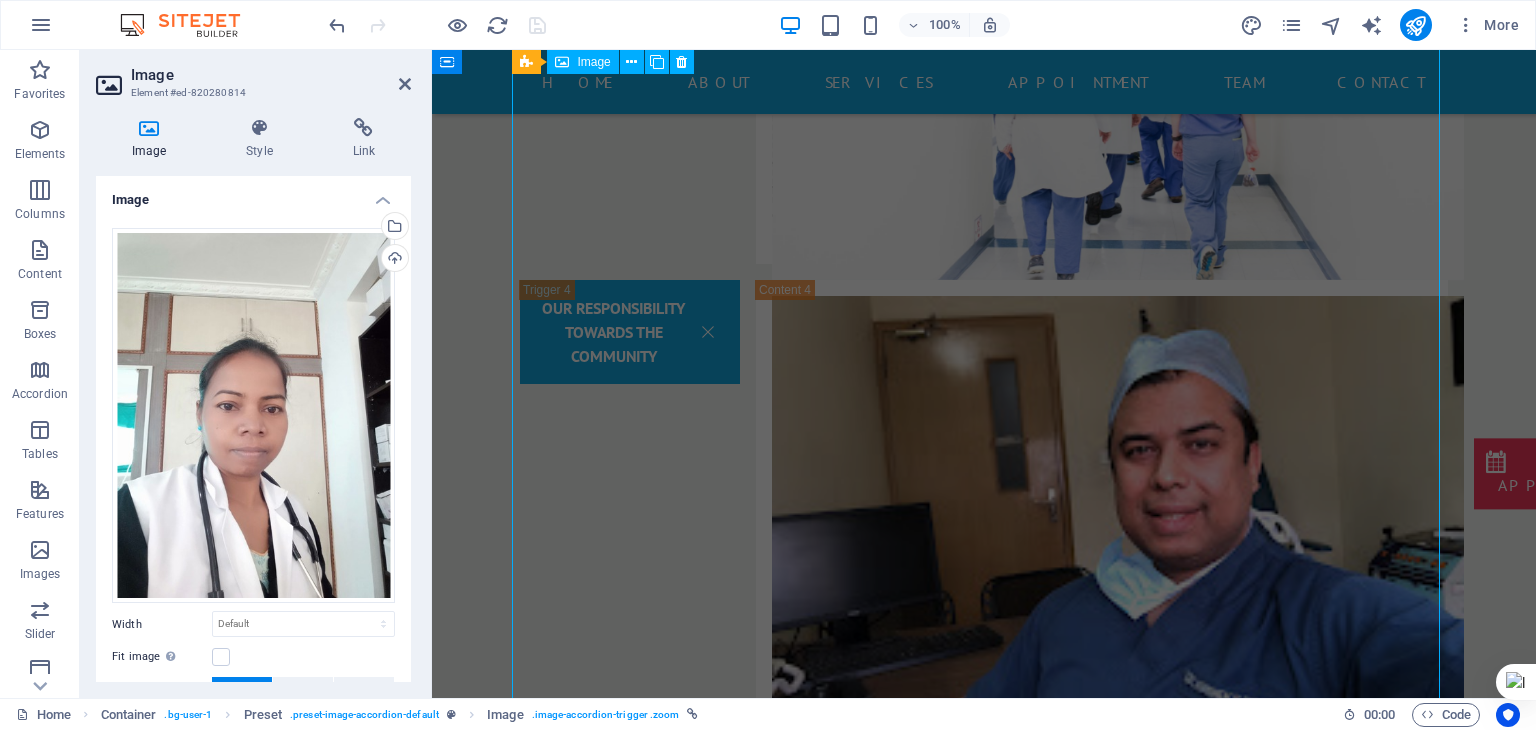 click on "Doctor [NAME] [LAST] Doctor [NAME] [LAST]" at bounding box center (984, 3071) 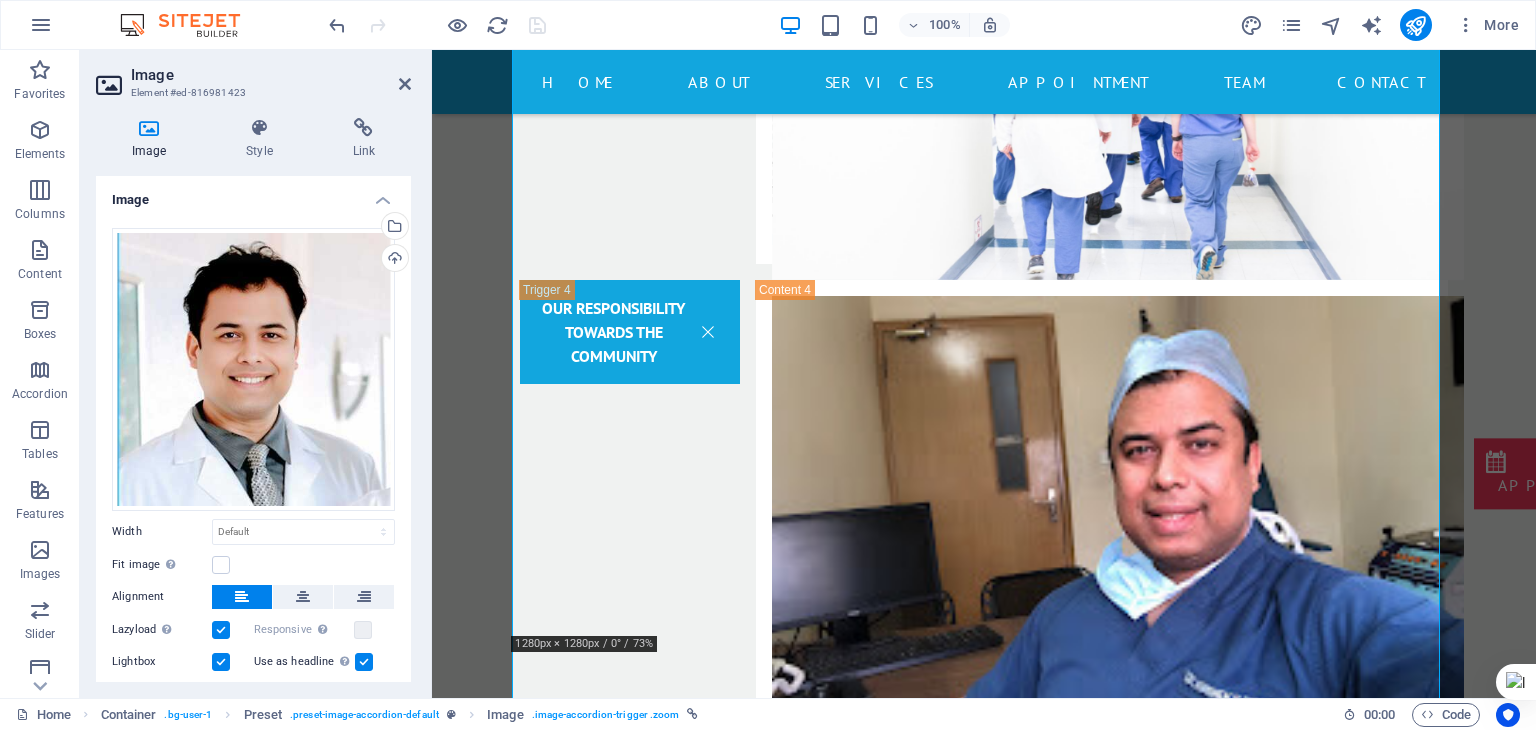 scroll, scrollTop: 83, scrollLeft: 0, axis: vertical 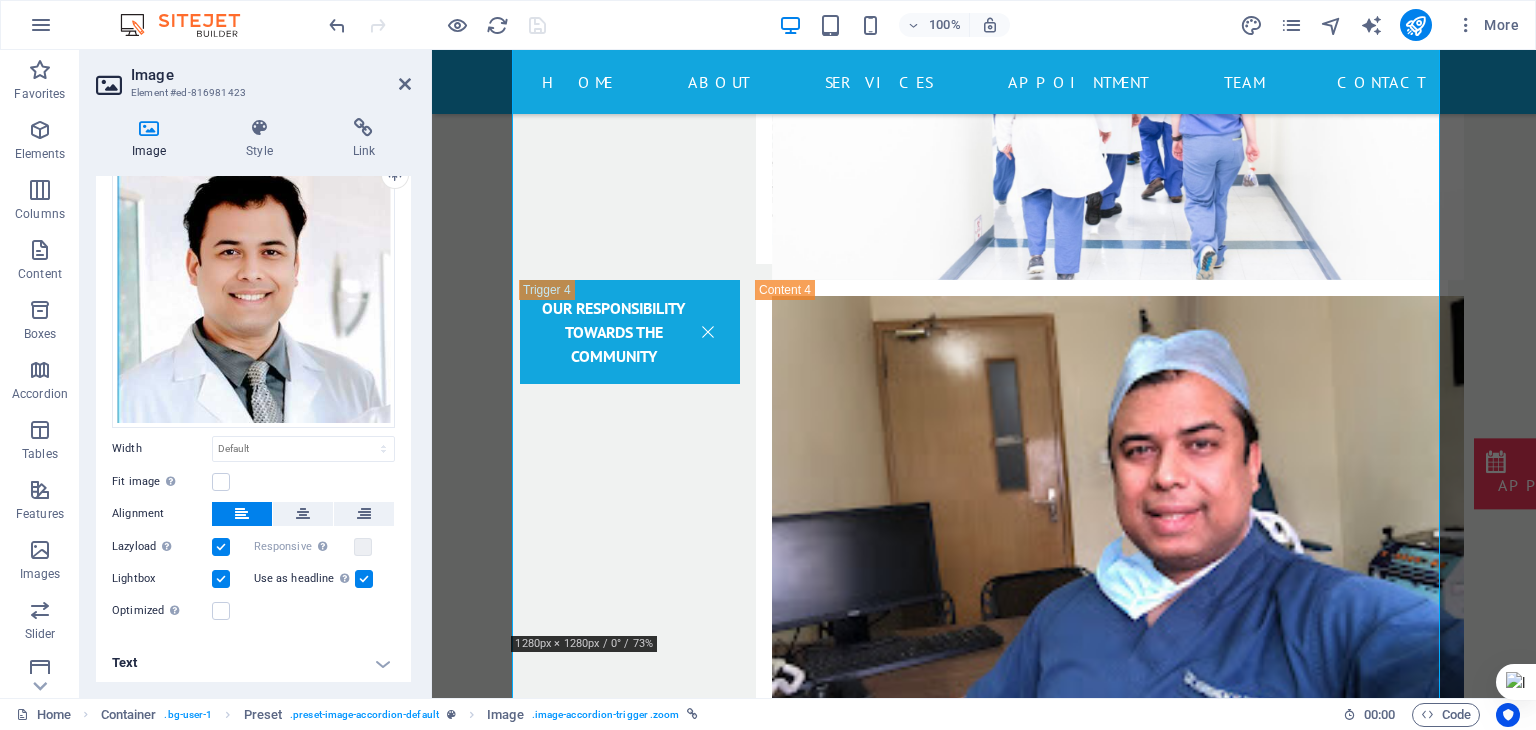 click on "Text" at bounding box center (253, 663) 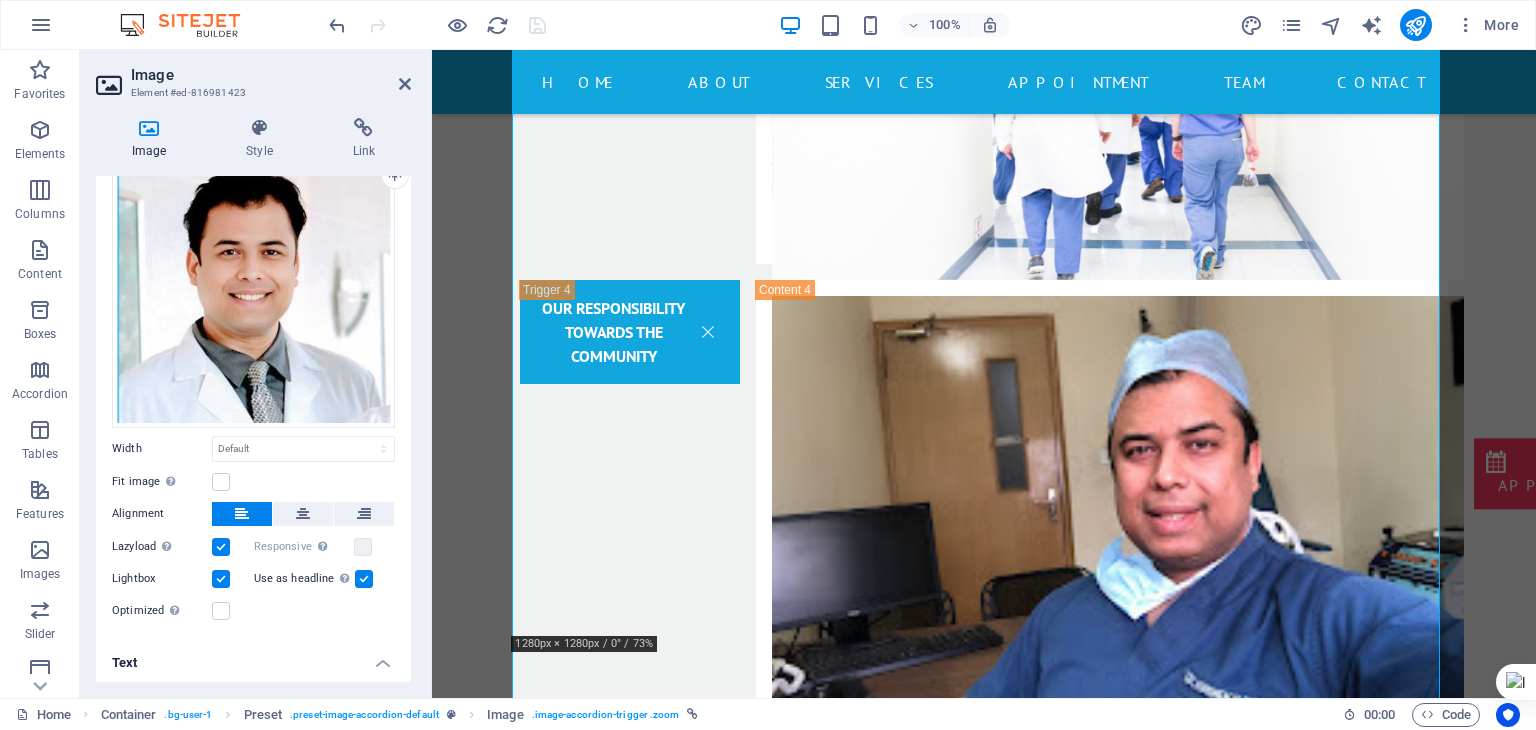 scroll, scrollTop: 271, scrollLeft: 0, axis: vertical 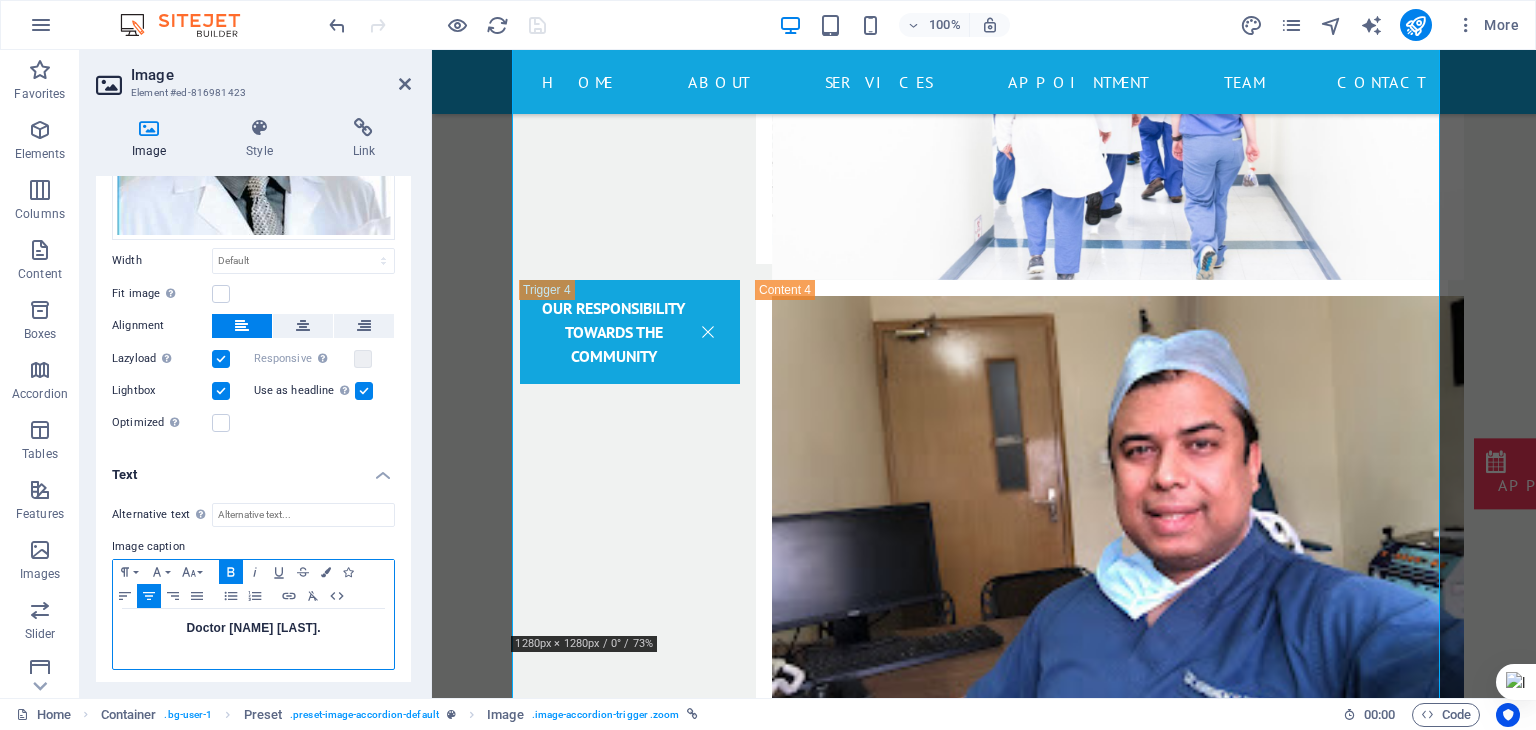 click on "Doctor [NAME] [LAST]." at bounding box center [253, 628] 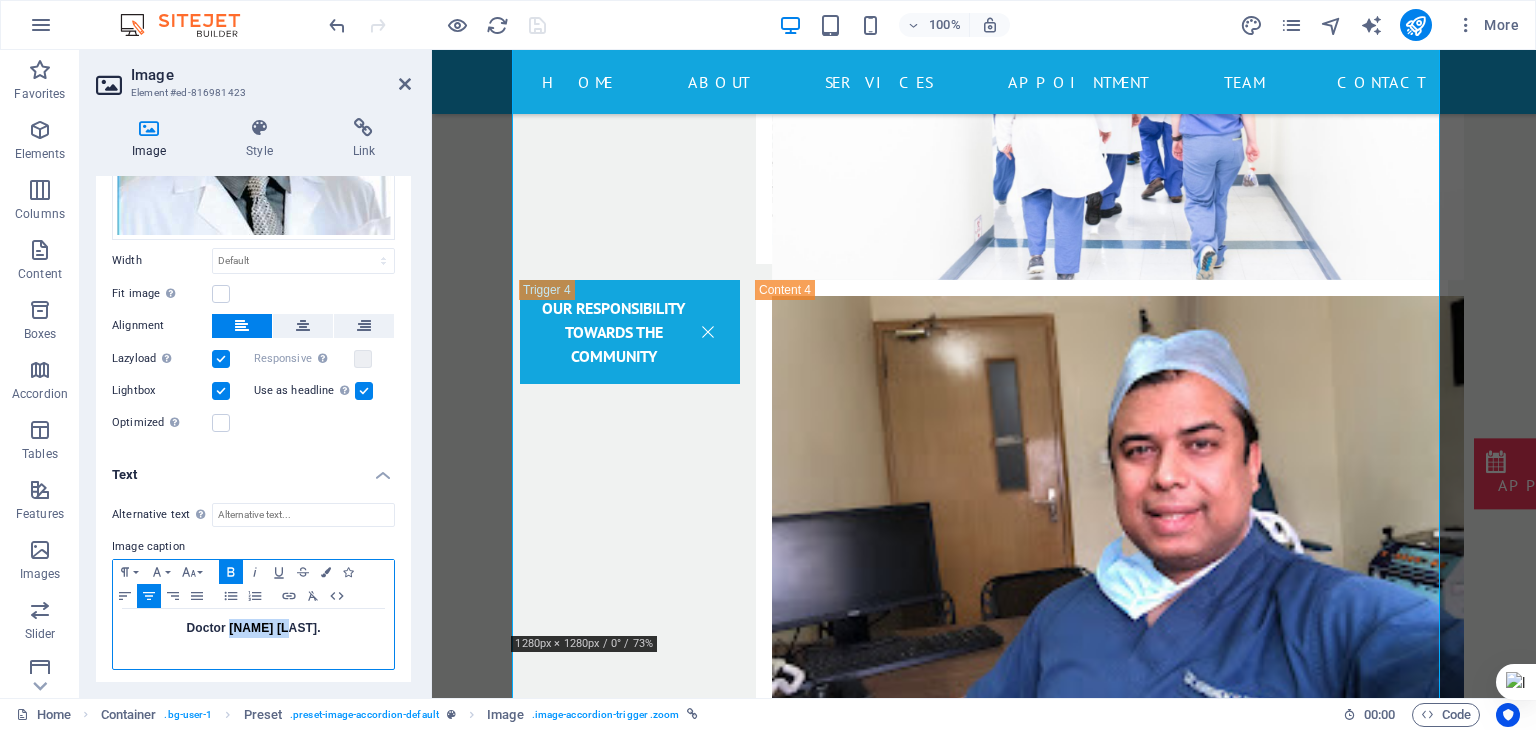 click on "Doctor [NAME] [LAST]." at bounding box center [253, 628] 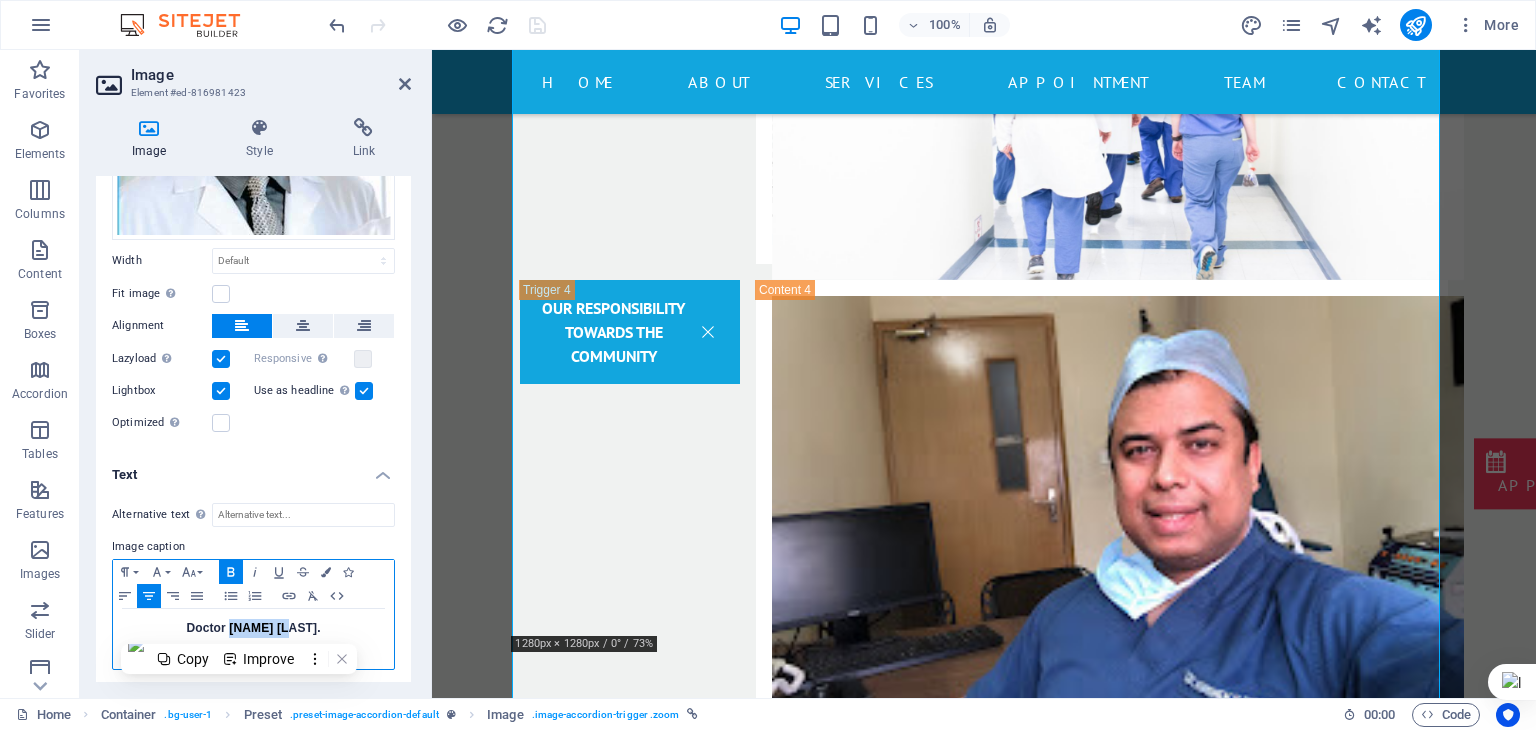 click on "Doctor [NAME] [LAST]." at bounding box center (253, 628) 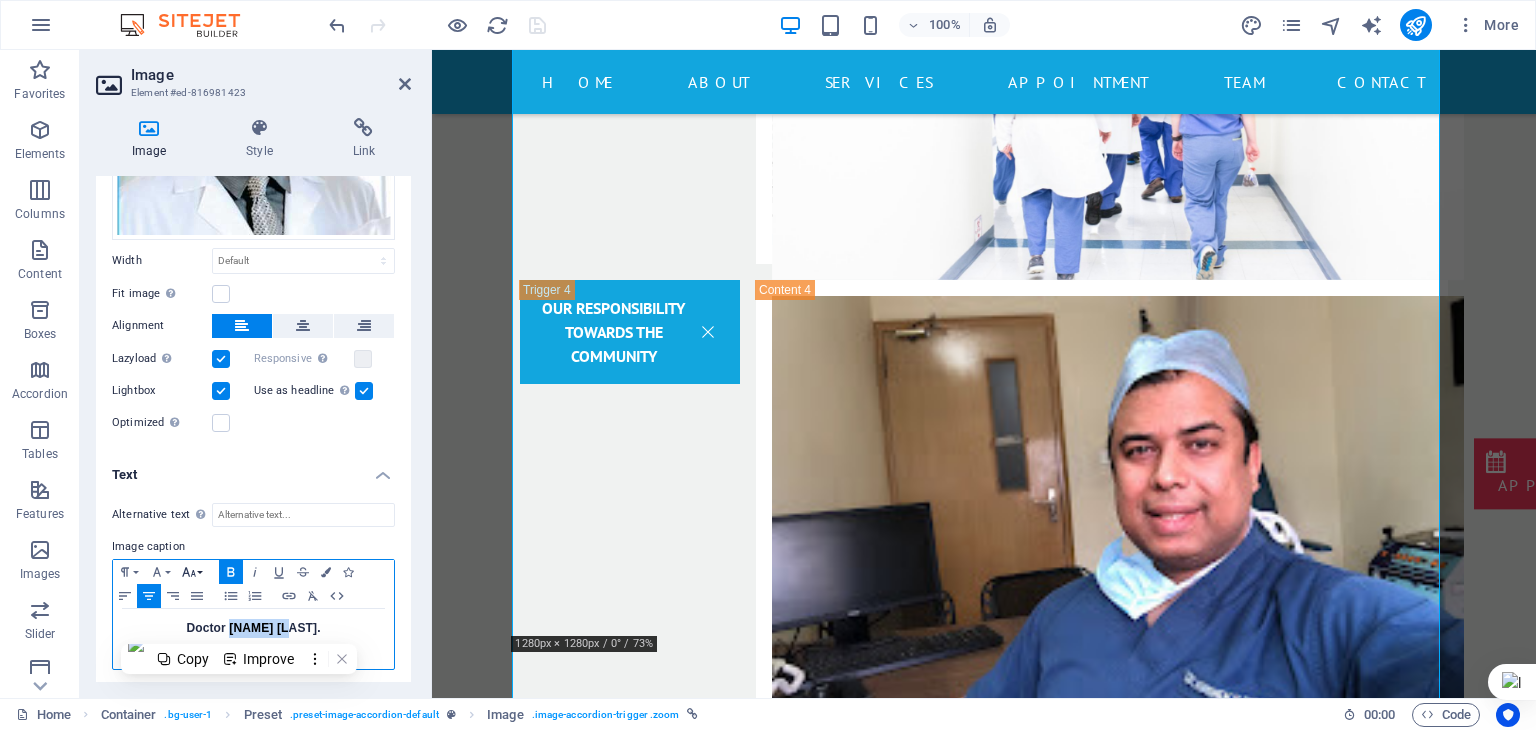 click 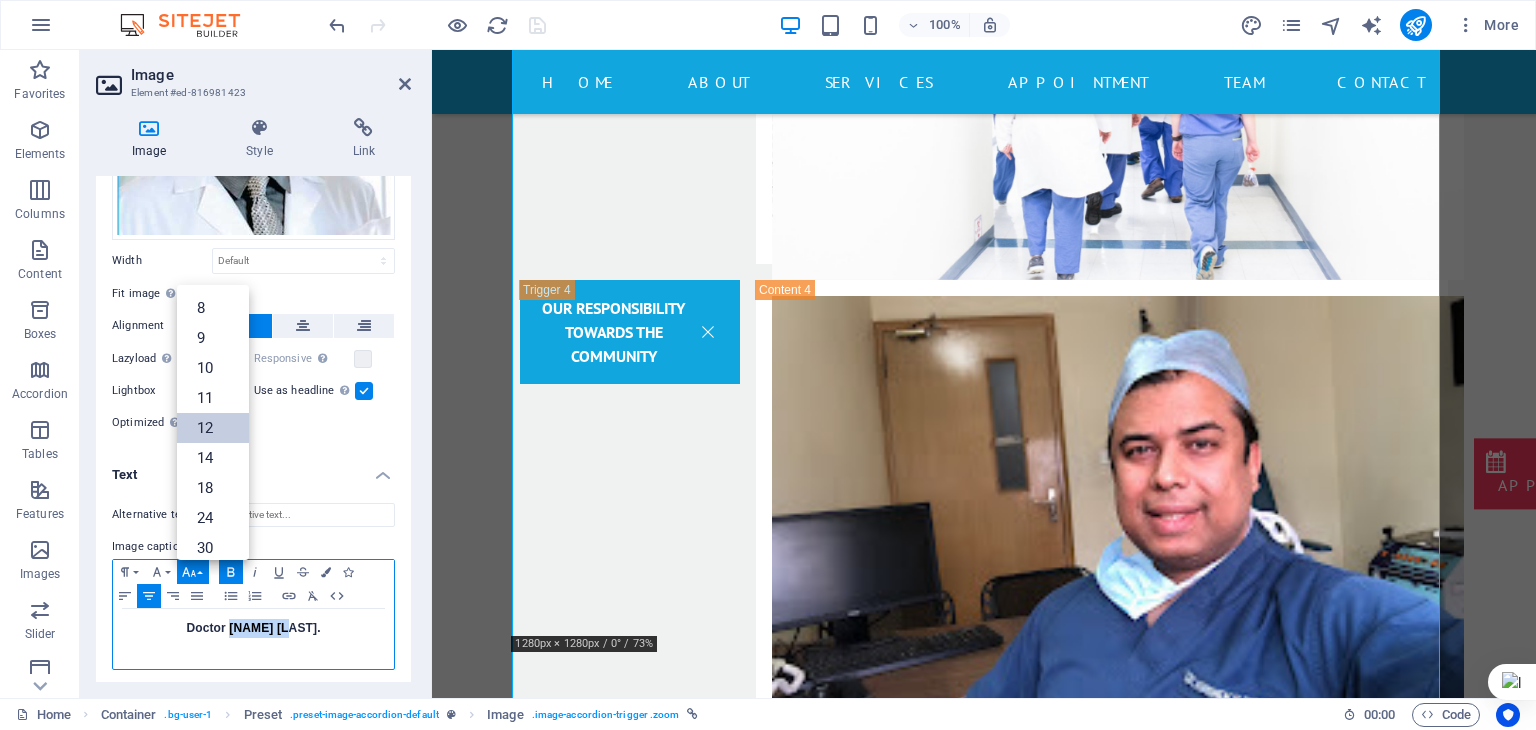 scroll, scrollTop: 143, scrollLeft: 0, axis: vertical 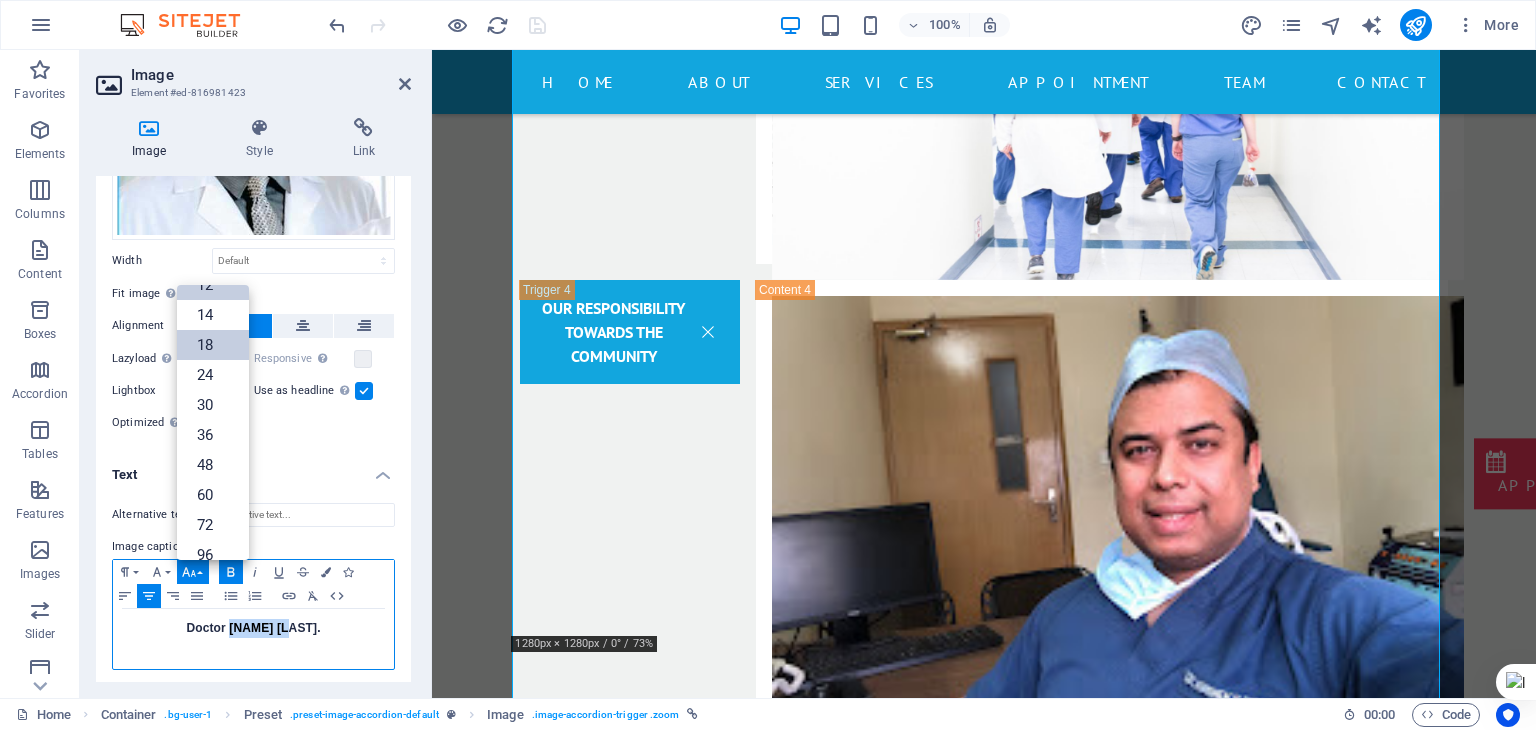 click on "18" at bounding box center (213, 345) 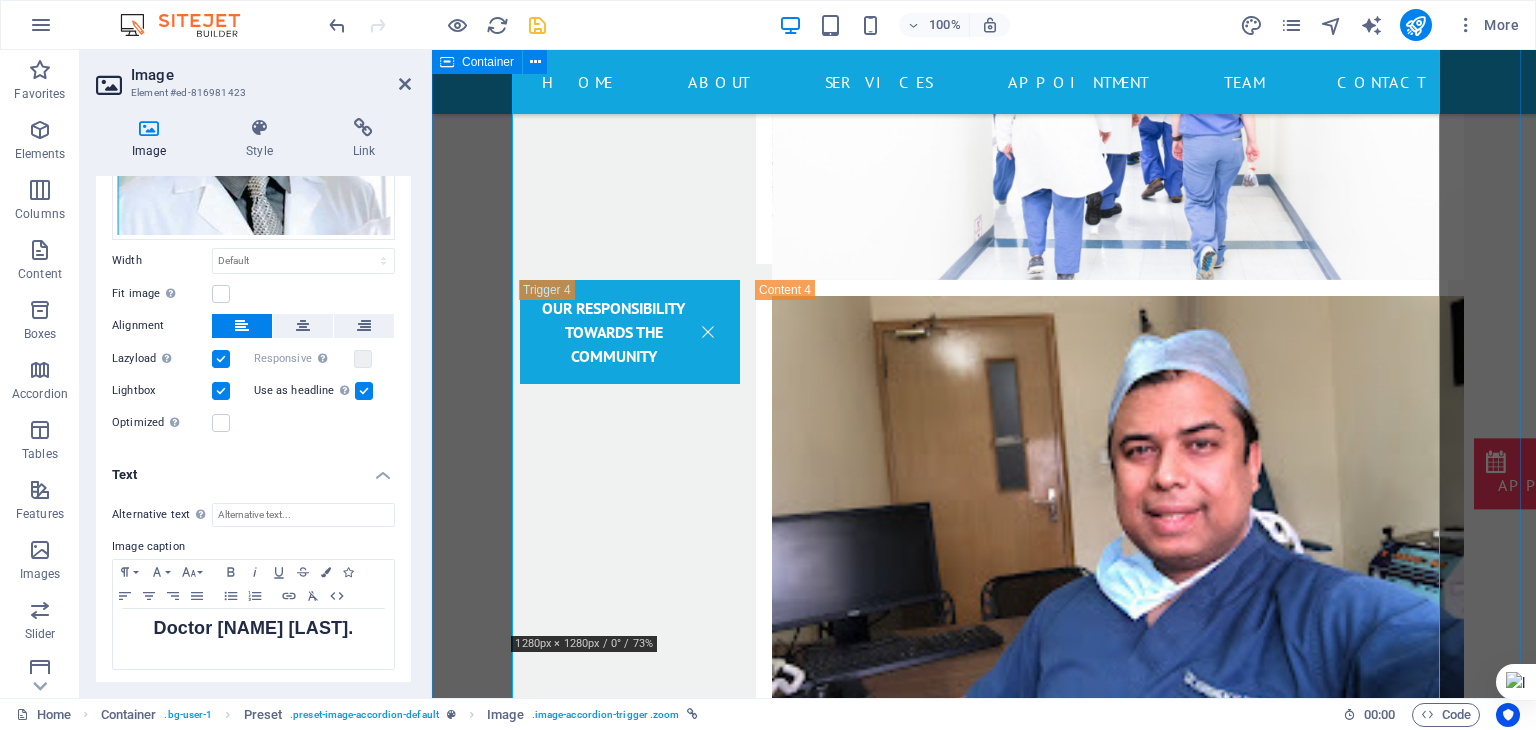 click on "Doctor [NAME] [LAST] Doctor [NAME] [LAST] our Doctor Dr. [NAME] [LAST] MS ENT, MD & FARS (USA), FIANO (Italy), MRCS (UK) ENT specialist in [CITY], [STATE] PHONE: [PHONE] MOBILE: [PHONE] Accountant [NAME] [LAST] Accountant [NAME] [LAST] is both Accounts and management at Dr. [NAME] [LAST] ENT Hospital [CITY], [STATE] PHONE: [PHONE] MOBILE: [PHONE] Advisor [NAME] ADVISOR Get any information related to the hospital and your illness from [NAME]. Dr. [NAME] [LAST] ENT Hospital [CITY], [STATE] PHONE: [PHONE] MOBILE: [PHONE]" at bounding box center [984, 4388] 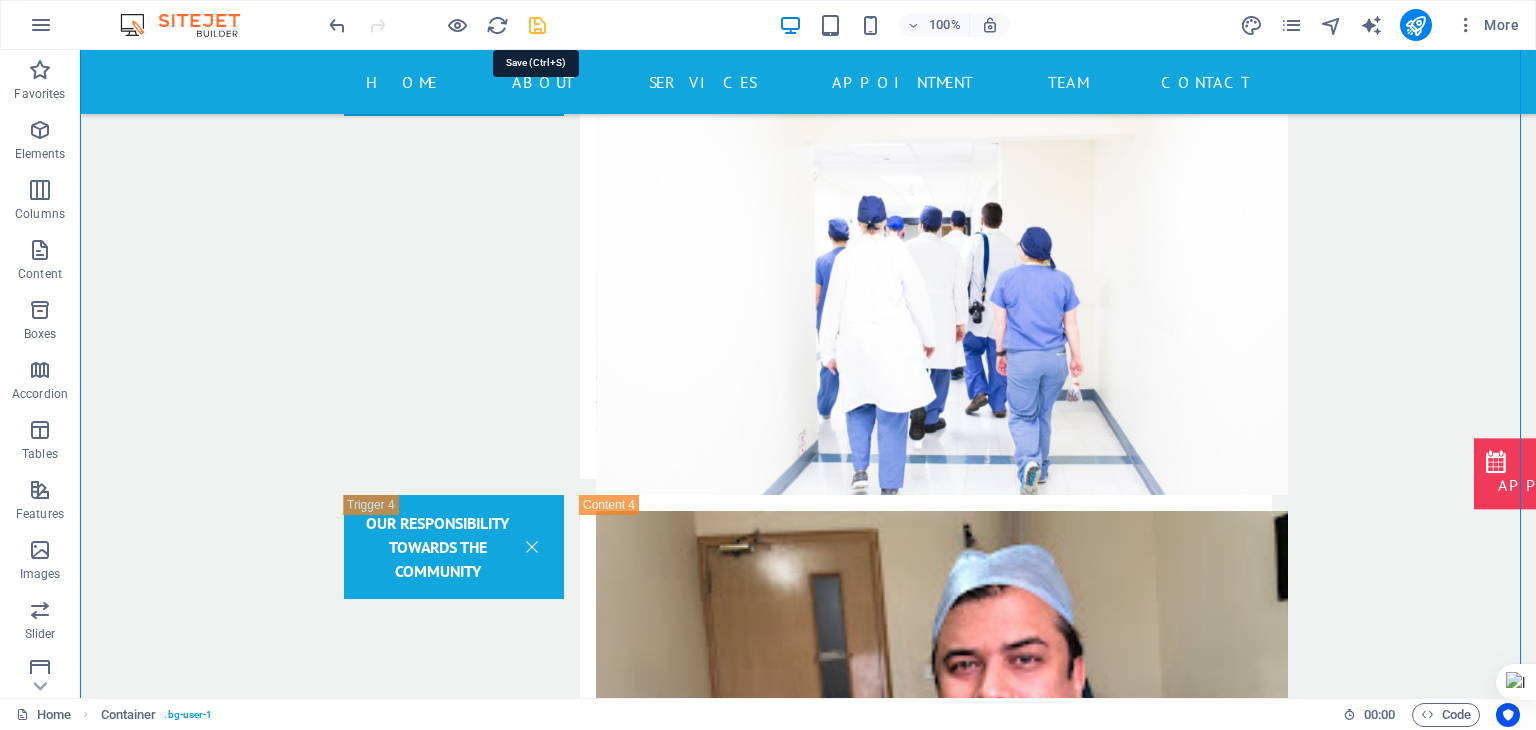 click at bounding box center (537, 25) 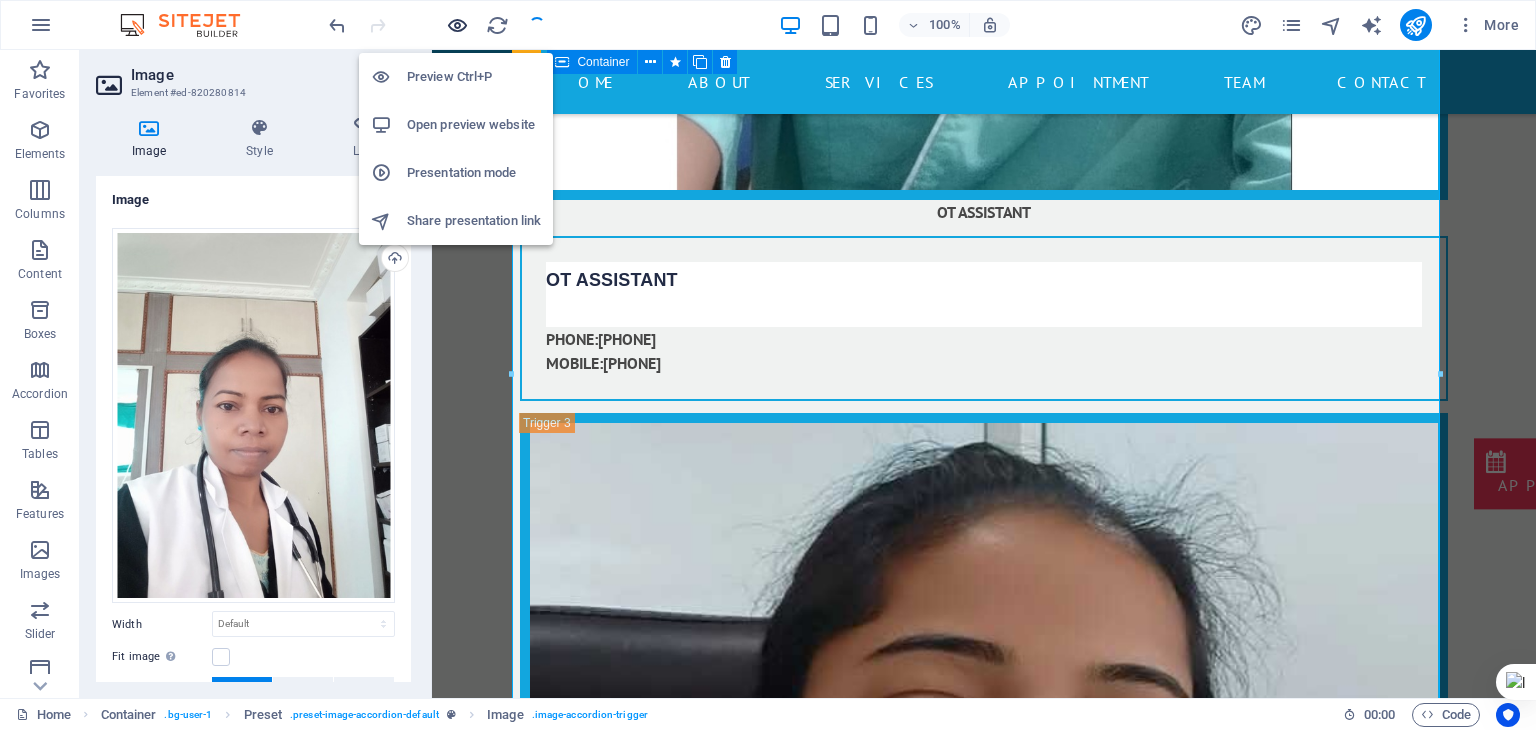 click at bounding box center (457, 25) 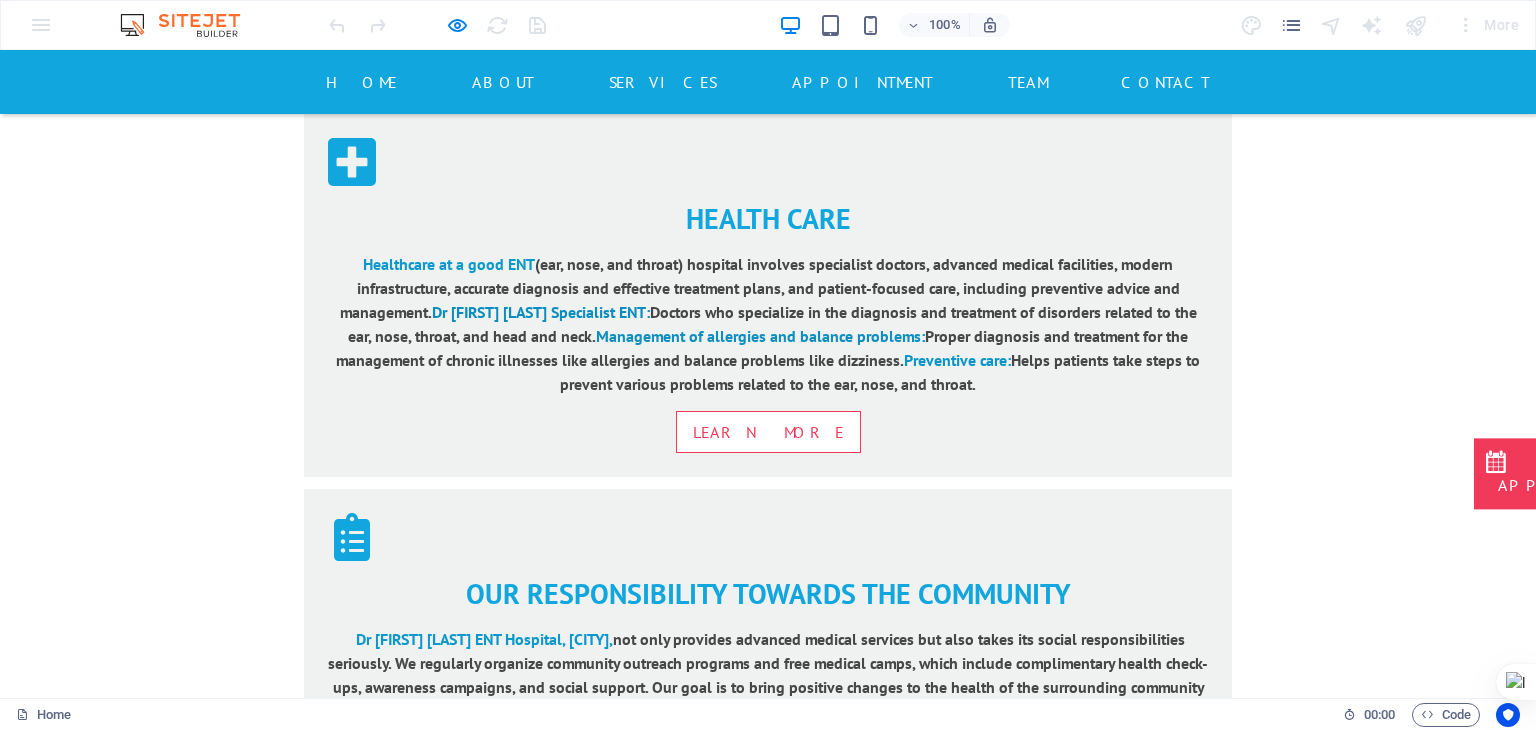 scroll, scrollTop: 3052, scrollLeft: 0, axis: vertical 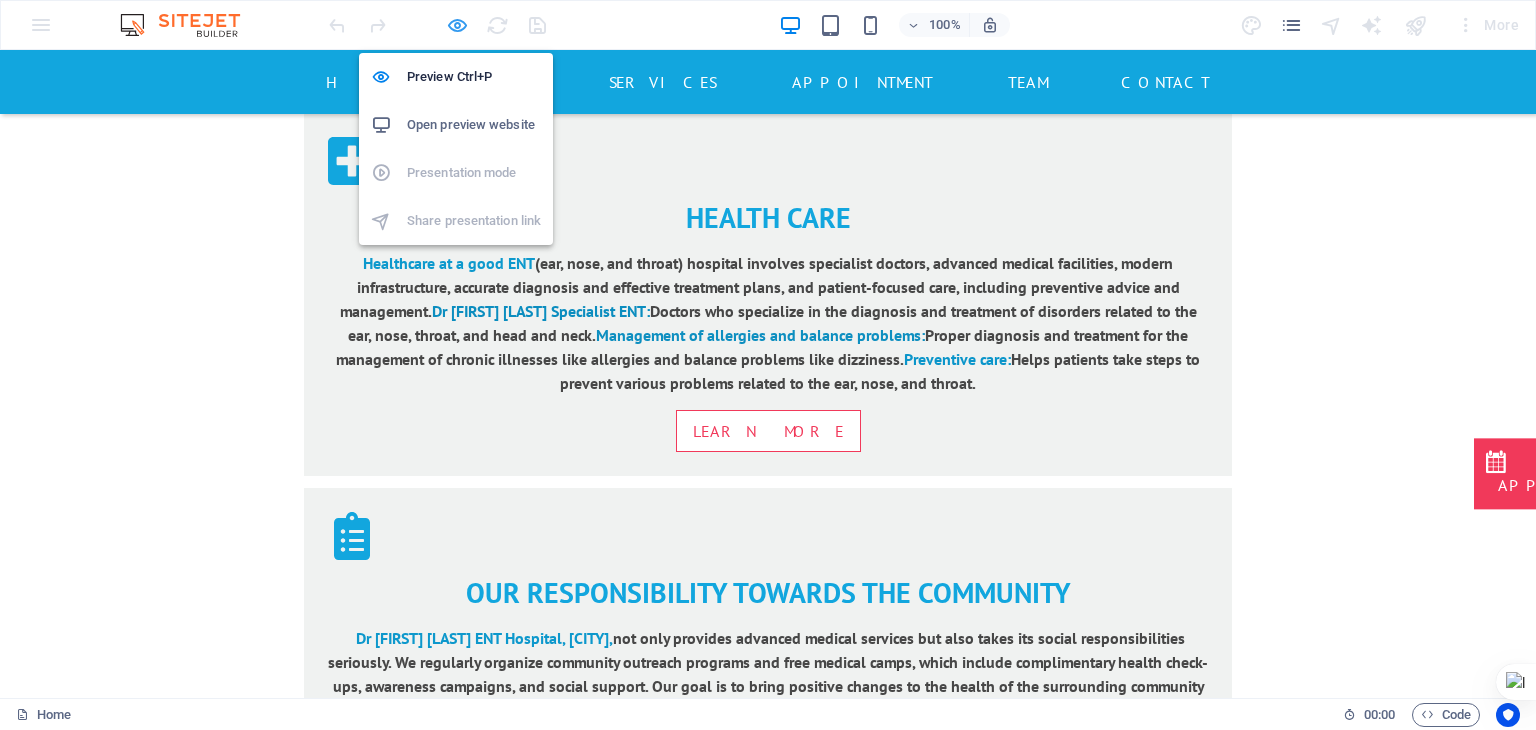 click at bounding box center (457, 25) 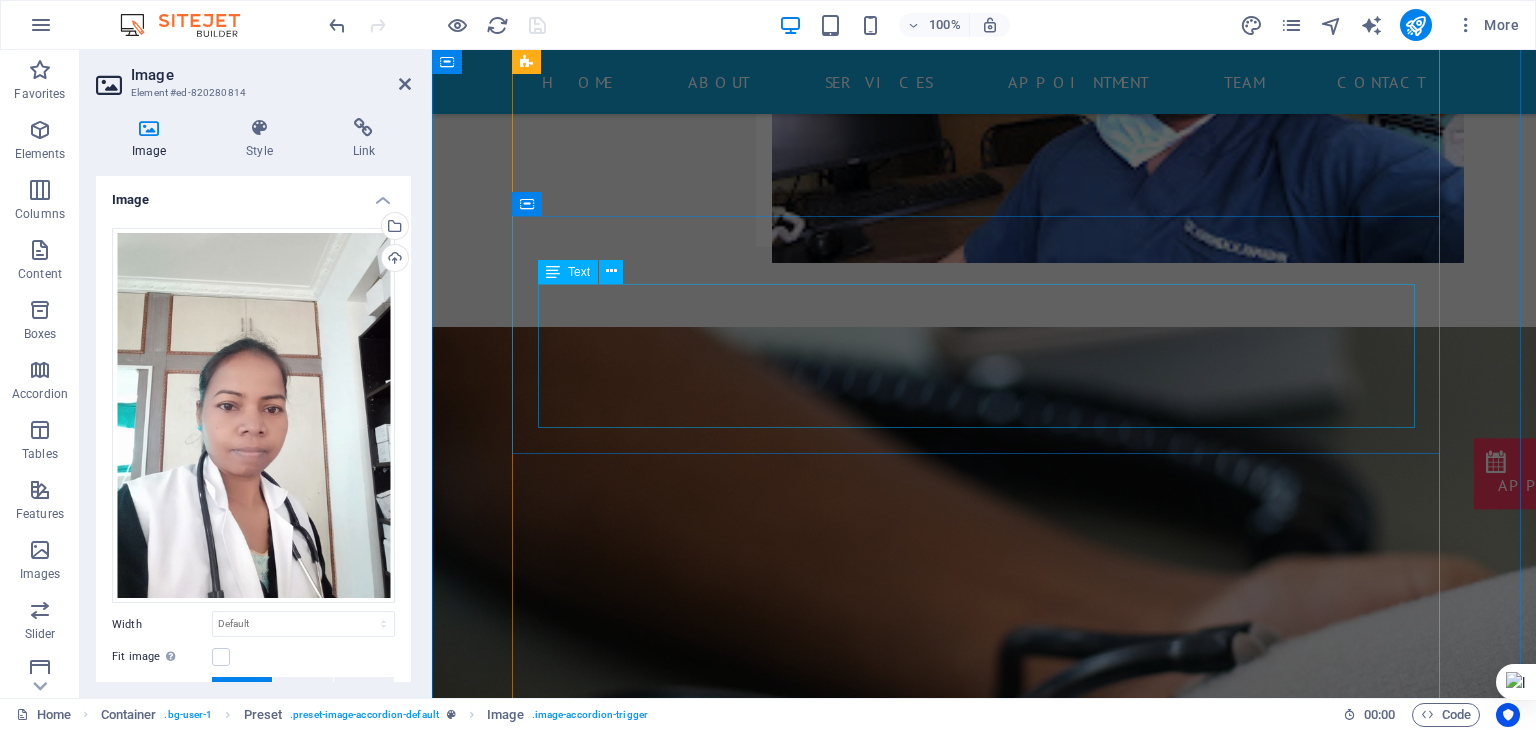 scroll, scrollTop: 5360, scrollLeft: 0, axis: vertical 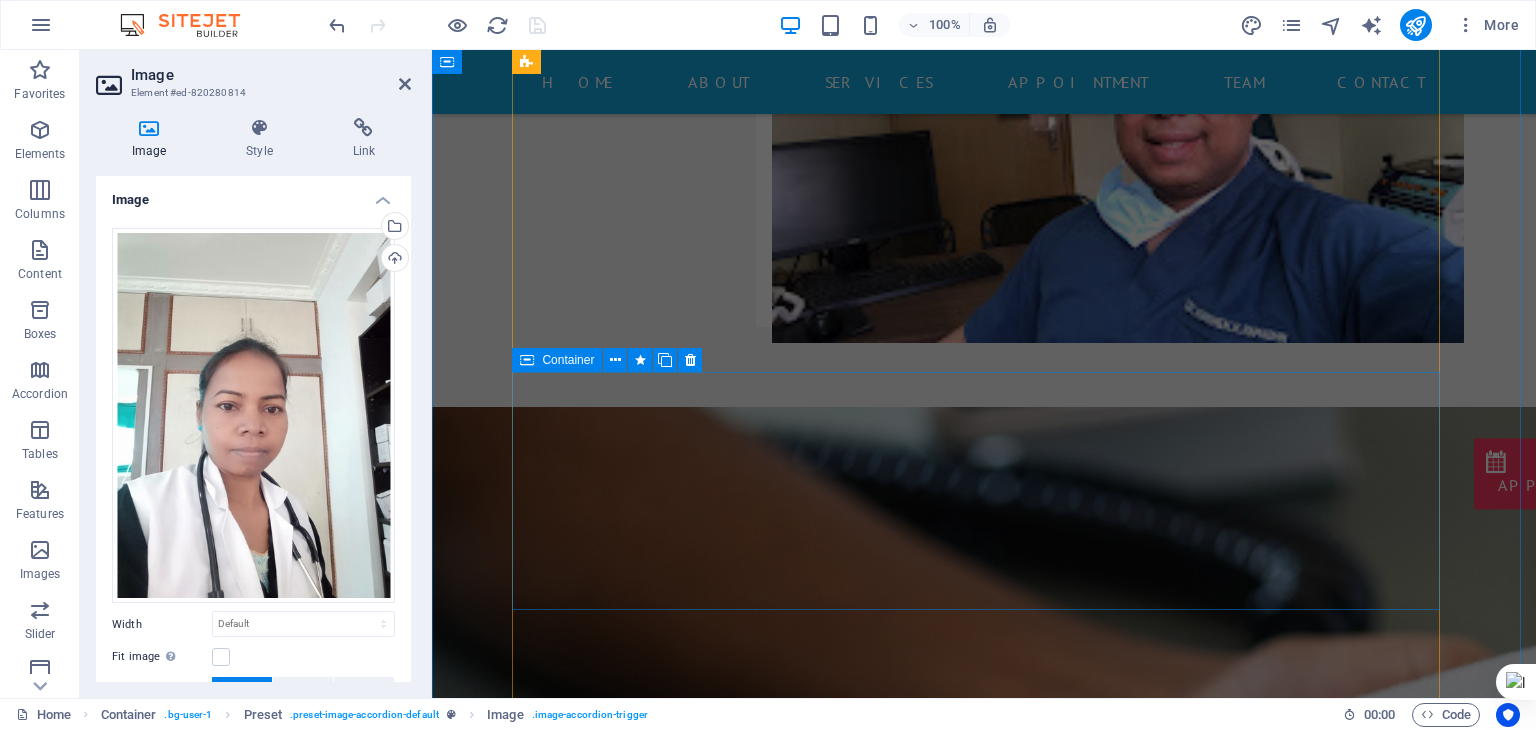drag, startPoint x: 216, startPoint y: 323, endPoint x: 245, endPoint y: 222, distance: 105.080925 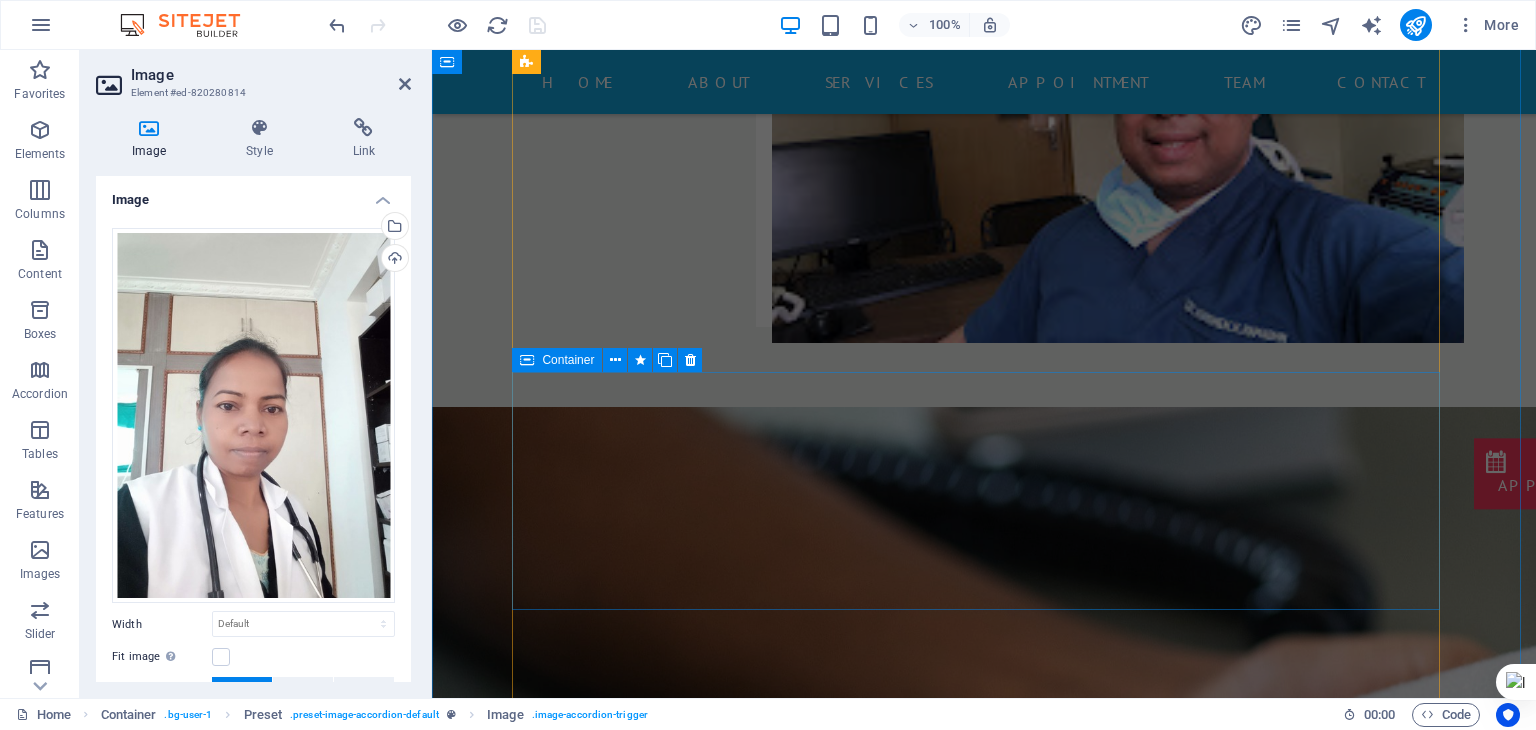 click on "Container" at bounding box center [613, 360] 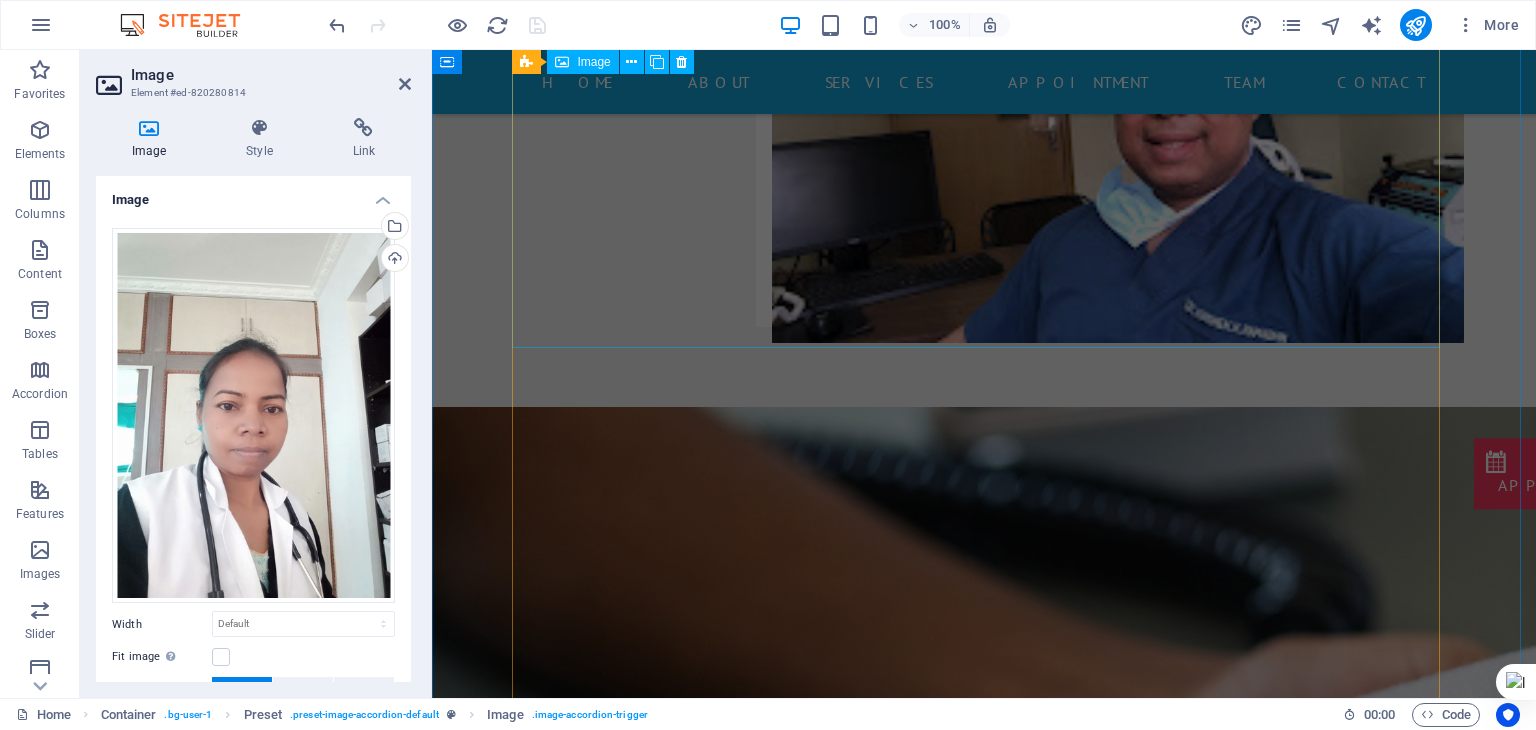 click on "Doctor [NAME] [LAST] Doctor [NAME] [LAST]" at bounding box center (984, 2699) 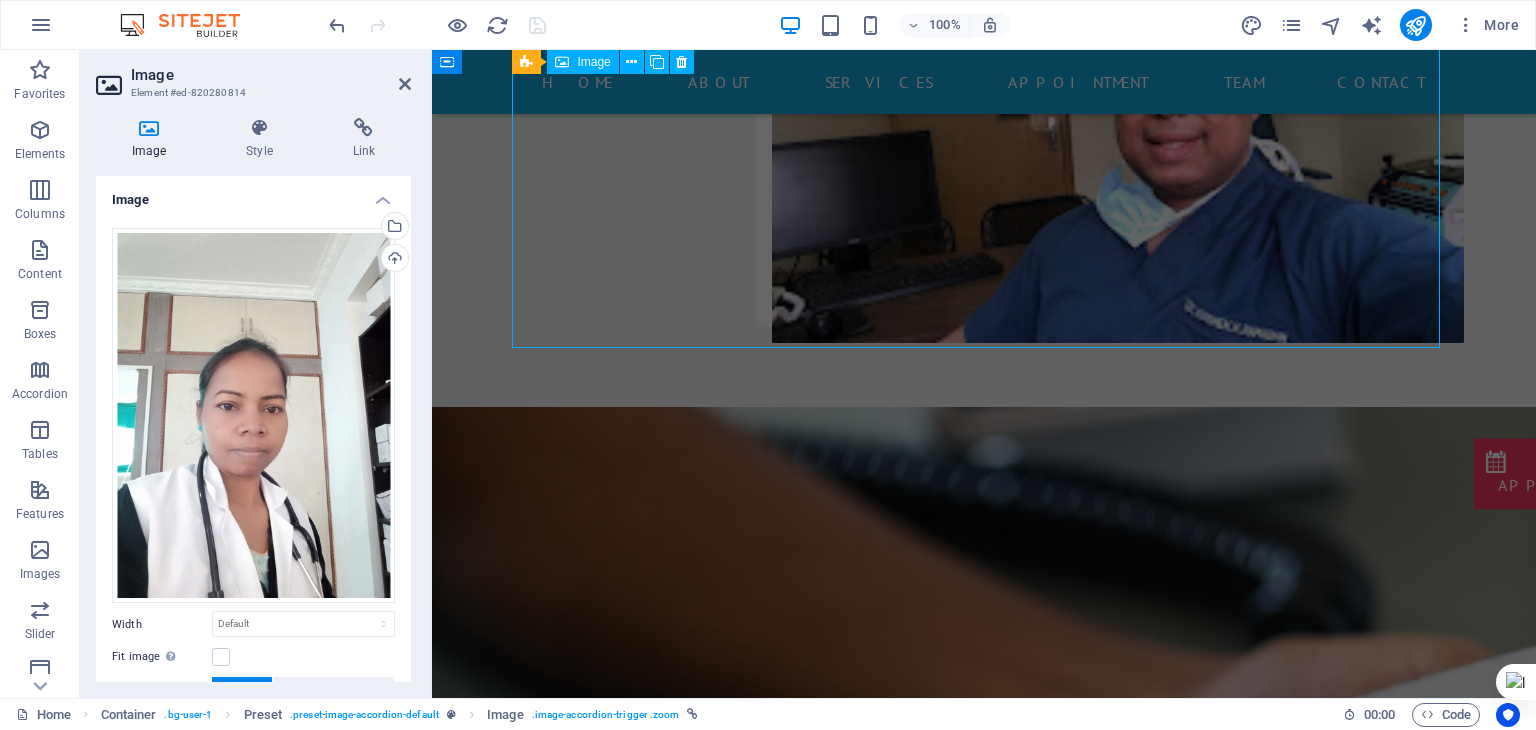 click on "Doctor [NAME] [LAST] Doctor [NAME] [LAST]" at bounding box center [984, 2699] 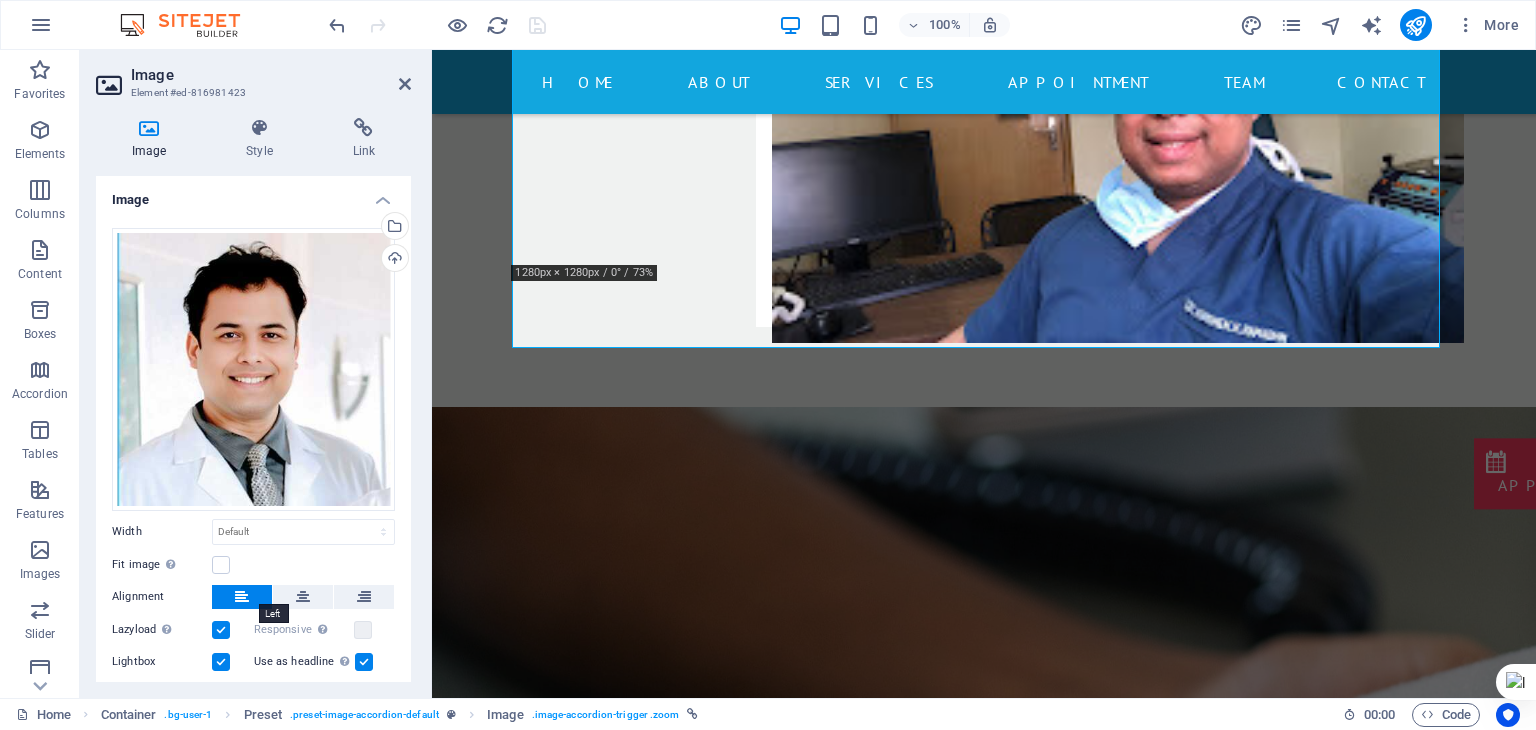 scroll, scrollTop: 272, scrollLeft: 0, axis: vertical 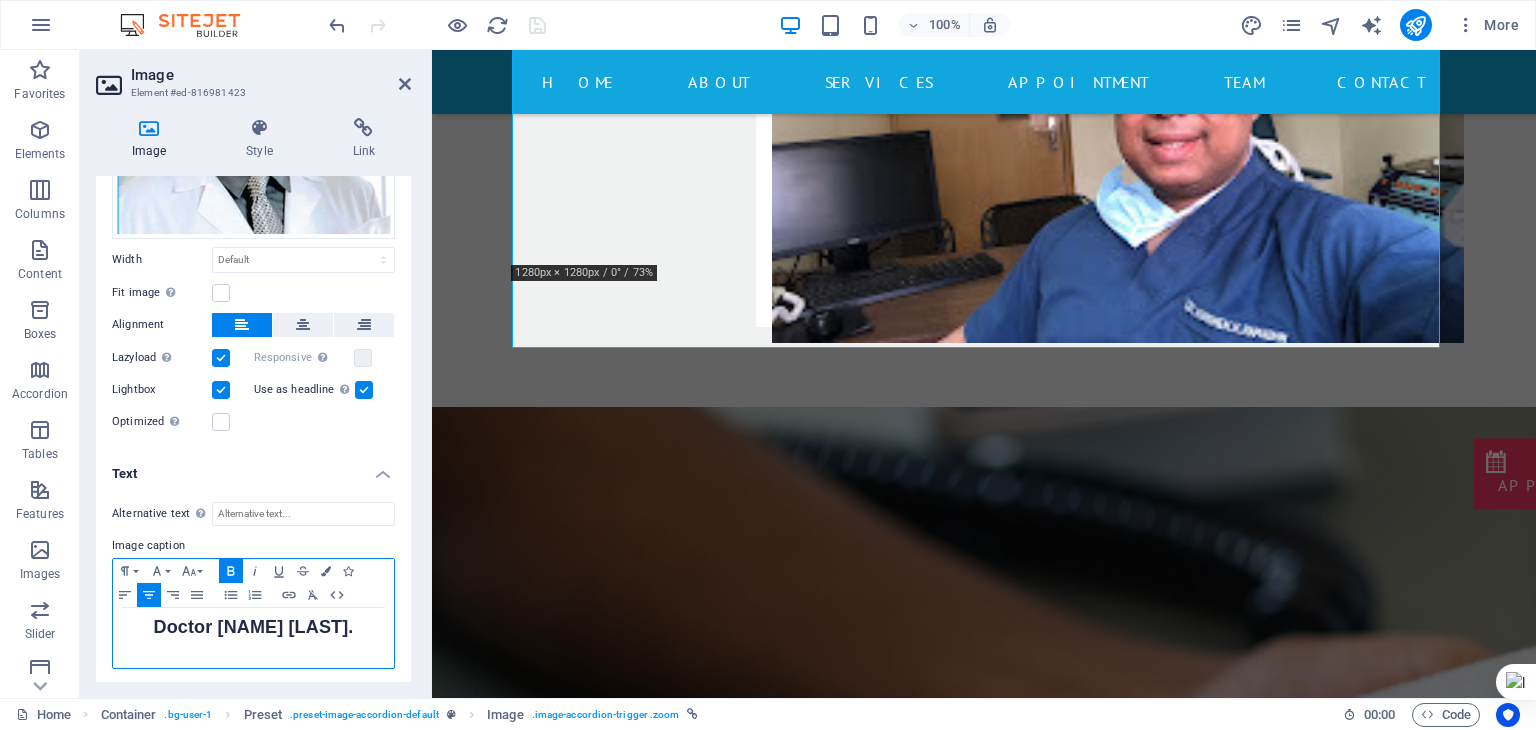 click on "Doctor [NAME] [LAST]." at bounding box center (254, 627) 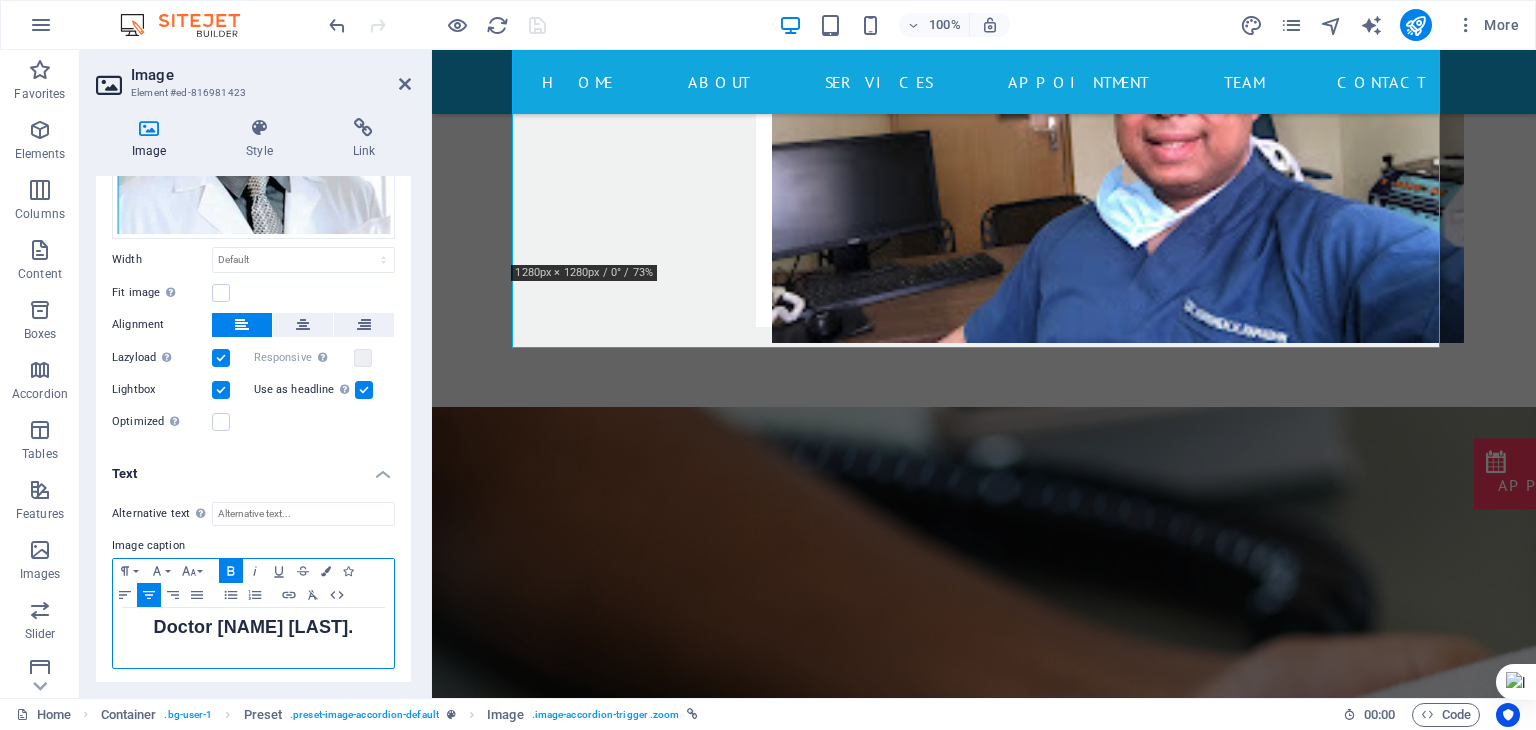 click on "Doctor [NAME] [LAST]." at bounding box center [254, 627] 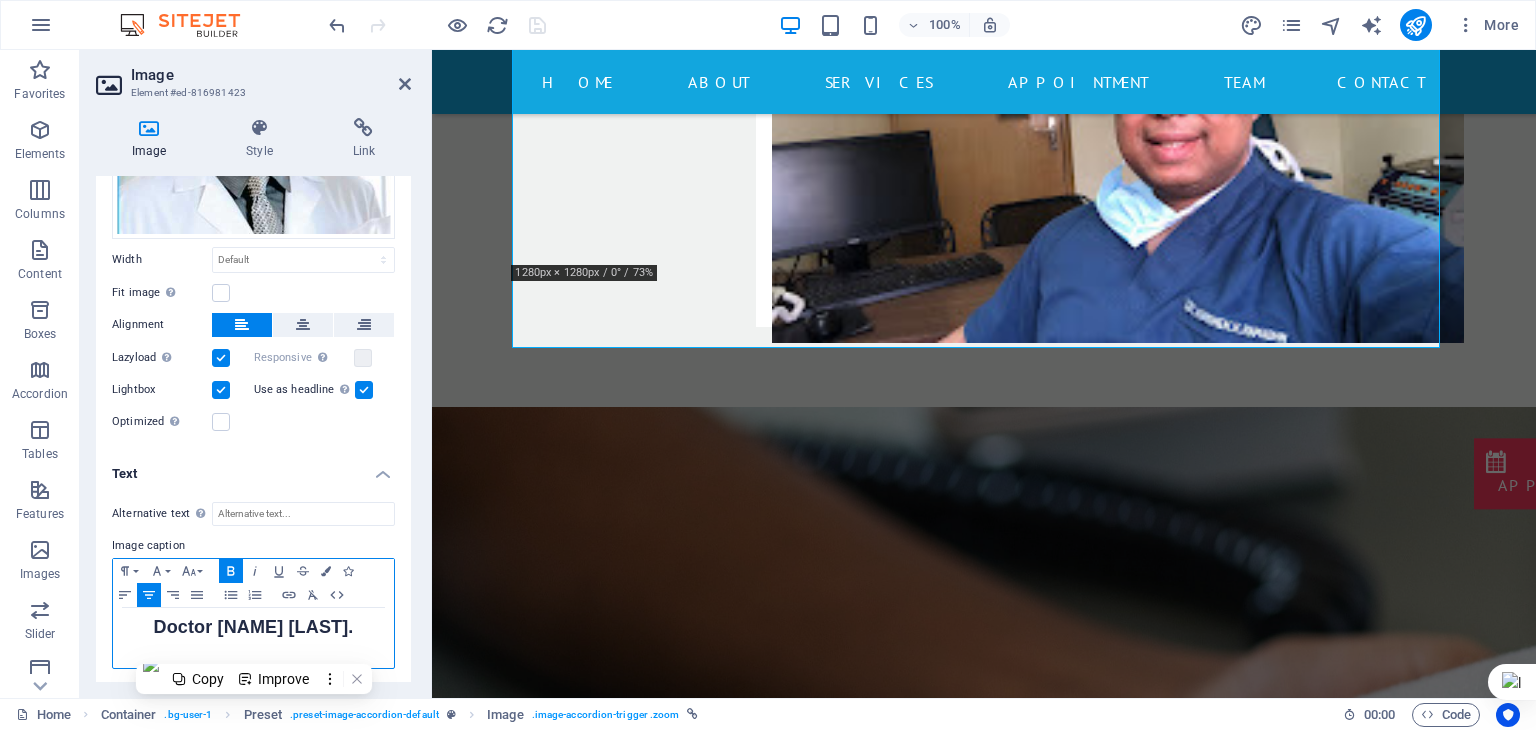 click on "Doctor [NAME] [LAST]." at bounding box center (254, 627) 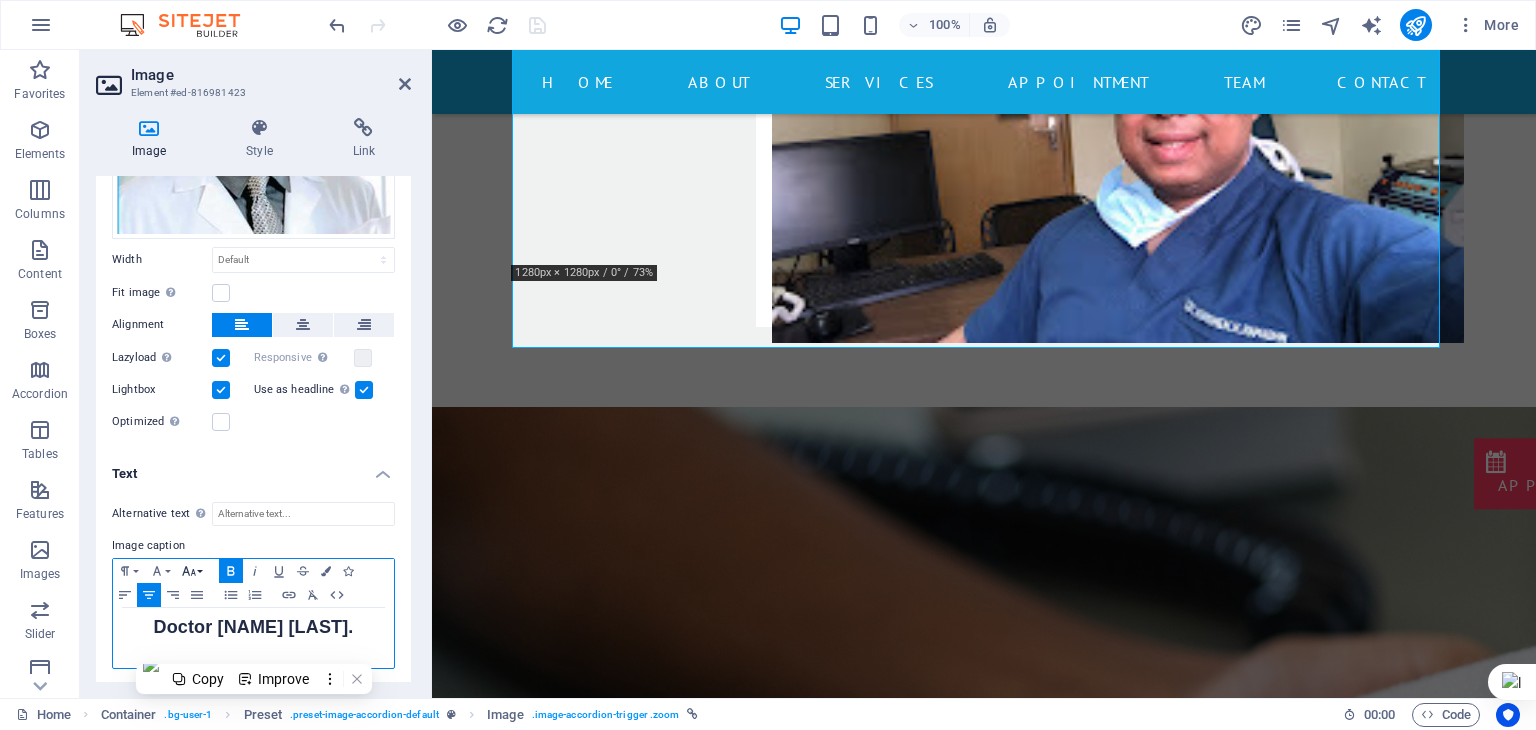 click on "Font Size" at bounding box center [193, 571] 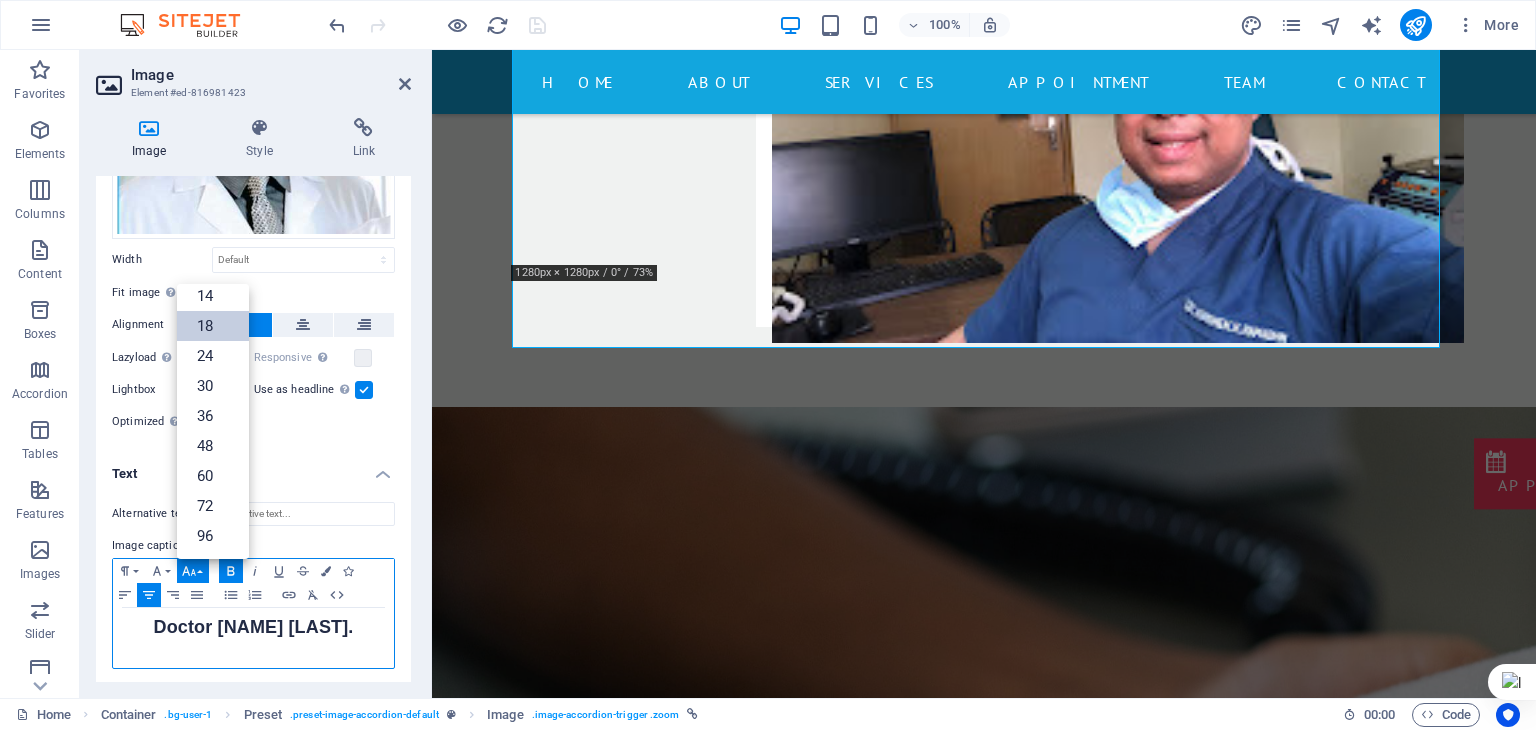 scroll, scrollTop: 160, scrollLeft: 0, axis: vertical 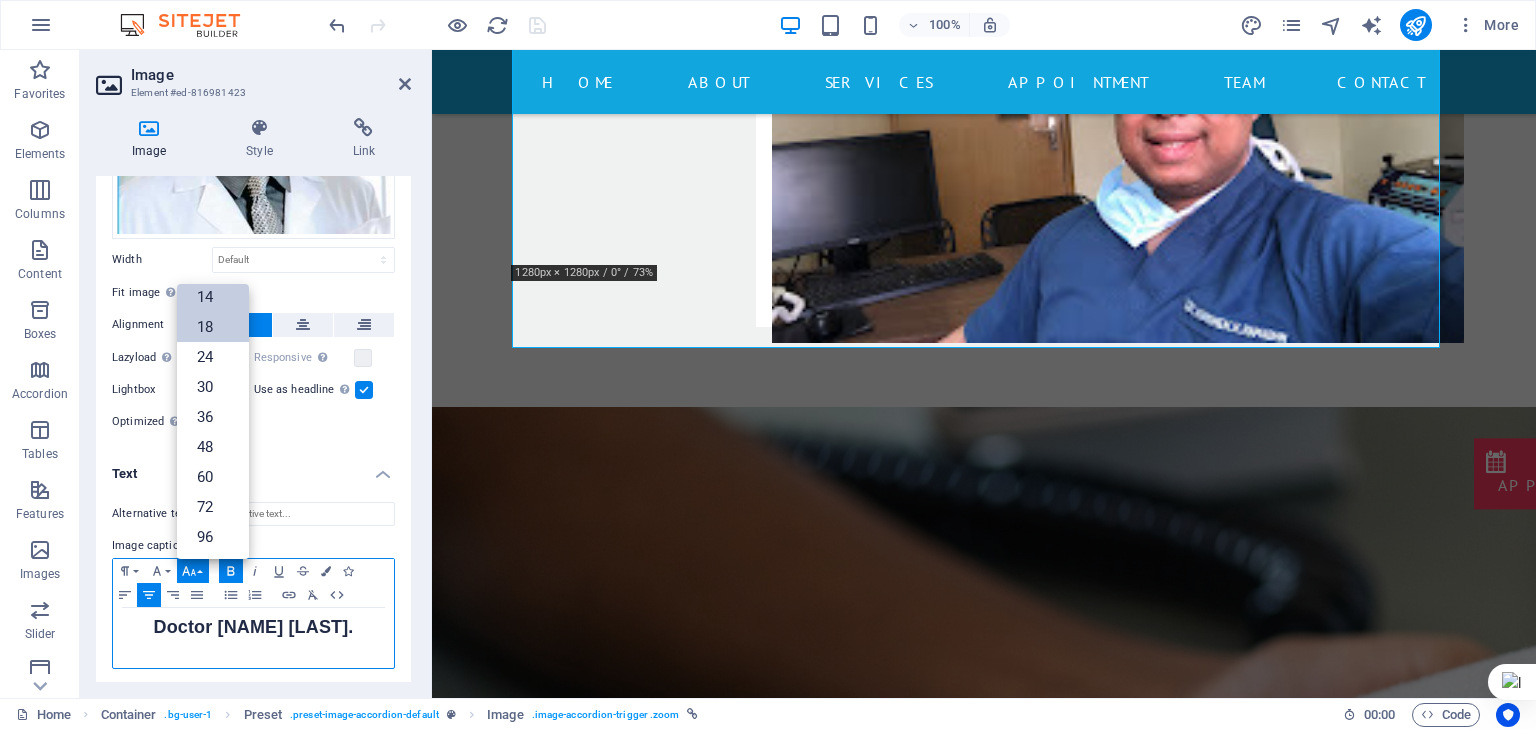 click on "14" at bounding box center (213, 297) 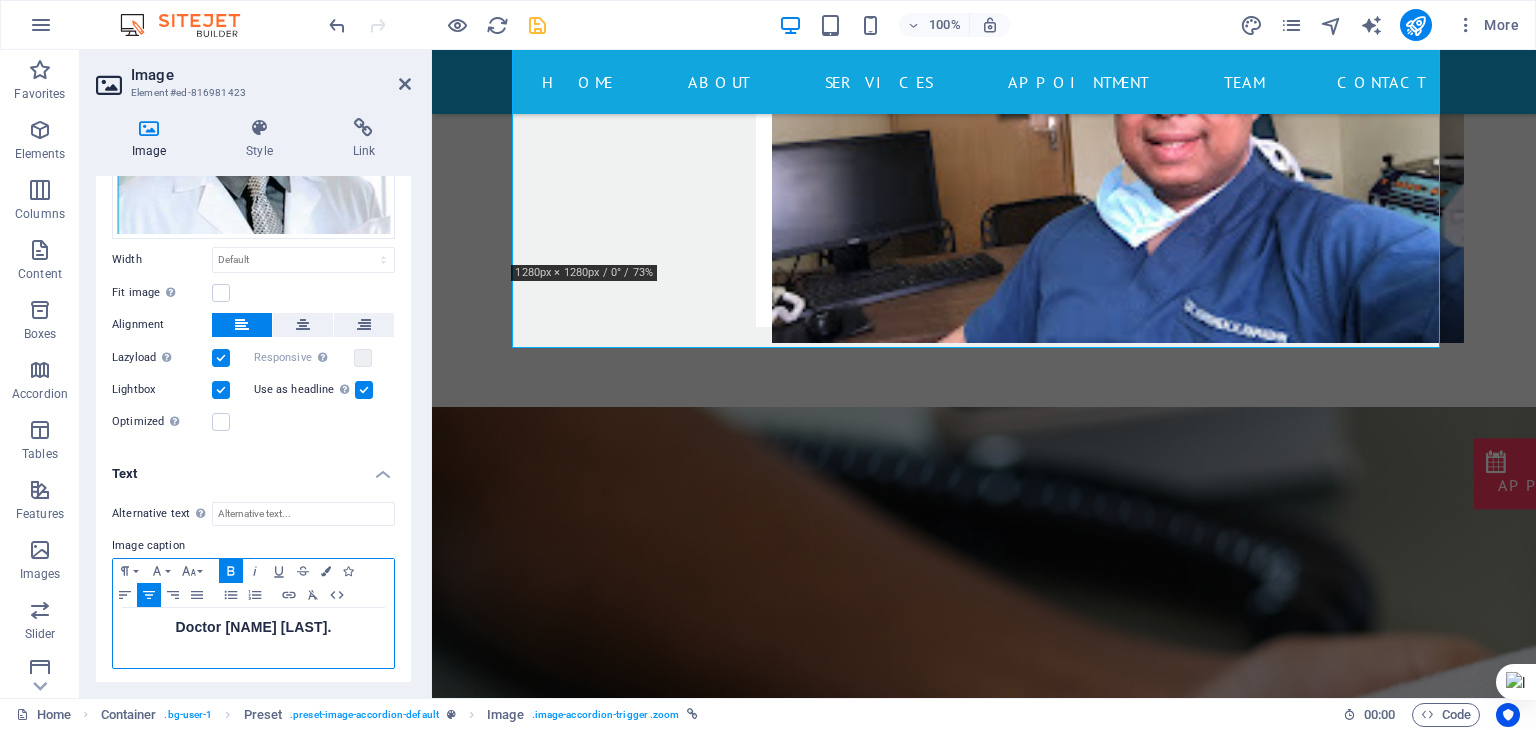scroll, scrollTop: 271, scrollLeft: 0, axis: vertical 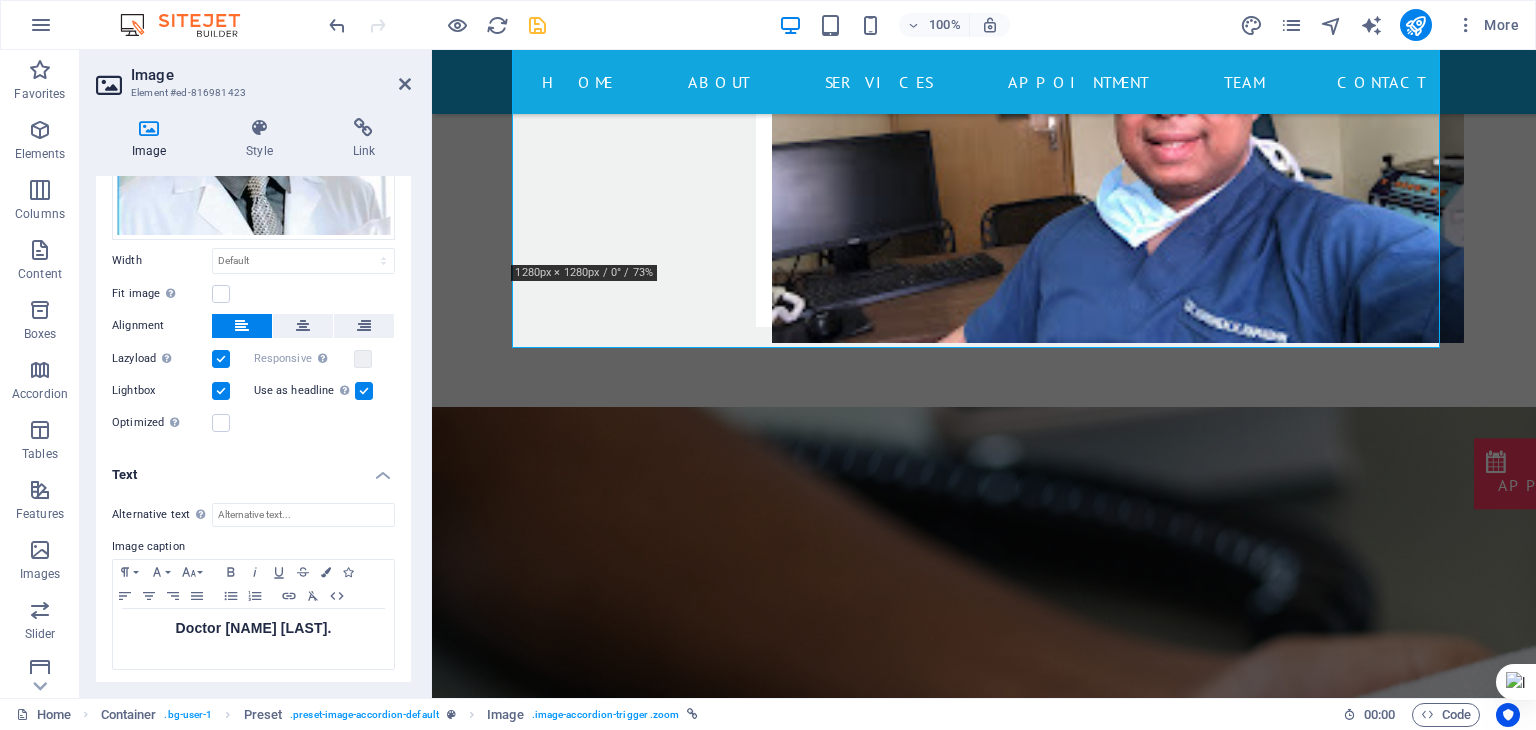 click at bounding box center (364, 391) 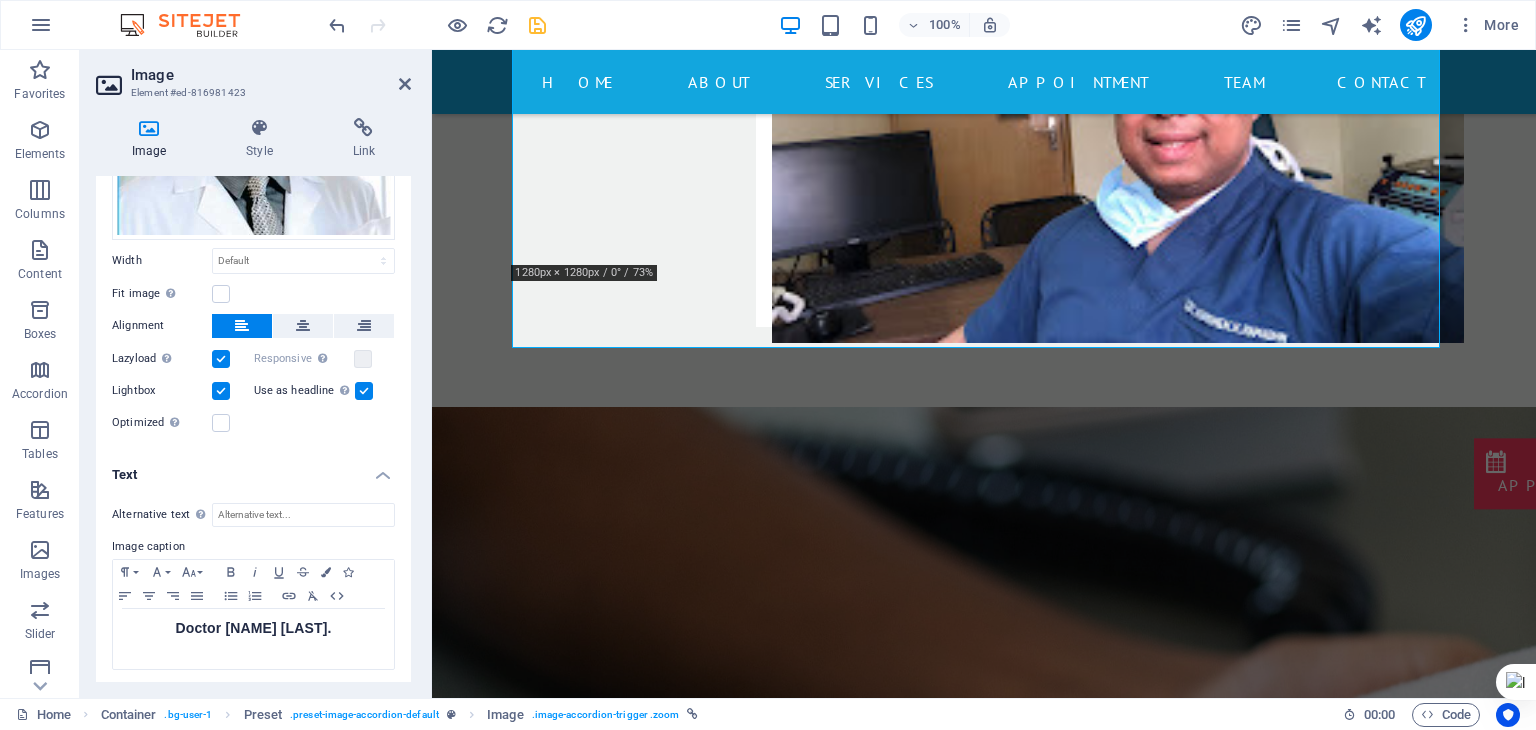 click on "Use as headline The image will be wrapped in an H1 headline tag. Useful for giving alternative text the weight of an H1 headline, e.g. for the logo. Leave unchecked if uncertain." at bounding box center [0, 0] 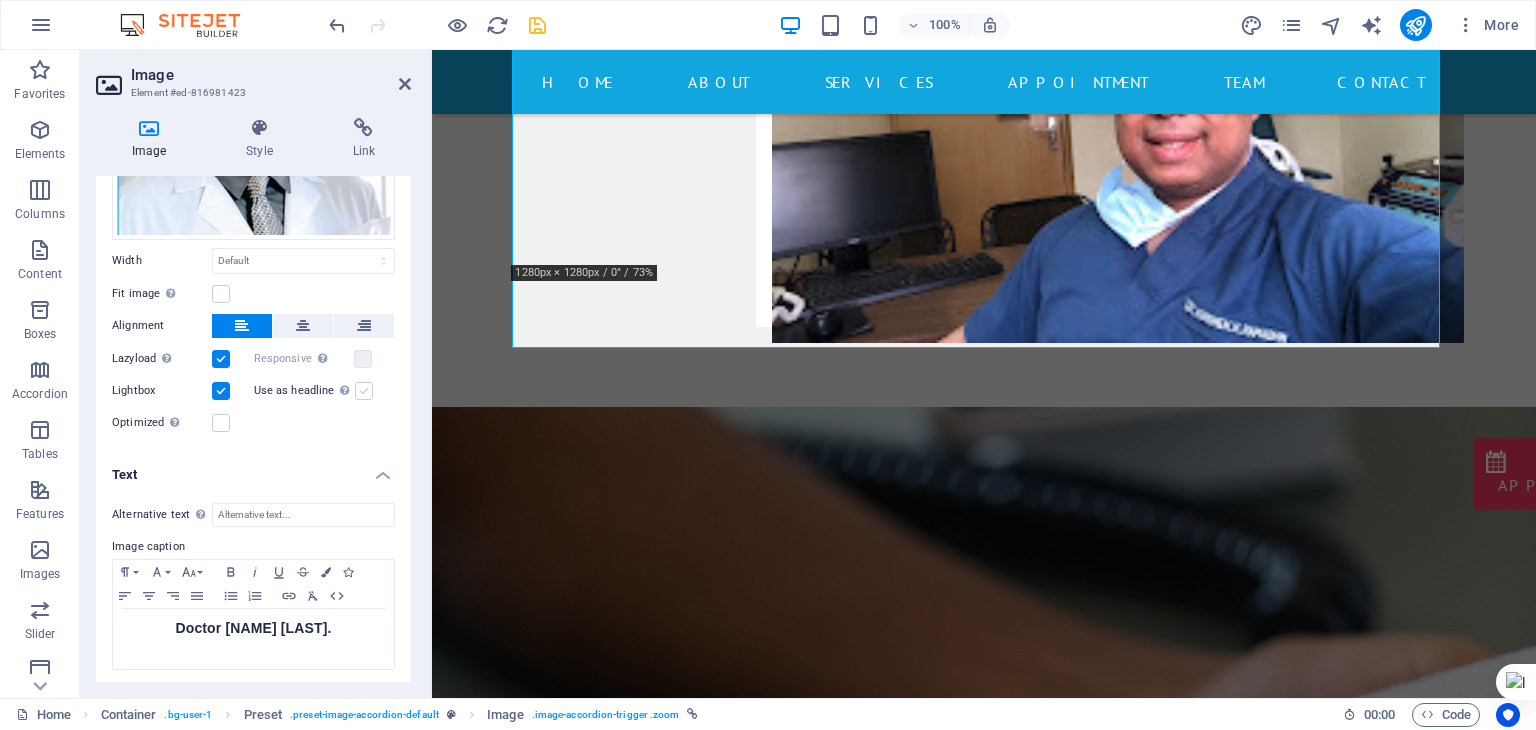scroll, scrollTop: 5300, scrollLeft: 0, axis: vertical 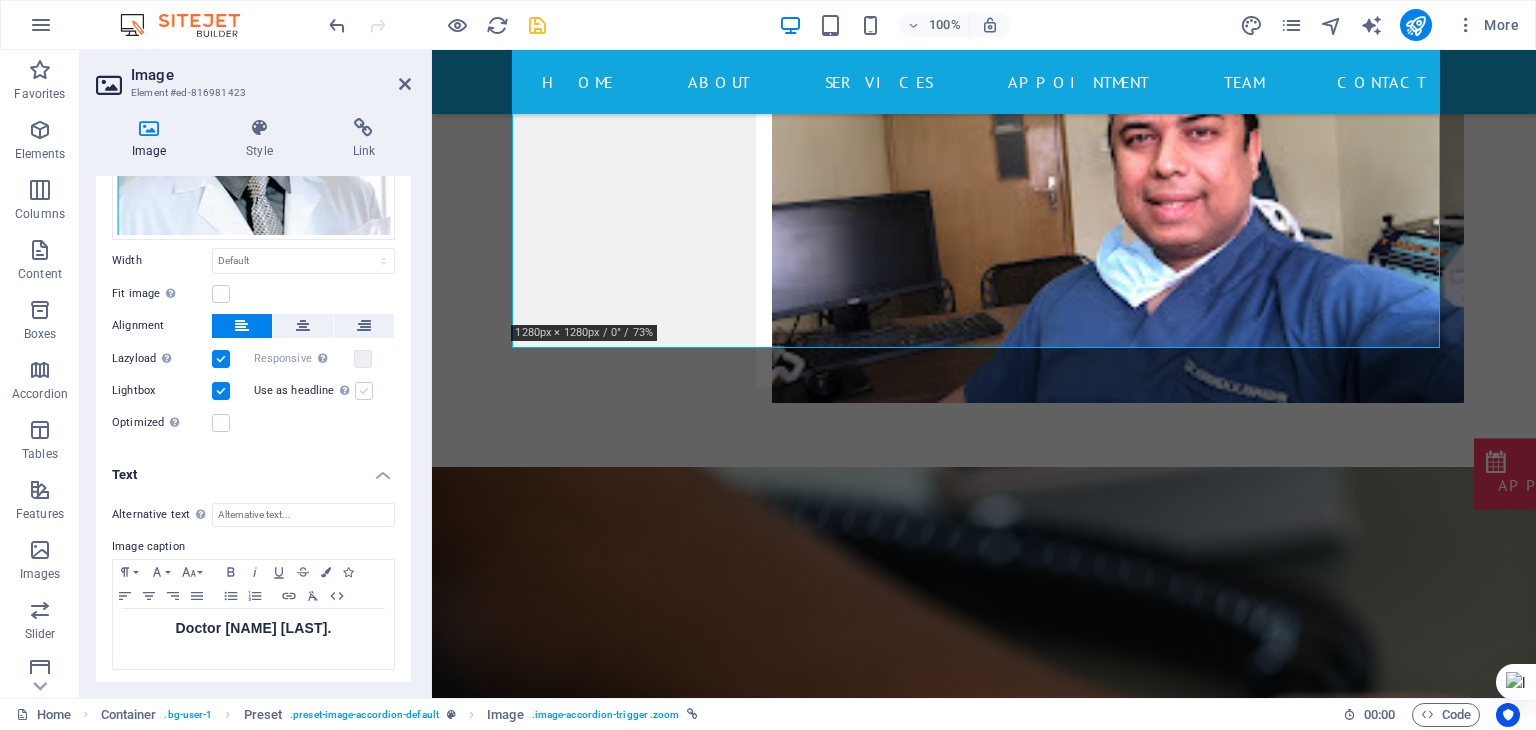 click at bounding box center [364, 391] 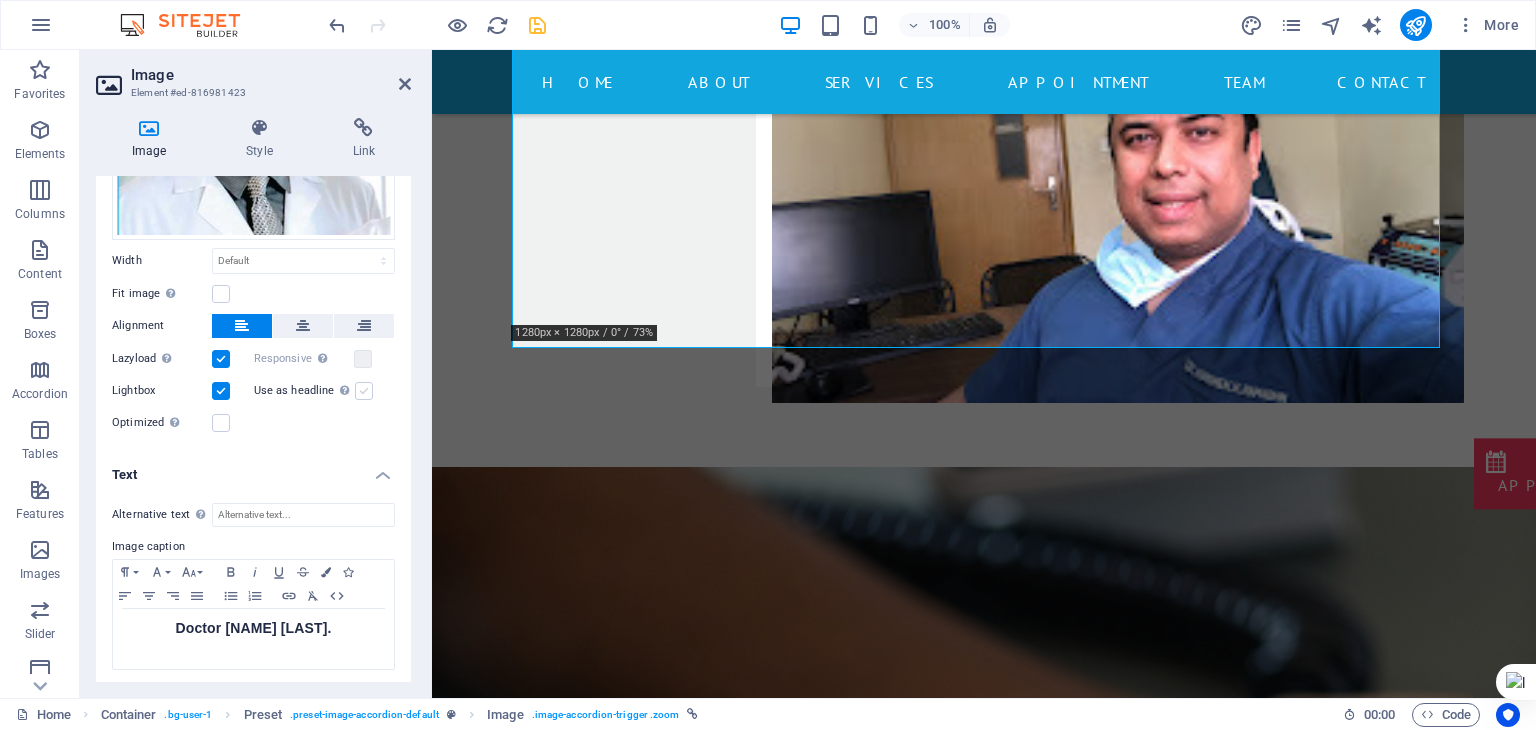 click on "Use as headline The image will be wrapped in an H1 headline tag. Useful for giving alternative text the weight of an H1 headline, e.g. for the logo. Leave unchecked if uncertain." at bounding box center [0, 0] 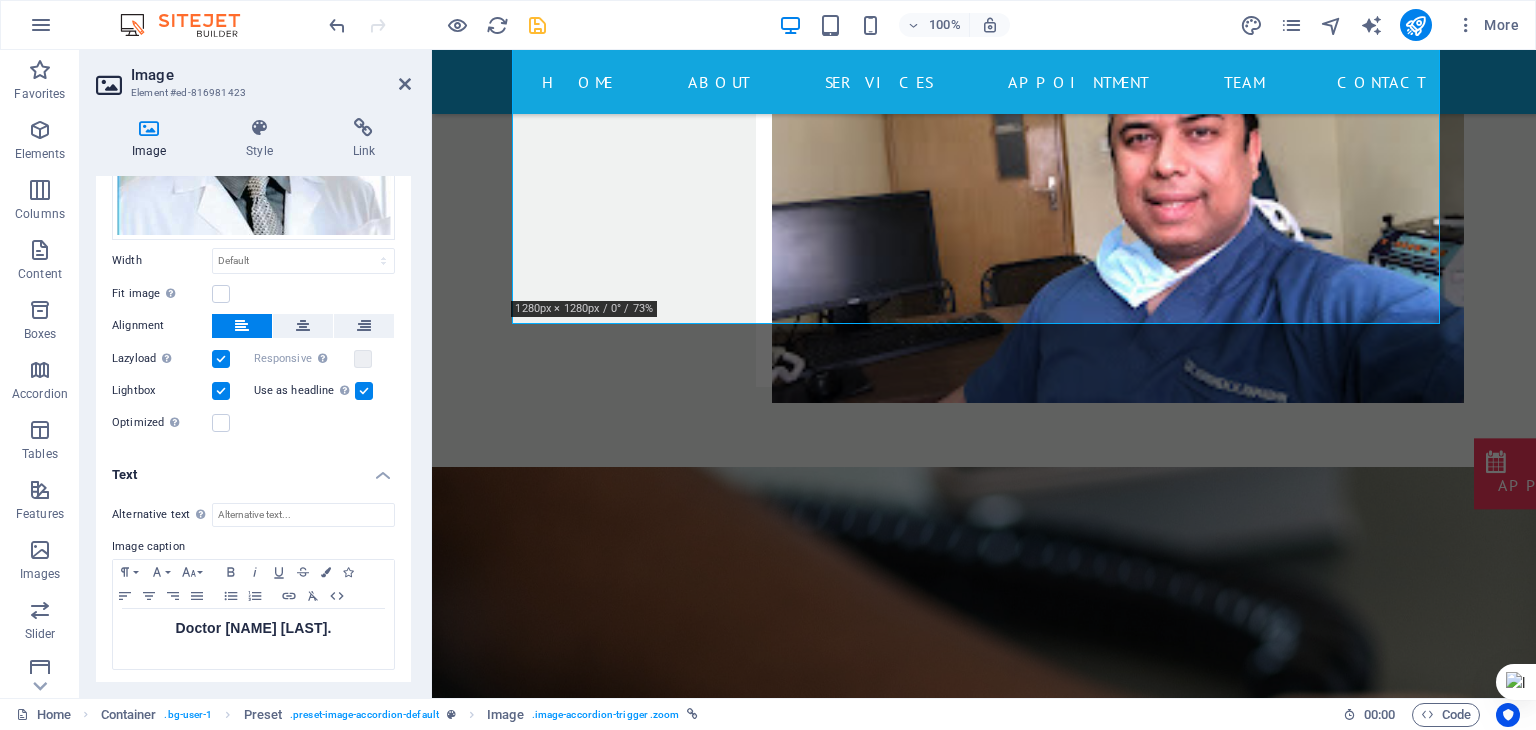 scroll, scrollTop: 5324, scrollLeft: 0, axis: vertical 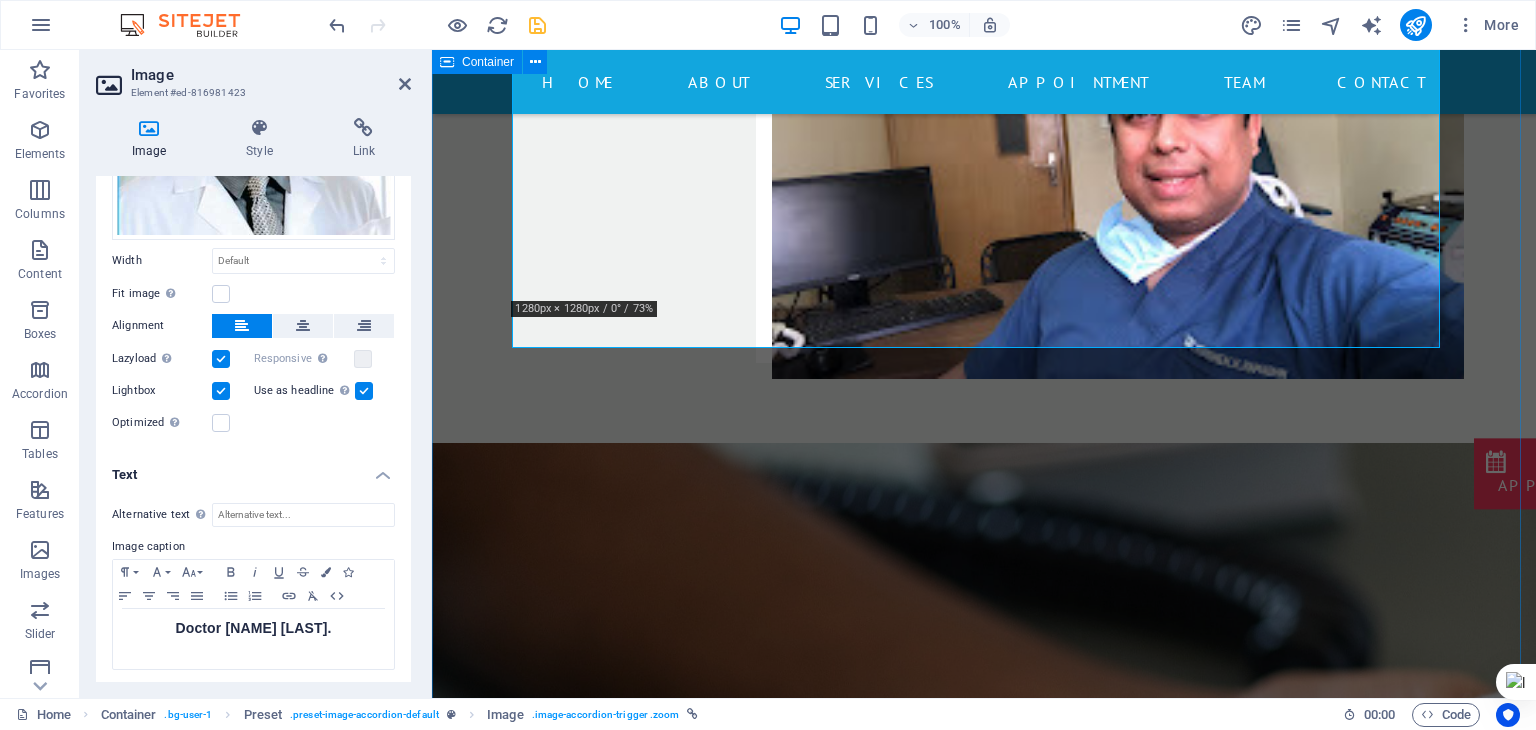 click on "Doctor [NAME] [LAST] Doctor [NAME] [LAST] our Doctor Dr. [NAME] [LAST] MS ENT, MD & FARS (USA), FIANO (Italy), MRCS (UK) ENT specialist in [CITY], [STATE] PHONE: [PHONE] MOBILE: [PHONE] Accountant [NAME] [LAST] Accountant [NAME] [LAST] is both Accounts and management at Dr. [NAME] [LAST] ENT Hospital [CITY], [STATE] PHONE: [PHONE] MOBILE: [PHONE] Advisor [NAME] ADVISOR Get any information related to the hospital and your illness from [NAME]. Dr. [NAME] [LAST] ENT Hospital [CITY], [STATE] PHONE: [PHONE] MOBILE: [PHONE]" at bounding box center (984, 4034) 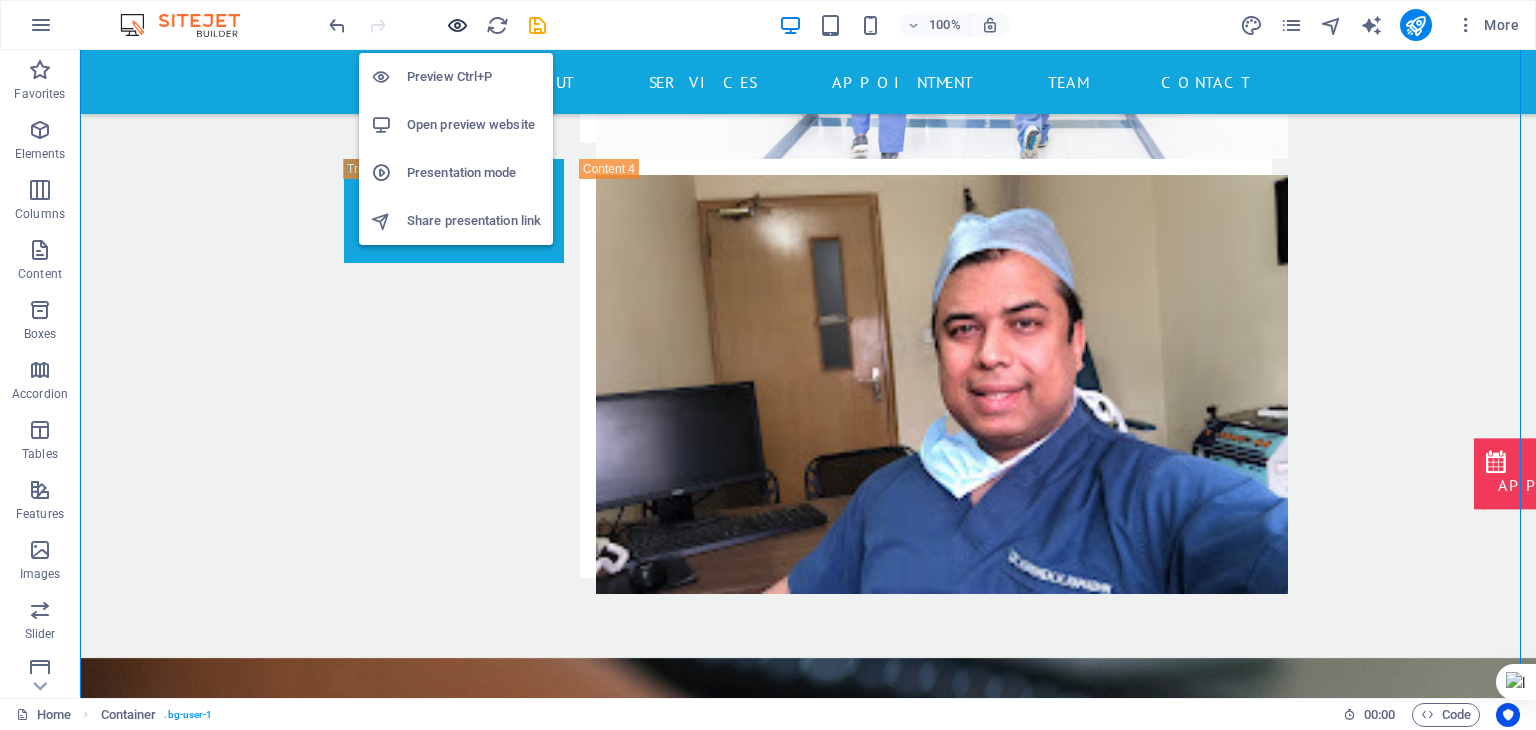 drag, startPoint x: 544, startPoint y: 20, endPoint x: 448, endPoint y: 25, distance: 96.13012 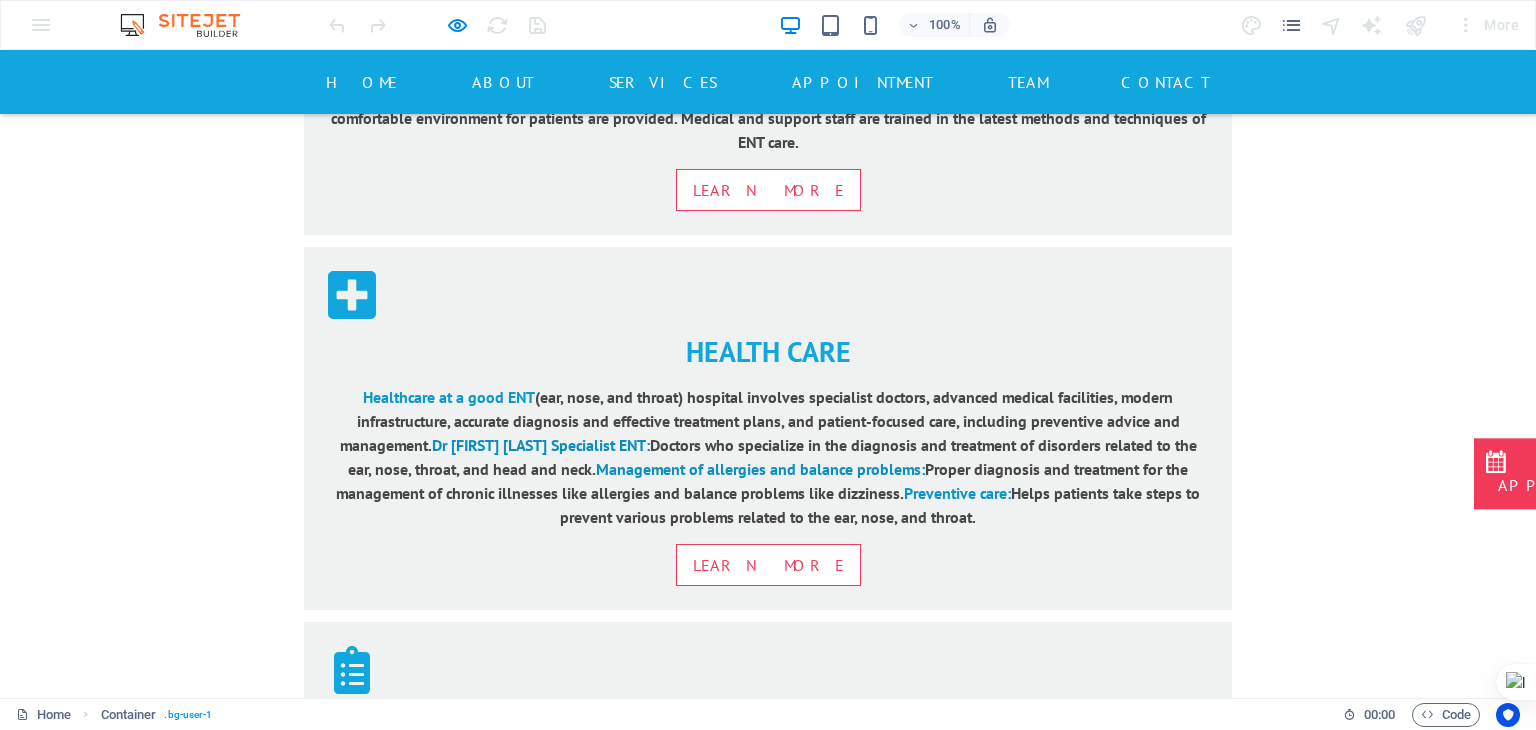 scroll, scrollTop: 2919, scrollLeft: 0, axis: vertical 